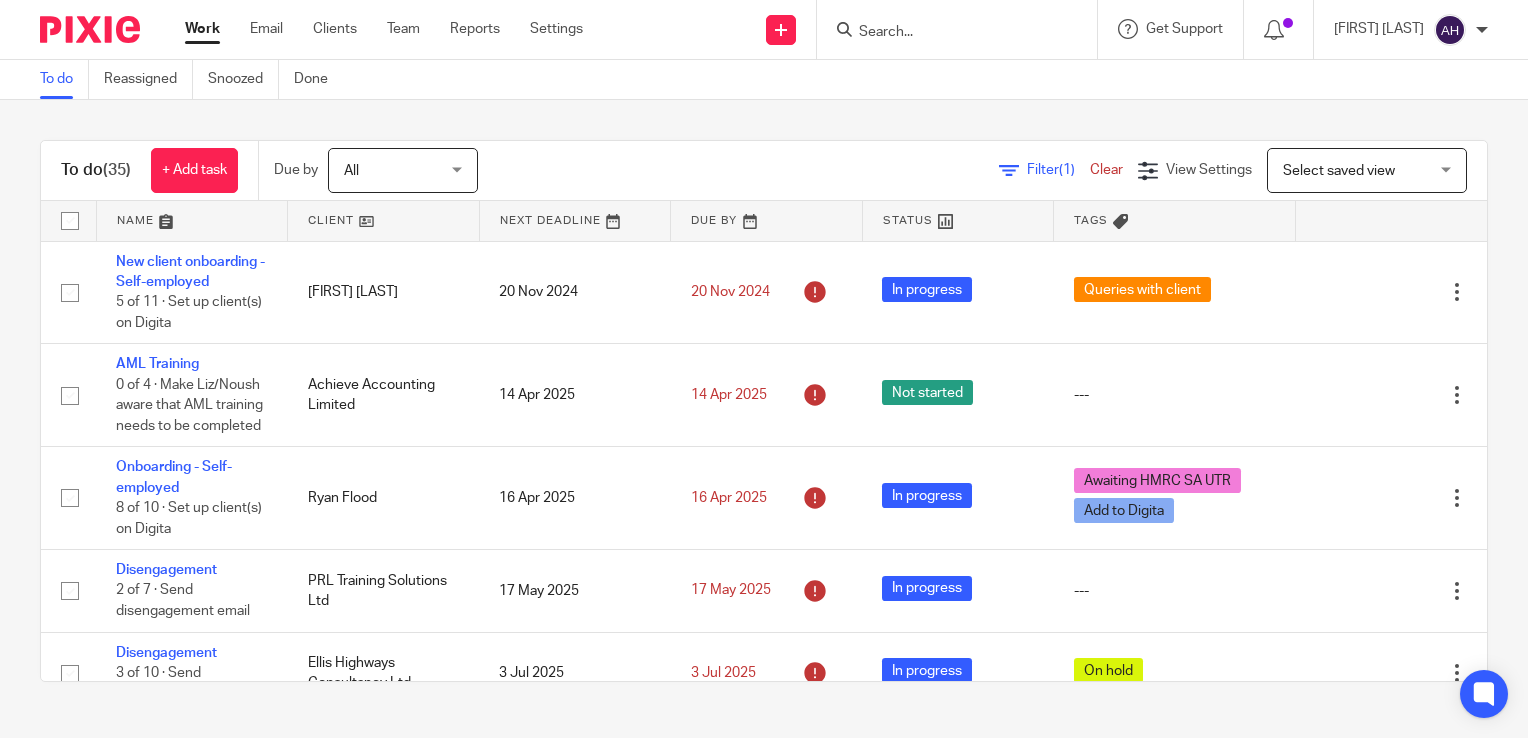 scroll, scrollTop: 0, scrollLeft: 0, axis: both 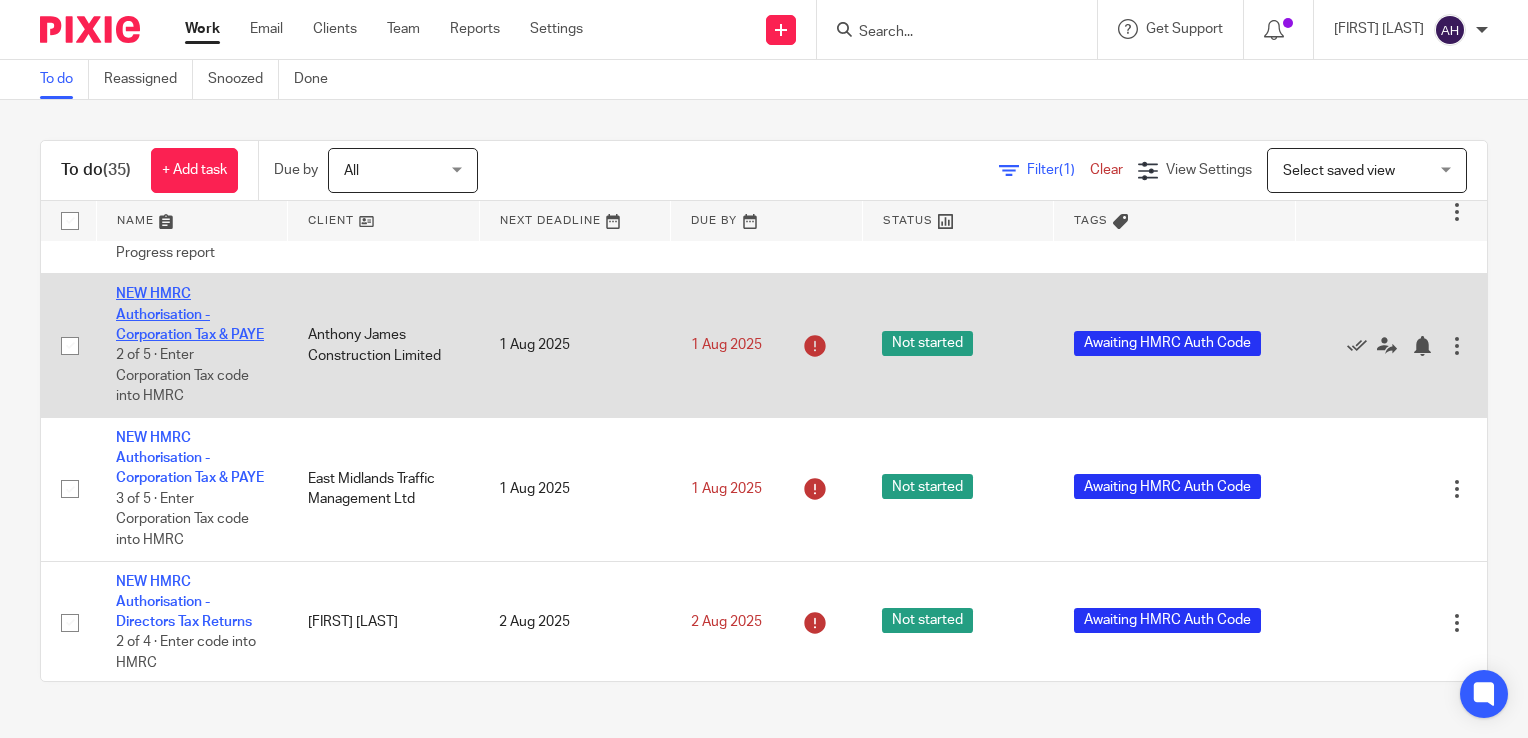 click on "NEW HMRC Authorisation - Corporation Tax & PAYE" at bounding box center [190, 314] 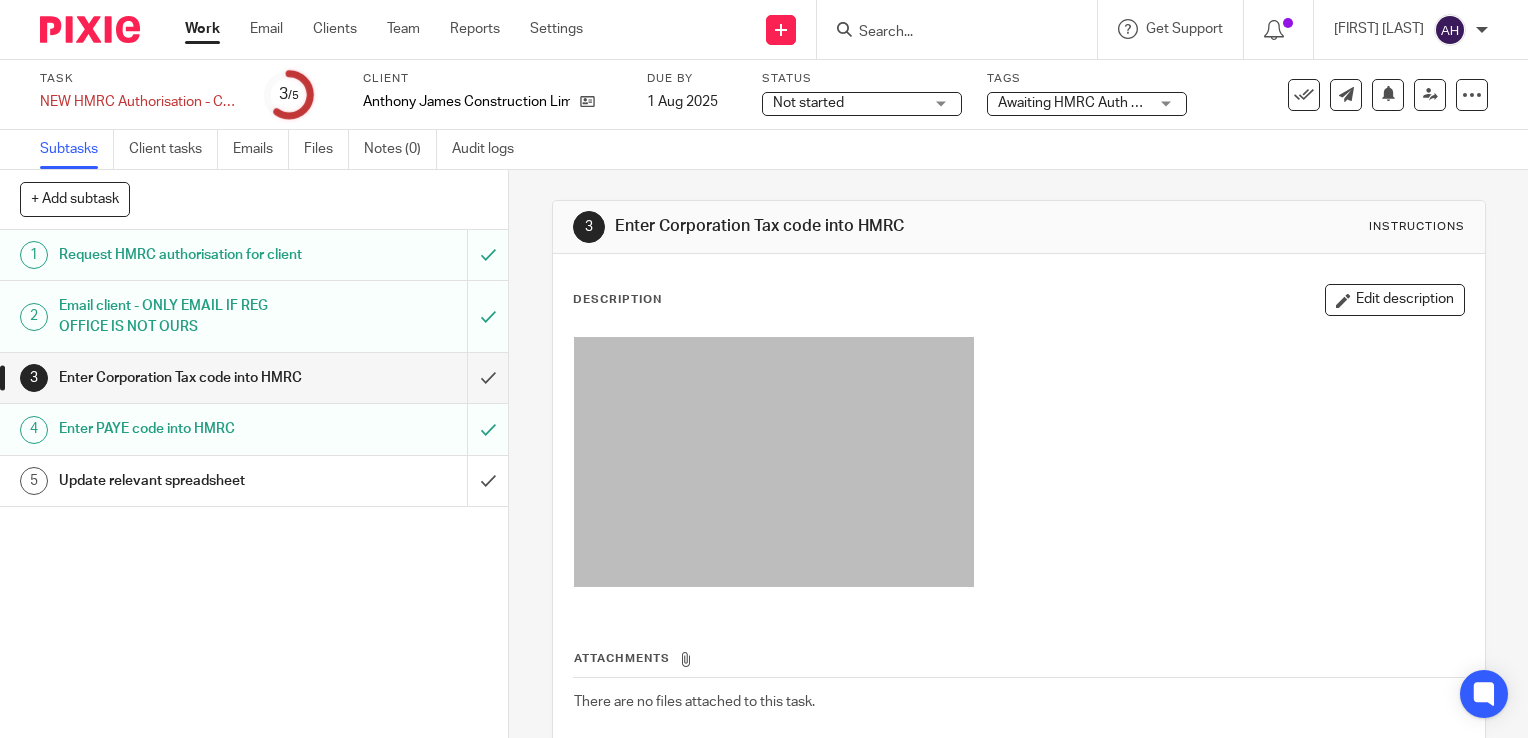 scroll, scrollTop: 0, scrollLeft: 0, axis: both 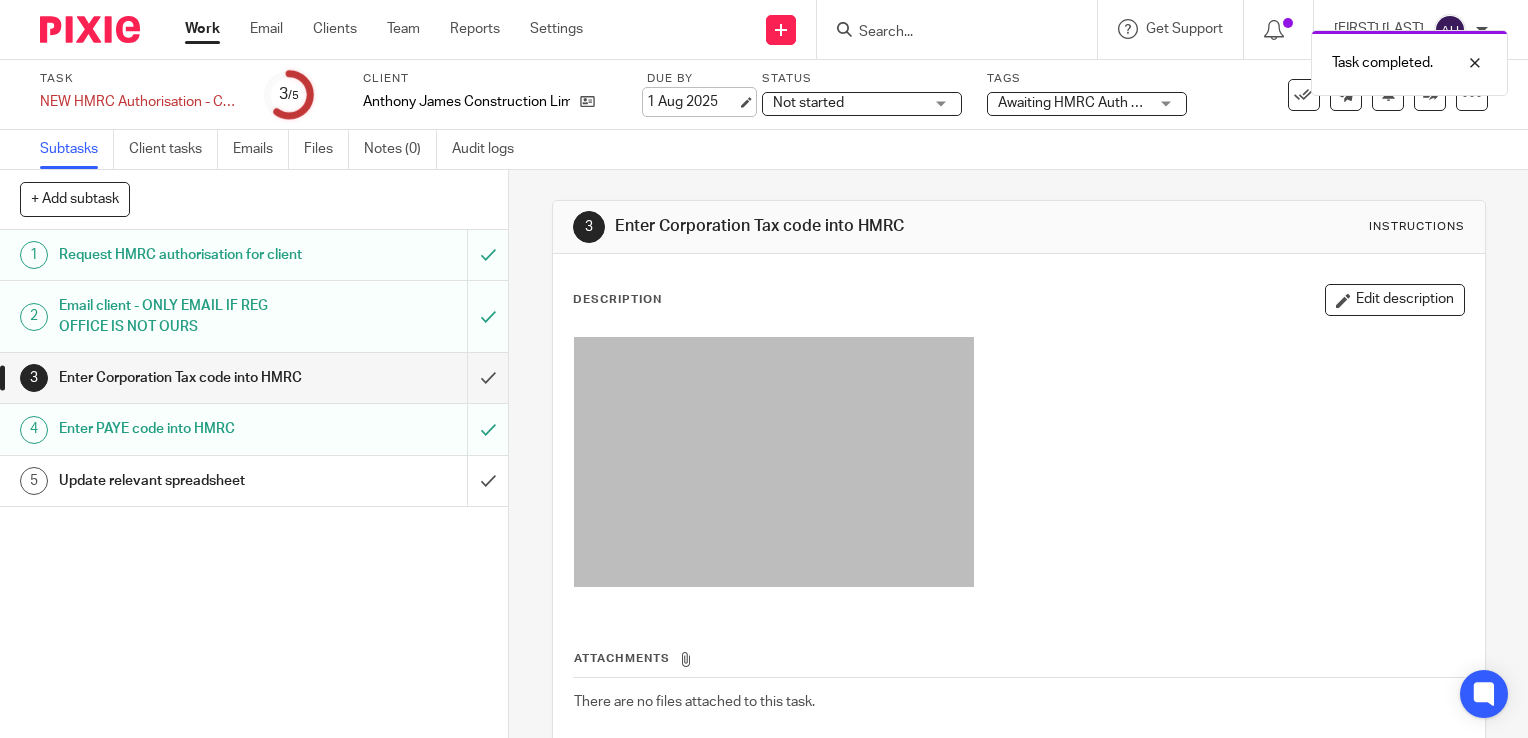 click on "1 Aug 2025" at bounding box center (692, 102) 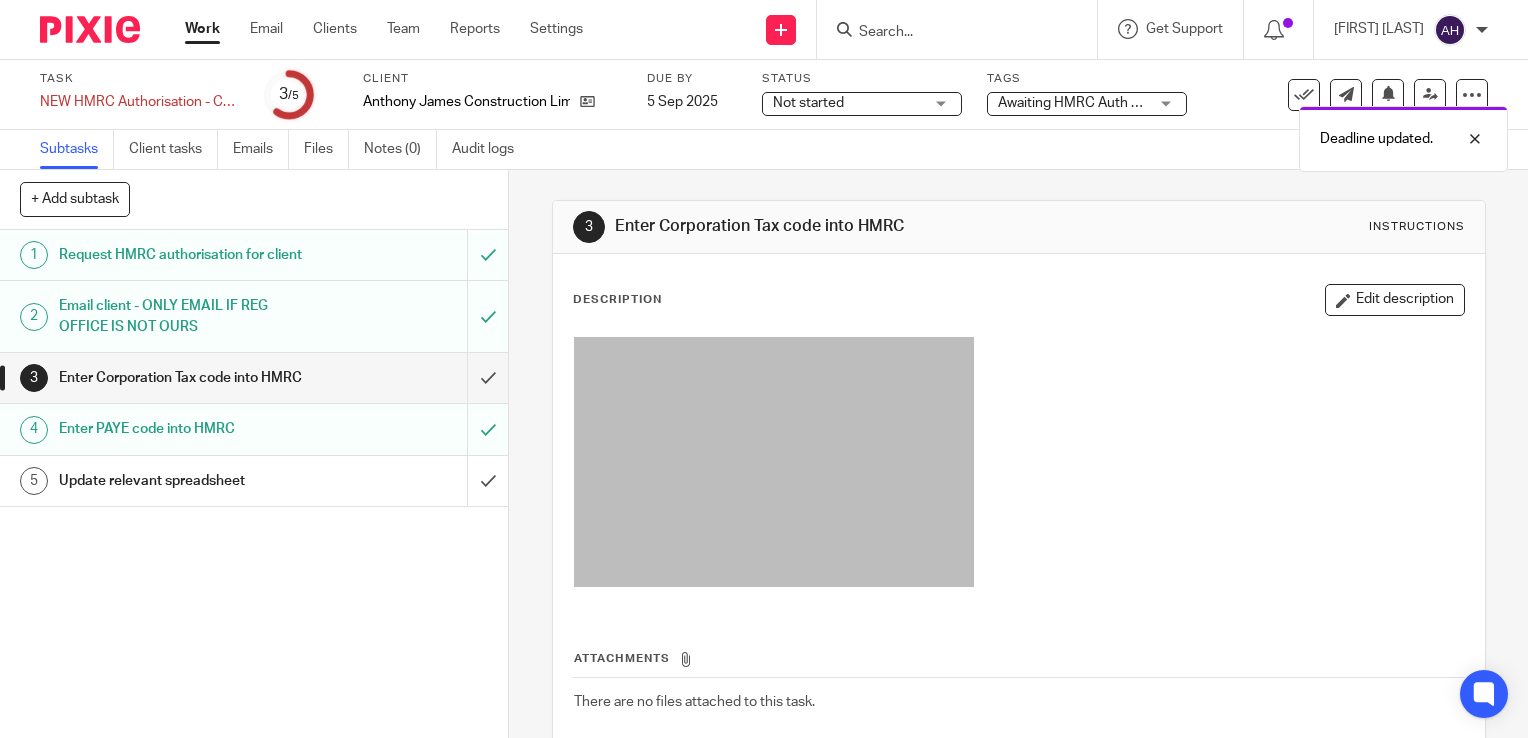 click on "3
Enter Corporation Tax code into HMRC
Instructions
Description
Edit description
Attachments     There are no files attached to this task.   Attach new file" at bounding box center [1018, 454] 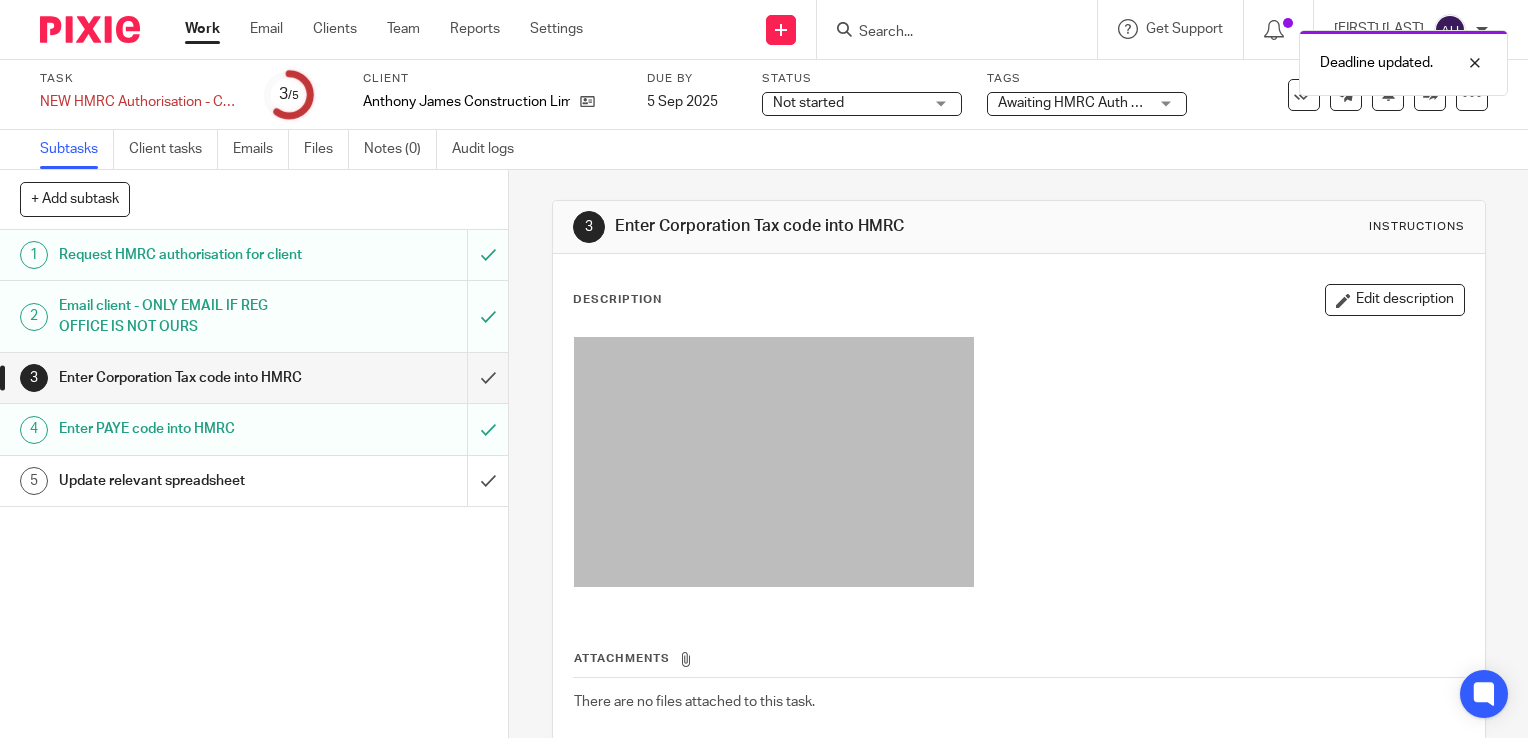 click on "Work" at bounding box center [202, 29] 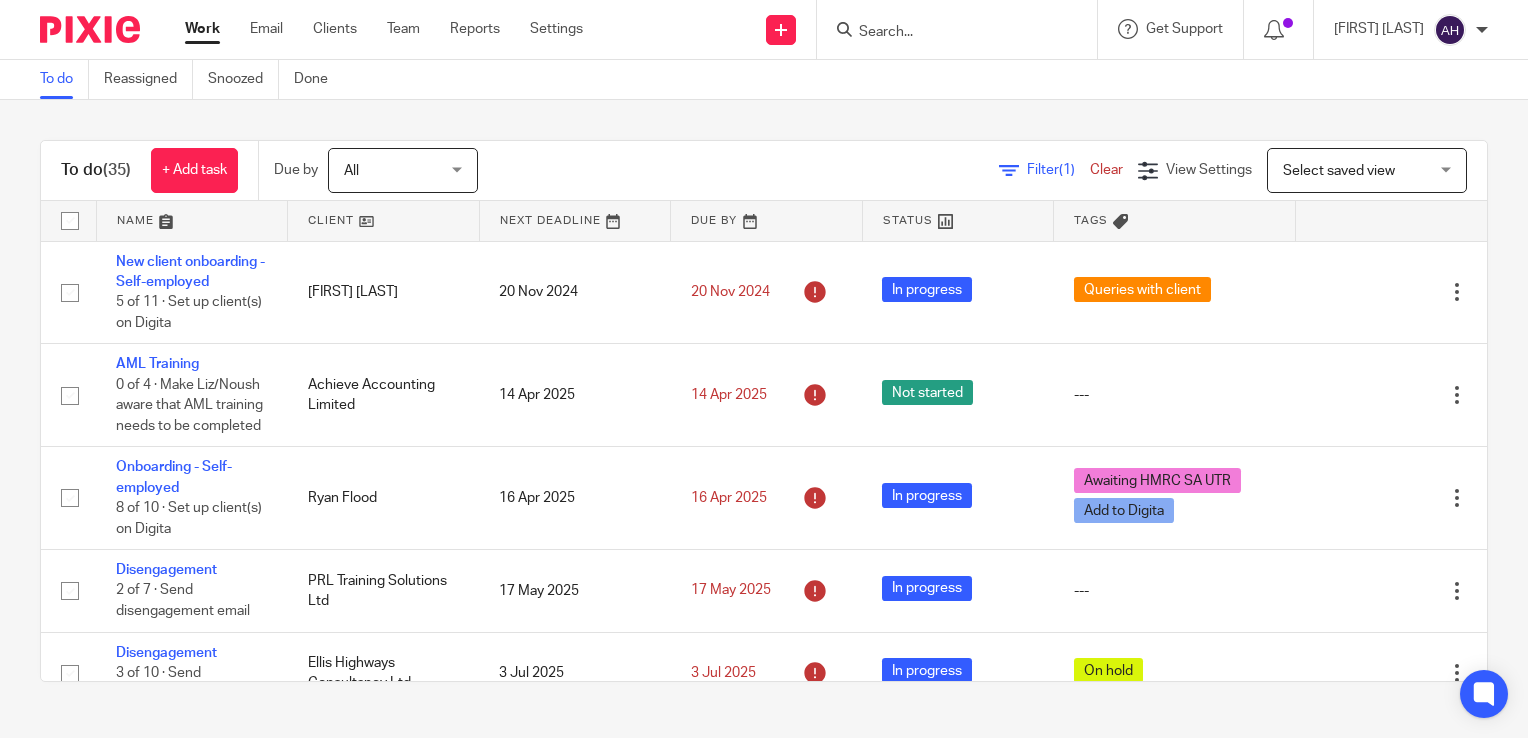 scroll, scrollTop: 0, scrollLeft: 0, axis: both 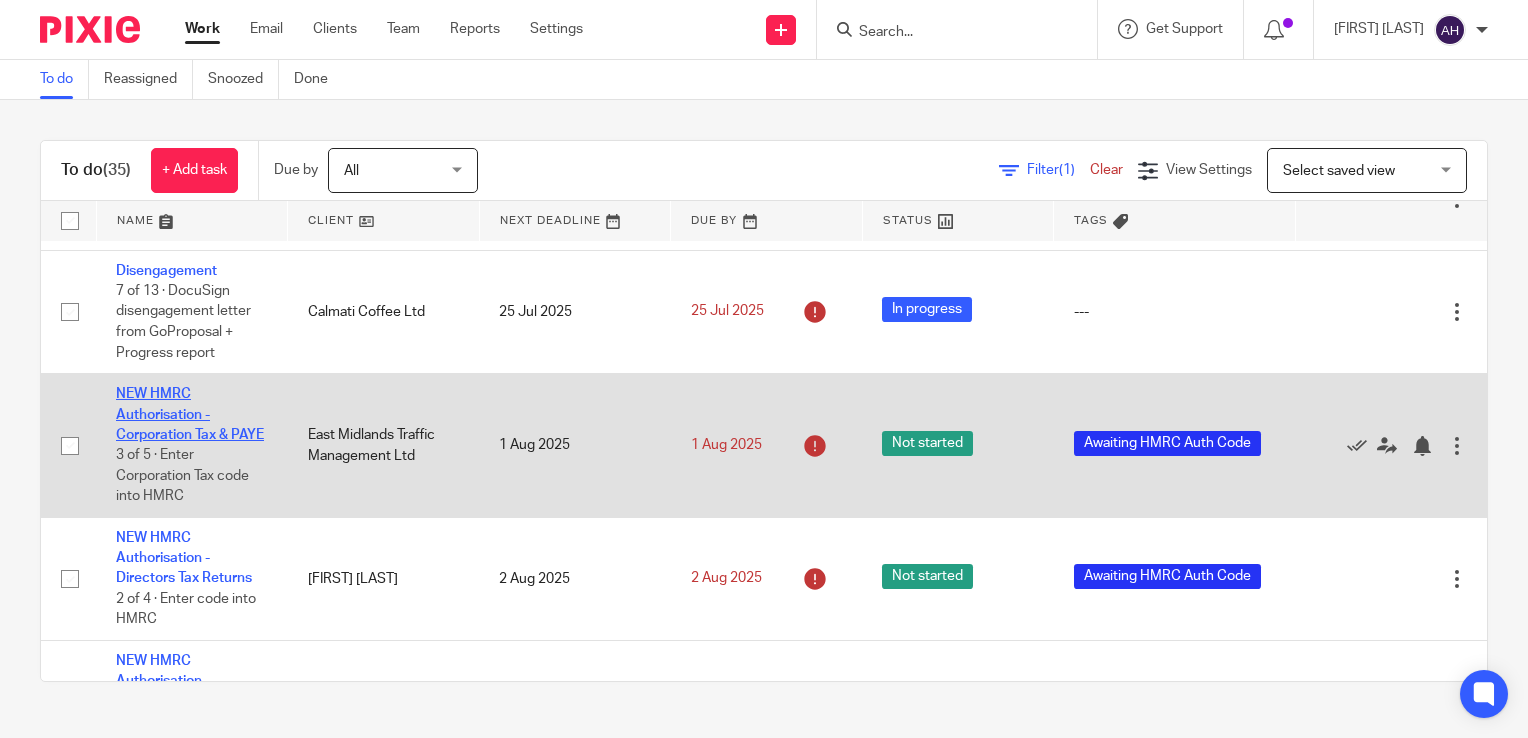 click on "NEW HMRC Authorisation - Corporation Tax & PAYE" at bounding box center [190, 414] 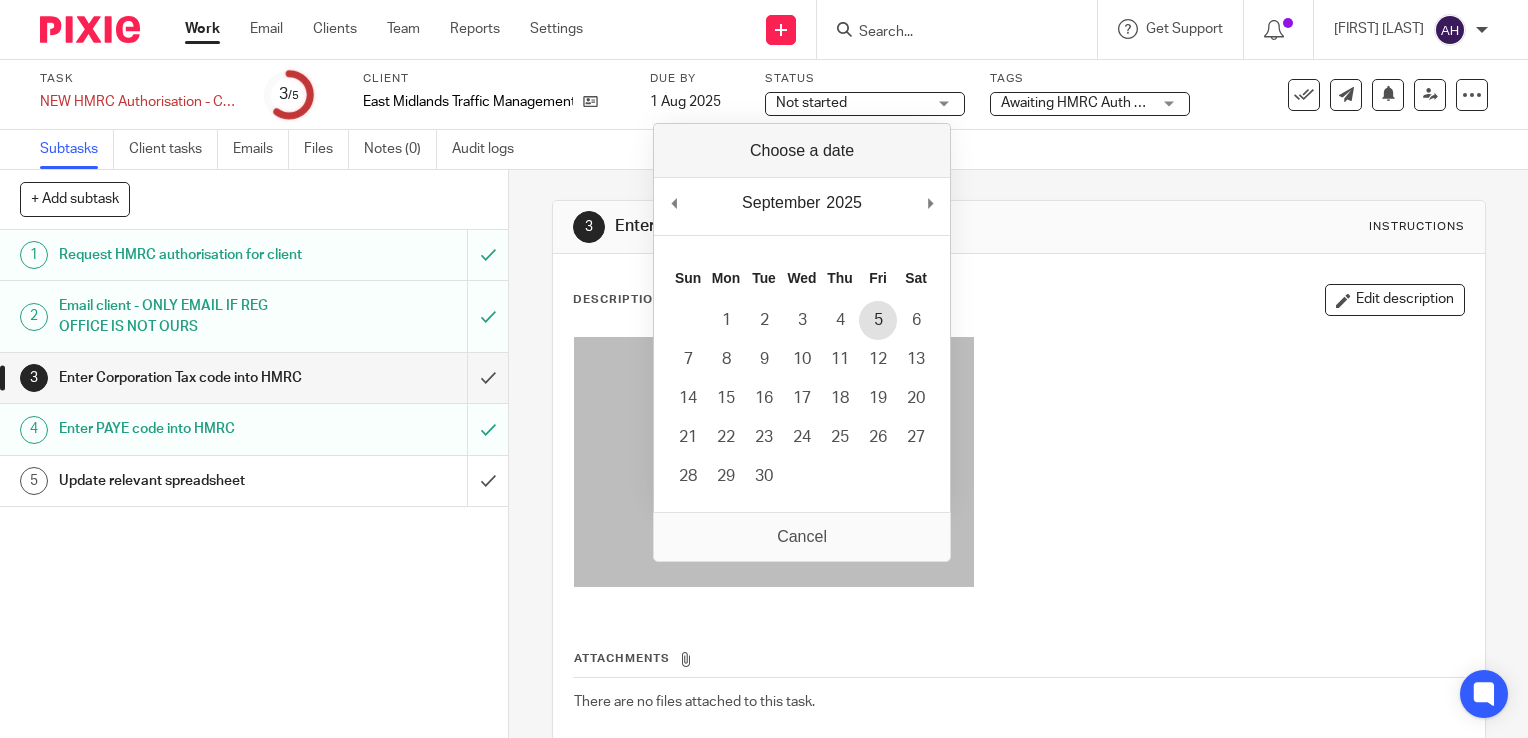 scroll, scrollTop: 0, scrollLeft: 0, axis: both 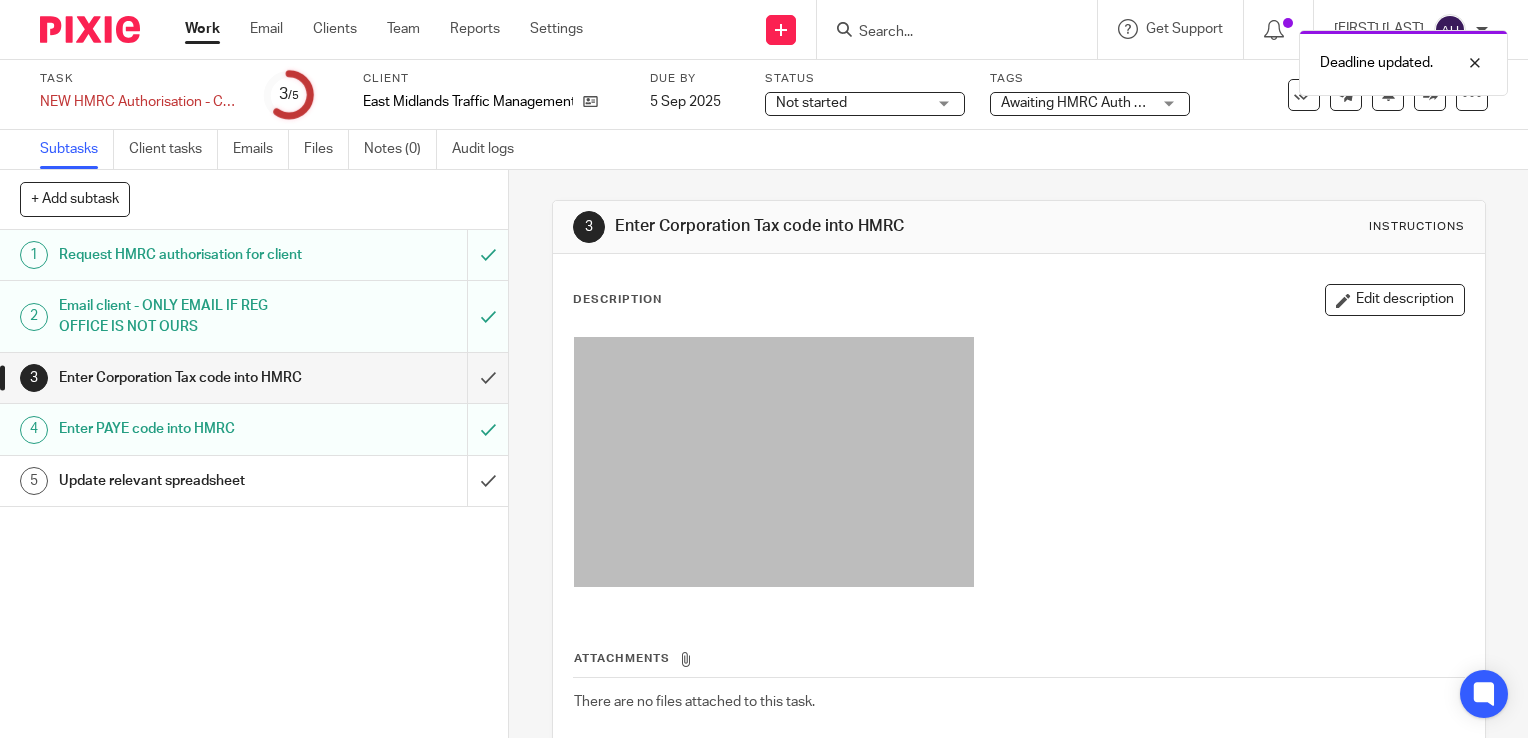 click on "Not started
Not started" at bounding box center [865, 104] 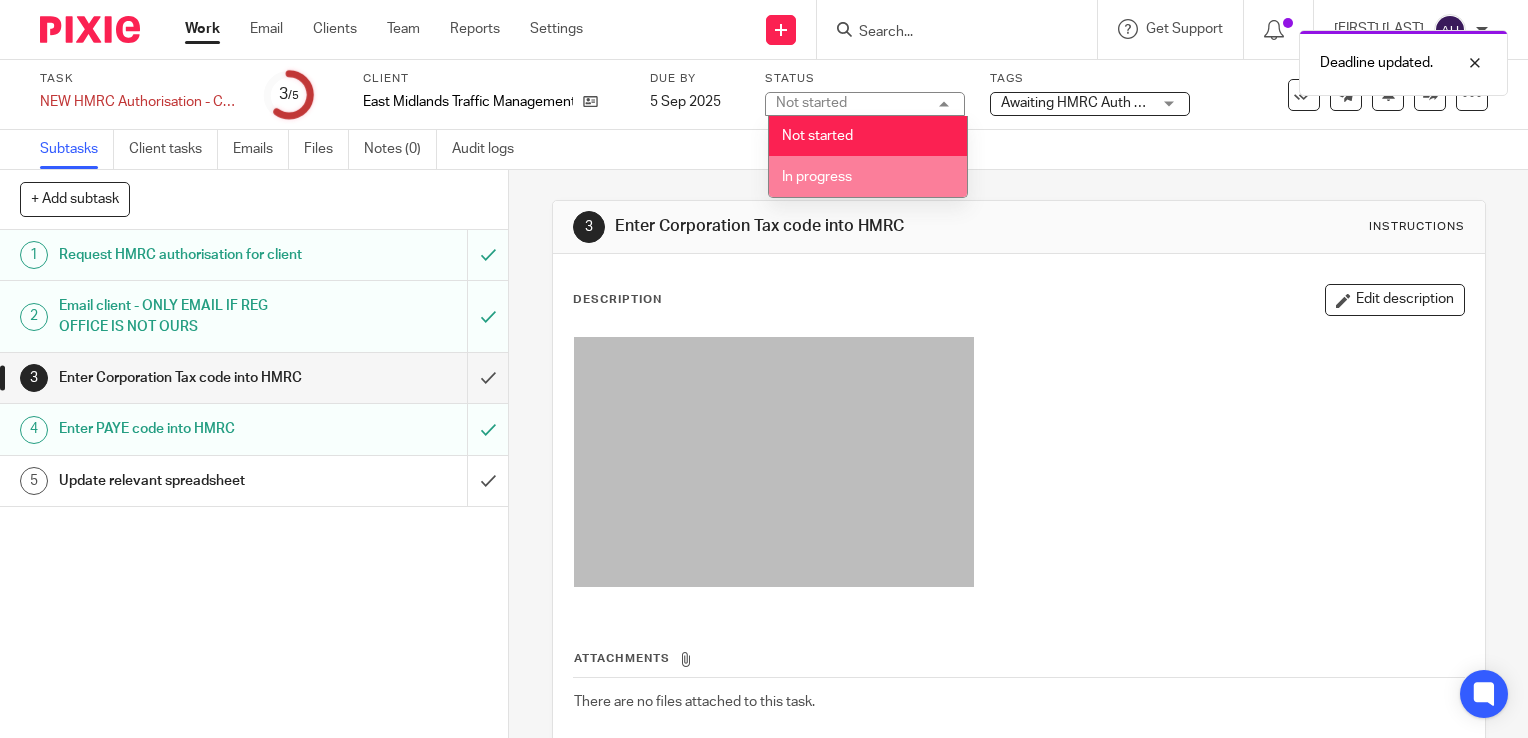 click on "In progress" at bounding box center (817, 177) 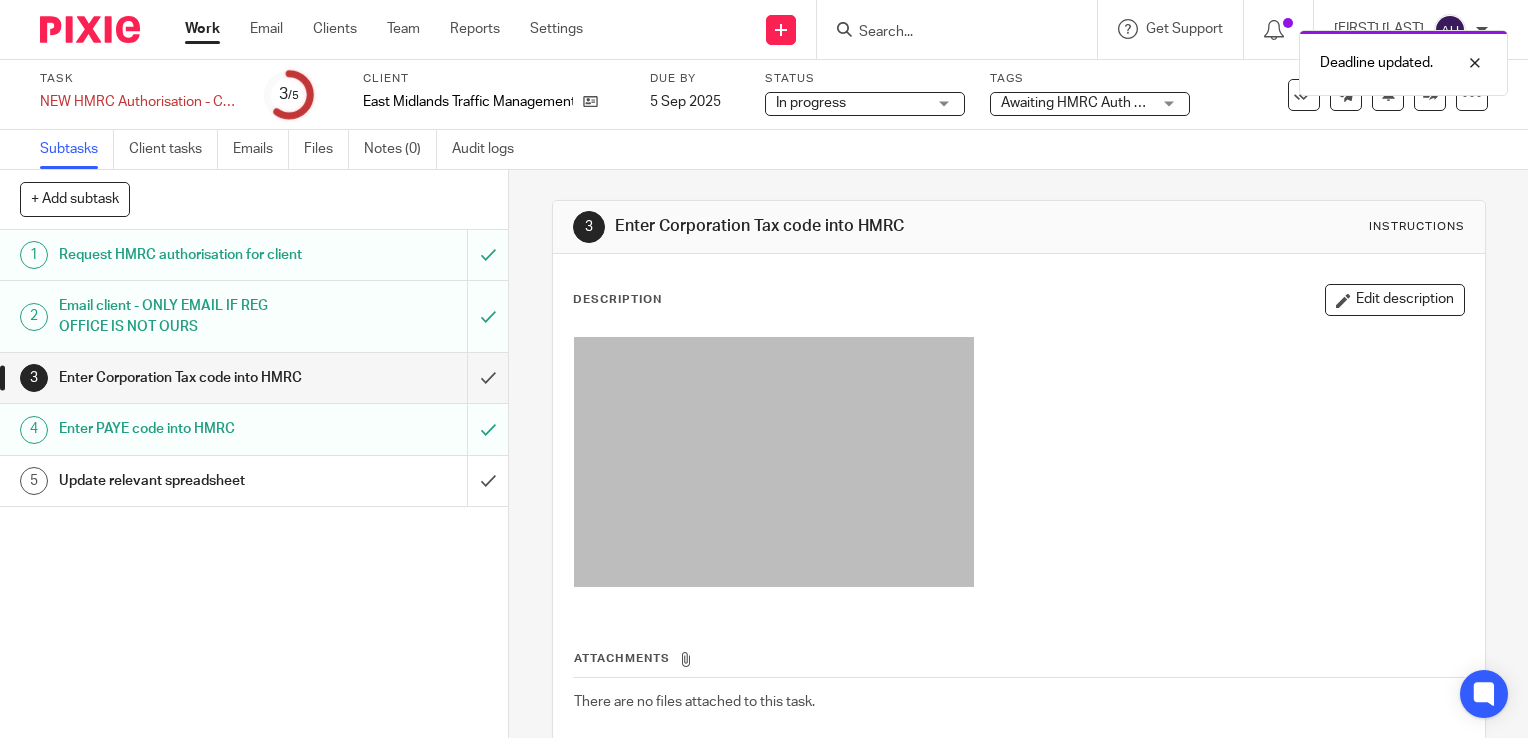 click on "3
Enter Corporation Tax code into HMRC
Instructions
Description
Edit description
Attachments     There are no files attached to this task.   Attach new file" at bounding box center [1018, 454] 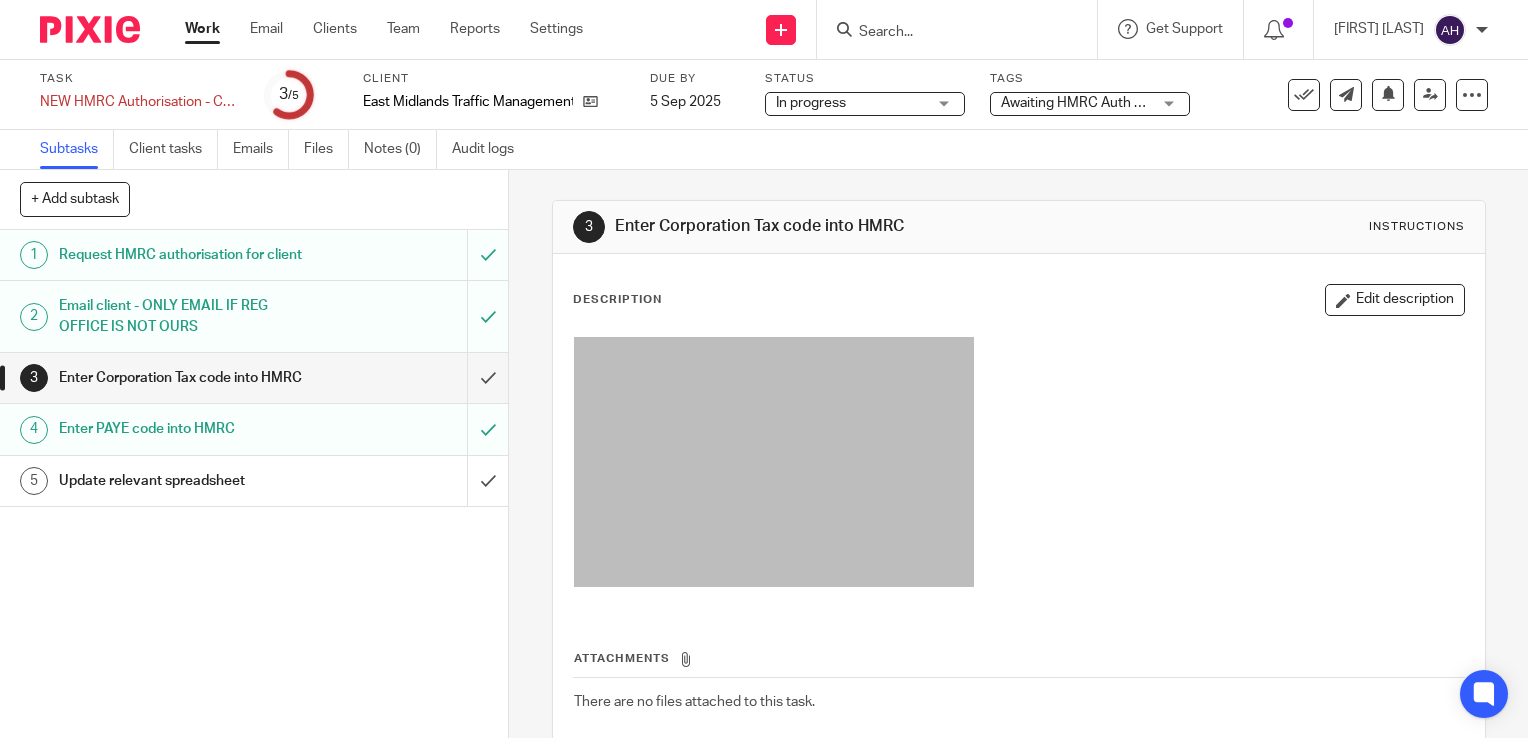 click on "Work" at bounding box center (202, 29) 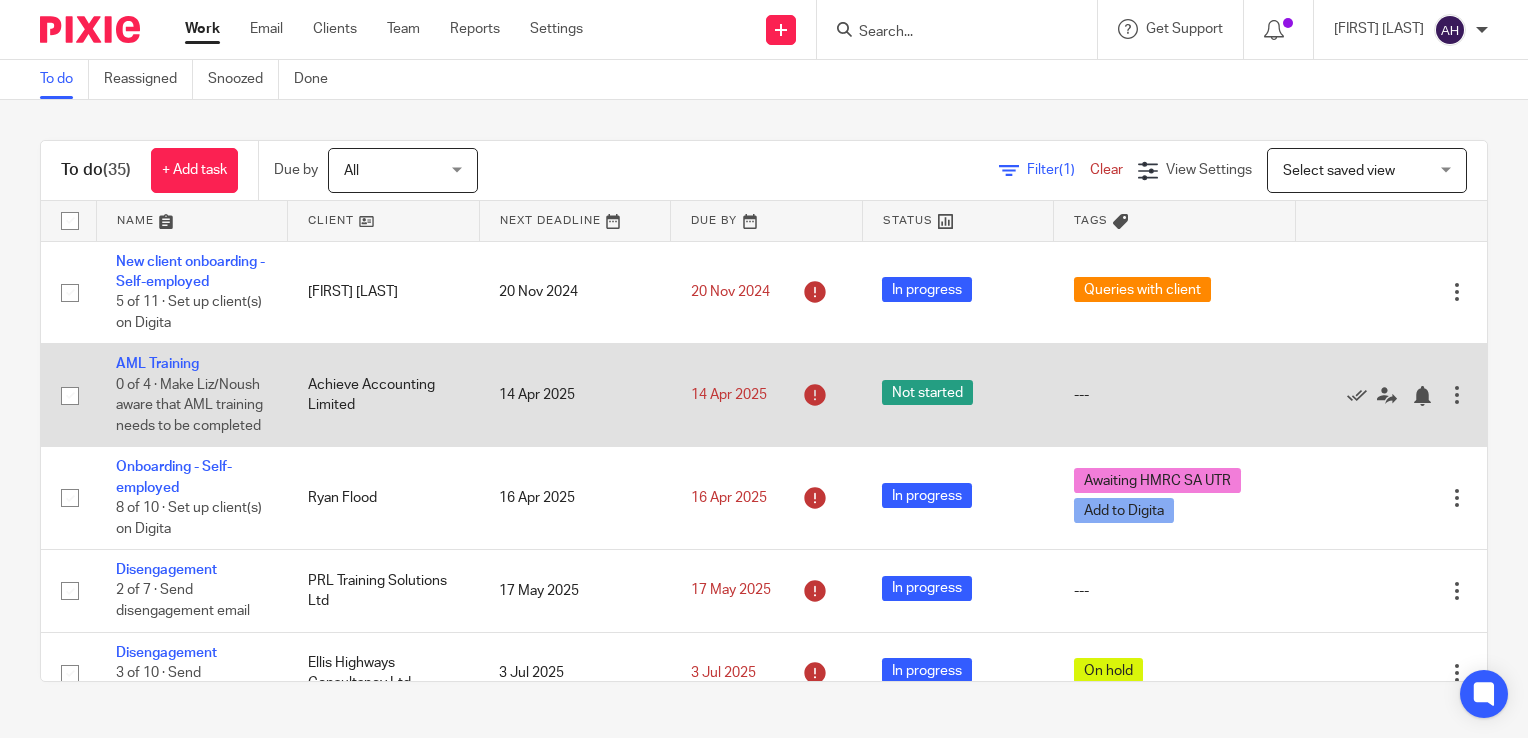 scroll, scrollTop: 0, scrollLeft: 0, axis: both 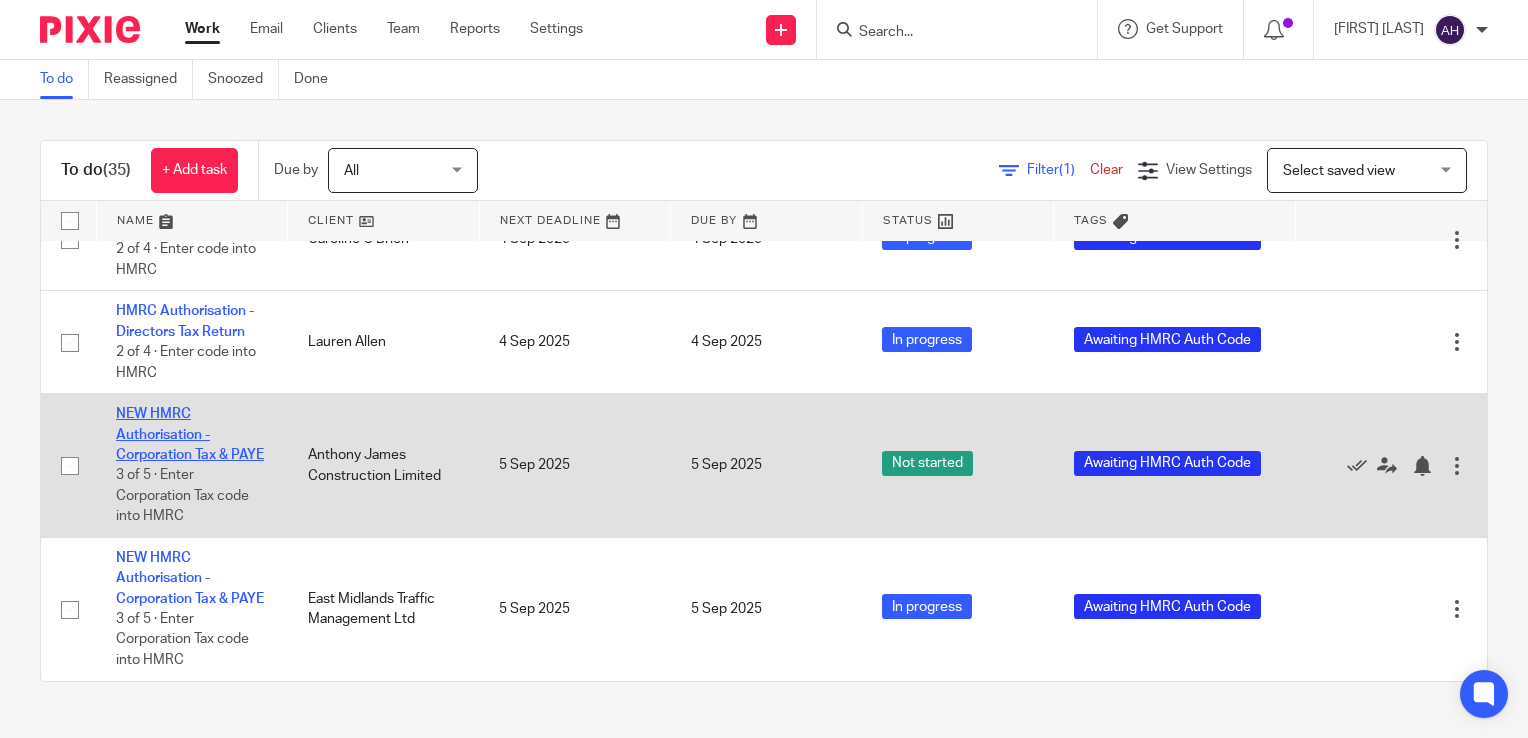click on "NEW HMRC Authorisation - Corporation Tax & PAYE" 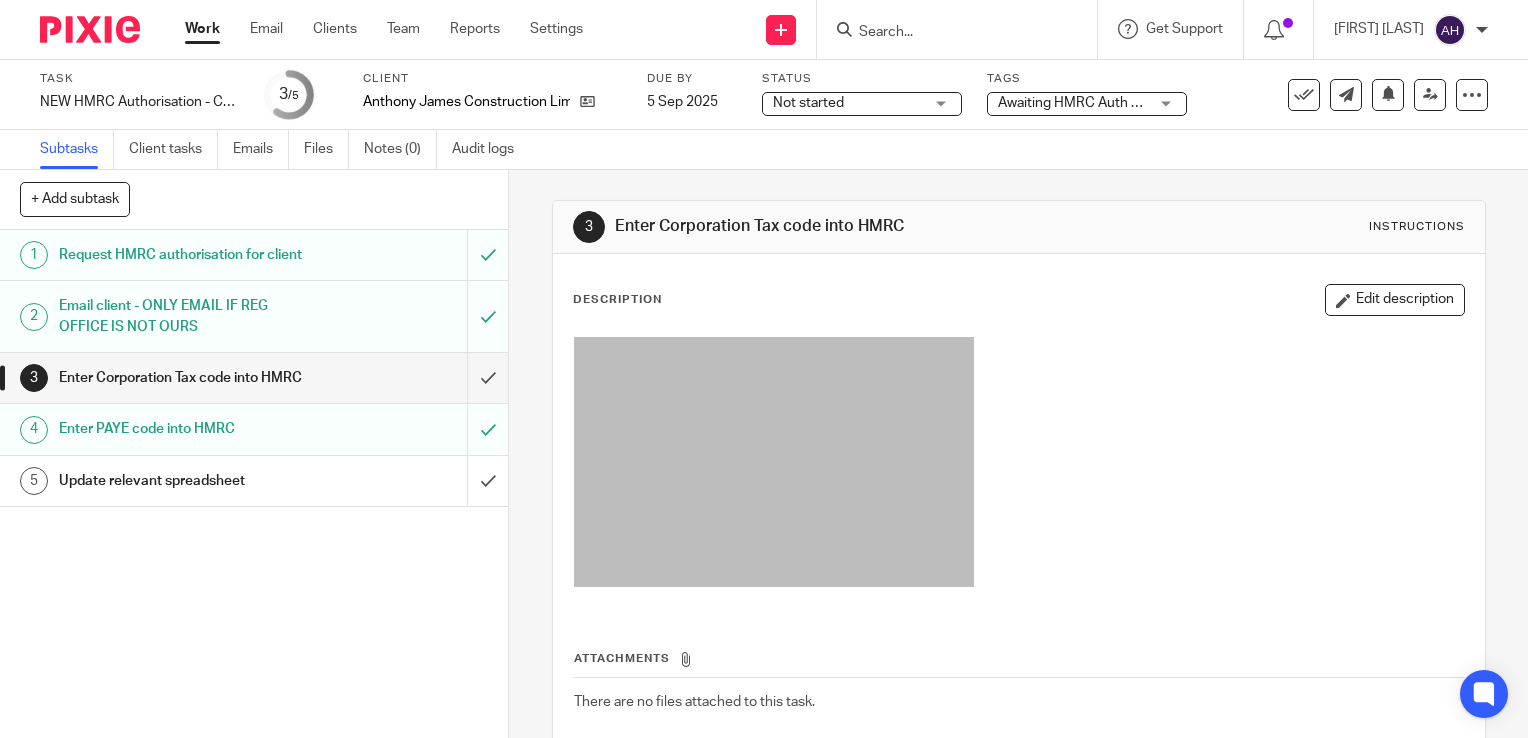 scroll, scrollTop: 0, scrollLeft: 0, axis: both 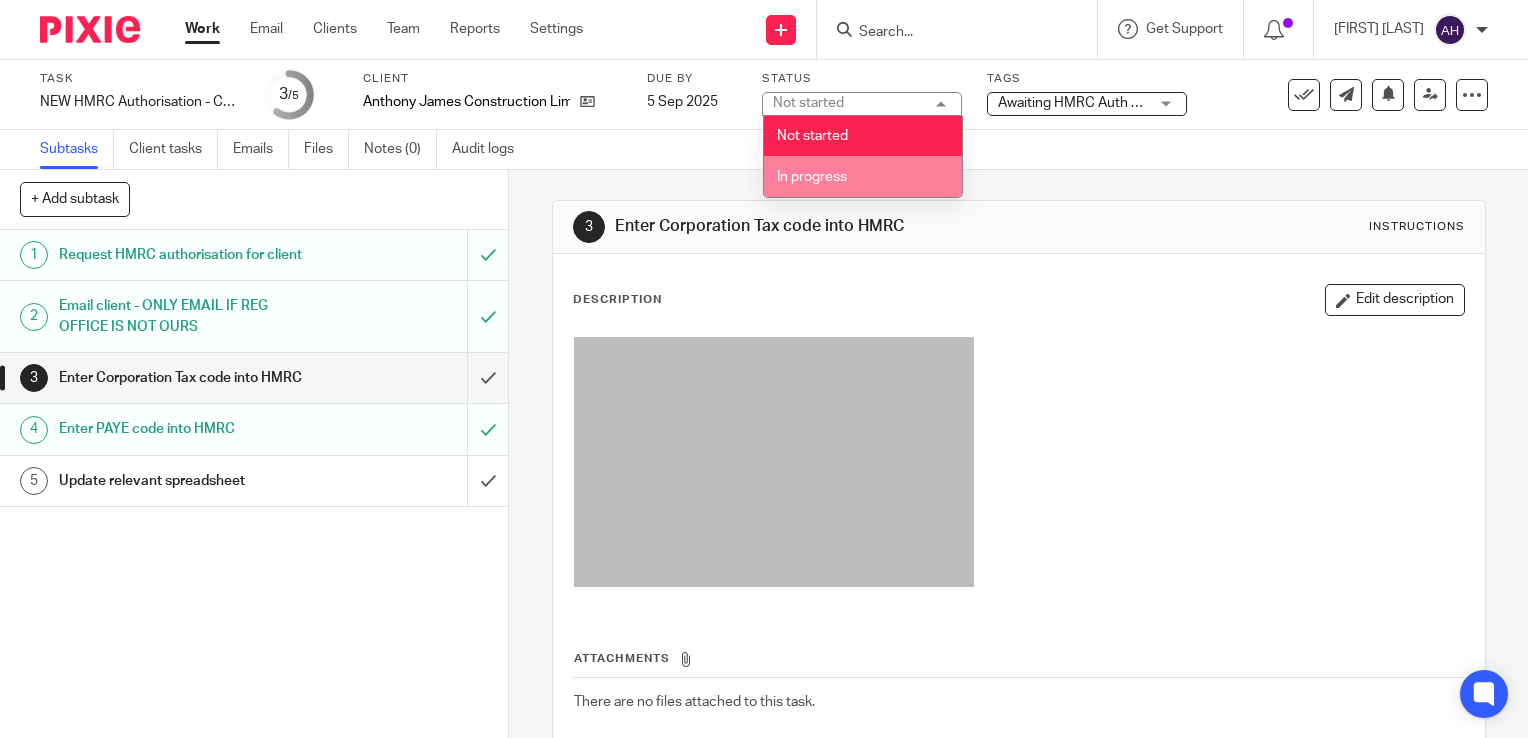 click on "In progress" at bounding box center [812, 177] 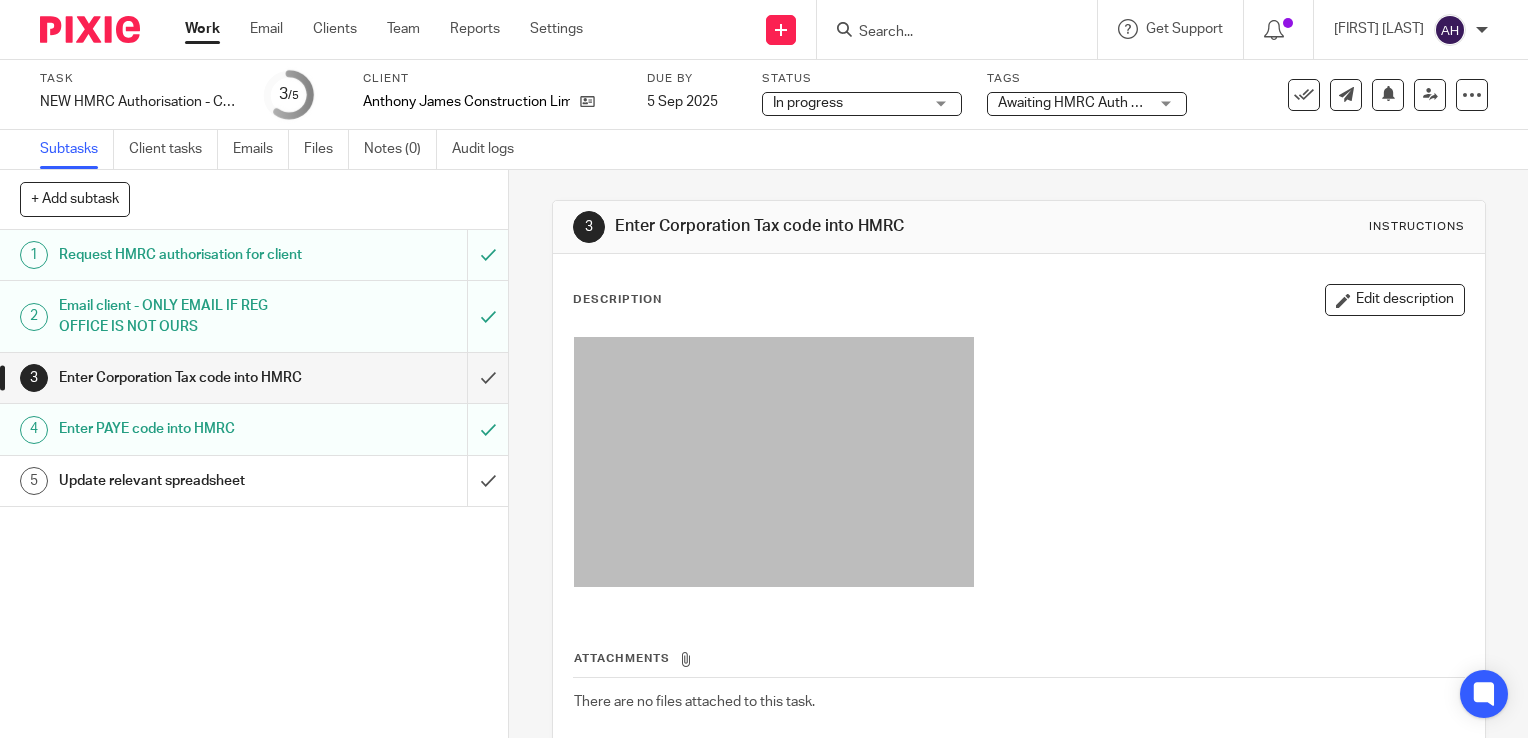 click on "3
Enter Corporation Tax code into HMRC
Instructions
Description
Edit description
Attachments     There are no files attached to this task.   Attach new file" at bounding box center (1018, 454) 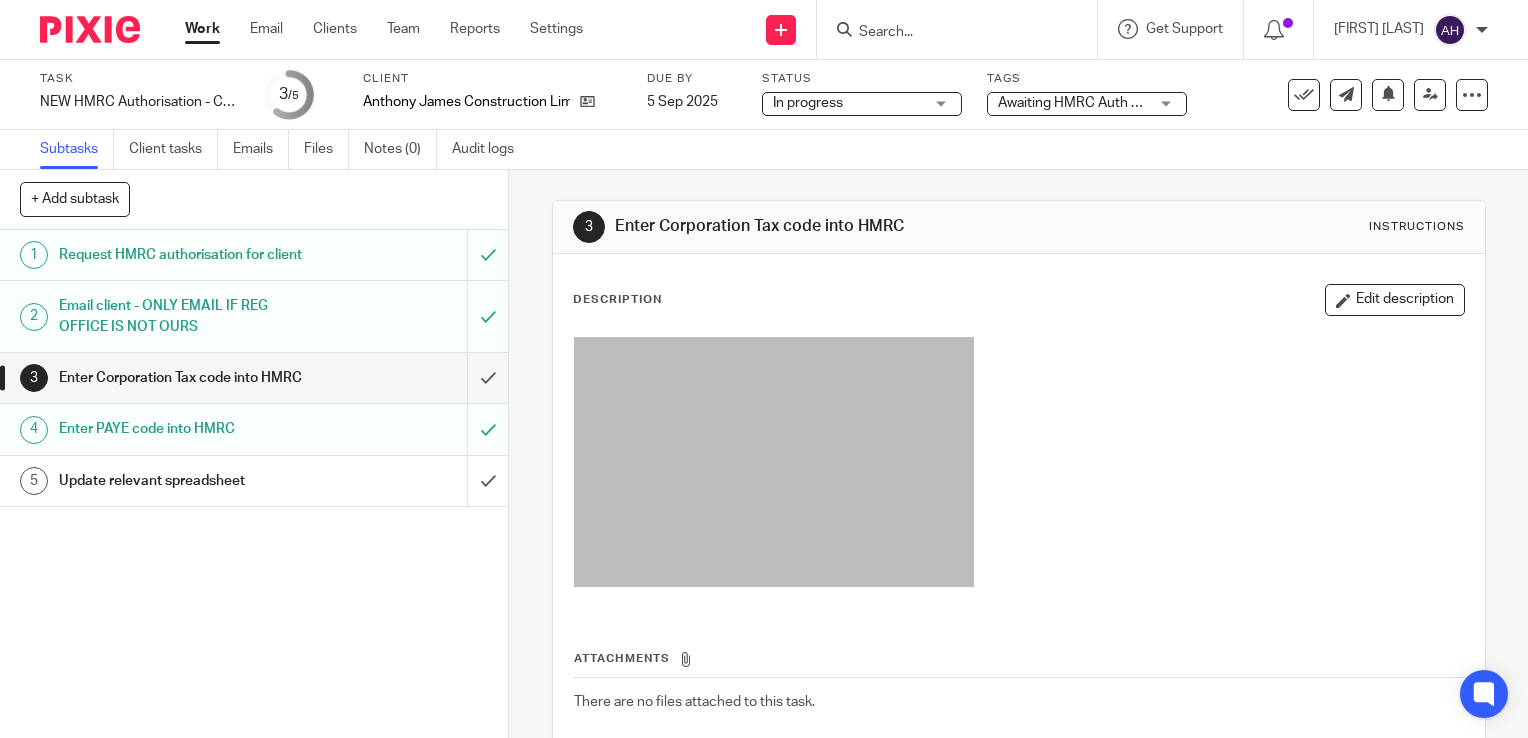 click on "Work" at bounding box center (202, 29) 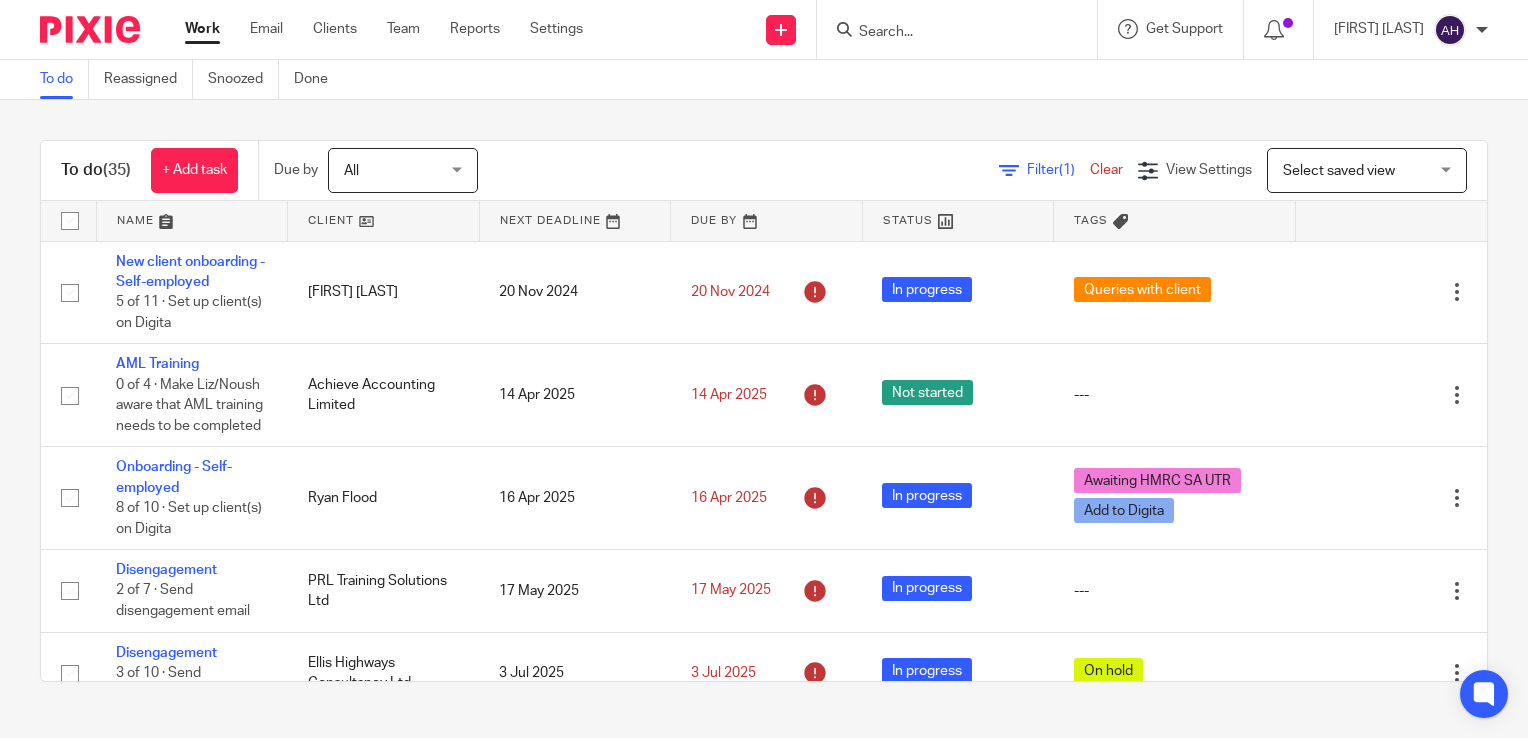 scroll, scrollTop: 0, scrollLeft: 0, axis: both 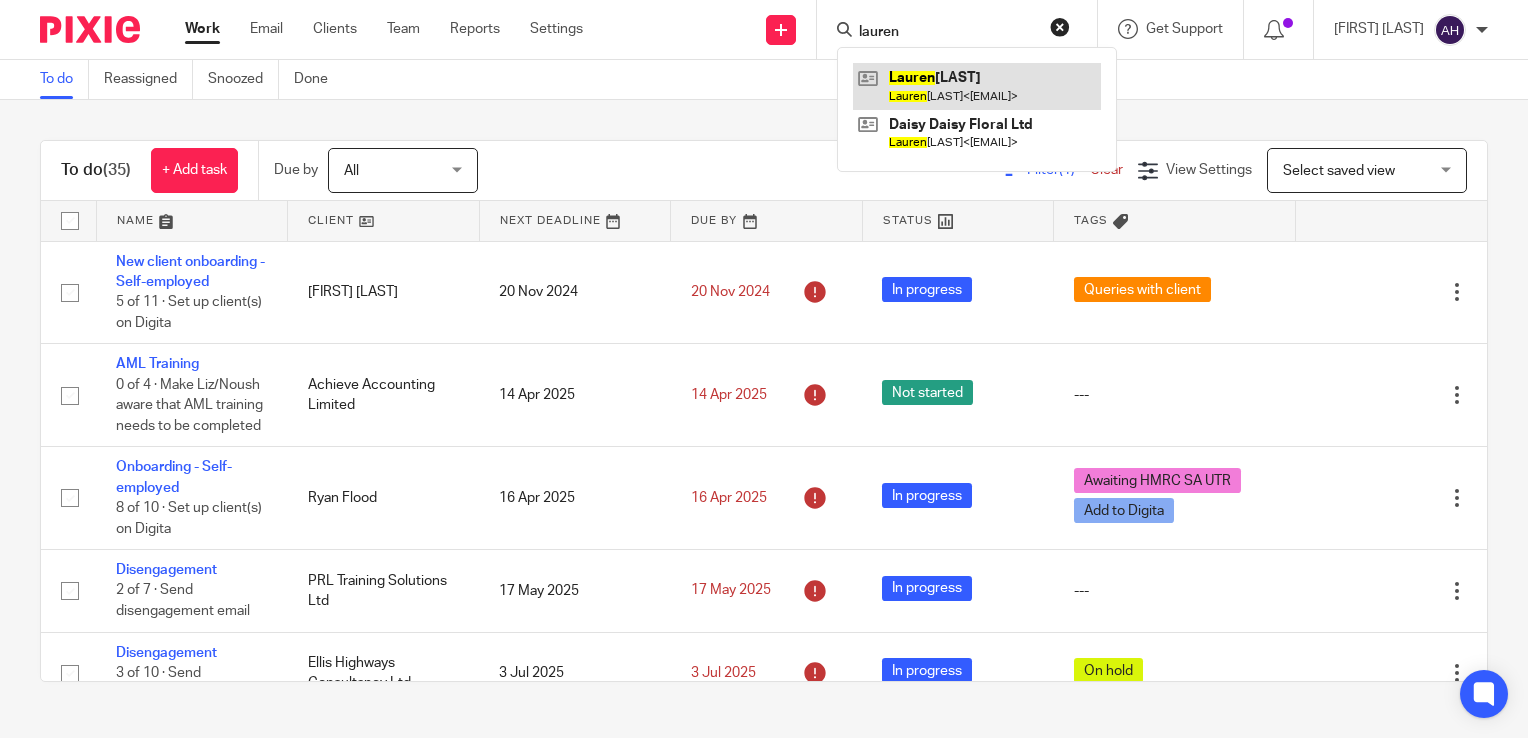 type on "lauren" 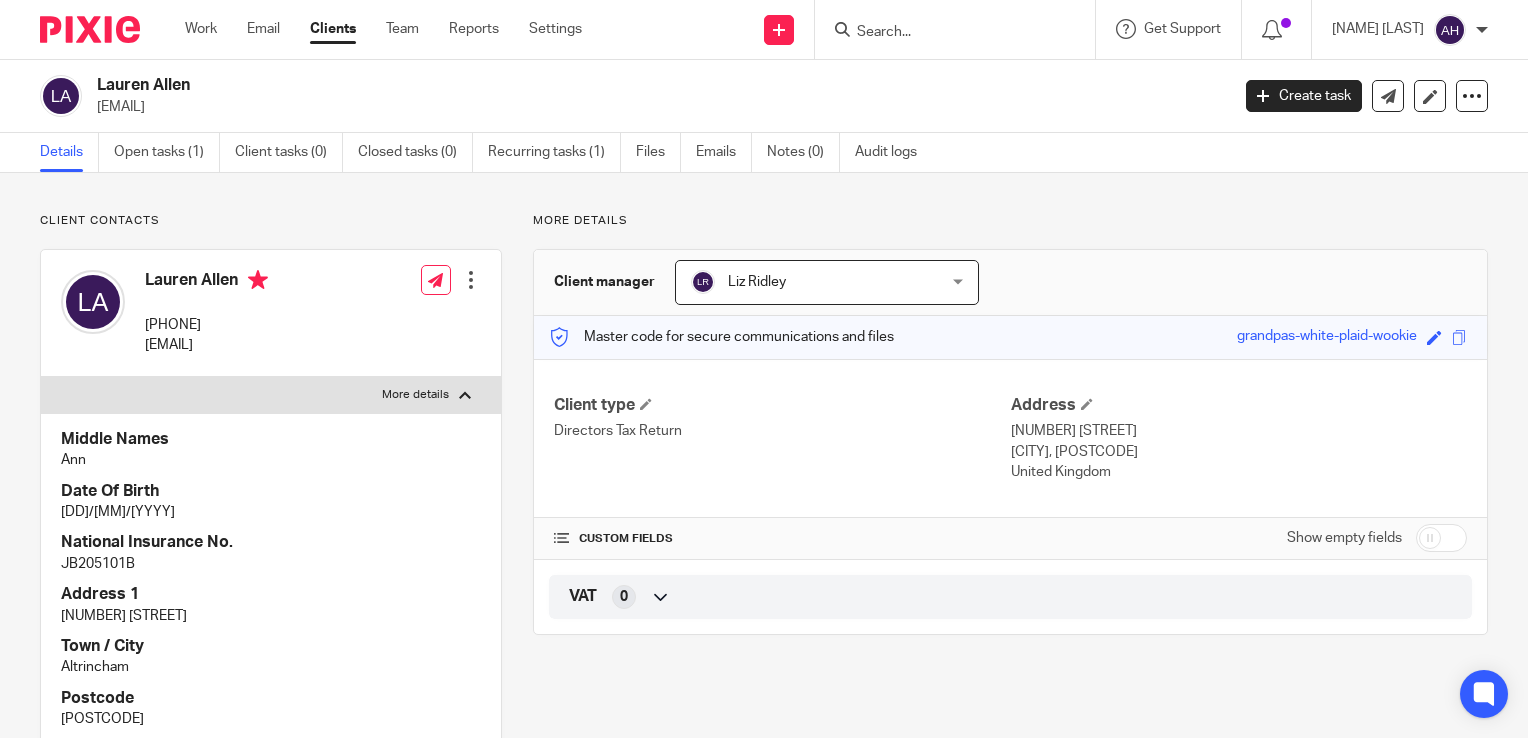 scroll, scrollTop: 0, scrollLeft: 0, axis: both 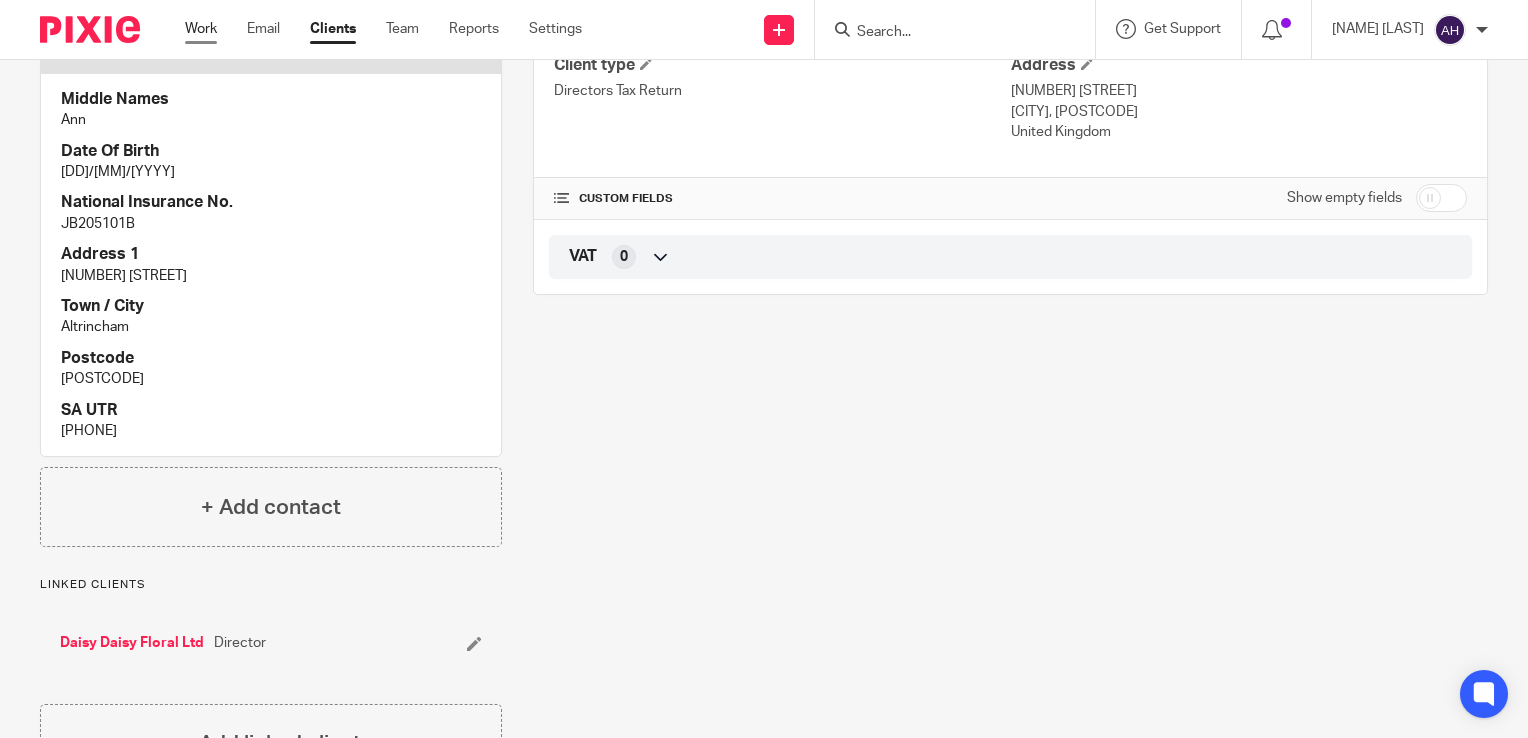 click on "Work" at bounding box center [201, 29] 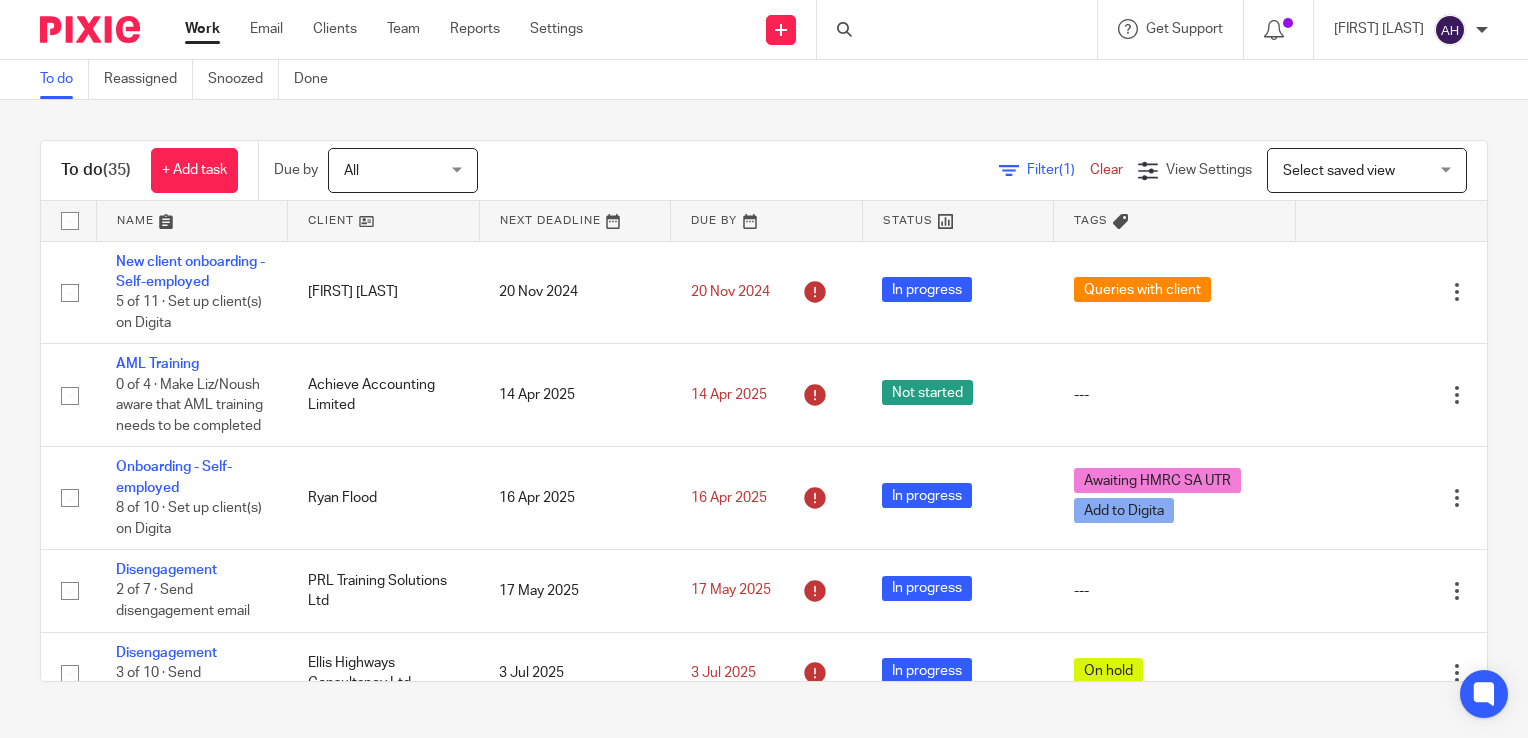 scroll, scrollTop: 0, scrollLeft: 0, axis: both 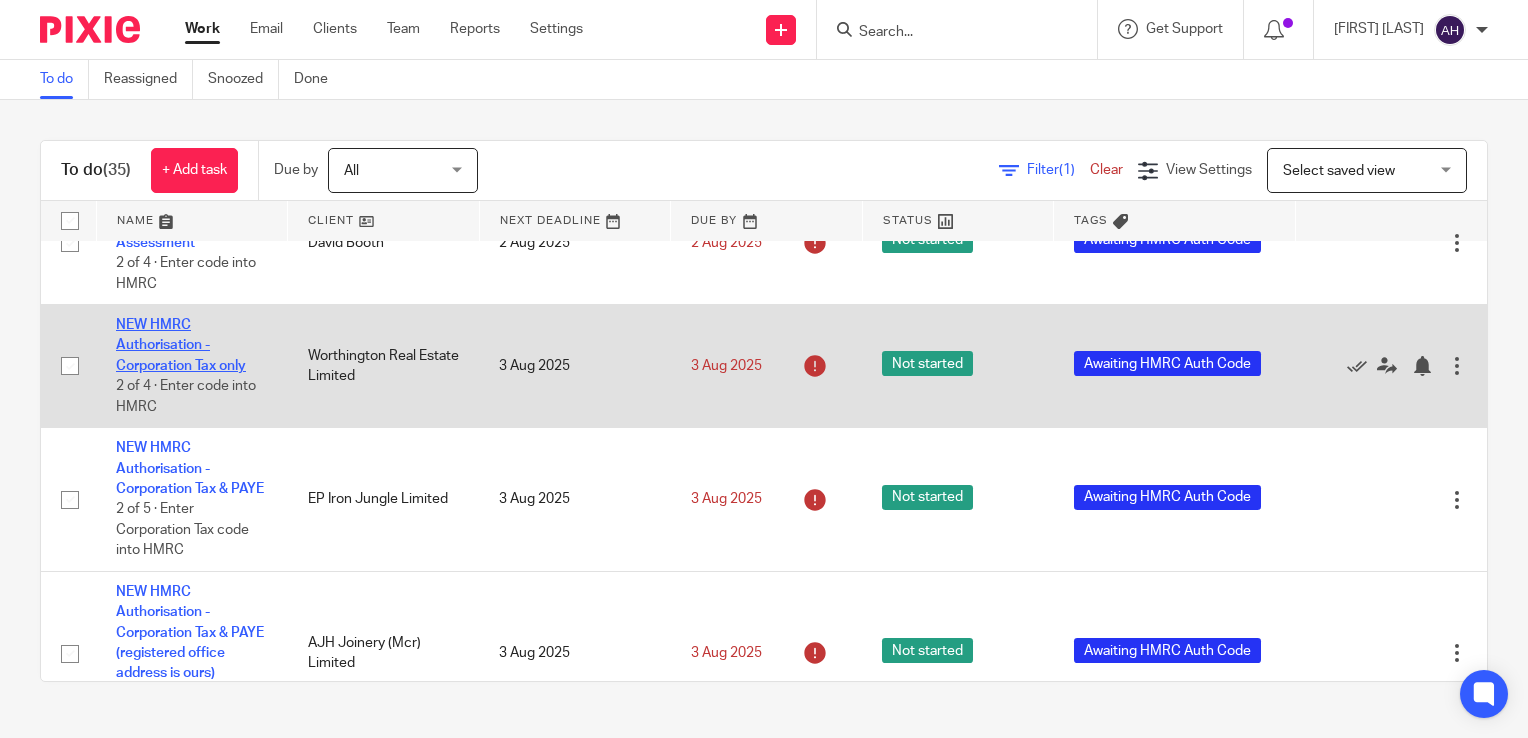 click on "NEW HMRC Authorisation - Corporation Tax only" 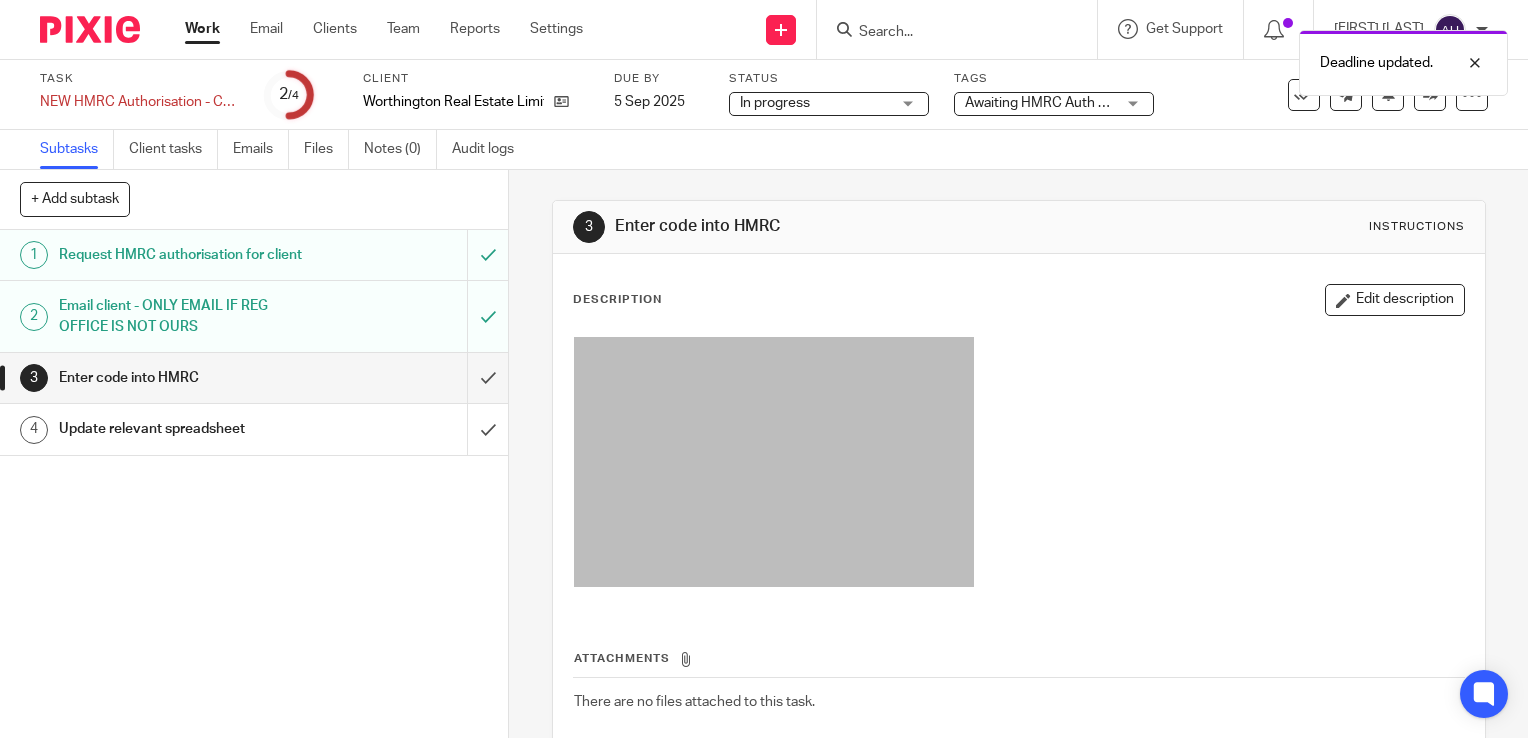 scroll, scrollTop: 0, scrollLeft: 0, axis: both 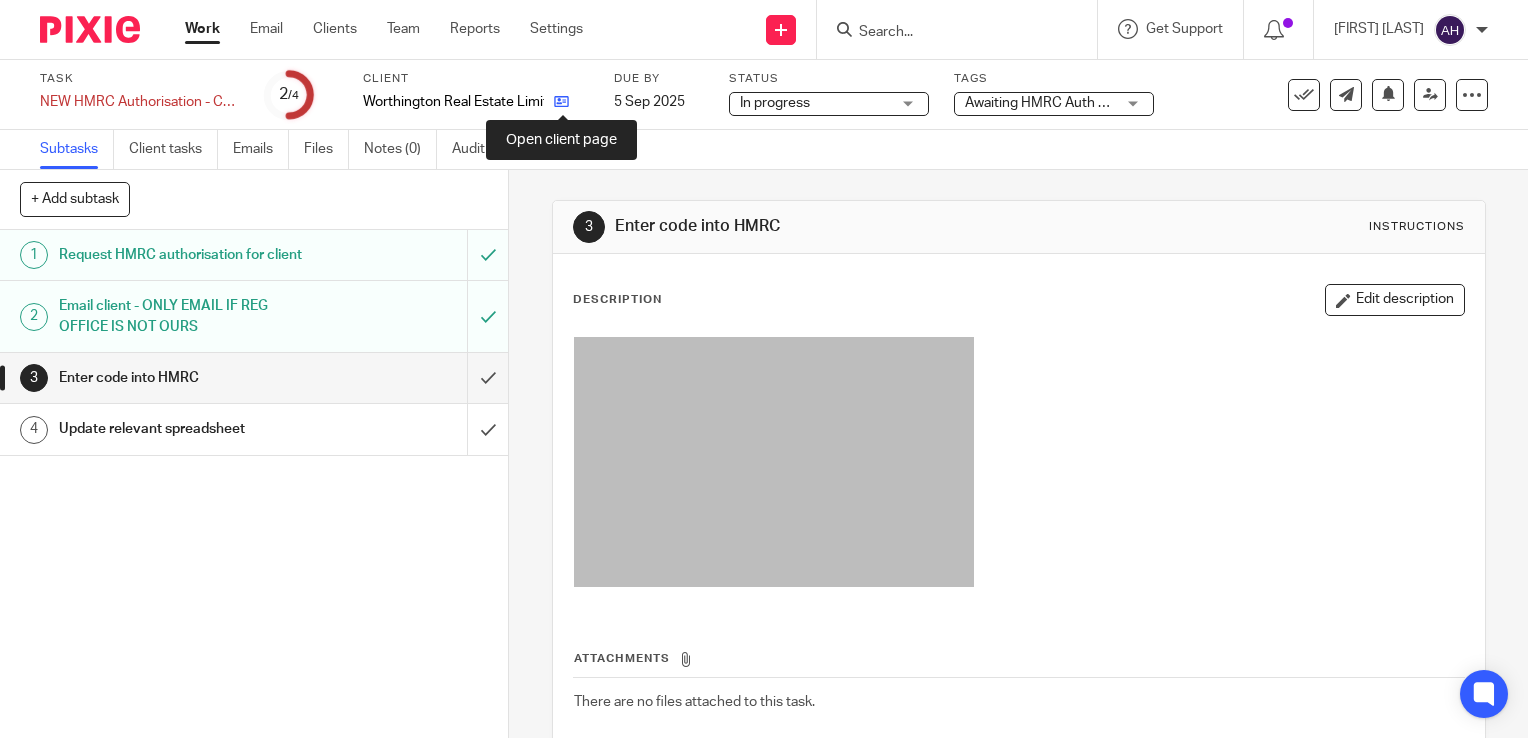 click at bounding box center [561, 101] 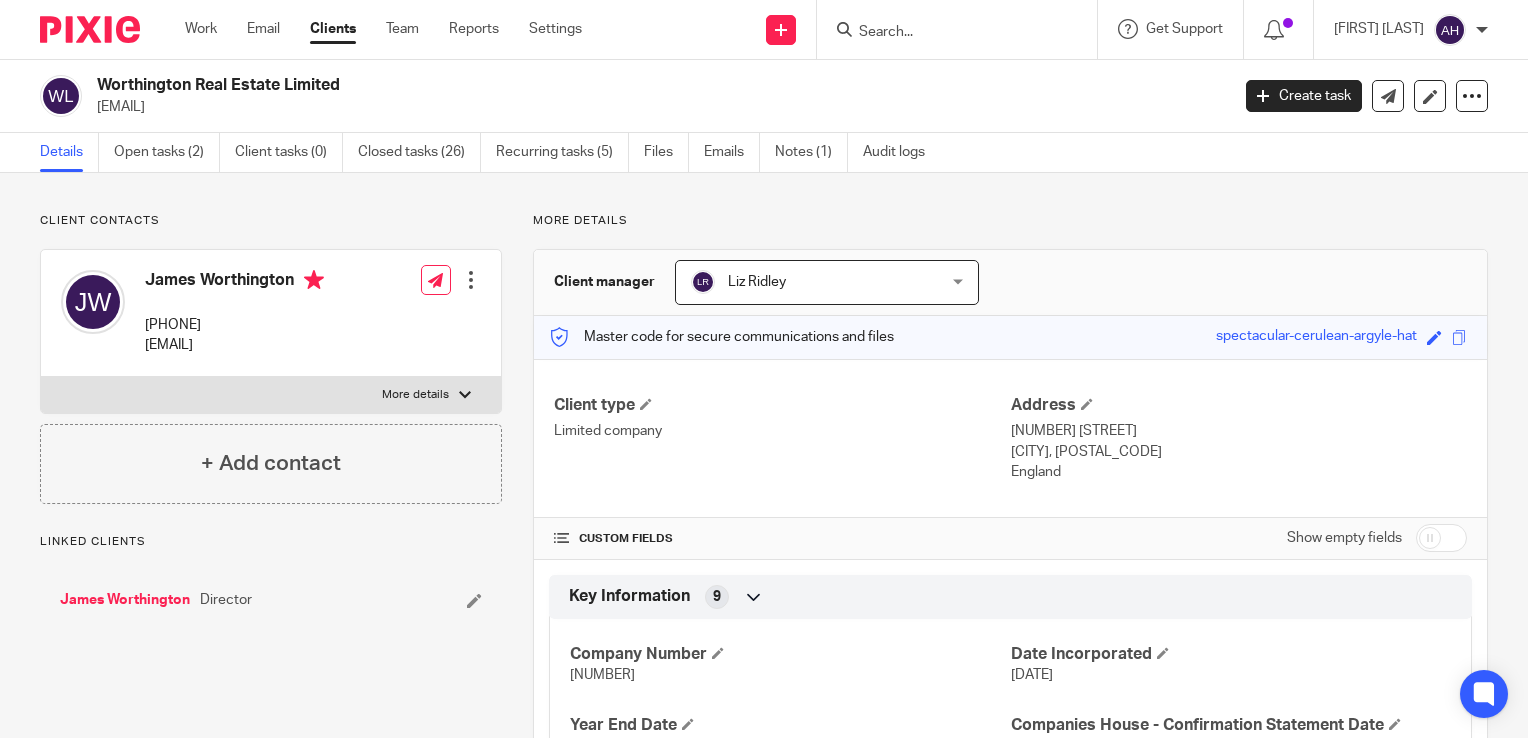 scroll, scrollTop: 0, scrollLeft: 0, axis: both 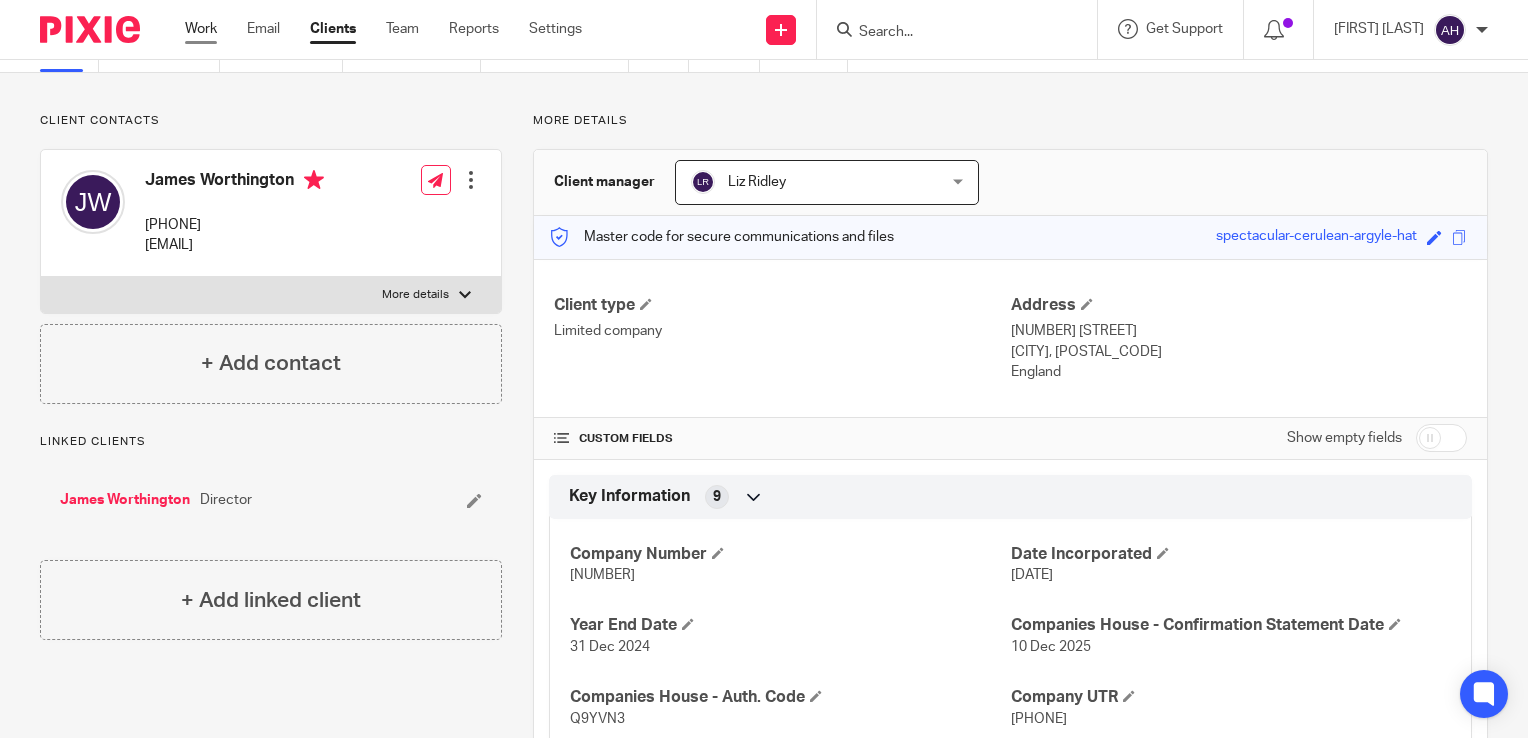 click on "Work" at bounding box center [201, 29] 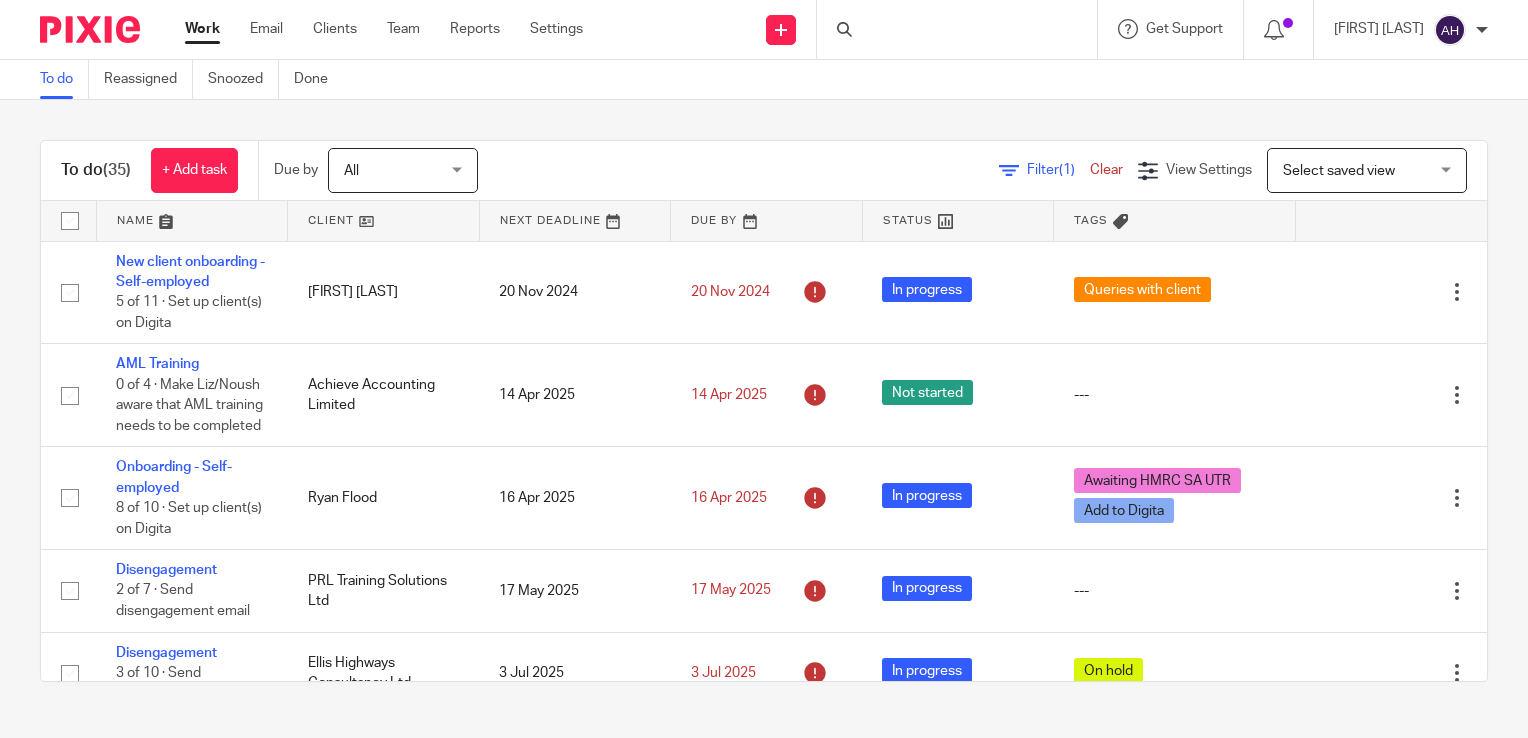 scroll, scrollTop: 0, scrollLeft: 0, axis: both 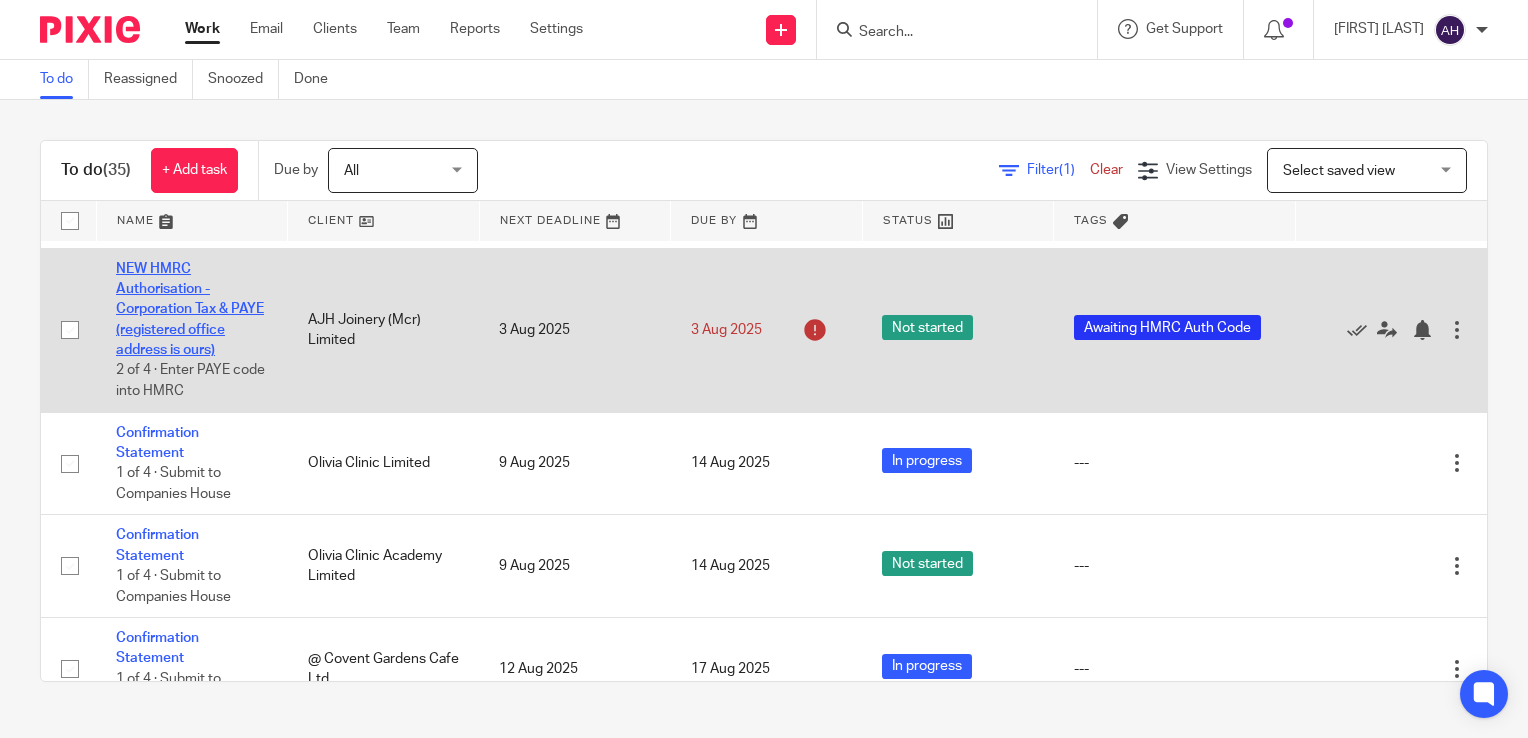 click on "NEW HMRC Authorisation - Corporation Tax & PAYE (registered office address is ours)" 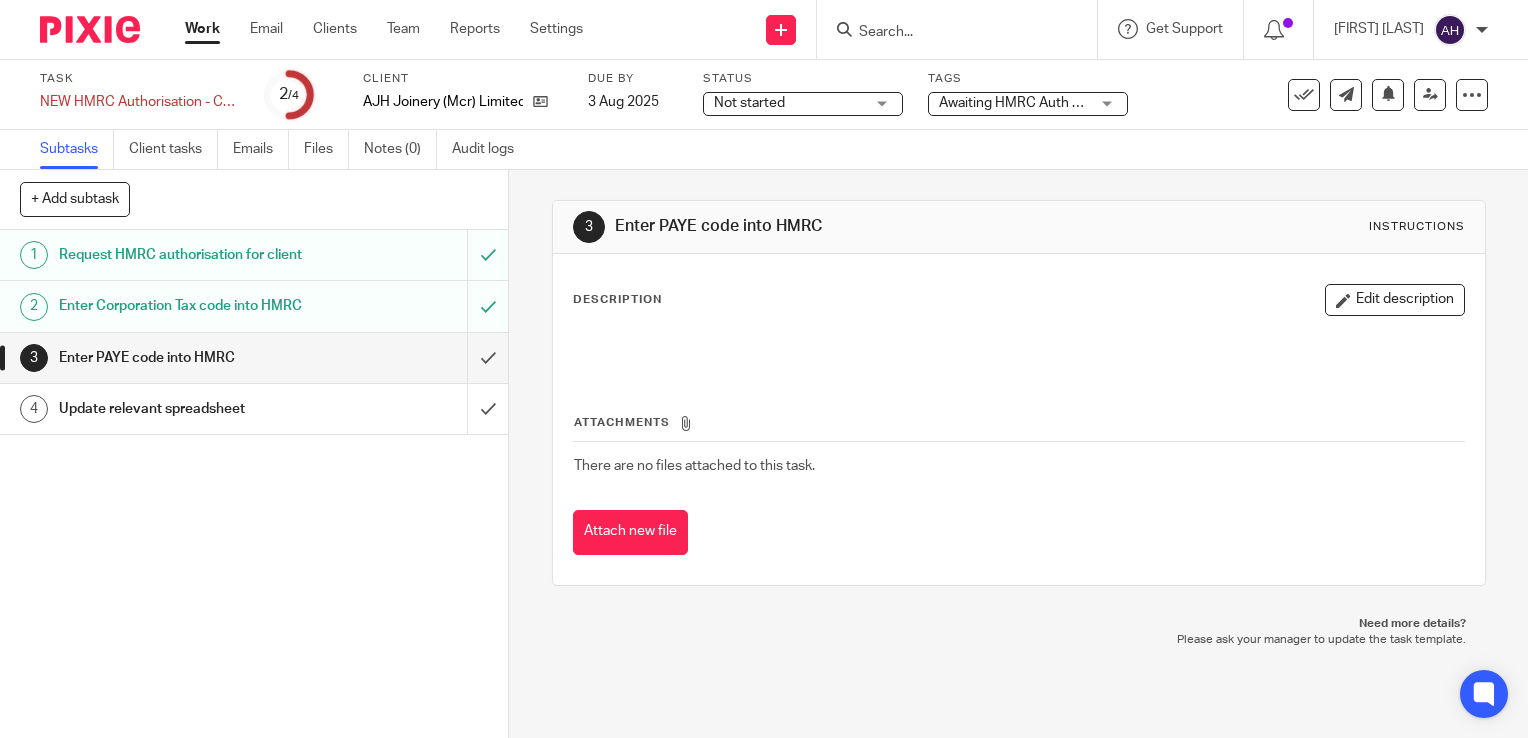 scroll, scrollTop: 0, scrollLeft: 0, axis: both 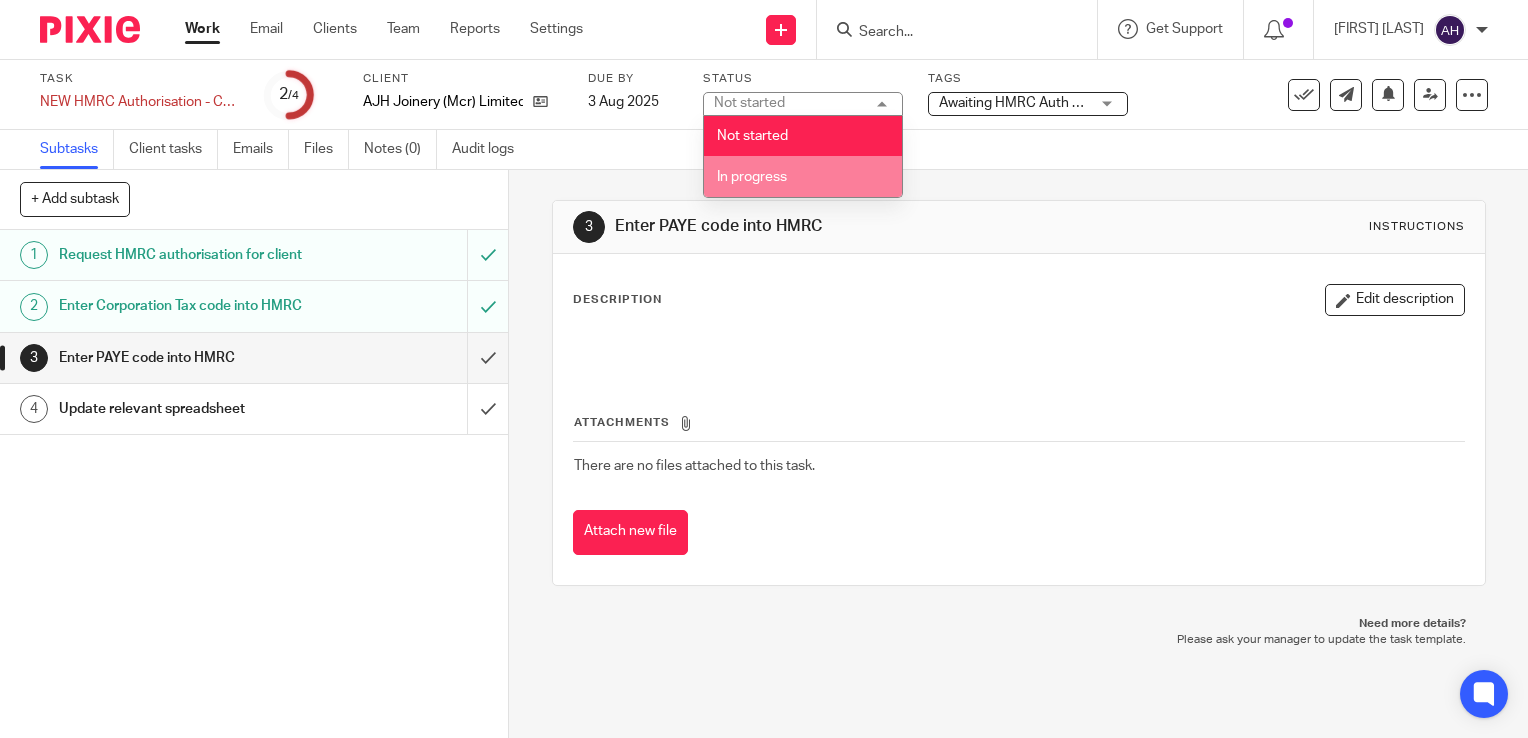 click on "In progress" at bounding box center (752, 177) 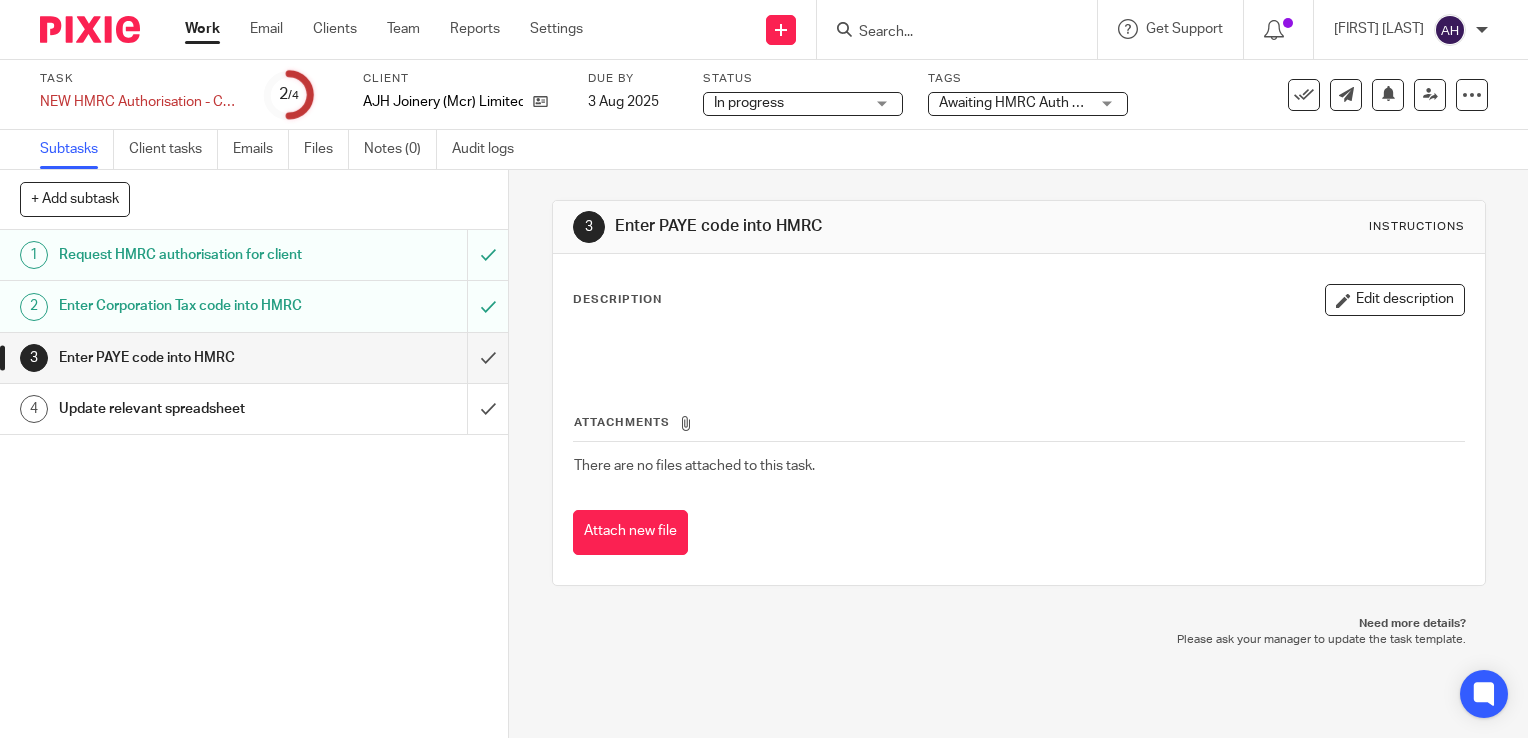 click on "3
Enter PAYE code into HMRC
Instructions
Description
Edit description
Attachments     There are no files attached to this task.   Attach new file
Need more details?
Please ask your manager to update the task template." at bounding box center [1018, 454] 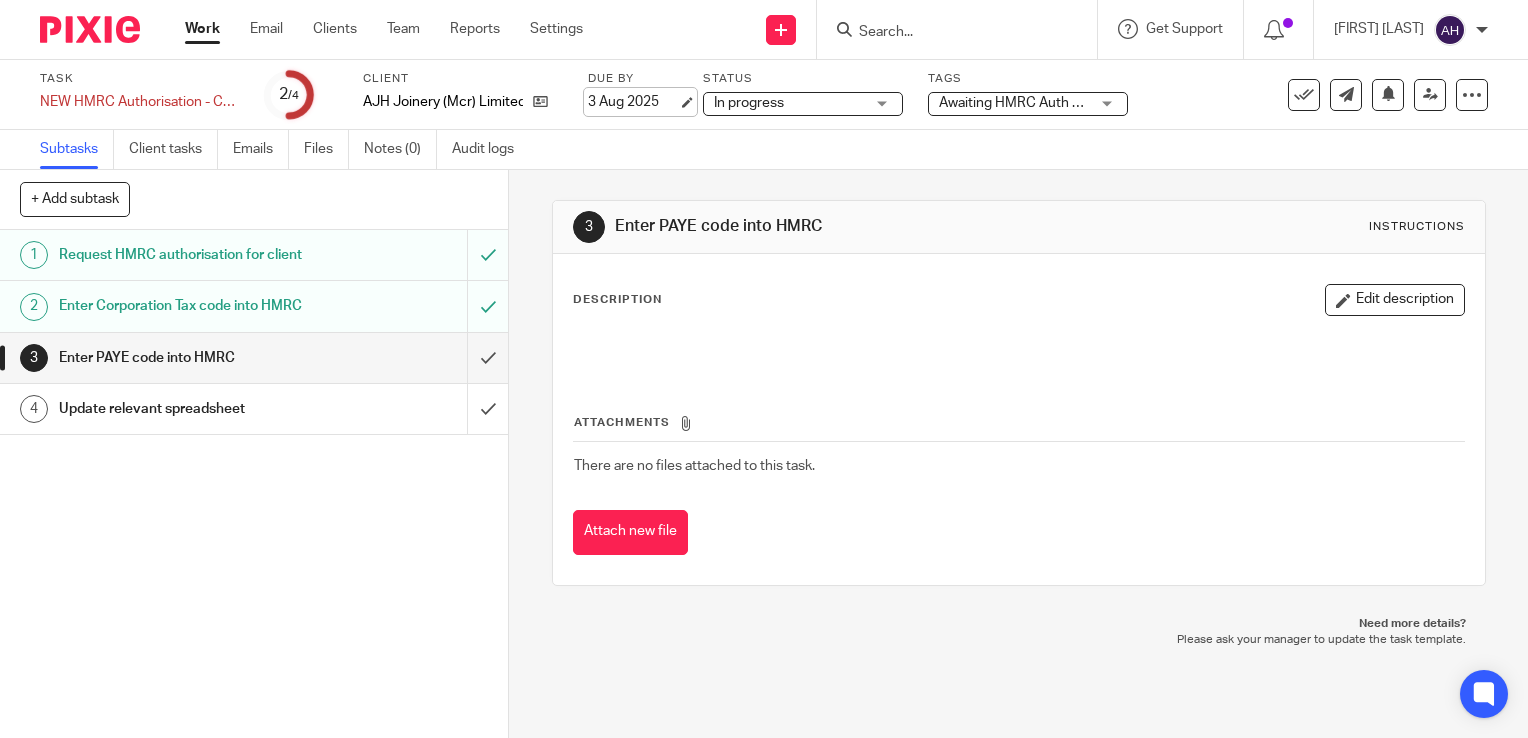 click on "3 Aug 2025" at bounding box center (633, 102) 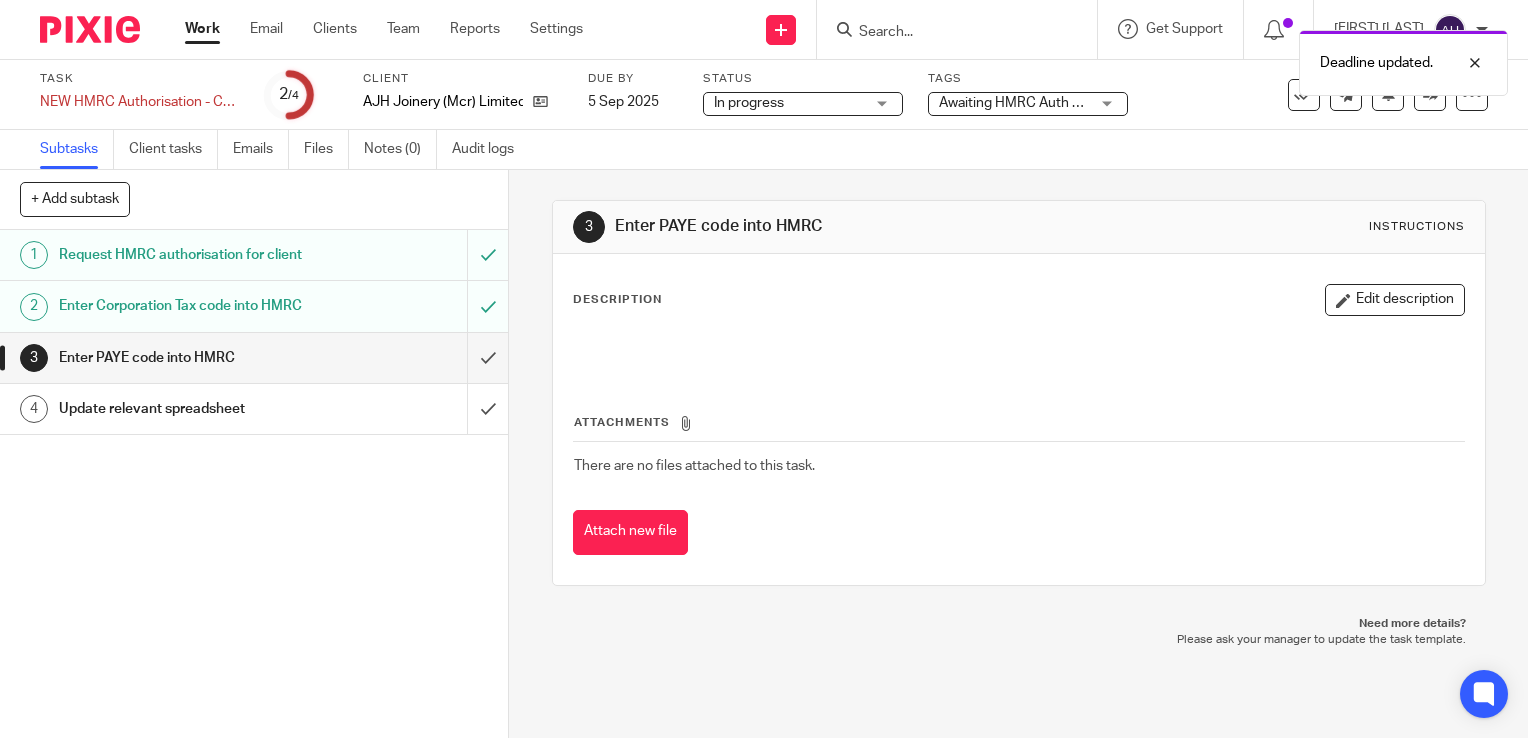 click on "3
Enter PAYE code into HMRC
Instructions
Description
Edit description
Attachments     There are no files attached to this task.   Attach new file
Need more details?
Please ask your manager to update the task template." at bounding box center (1018, 454) 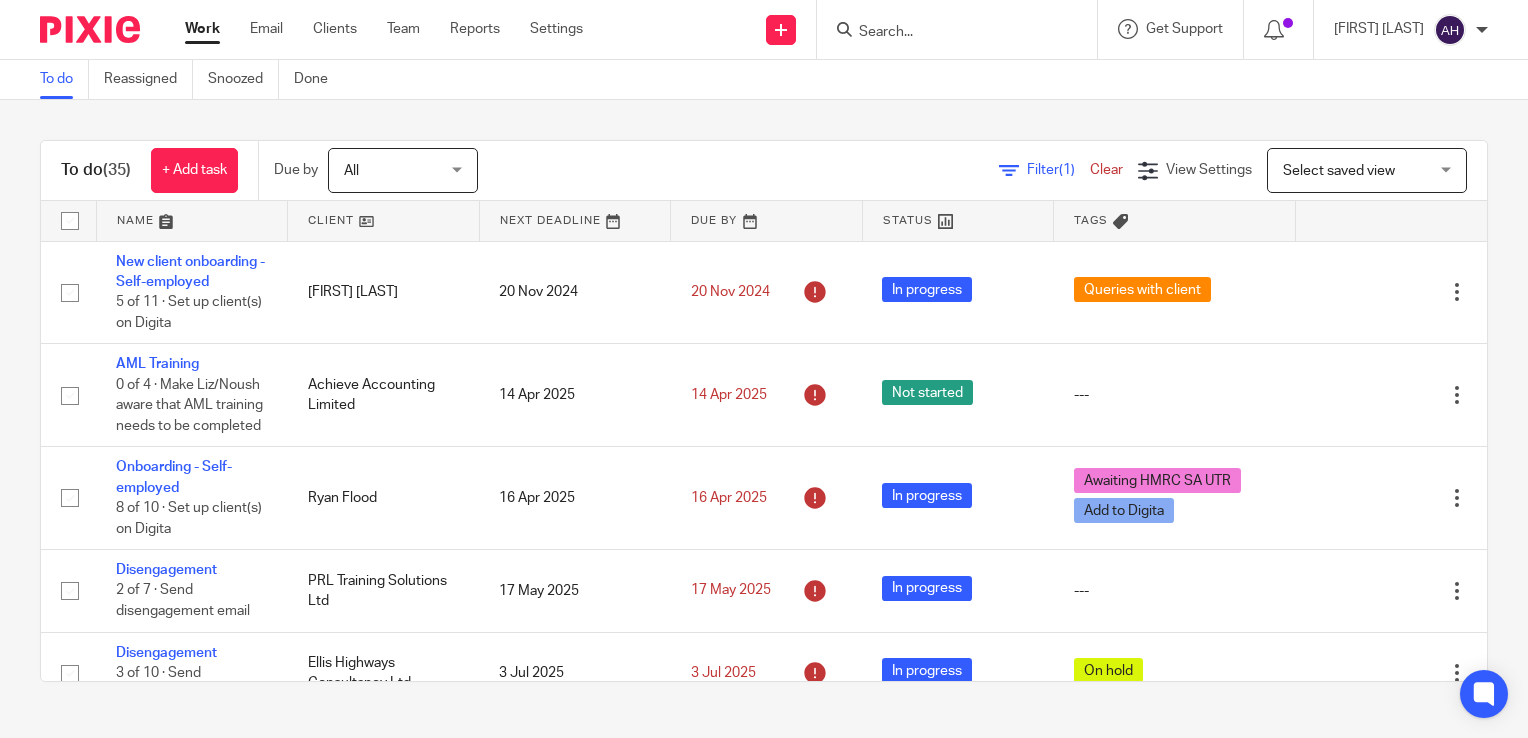 scroll, scrollTop: 0, scrollLeft: 0, axis: both 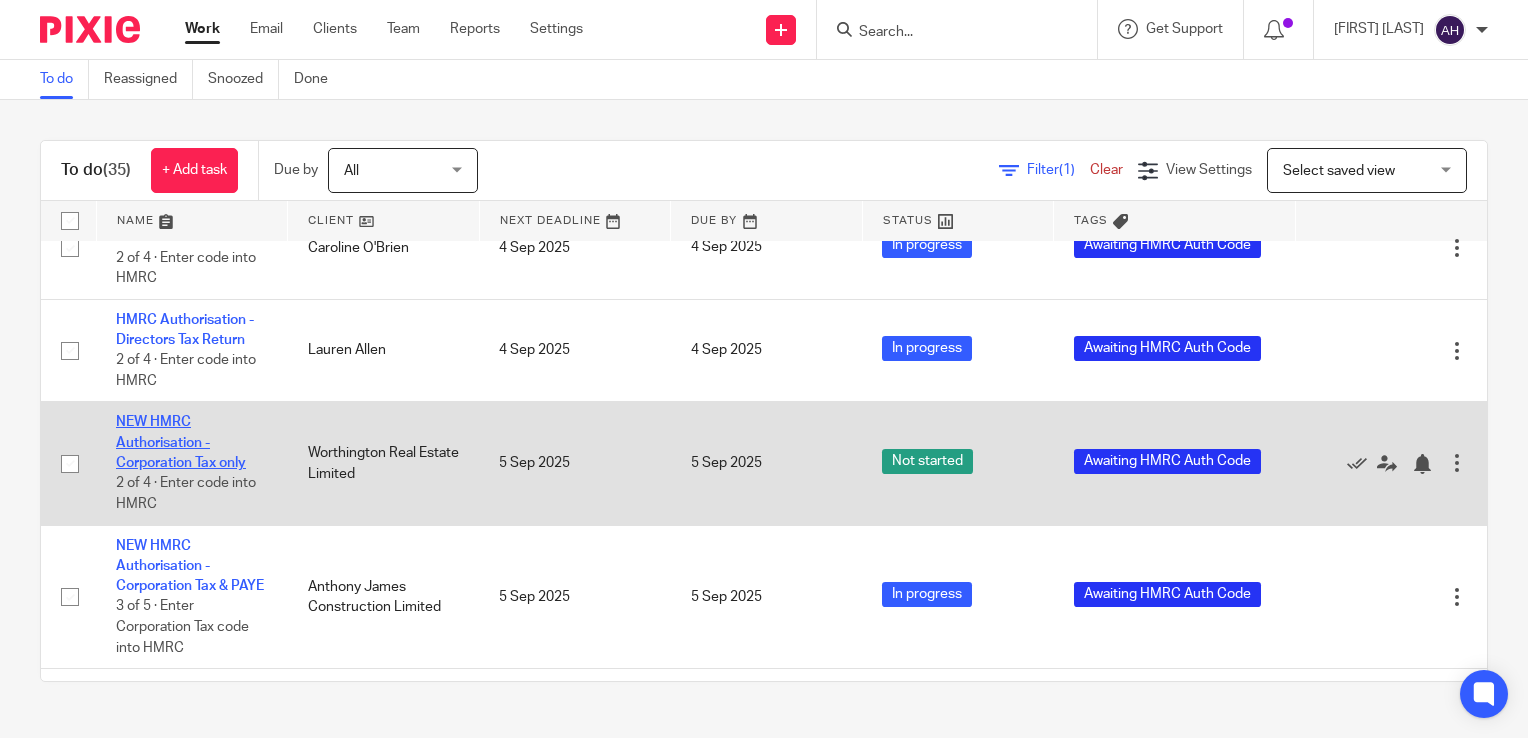 click on "NEW HMRC Authorisation - Corporation Tax only" 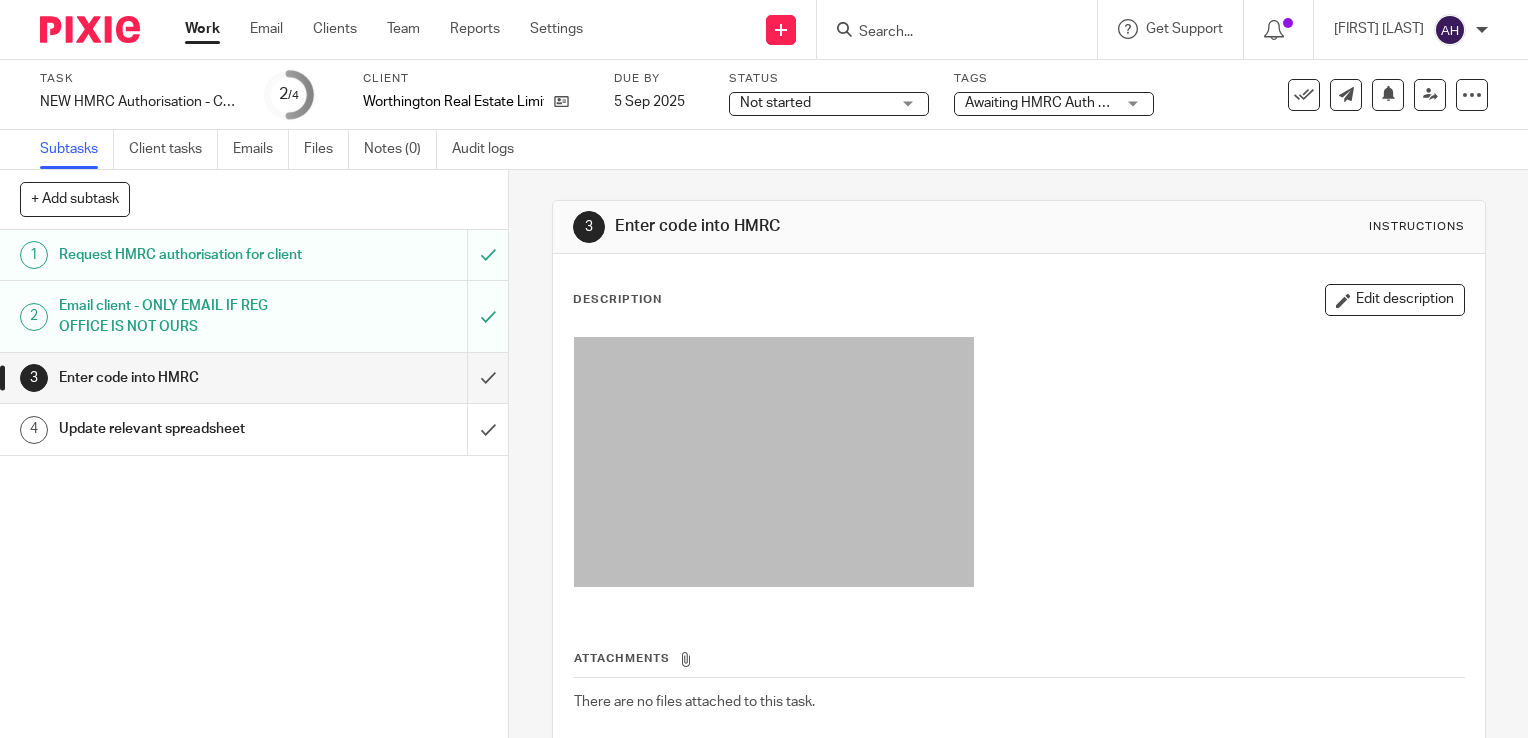 scroll, scrollTop: 0, scrollLeft: 0, axis: both 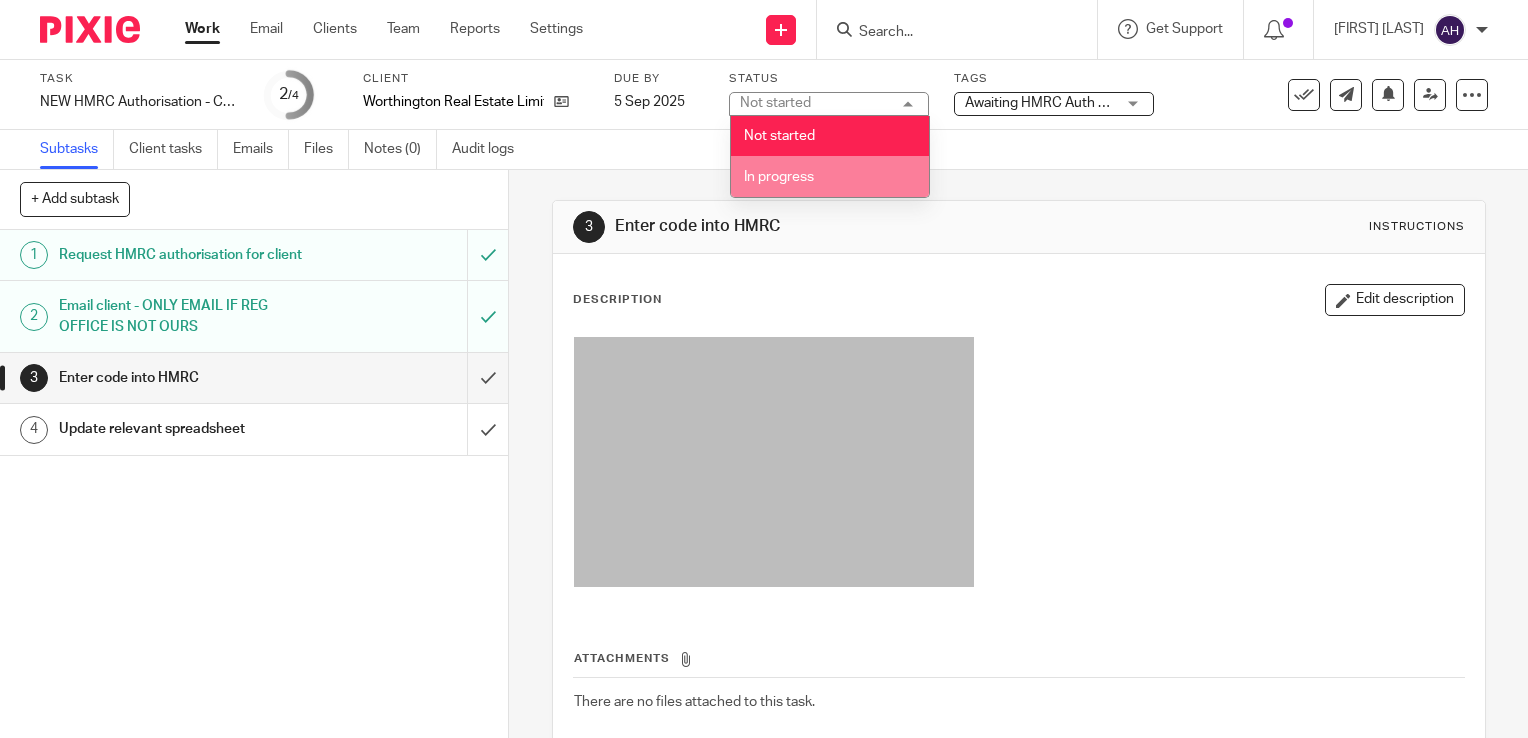 click on "In progress" at bounding box center [779, 177] 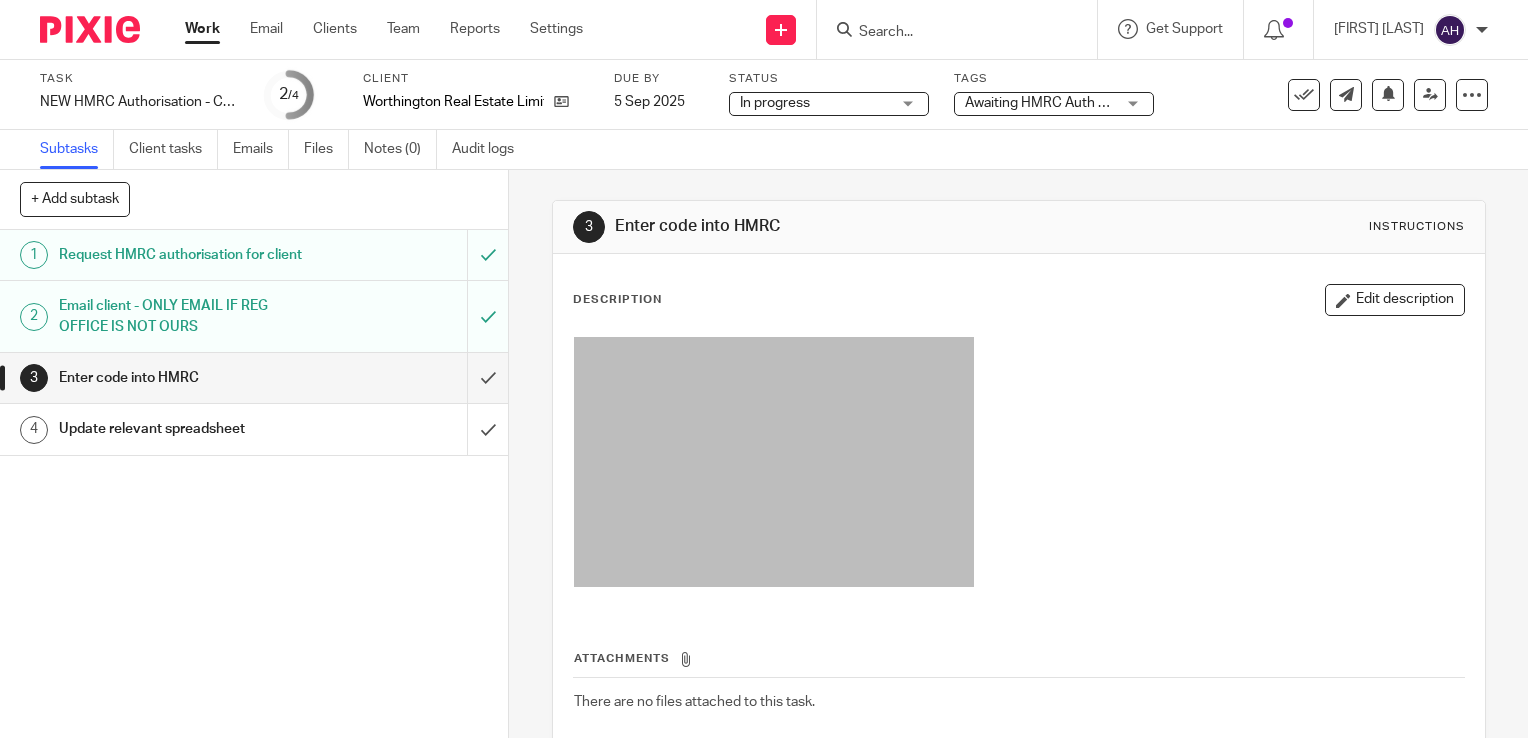 click on "3
Enter code into HMRC
Instructions
Description
Edit description
Attachments     There are no files attached to this task.   Attach new file" at bounding box center [1018, 454] 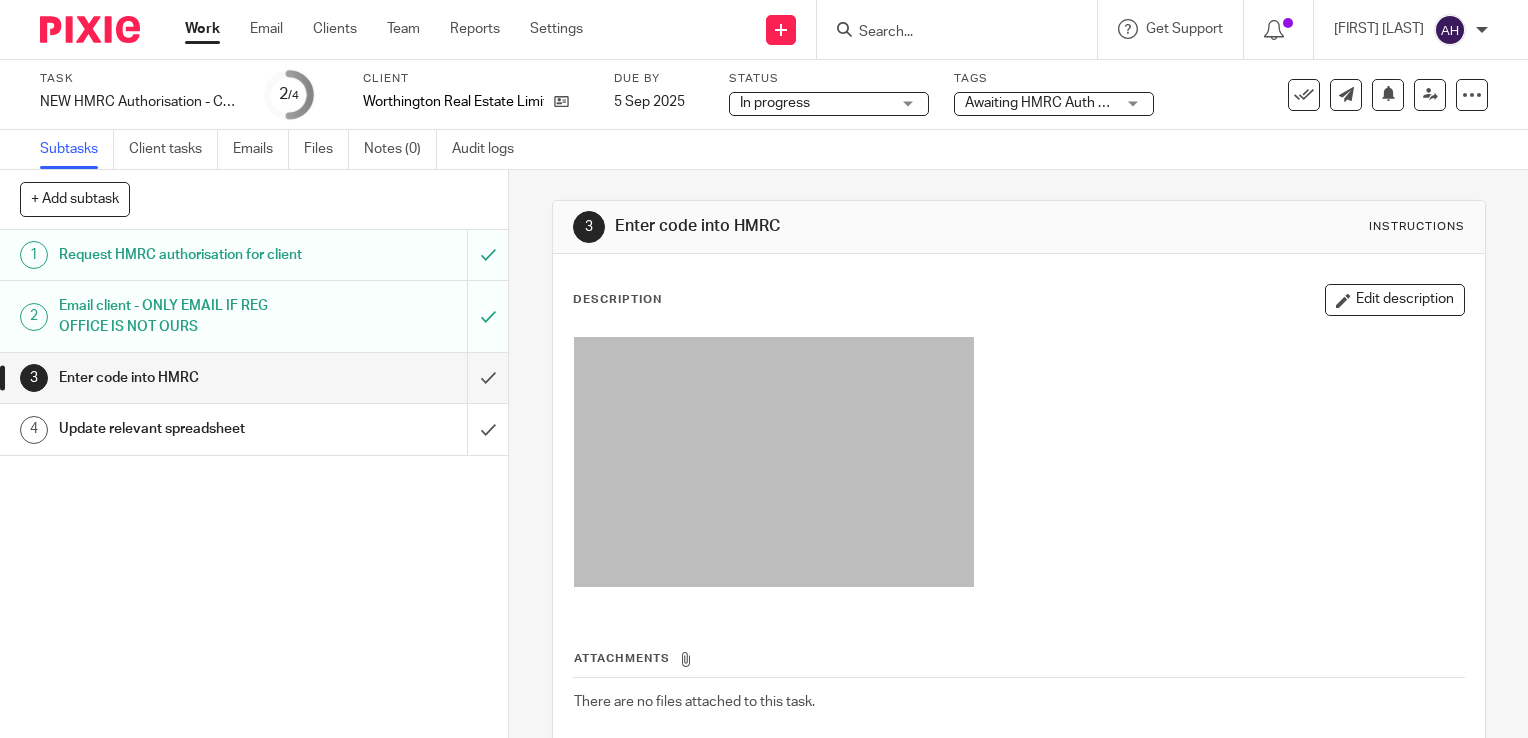 click on "Work" at bounding box center (202, 29) 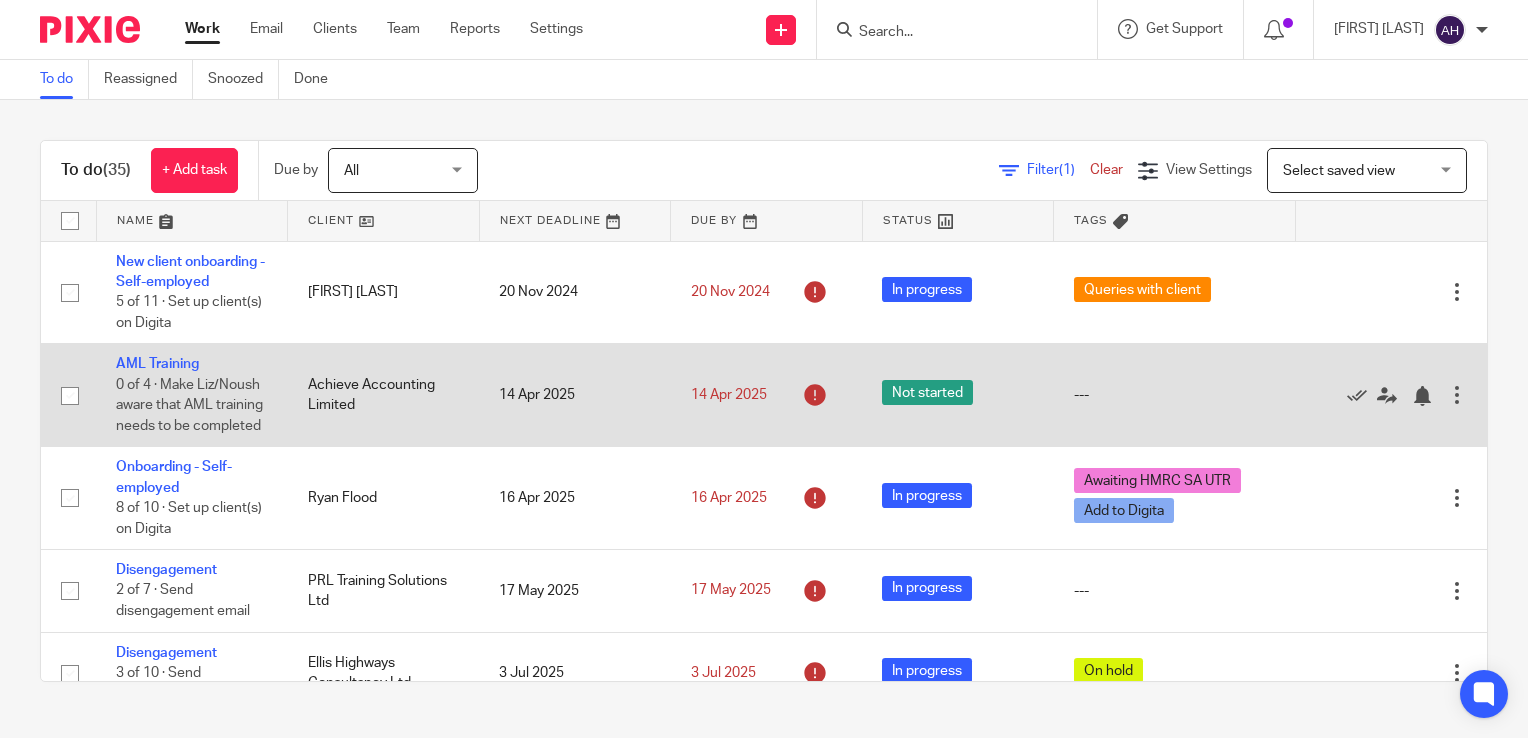 scroll, scrollTop: 0, scrollLeft: 0, axis: both 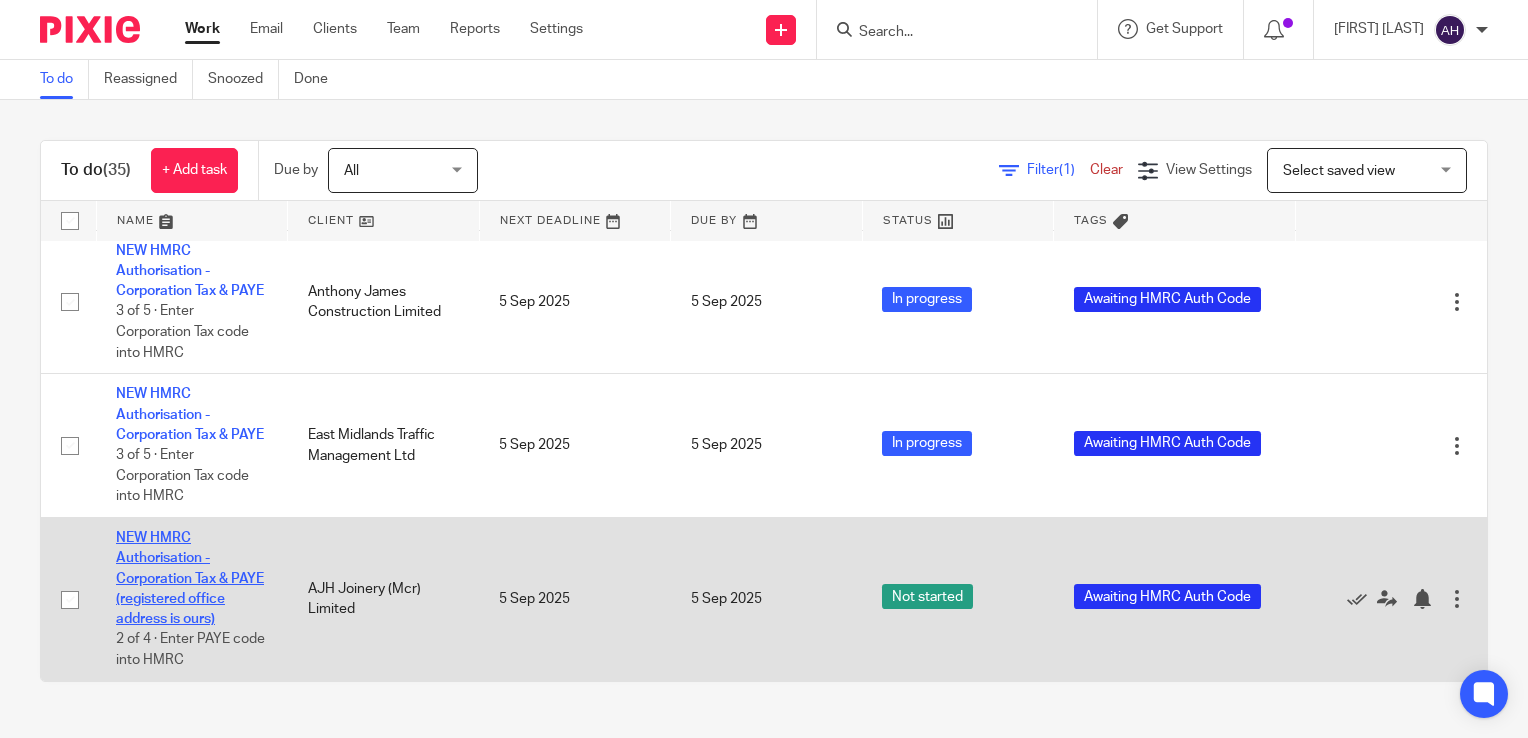 click on "NEW HMRC Authorisation - Corporation Tax & PAYE (registered office address is ours)" 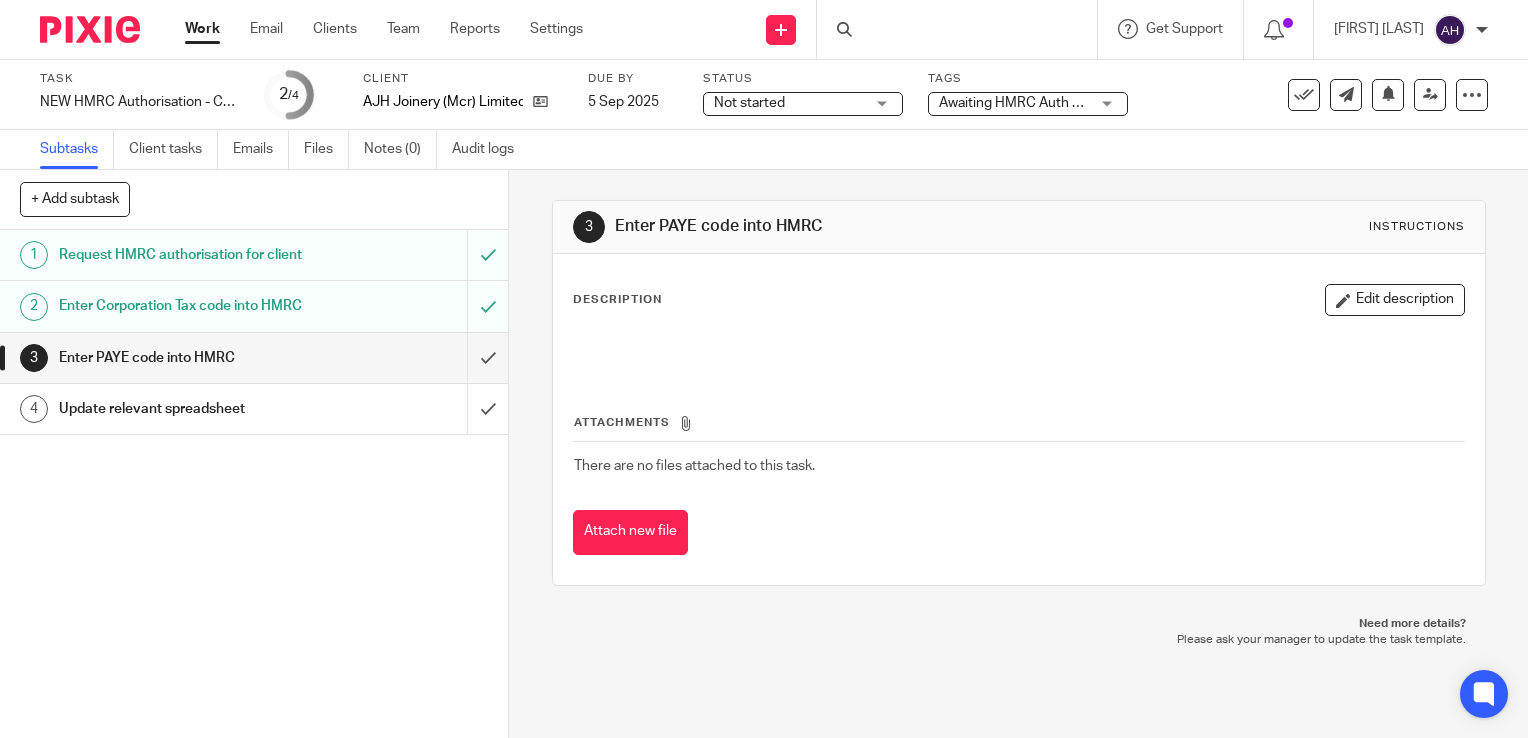 scroll, scrollTop: 0, scrollLeft: 0, axis: both 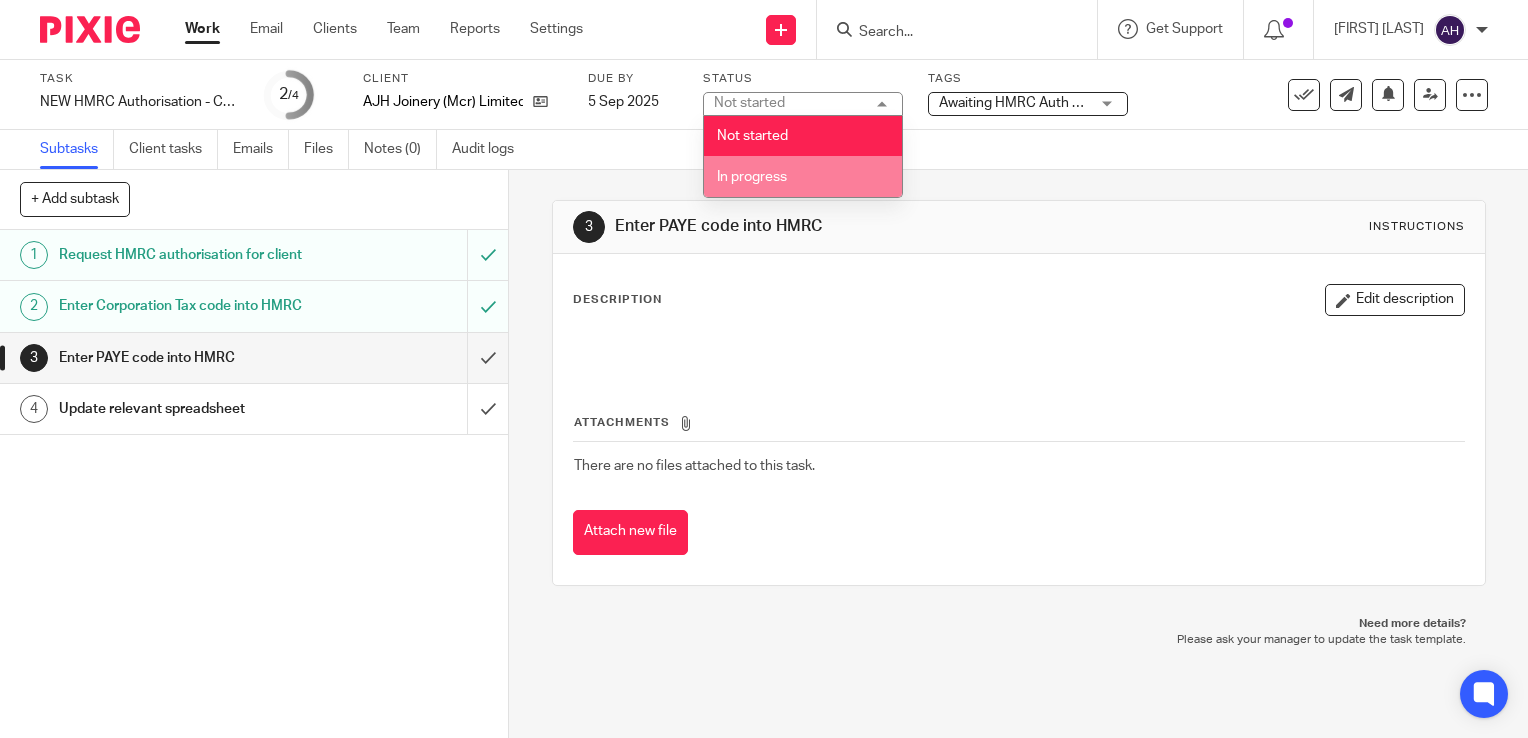 click on "In progress" at bounding box center (752, 177) 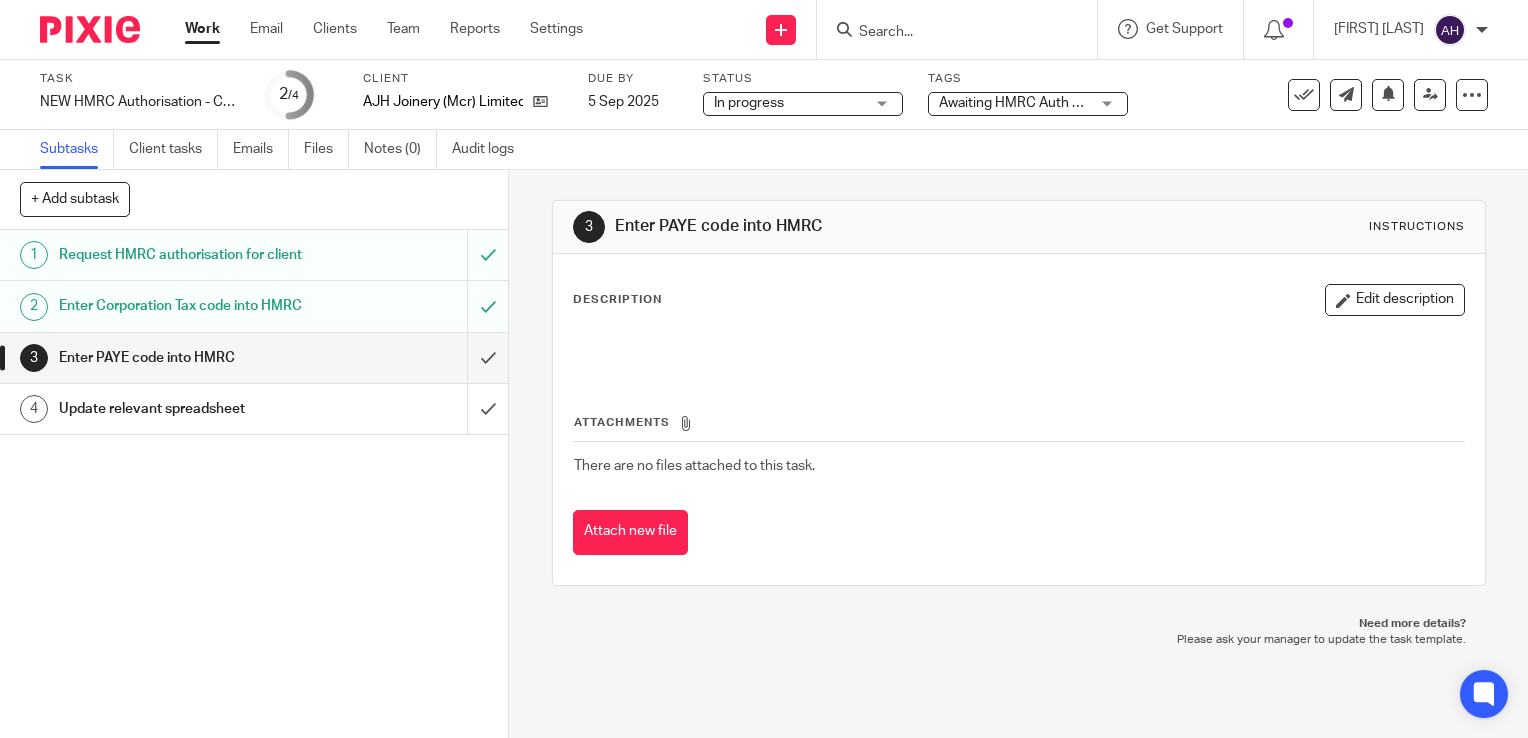 click on "3
Enter PAYE code into HMRC
Instructions
Description
Edit description
Attachments     There are no files attached to this task.   Attach new file
Need more details?
Please ask your manager to update the task template." at bounding box center (1018, 454) 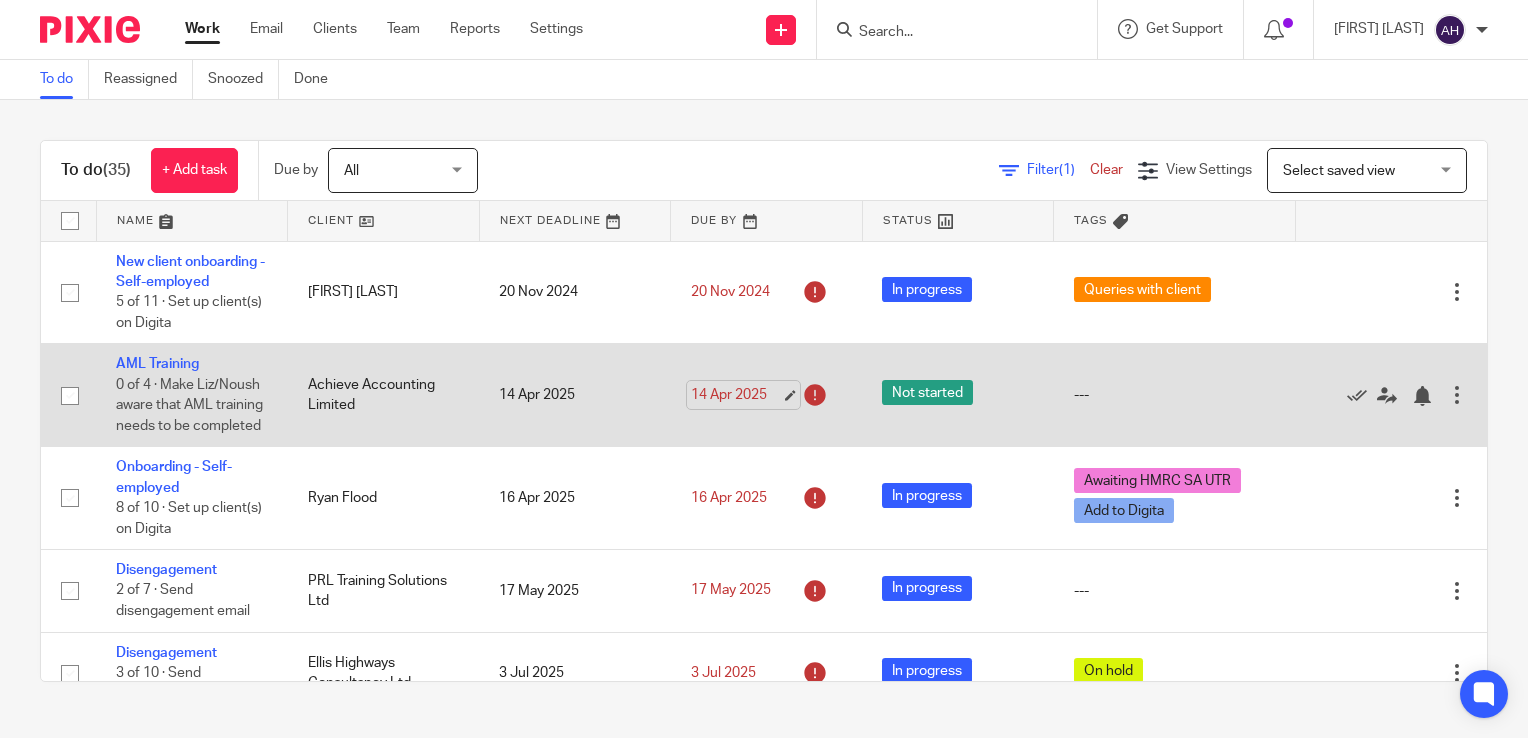 scroll, scrollTop: 0, scrollLeft: 0, axis: both 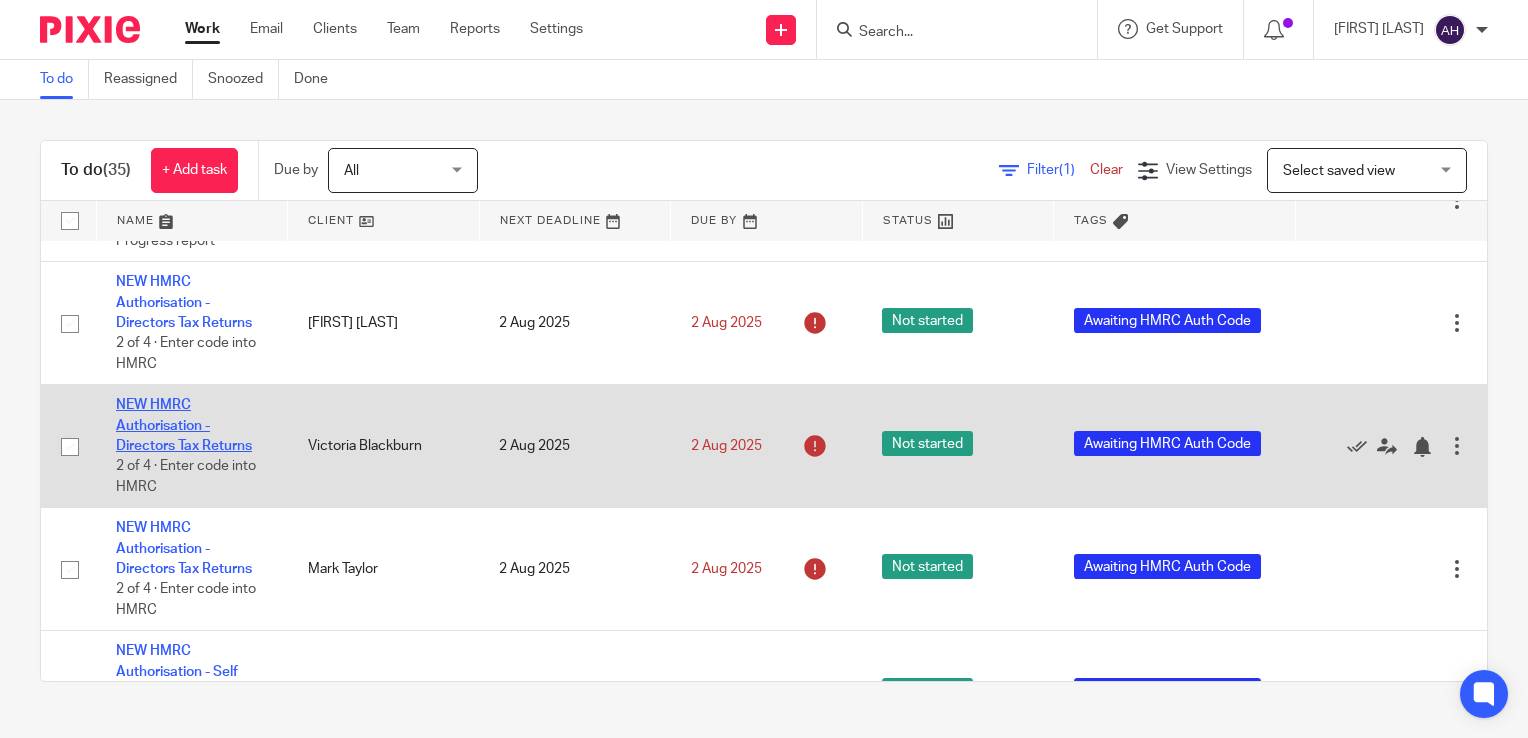 click on "NEW HMRC Authorisation - Directors Tax Returns" 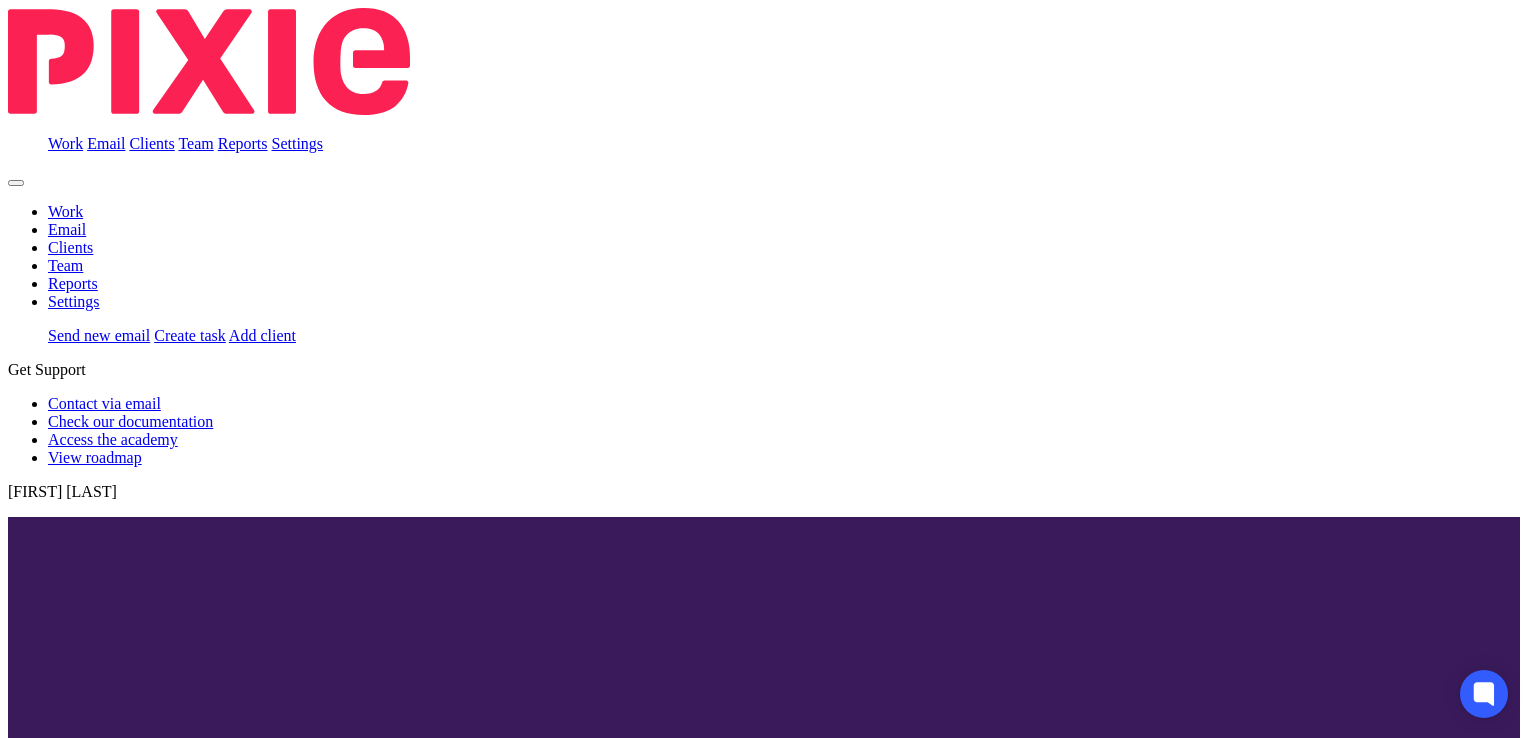 scroll, scrollTop: 0, scrollLeft: 0, axis: both 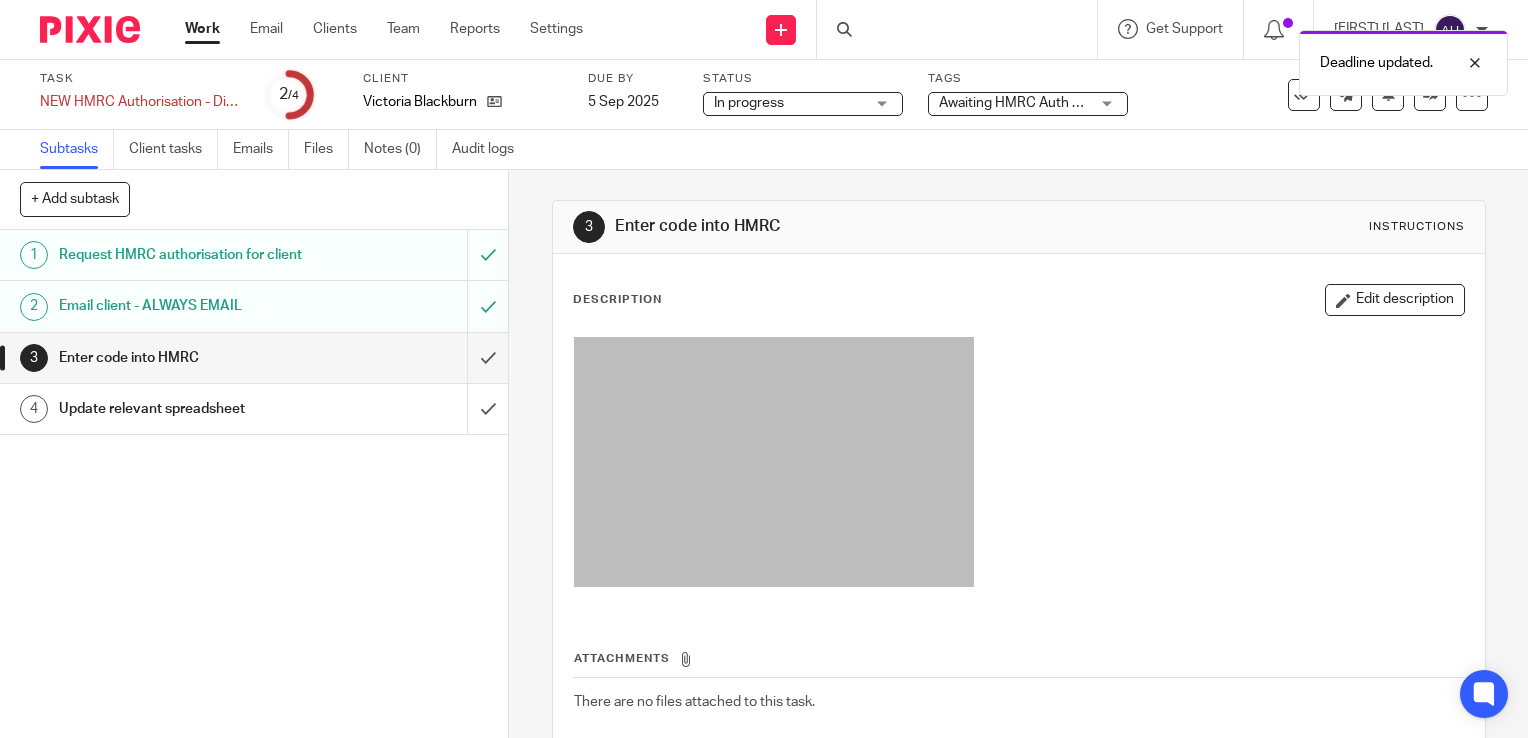 click on "3
Enter code into HMRC
Instructions
Description
Edit description
Attachments     There are no files attached to this task.   Attach new file" 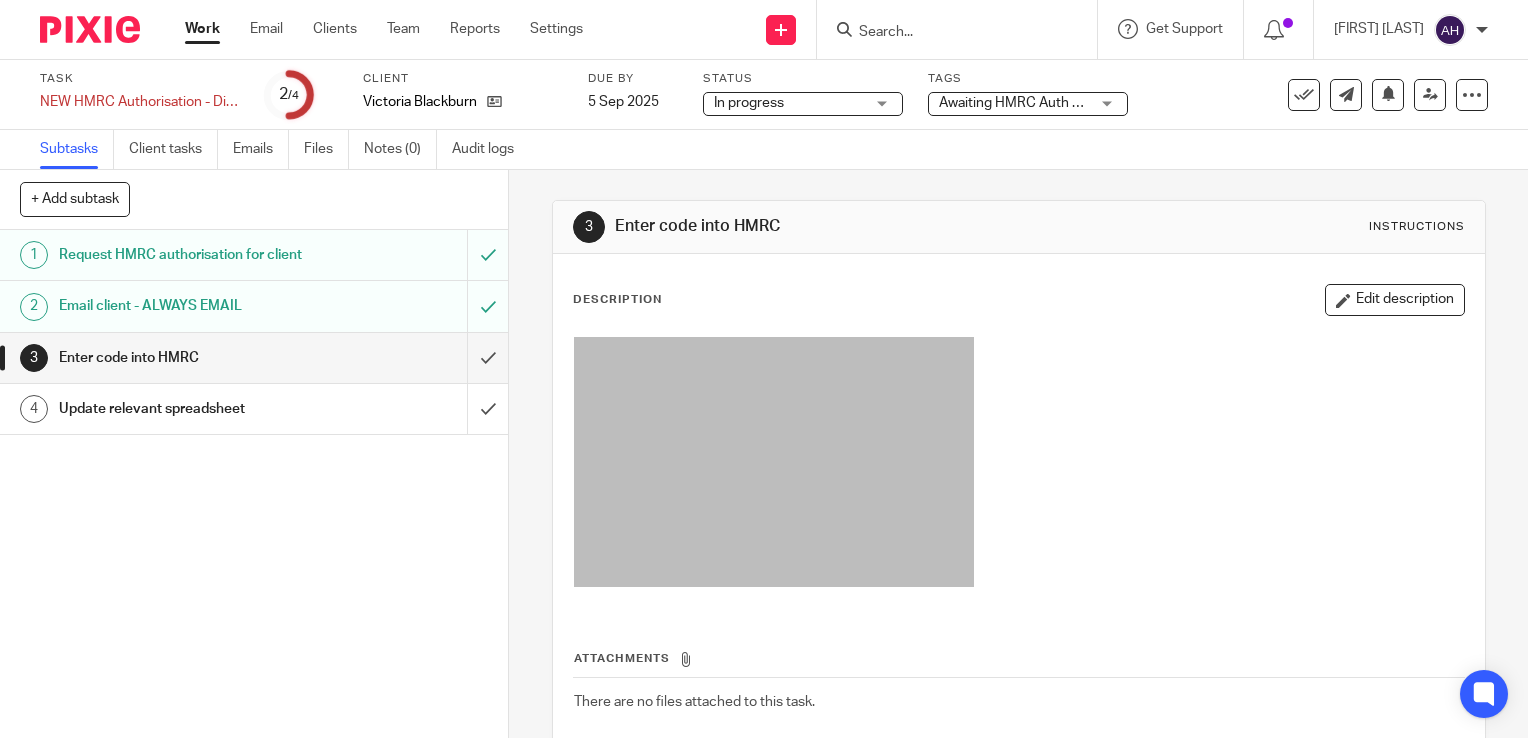 click on "Work" 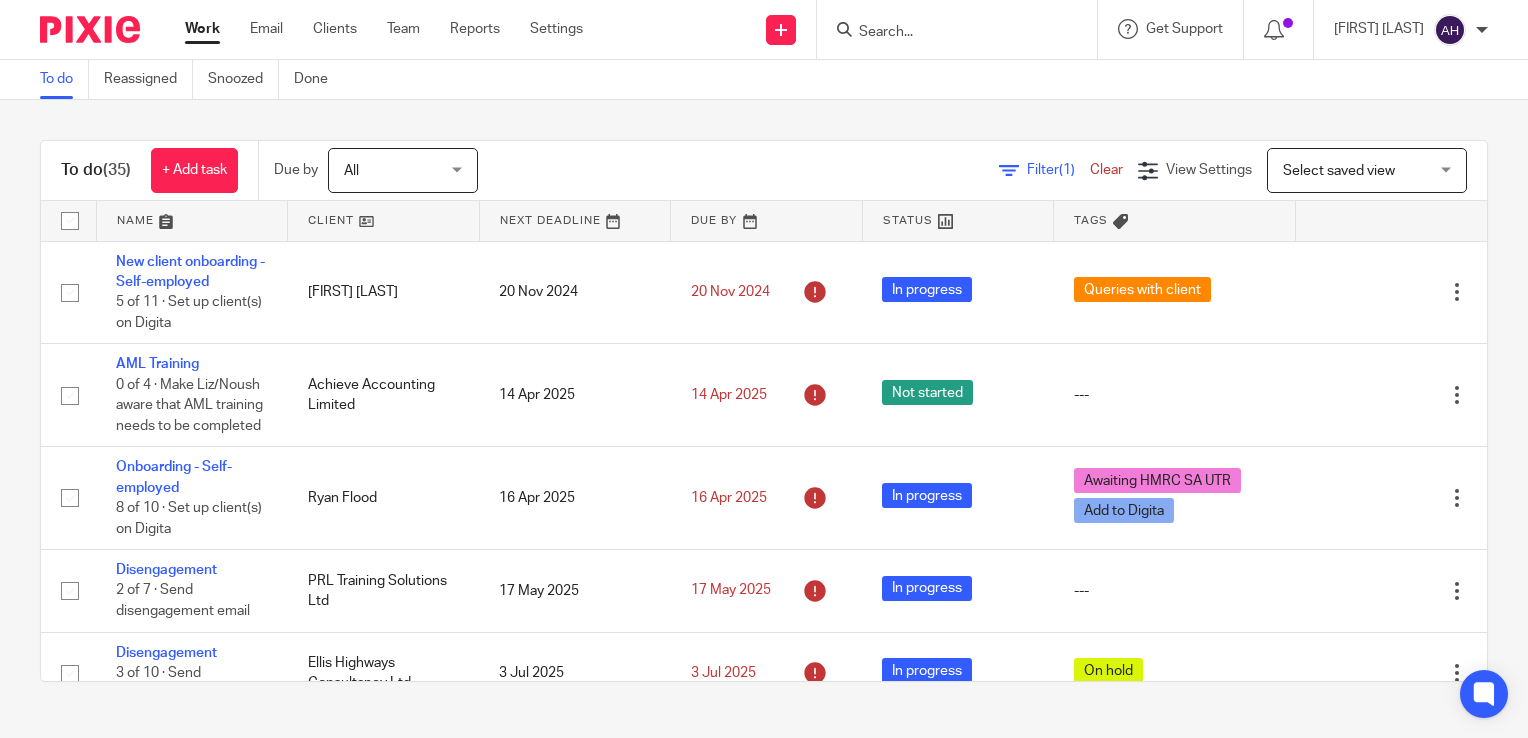 scroll, scrollTop: 0, scrollLeft: 0, axis: both 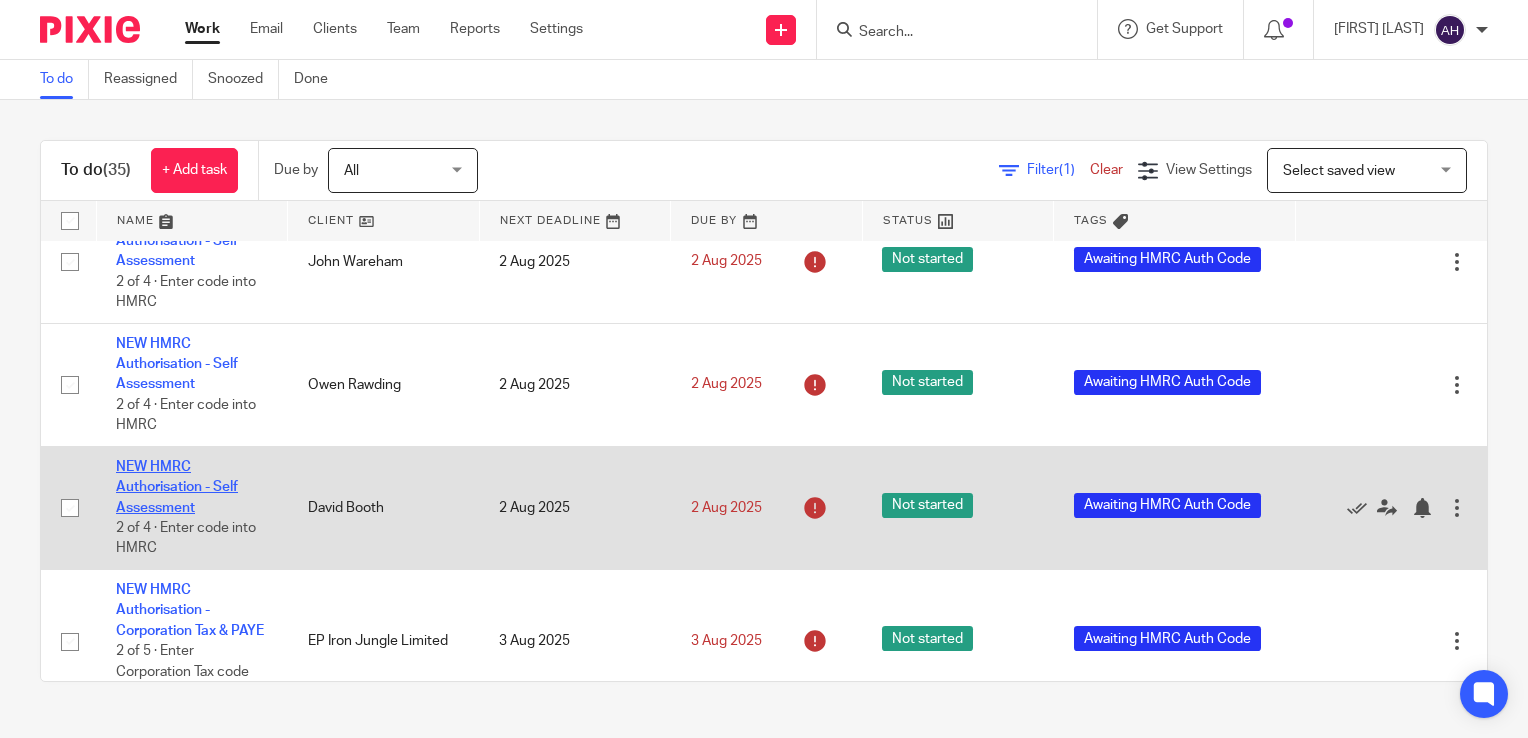 click on "NEW HMRC Authorisation - Self Assessment" at bounding box center (177, 487) 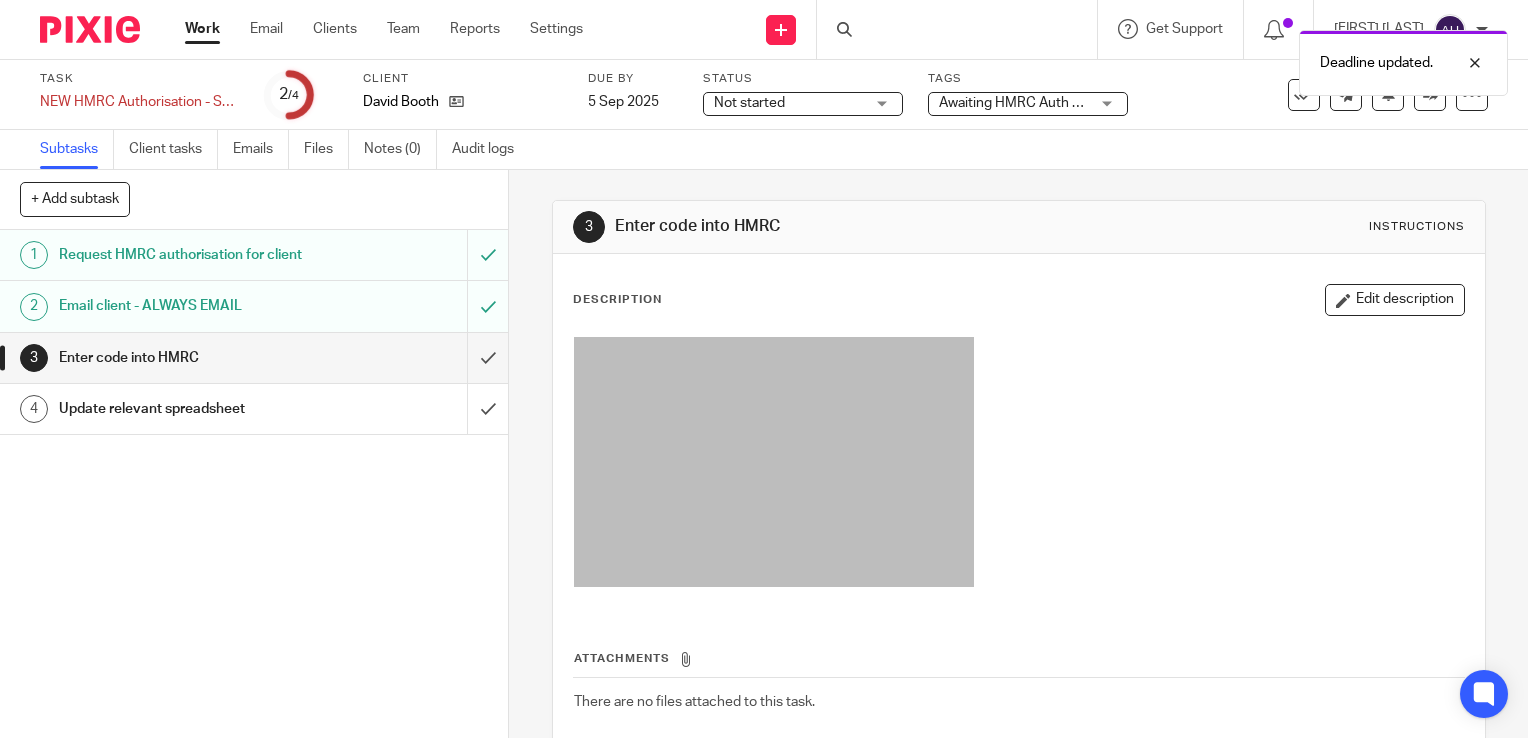 scroll, scrollTop: 0, scrollLeft: 0, axis: both 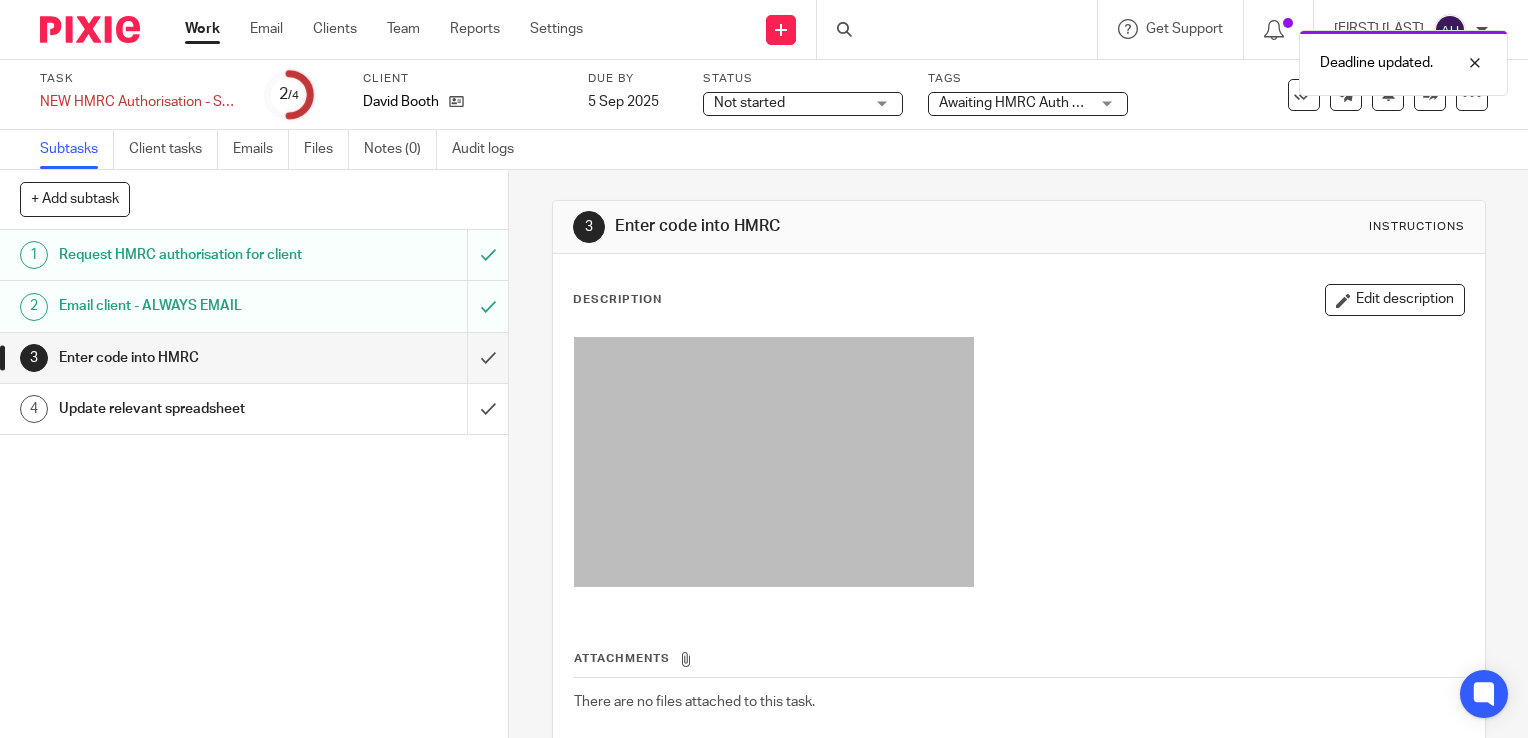 click on "3
Enter code into HMRC
Instructions
Description
Edit description
Attachments     There are no files attached to this task.   Attach new file" at bounding box center (1018, 454) 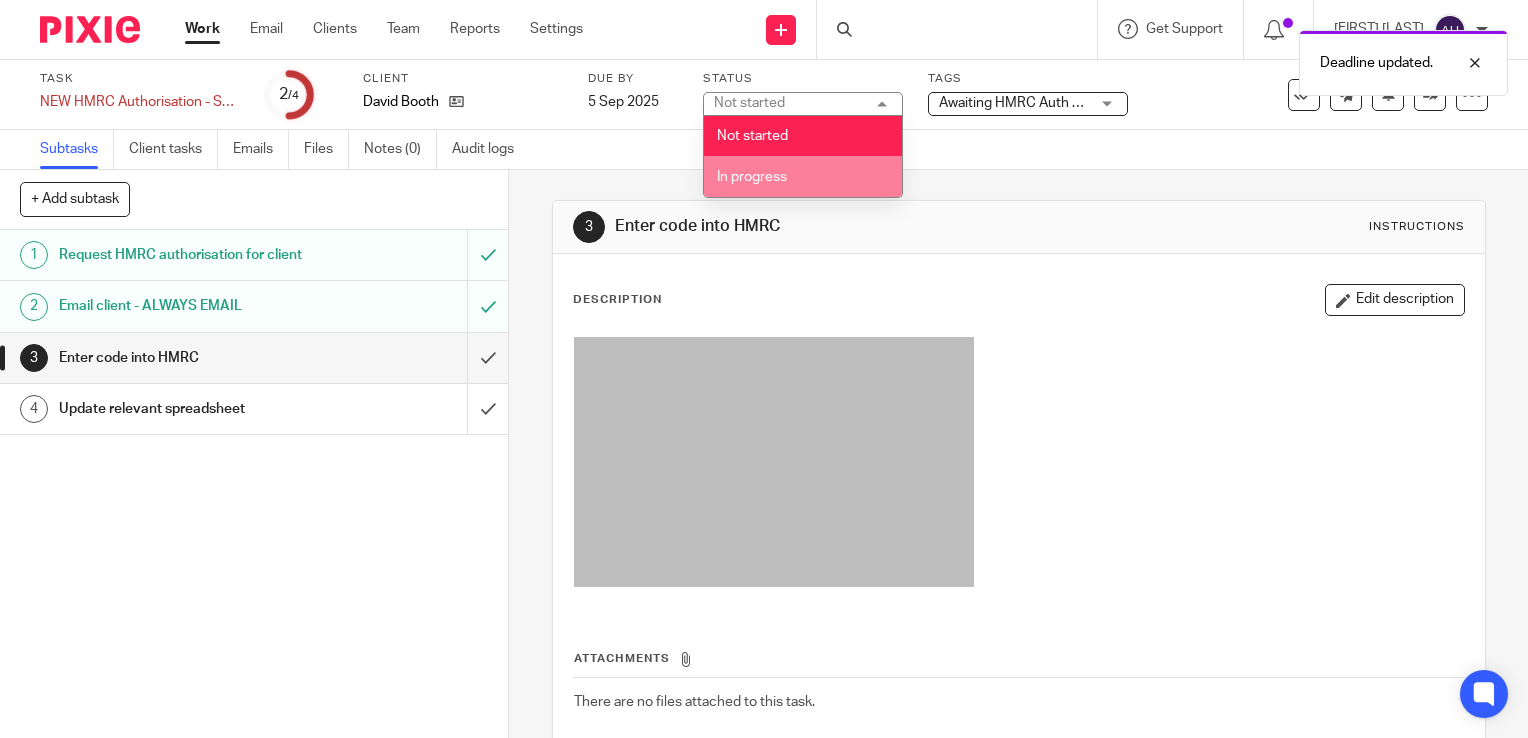 click on "In progress" at bounding box center [752, 177] 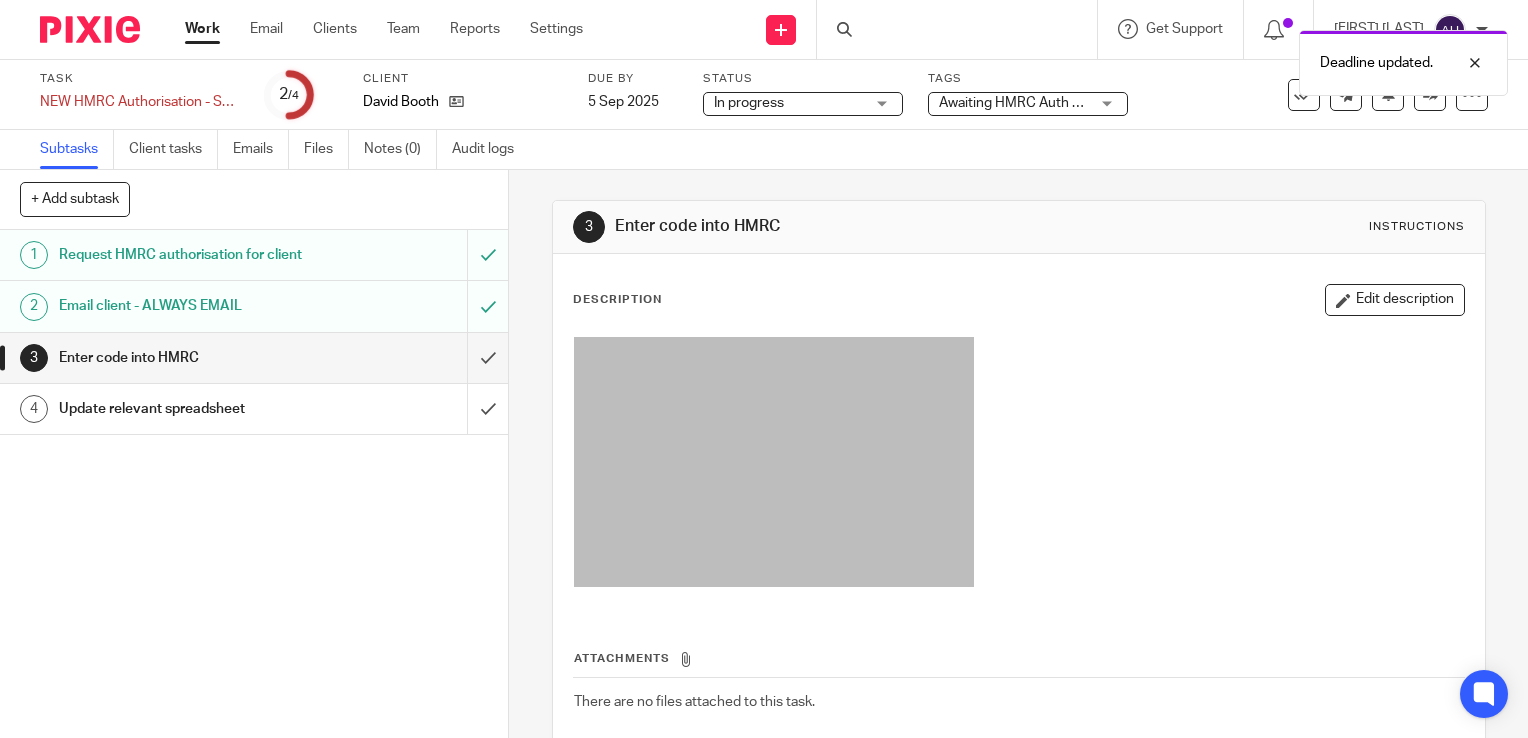 click on "3
Enter code into HMRC
Instructions
Description
Edit description
Attachments     There are no files attached to this task.   Attach new file" at bounding box center [1018, 454] 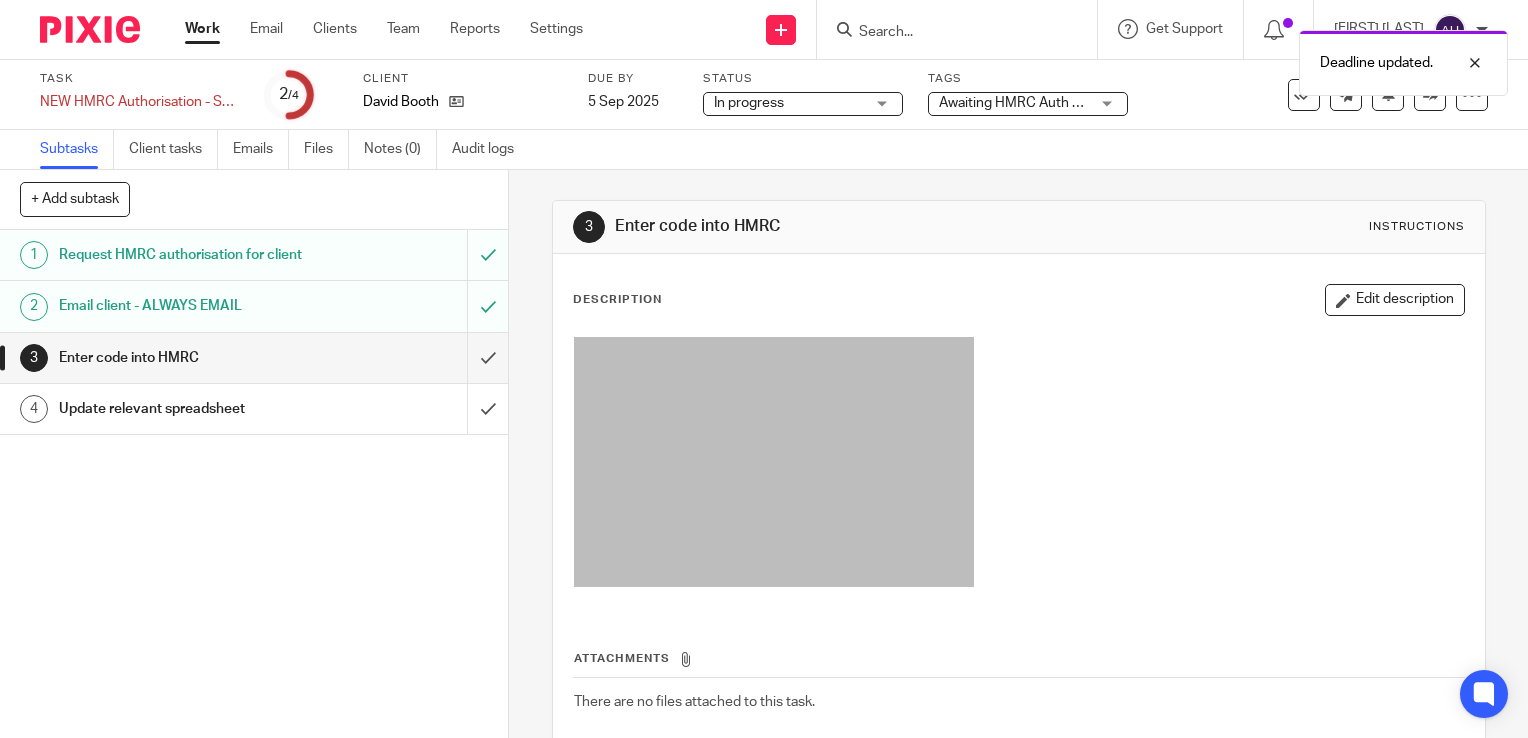 click on "Work" at bounding box center [202, 29] 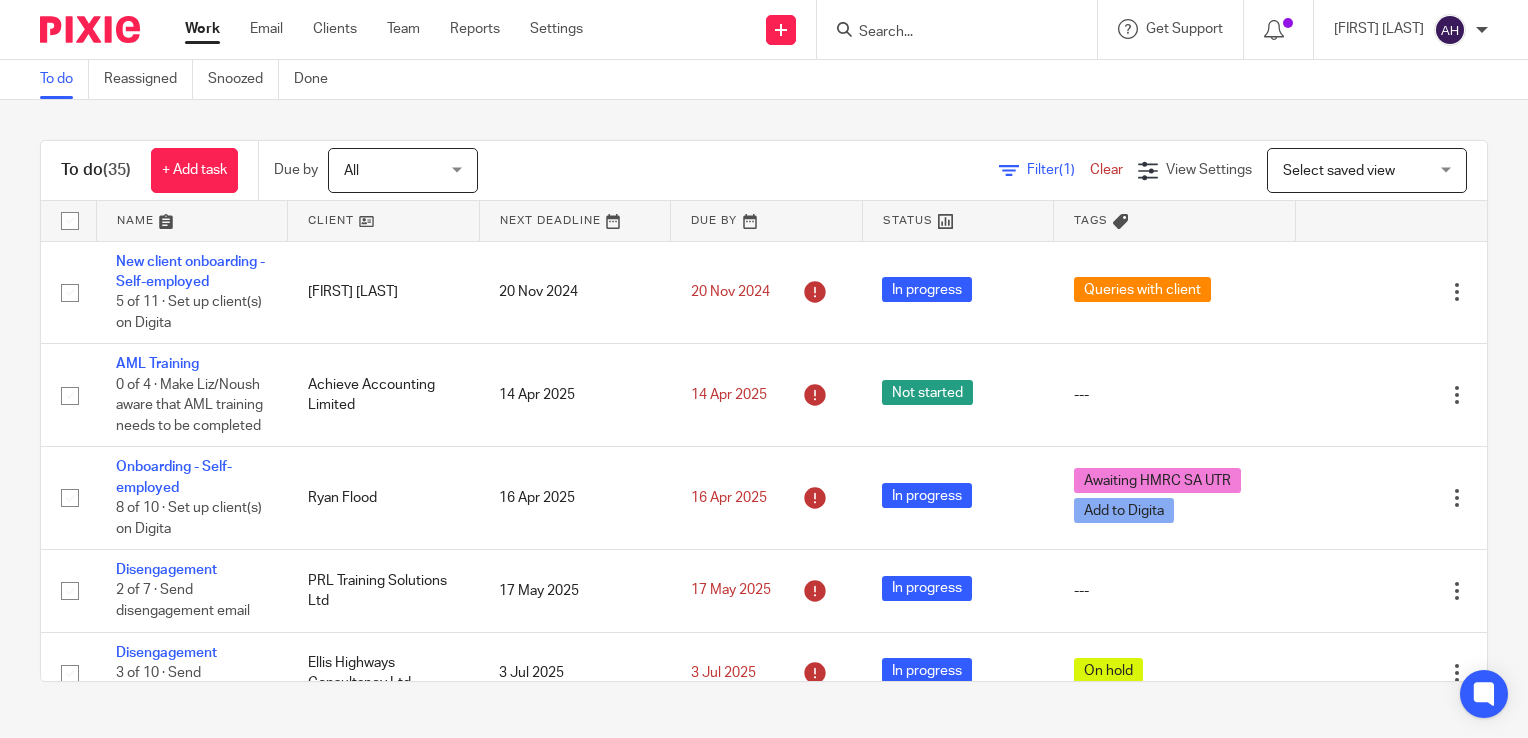 scroll, scrollTop: 0, scrollLeft: 0, axis: both 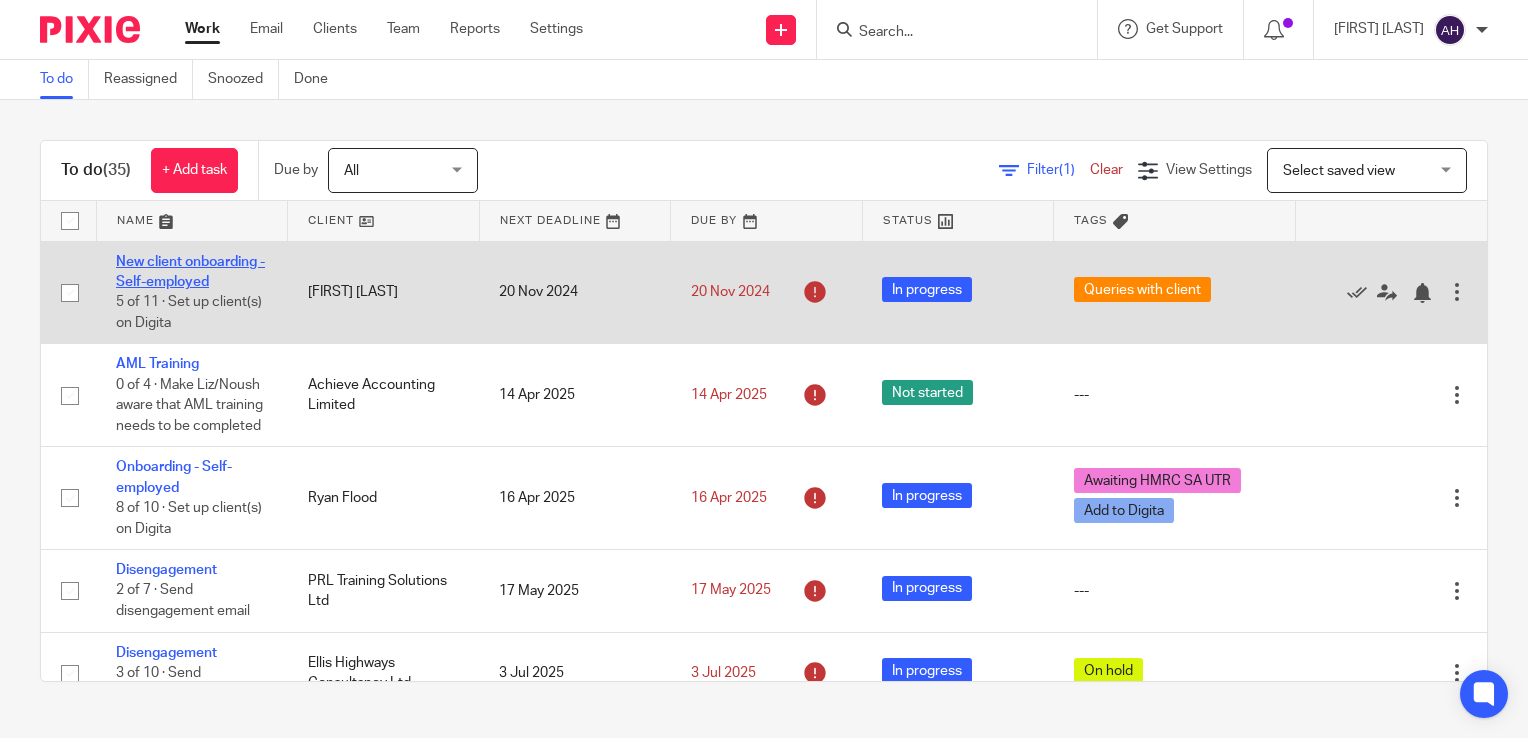 click on "New client onboarding - Self-employed" at bounding box center [190, 272] 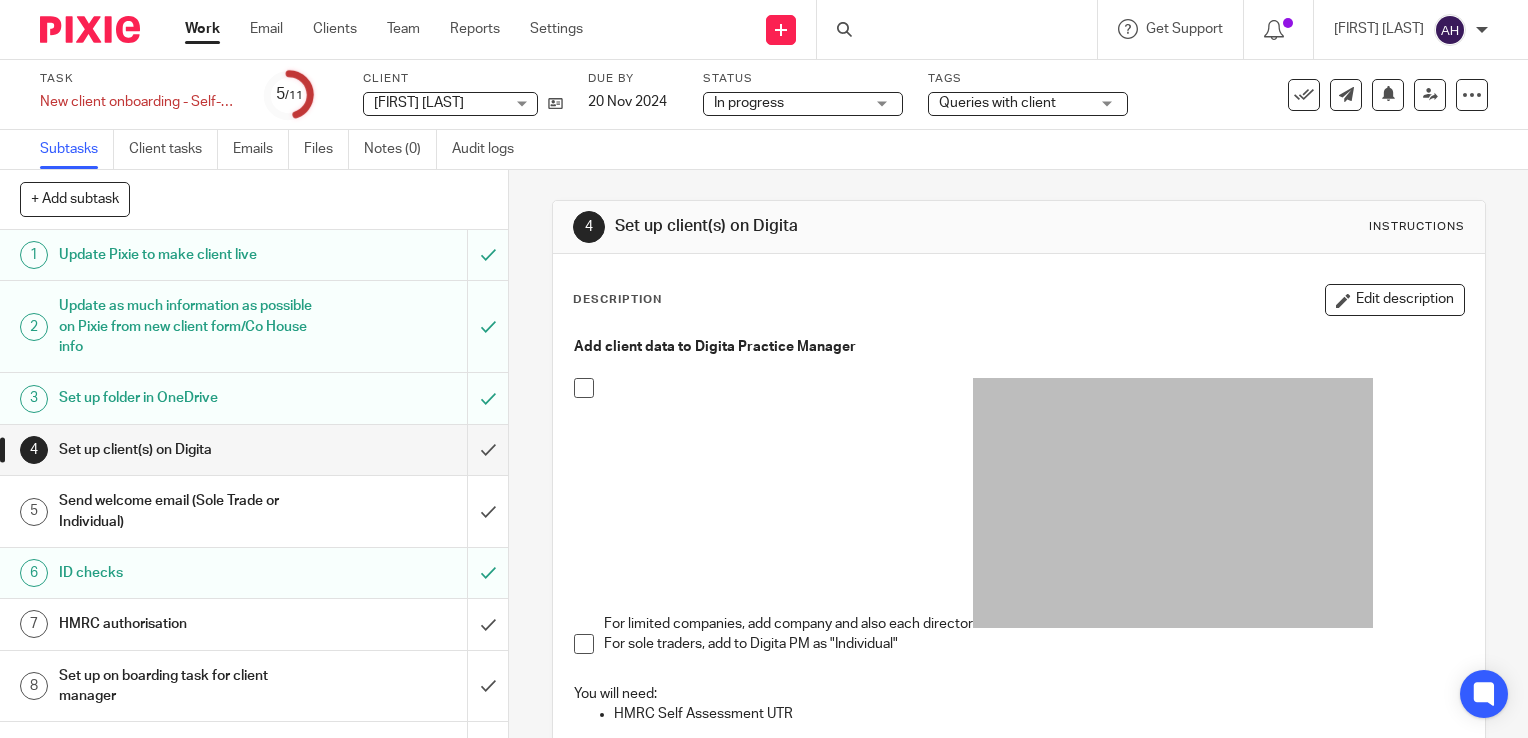 scroll, scrollTop: 0, scrollLeft: 0, axis: both 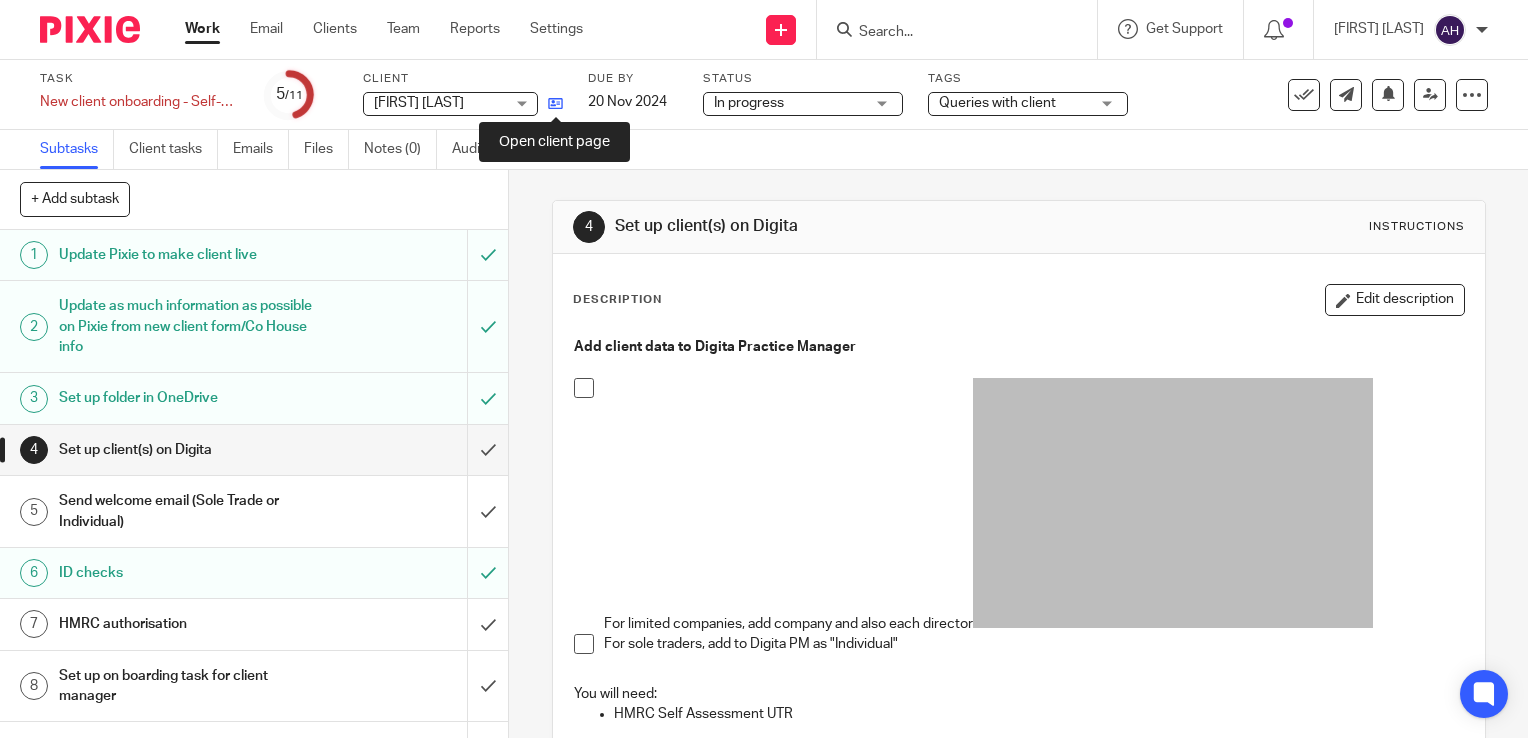click at bounding box center (555, 103) 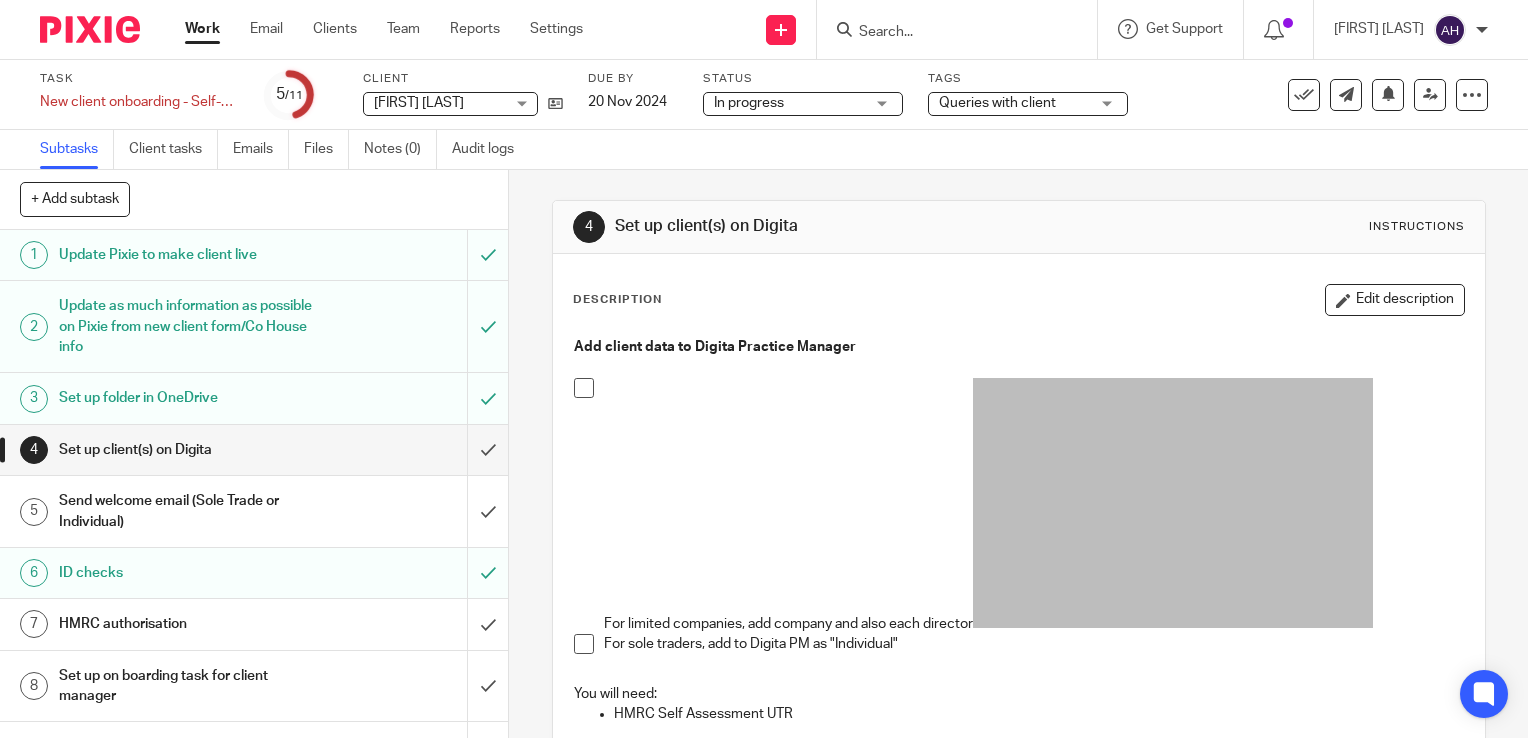 click on "Queries with client" at bounding box center [1028, 104] 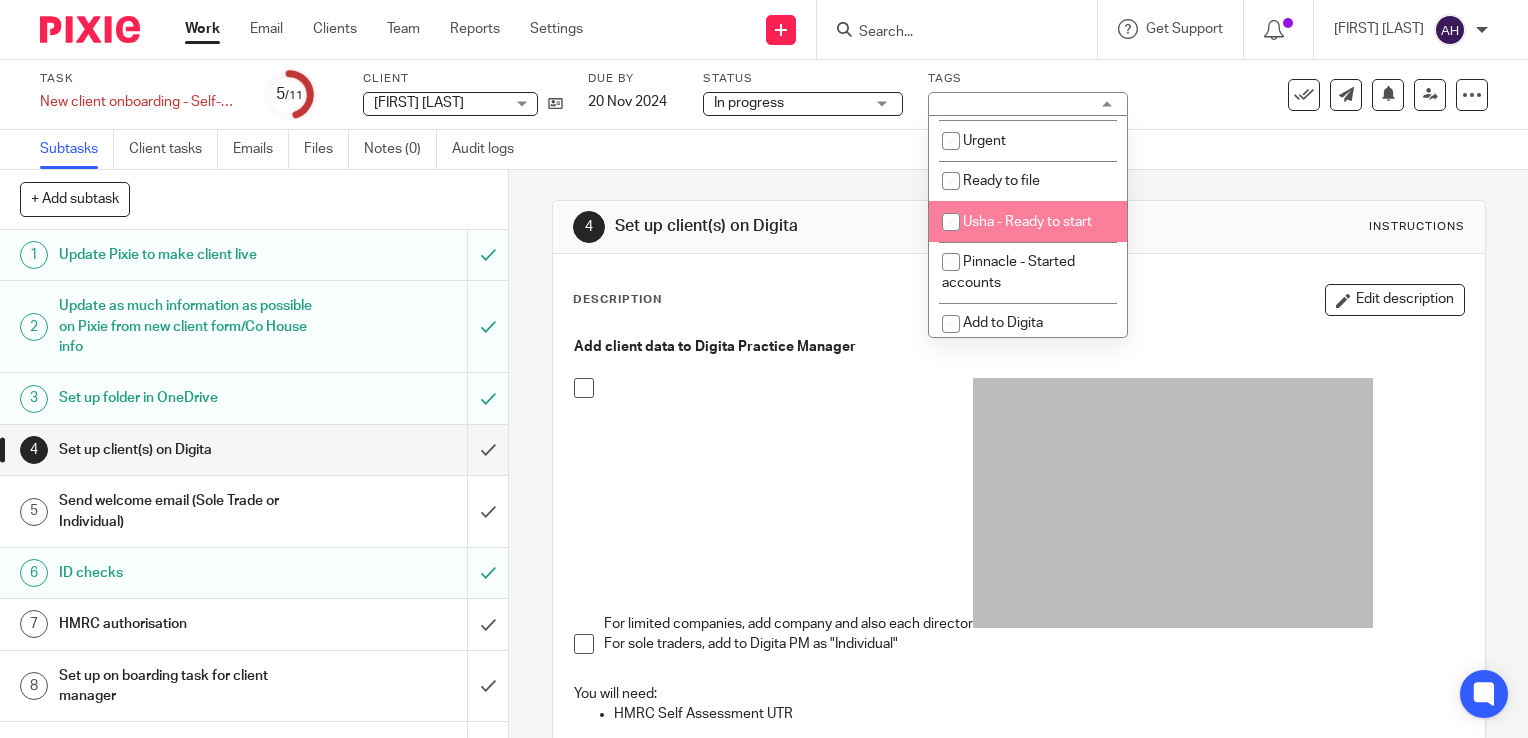 scroll, scrollTop: 400, scrollLeft: 0, axis: vertical 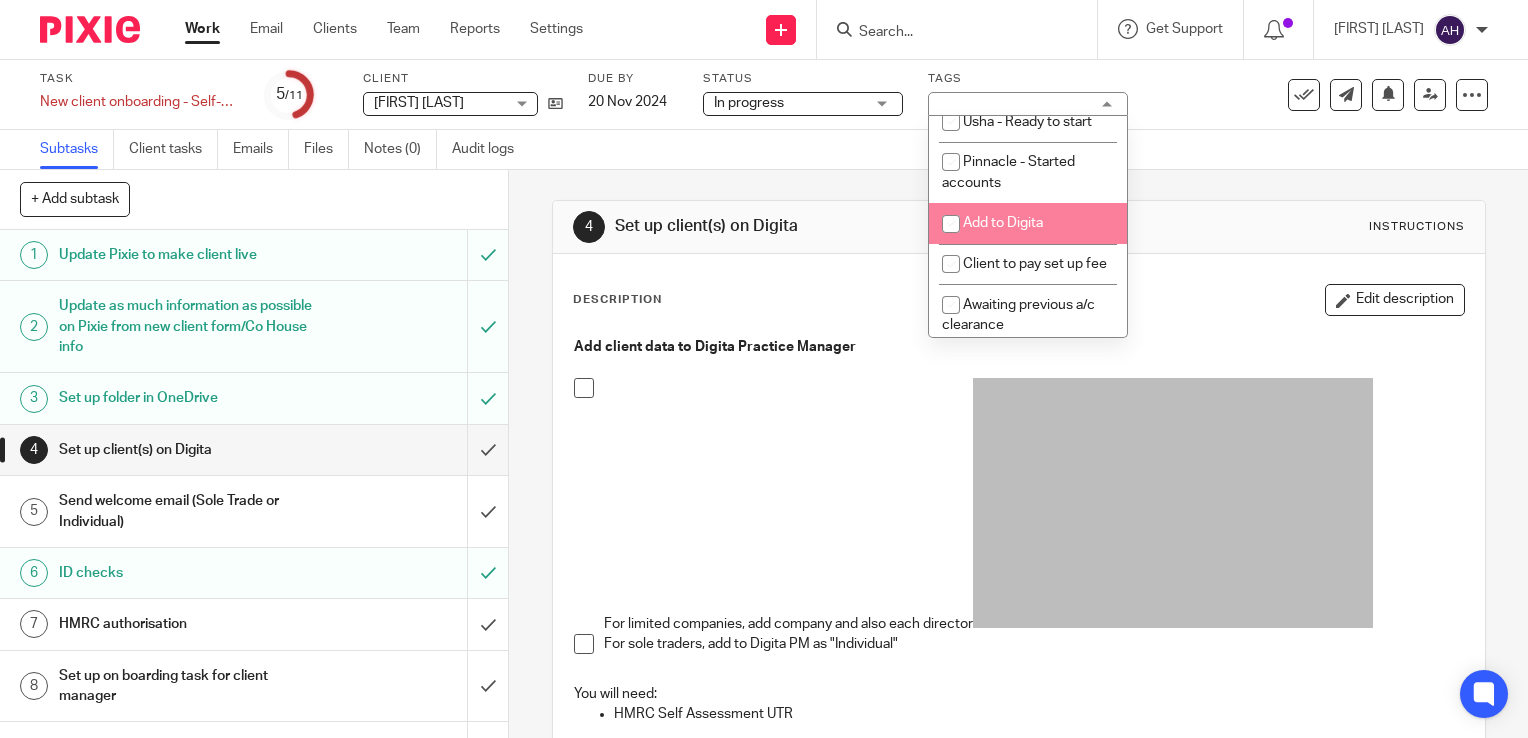 click at bounding box center [951, 224] 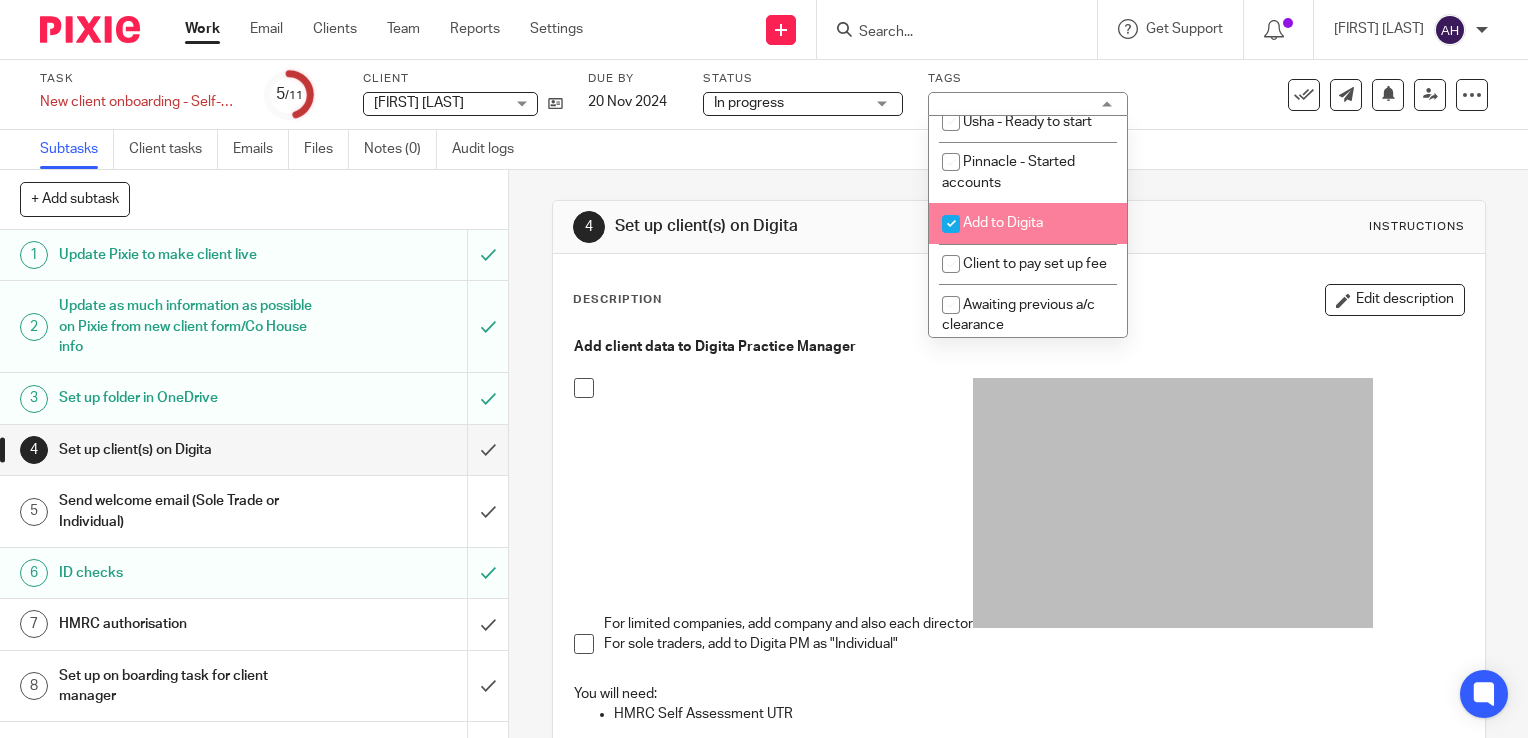 checkbox on "true" 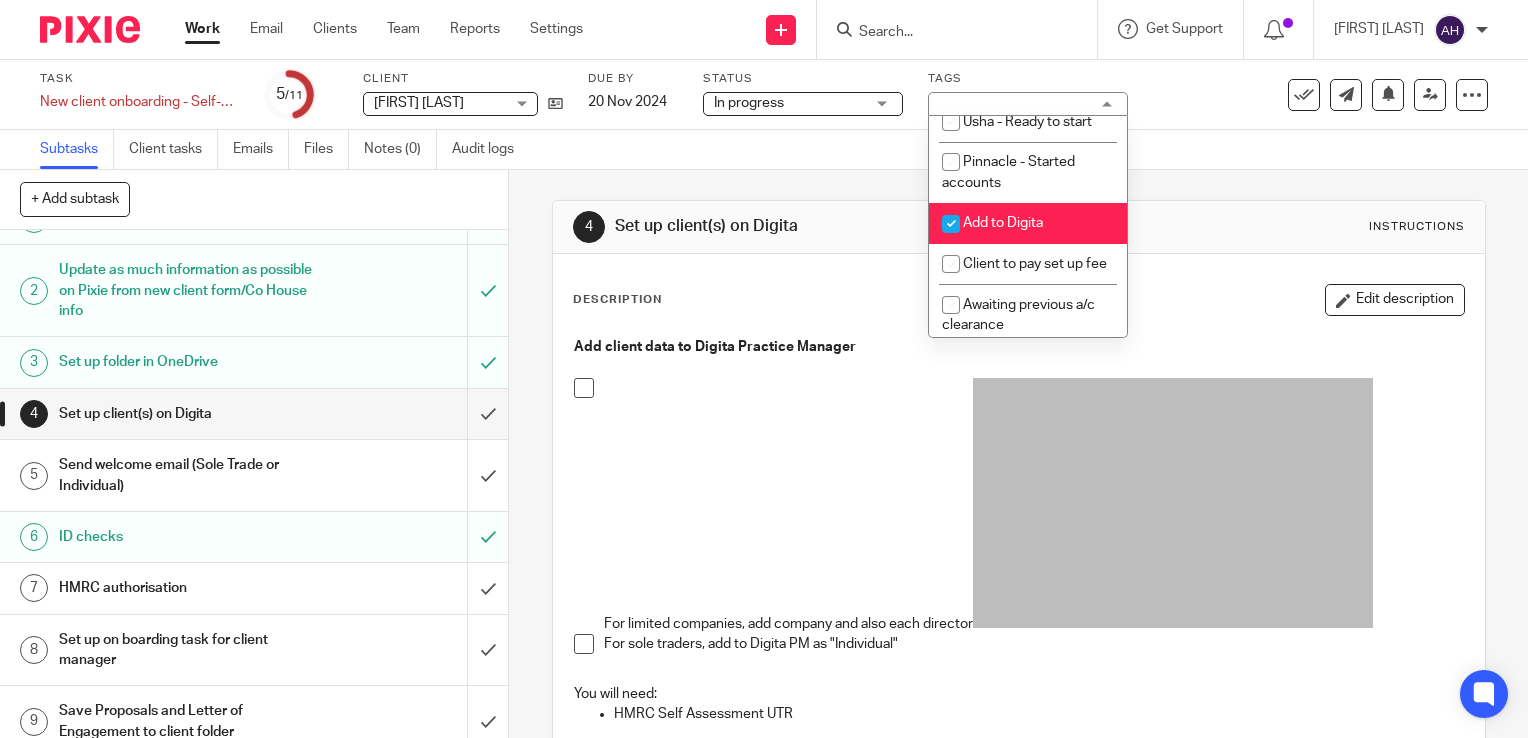 scroll, scrollTop: 0, scrollLeft: 0, axis: both 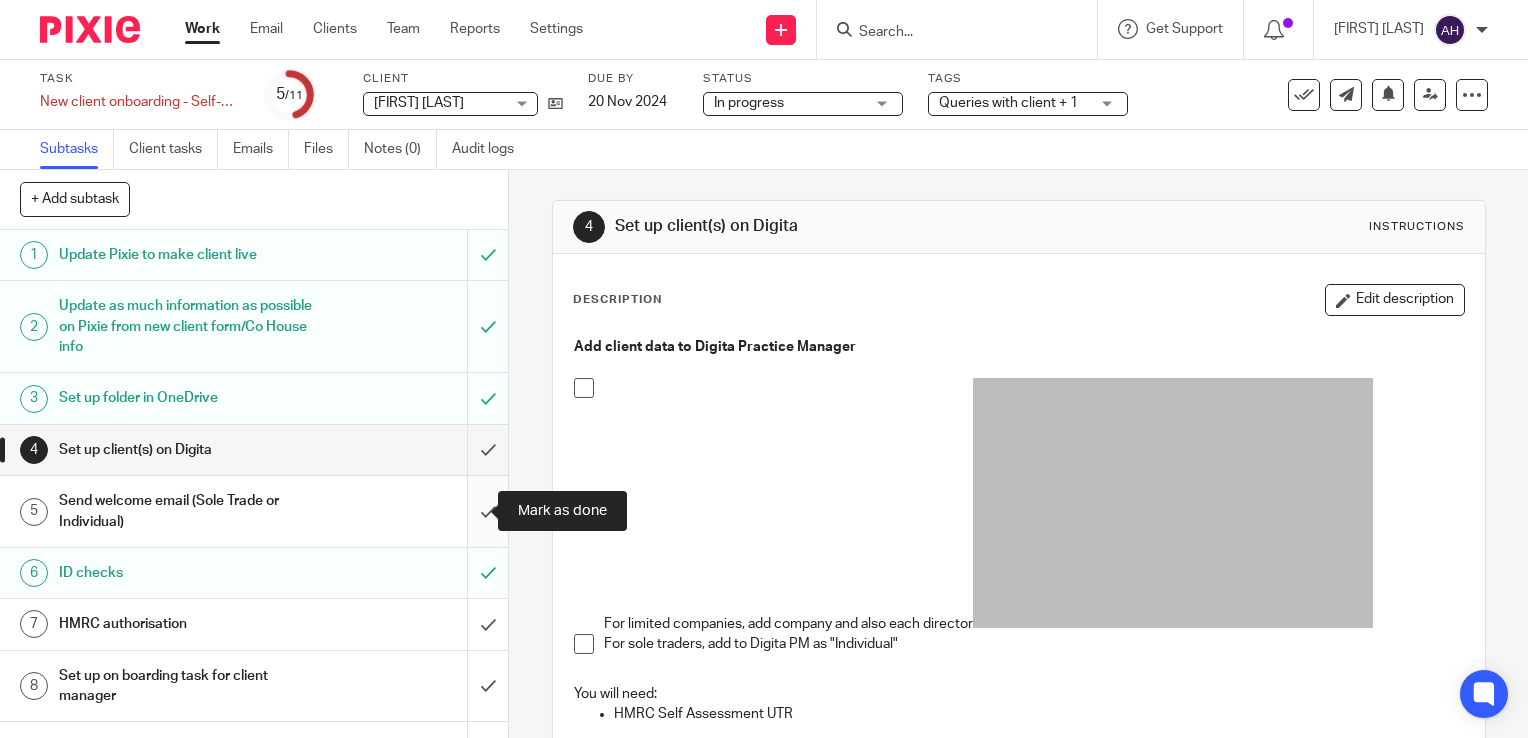 click at bounding box center [254, 511] 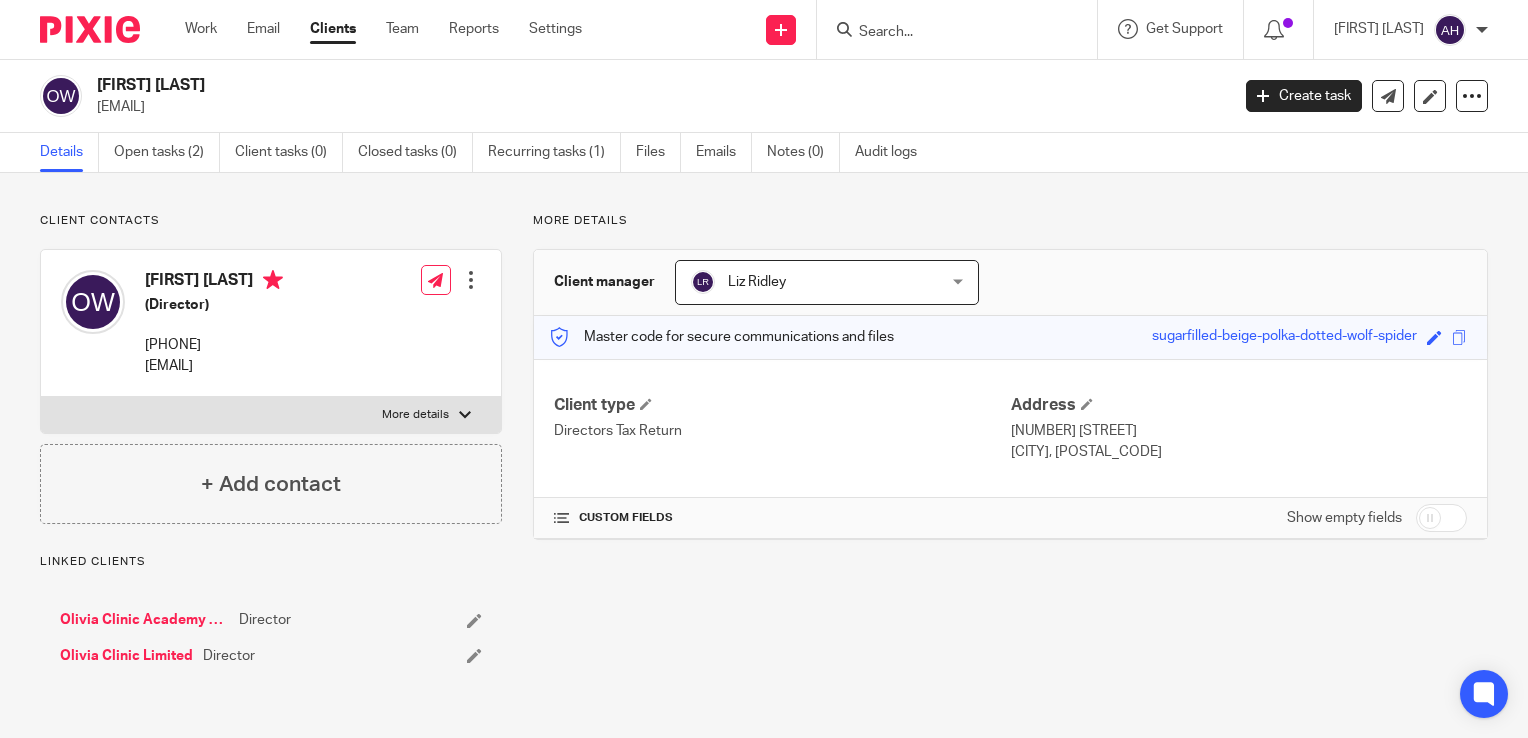 scroll, scrollTop: 0, scrollLeft: 0, axis: both 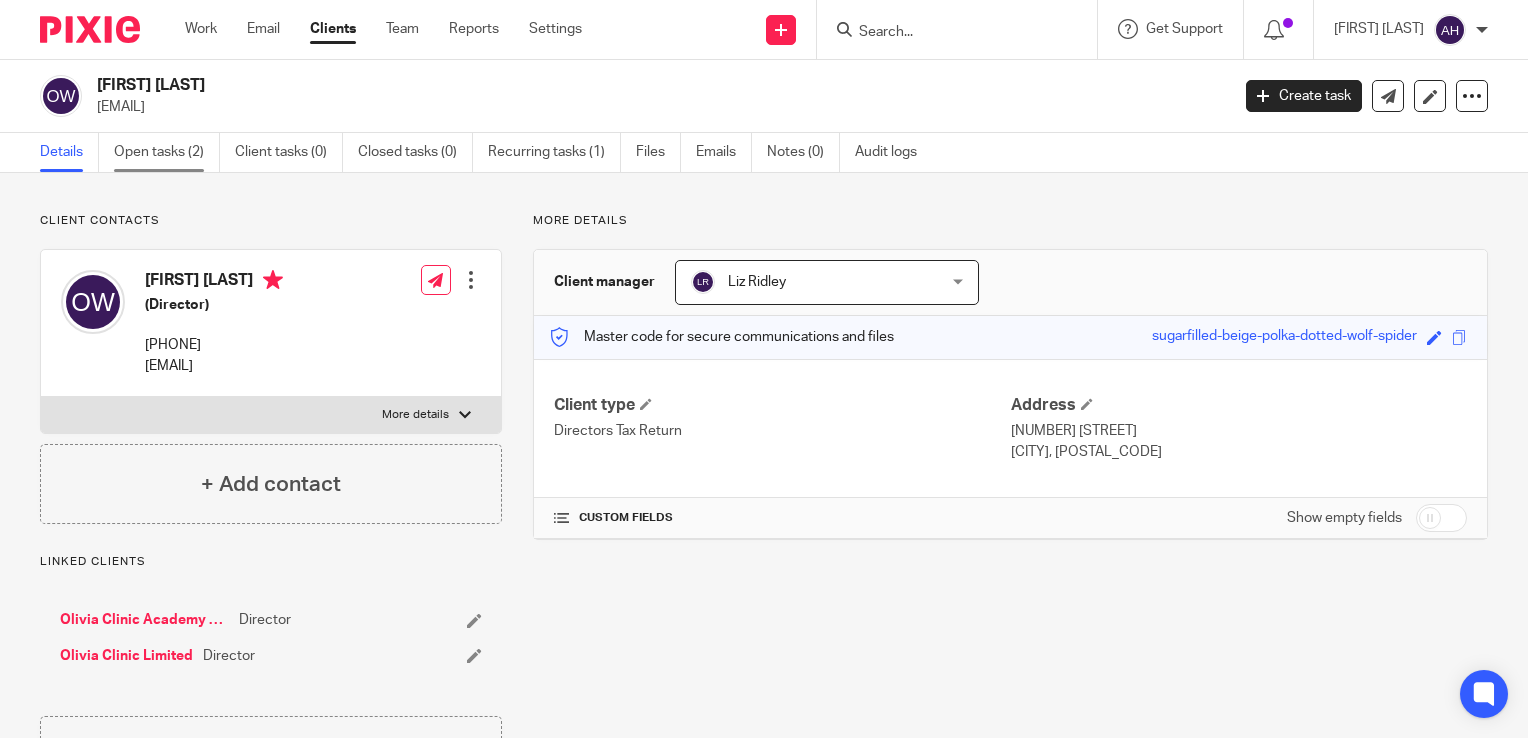 click on "Open tasks (2)" at bounding box center (167, 152) 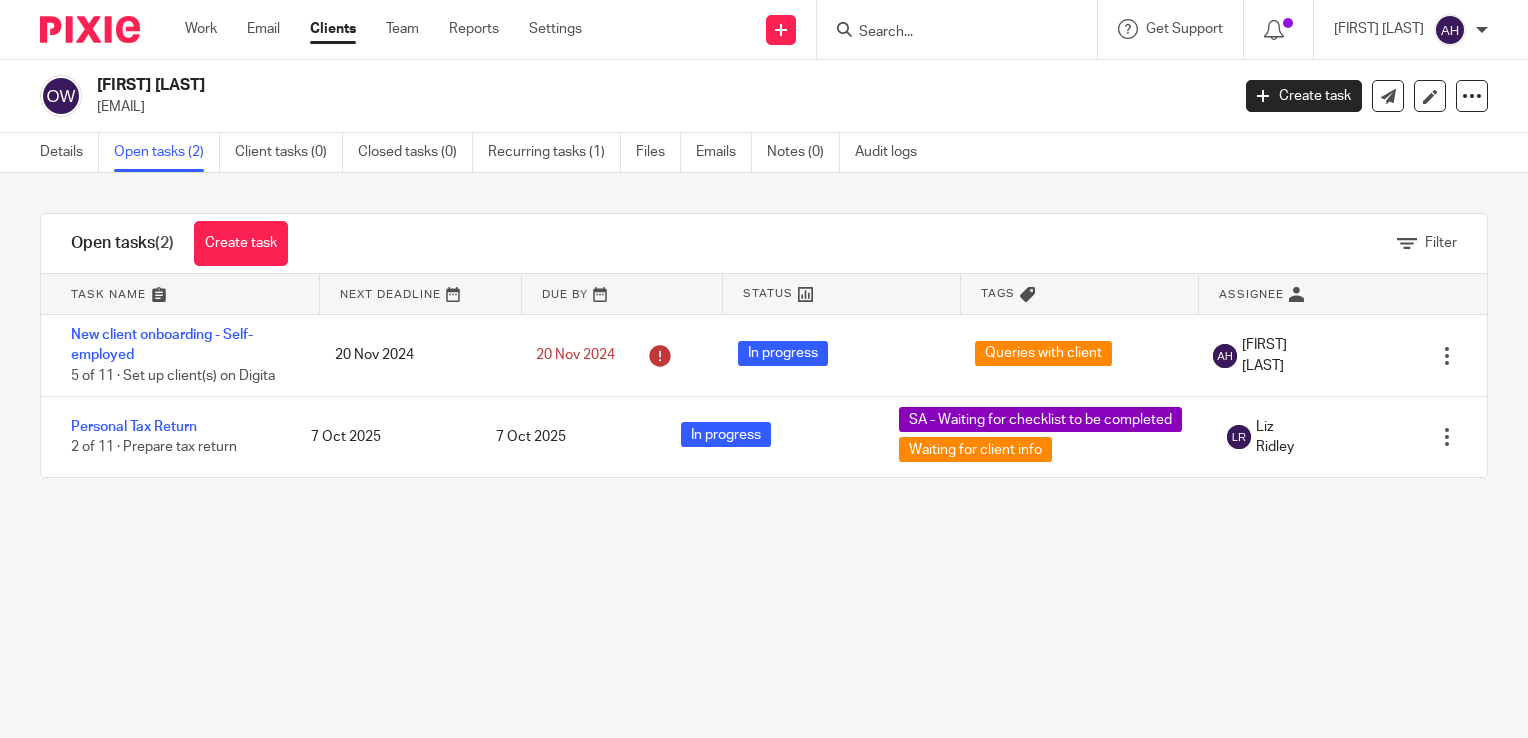 scroll, scrollTop: 0, scrollLeft: 0, axis: both 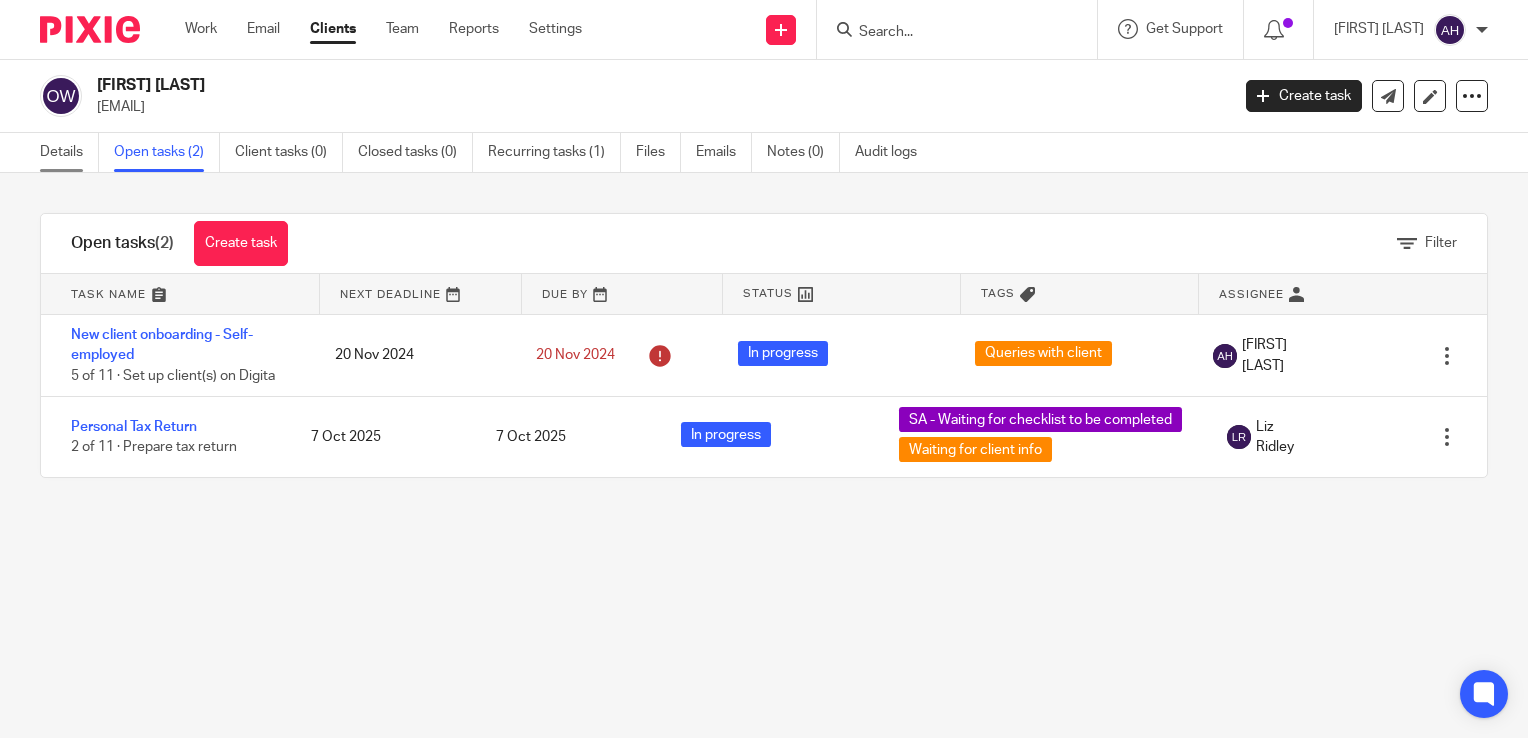 click on "Details" at bounding box center (69, 152) 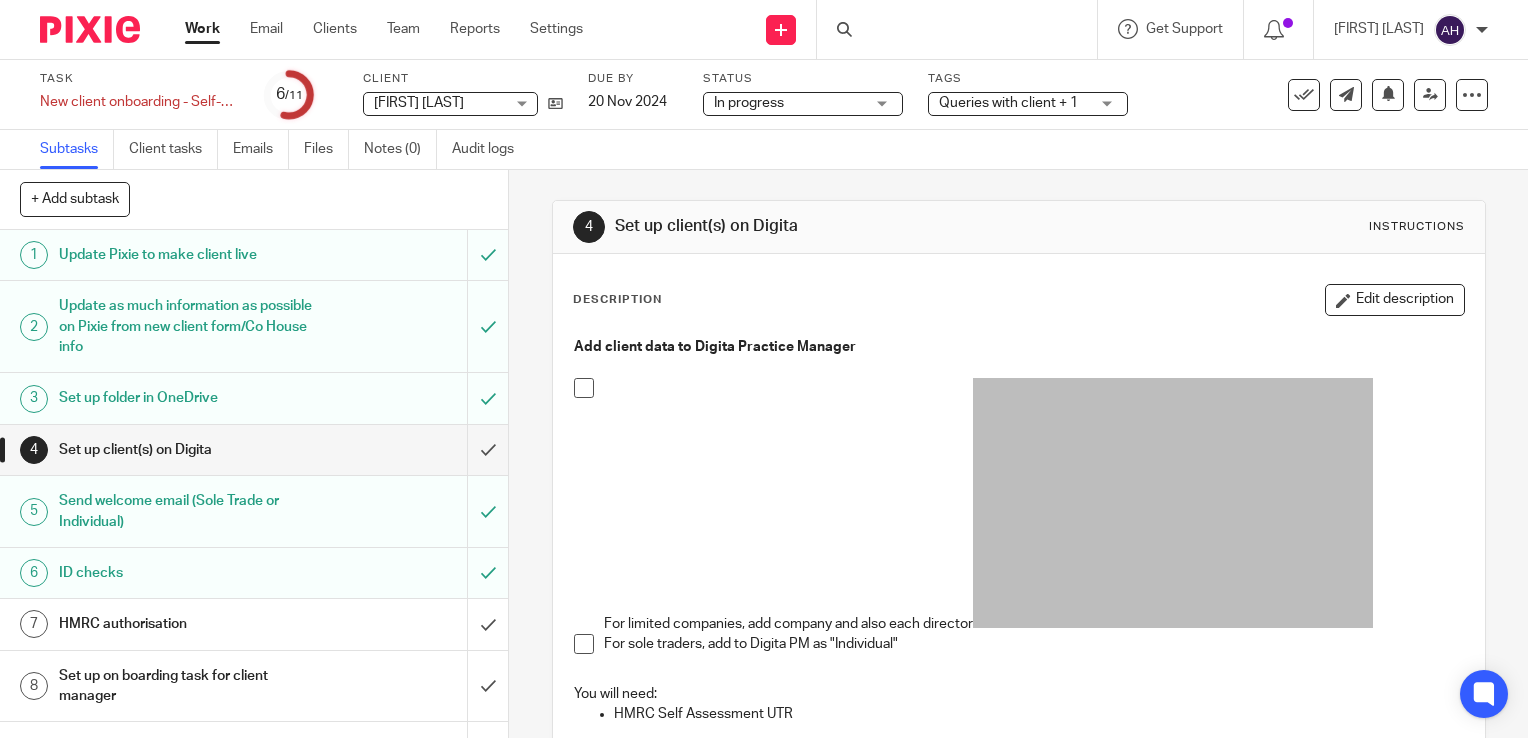 scroll, scrollTop: 0, scrollLeft: 0, axis: both 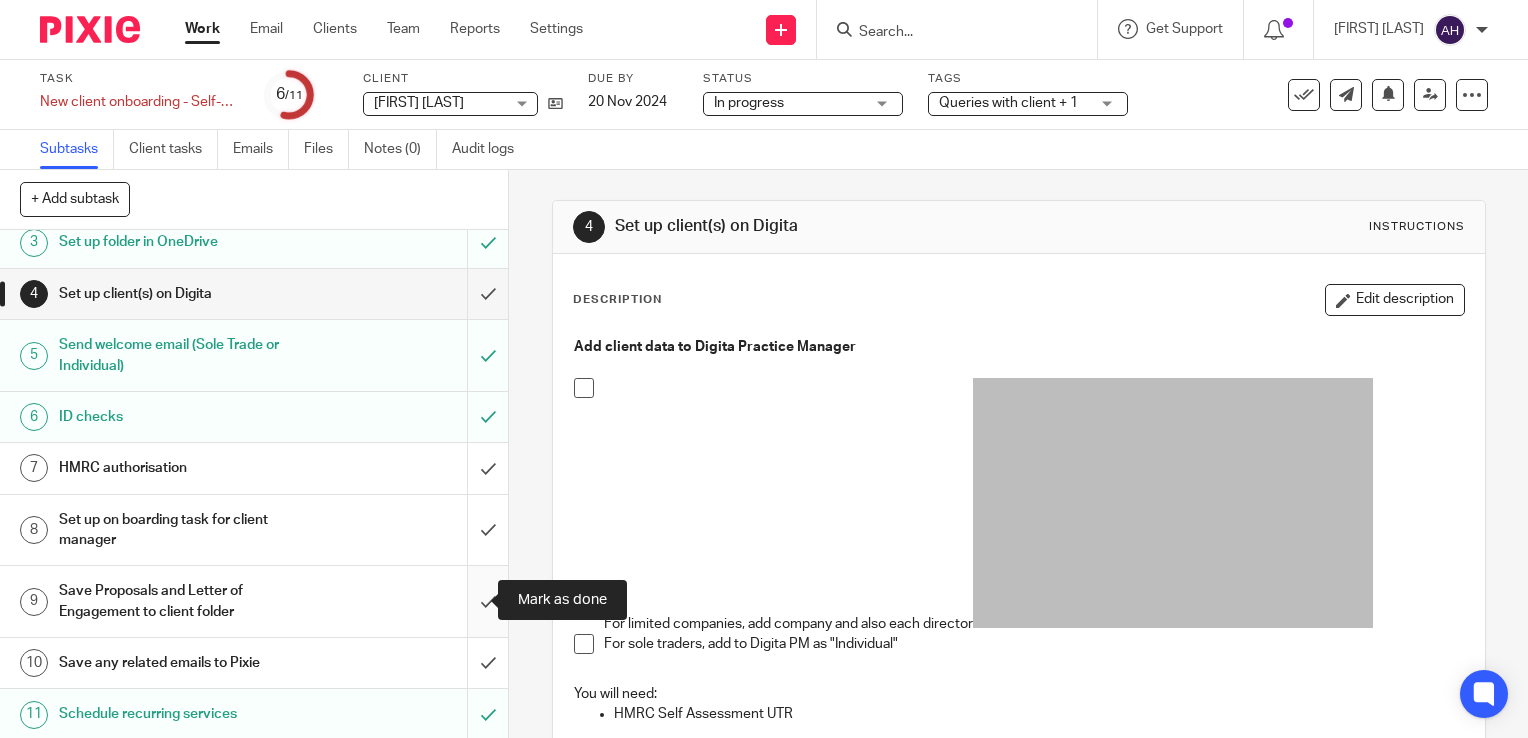 click at bounding box center (254, 601) 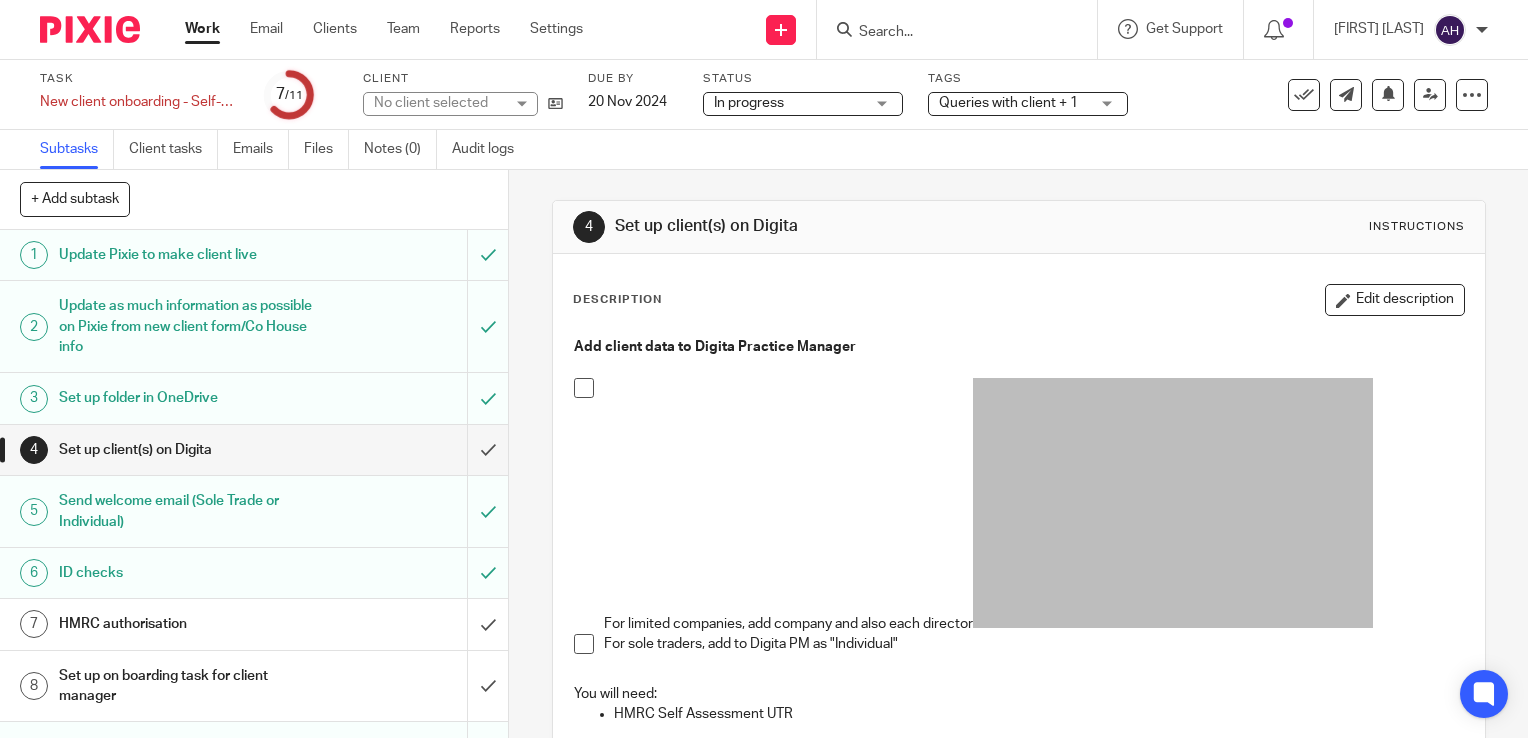 scroll, scrollTop: 0, scrollLeft: 0, axis: both 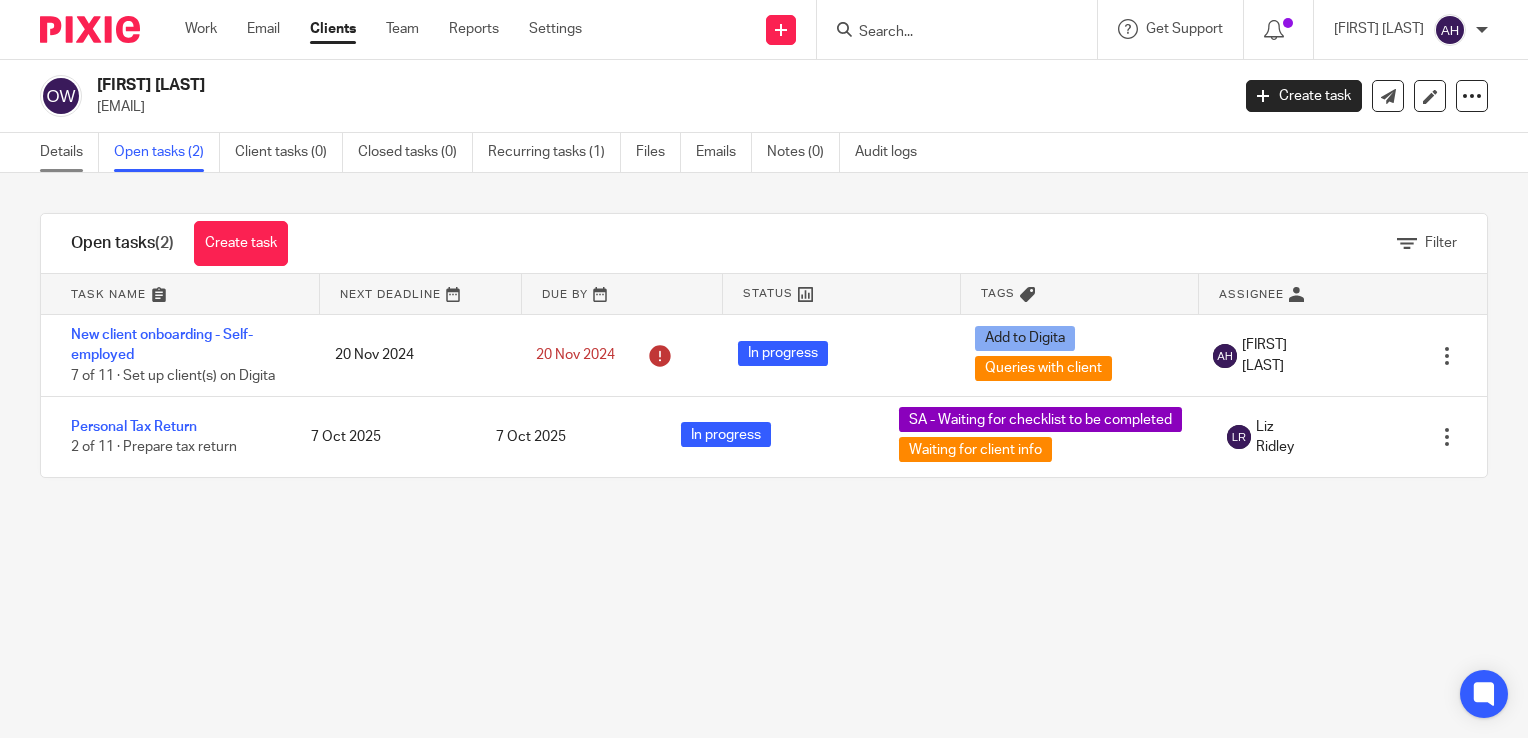 click on "Details" at bounding box center [69, 152] 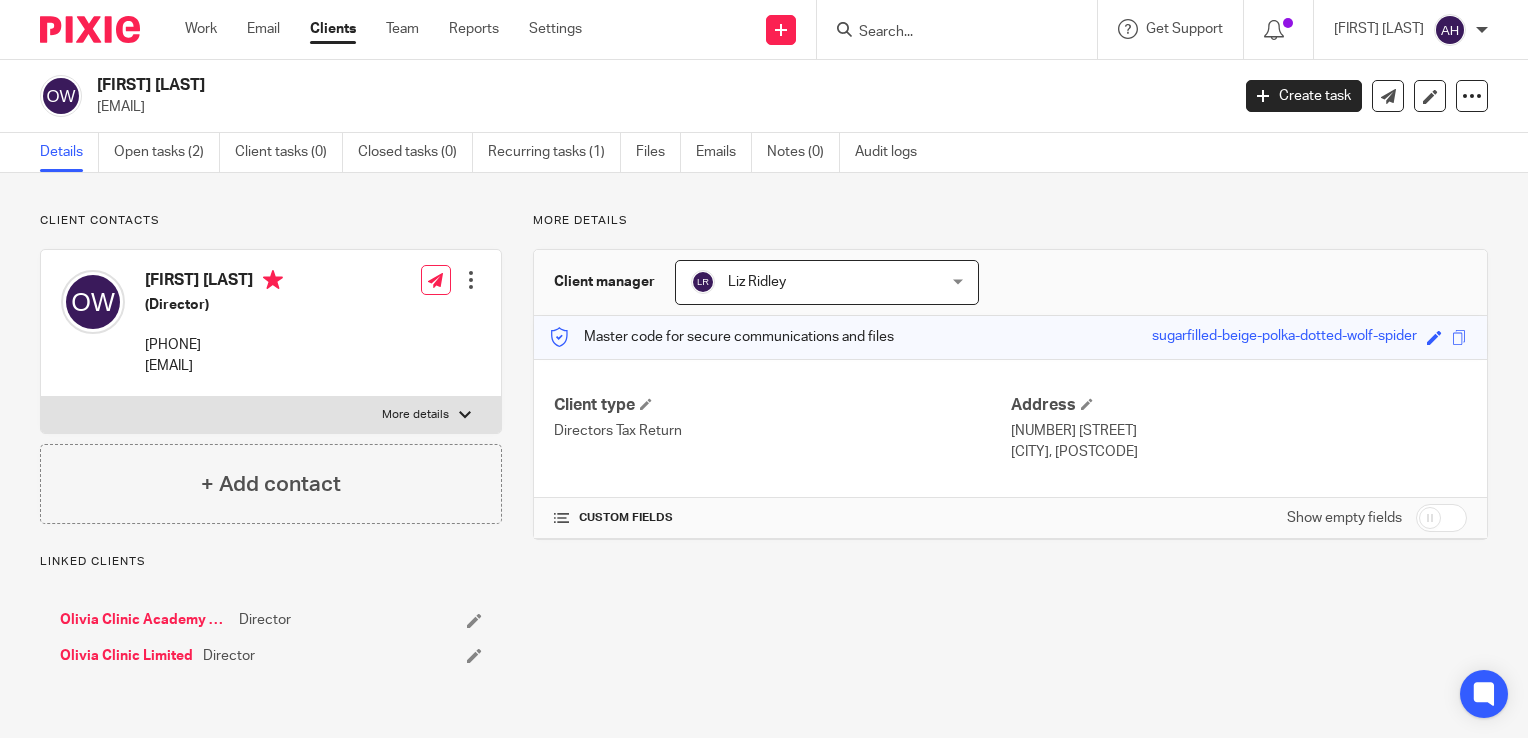 scroll, scrollTop: 0, scrollLeft: 0, axis: both 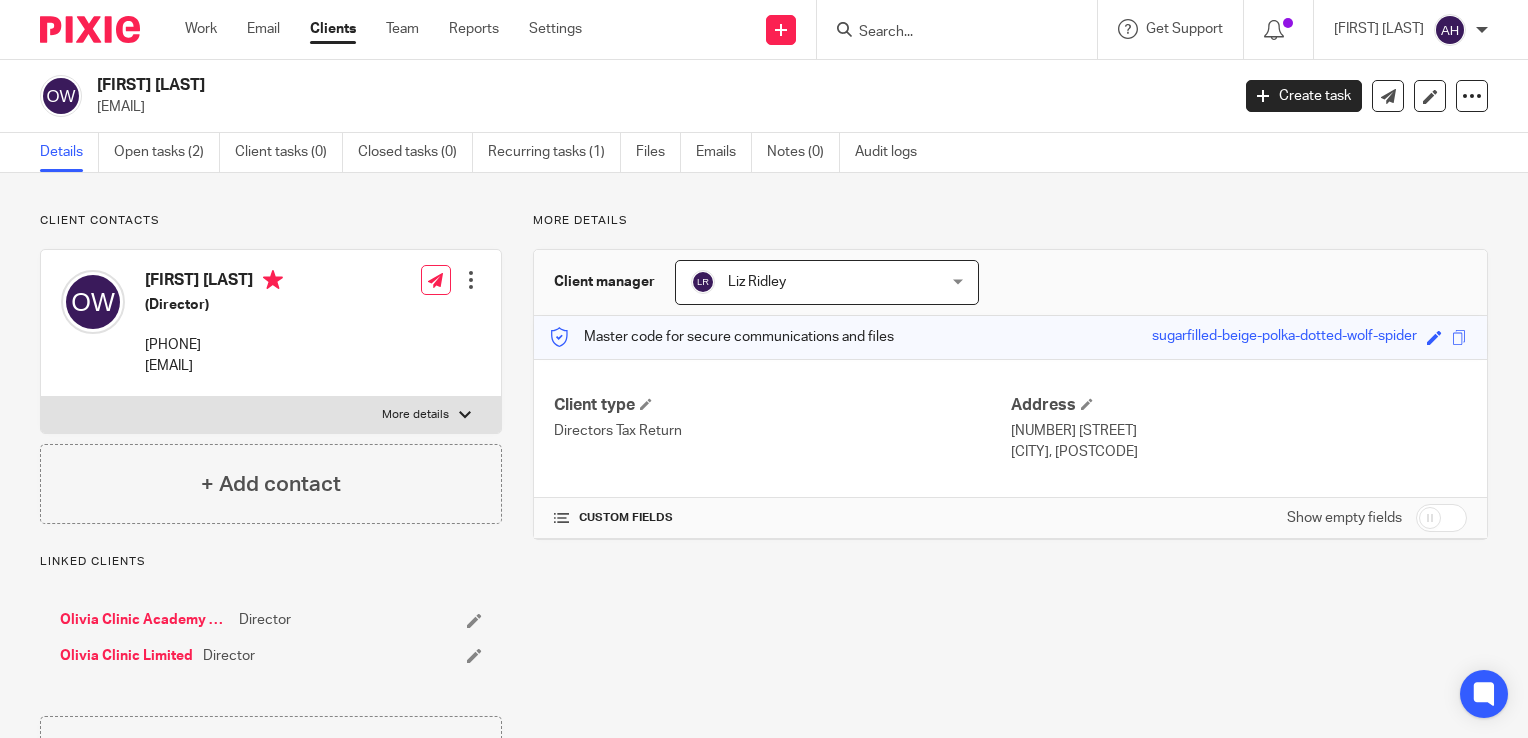 click on "Olivia Clinic Academy Limited" at bounding box center (144, 620) 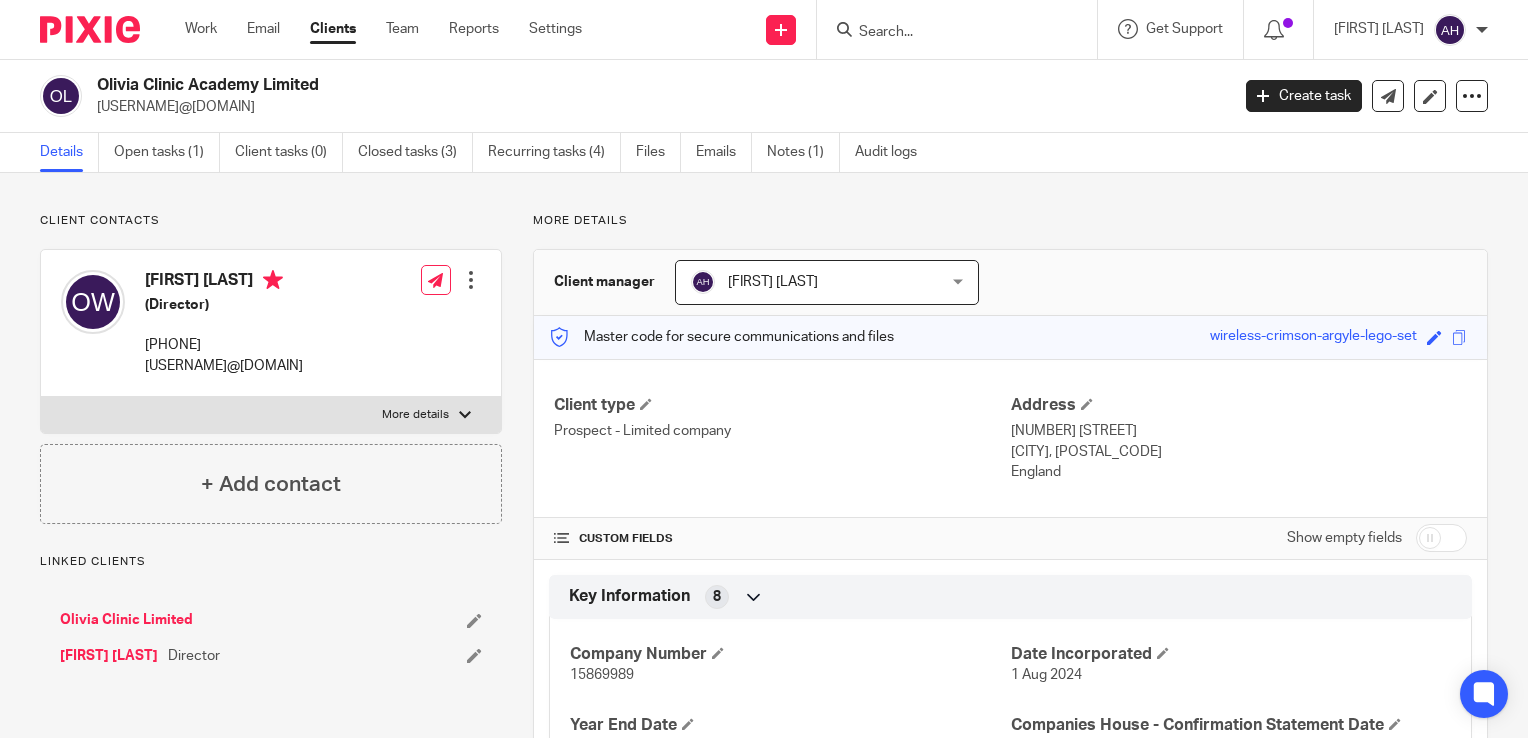 scroll, scrollTop: 0, scrollLeft: 0, axis: both 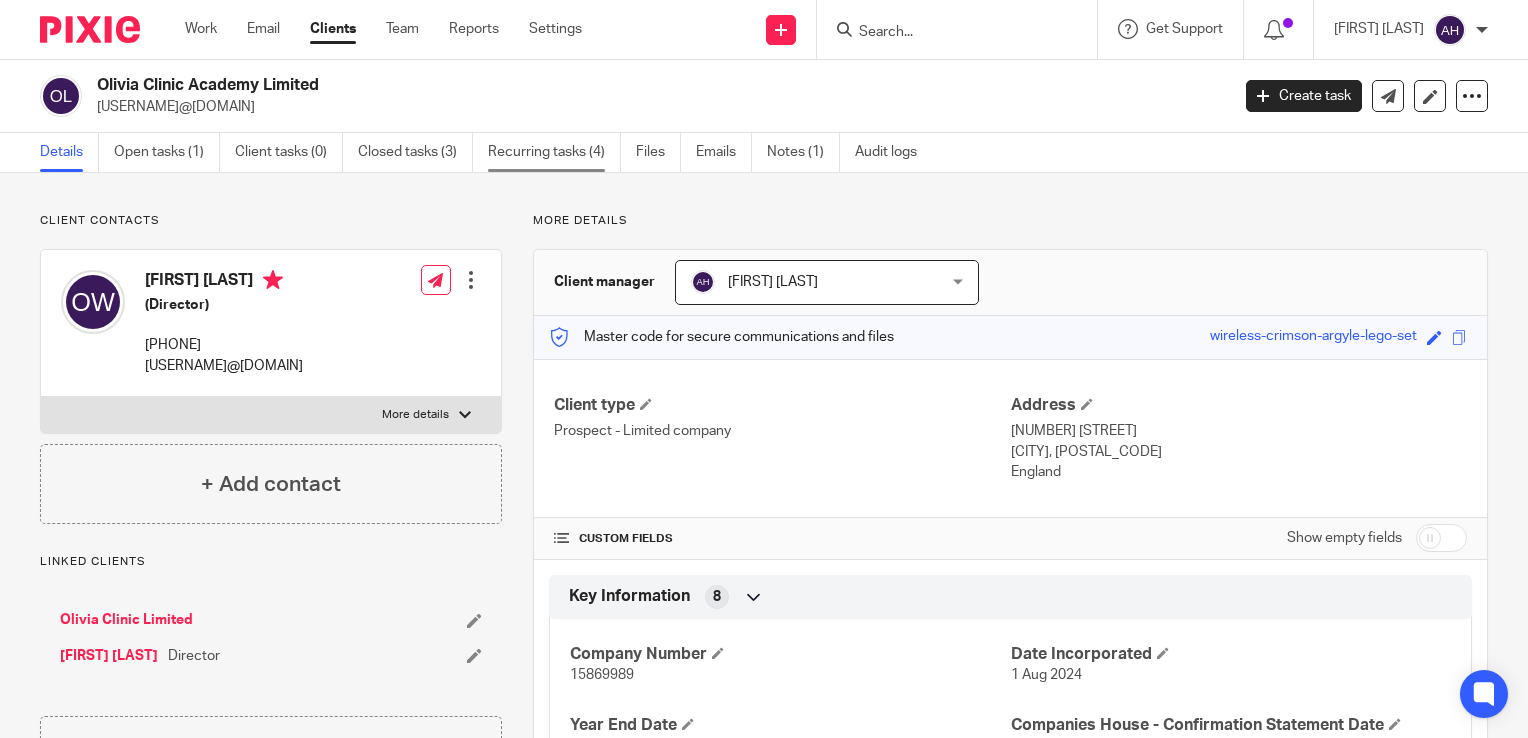 click on "Recurring tasks (4)" at bounding box center [554, 152] 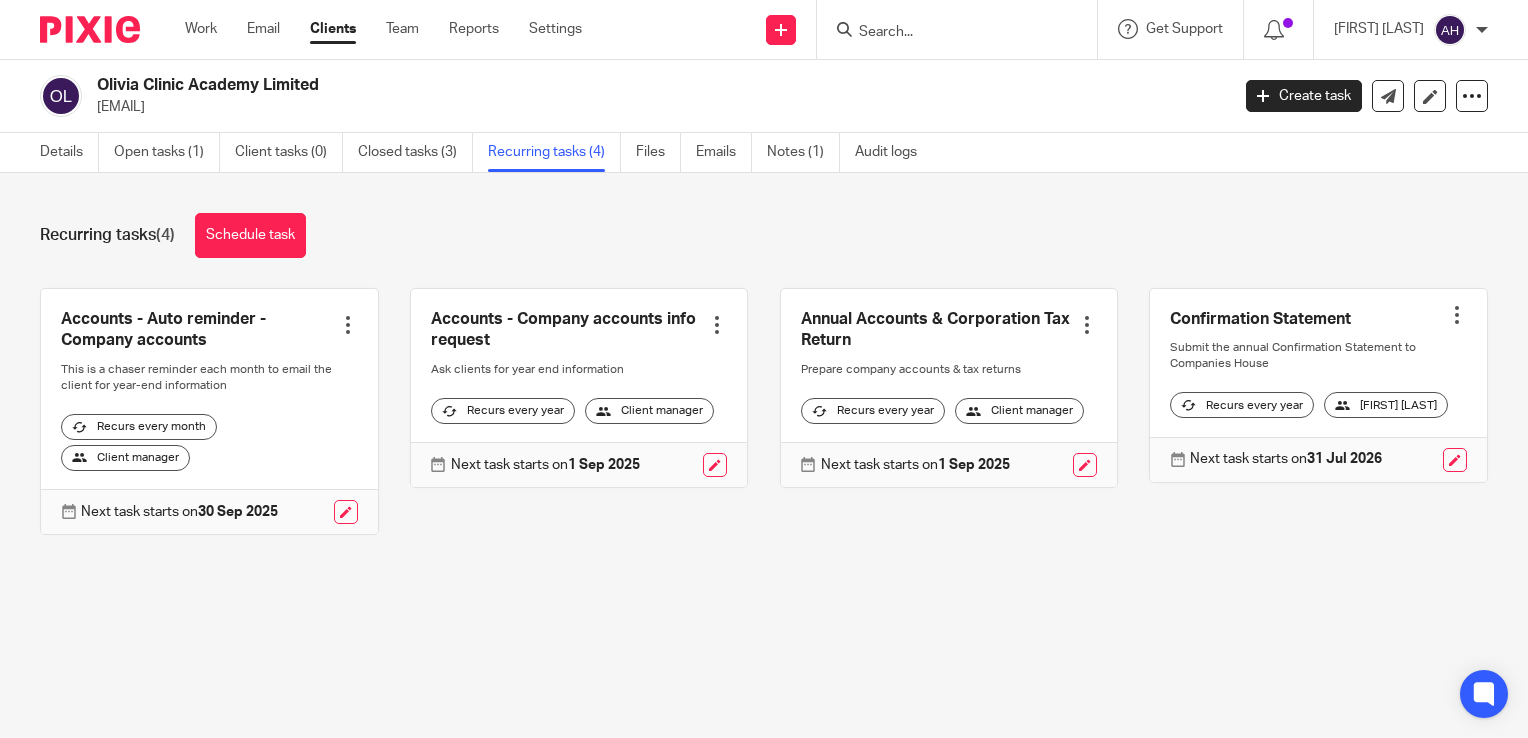 scroll, scrollTop: 0, scrollLeft: 0, axis: both 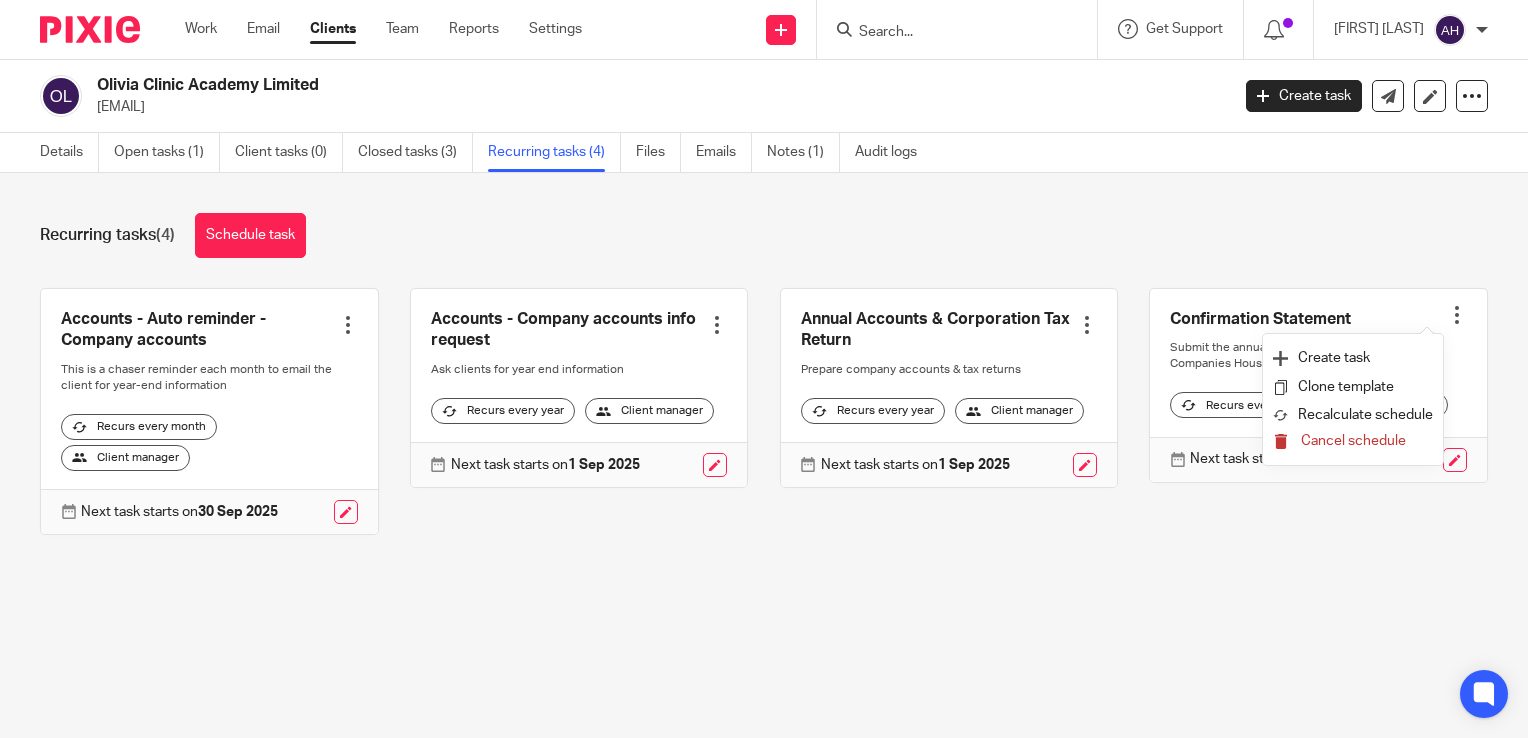 click on "Cancel schedule" at bounding box center [1353, 441] 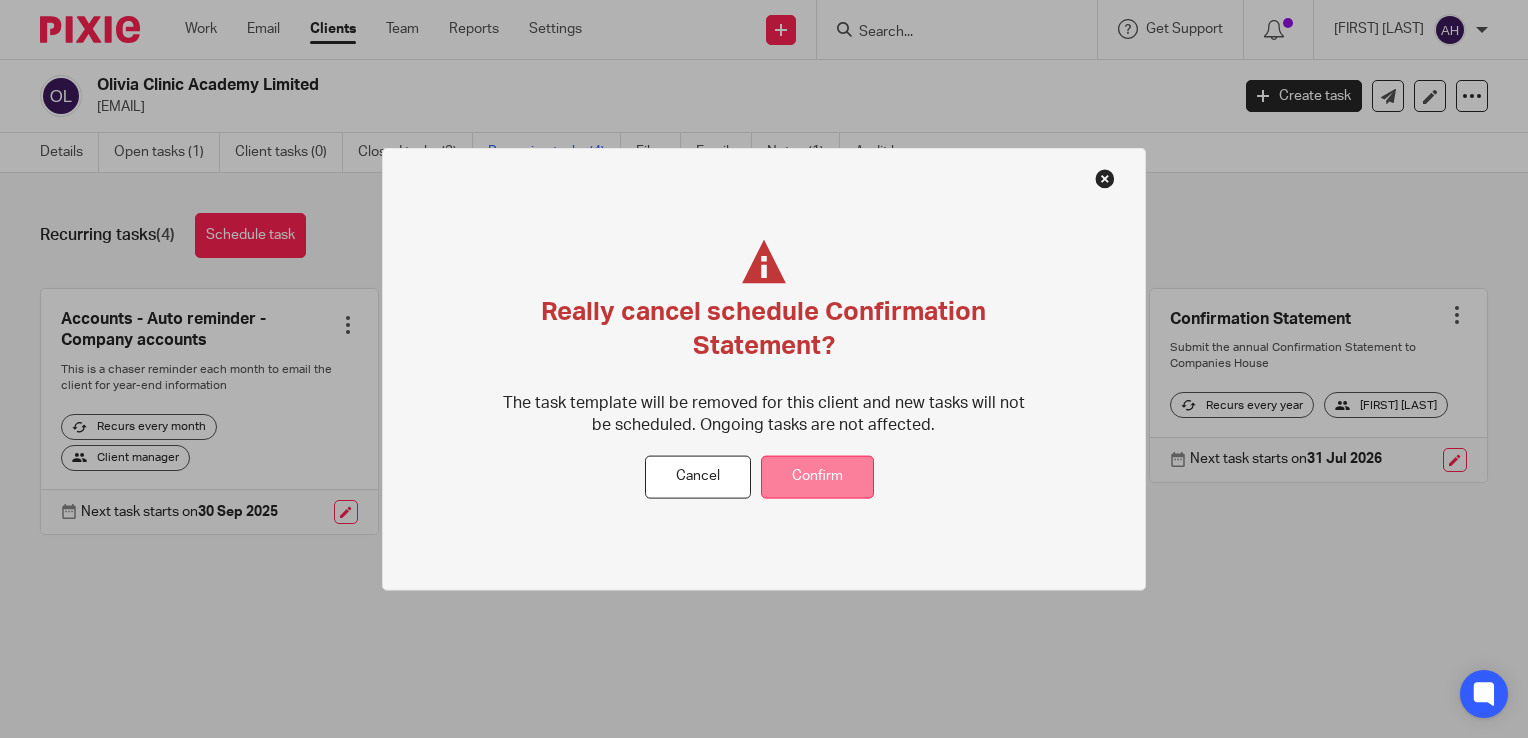 click on "Confirm" at bounding box center [817, 477] 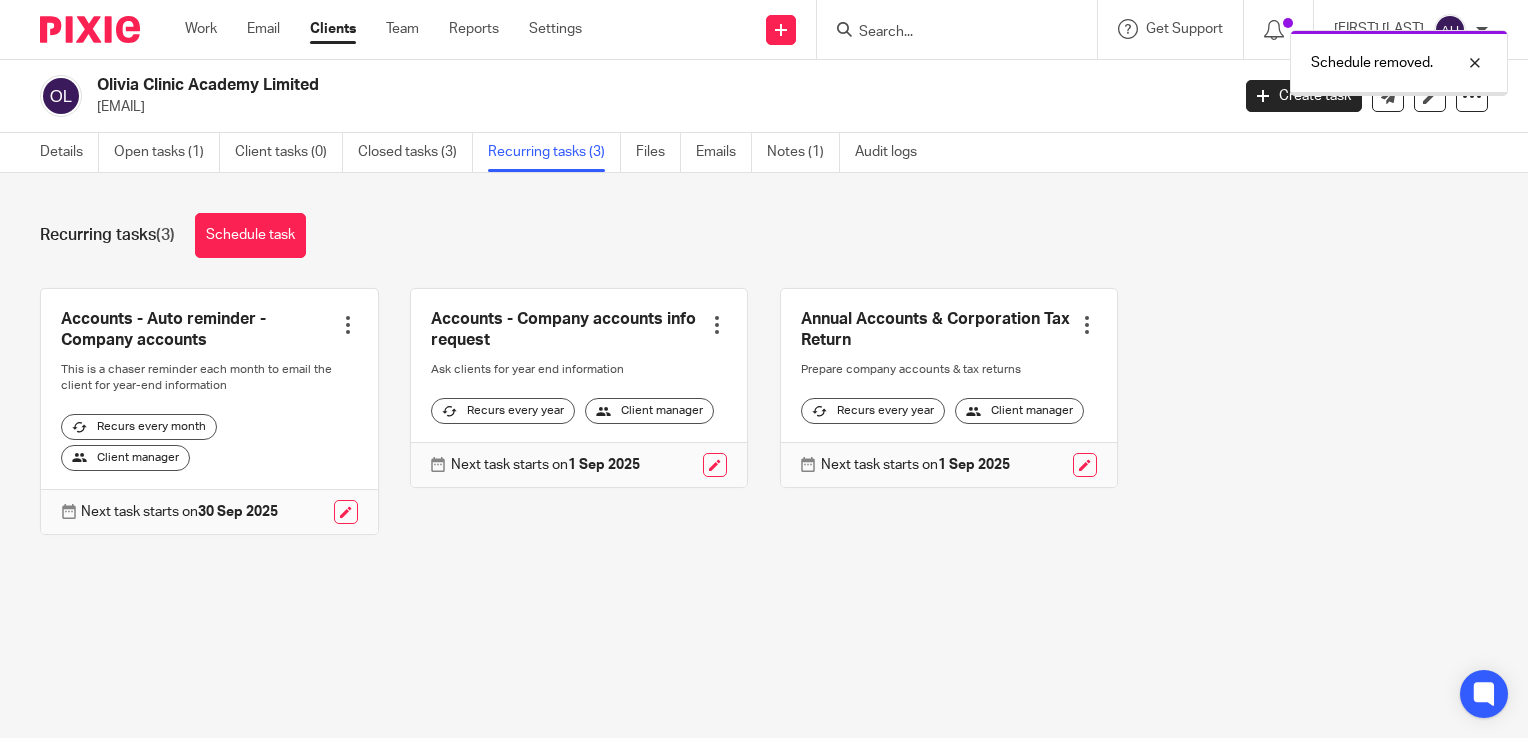 scroll, scrollTop: 0, scrollLeft: 0, axis: both 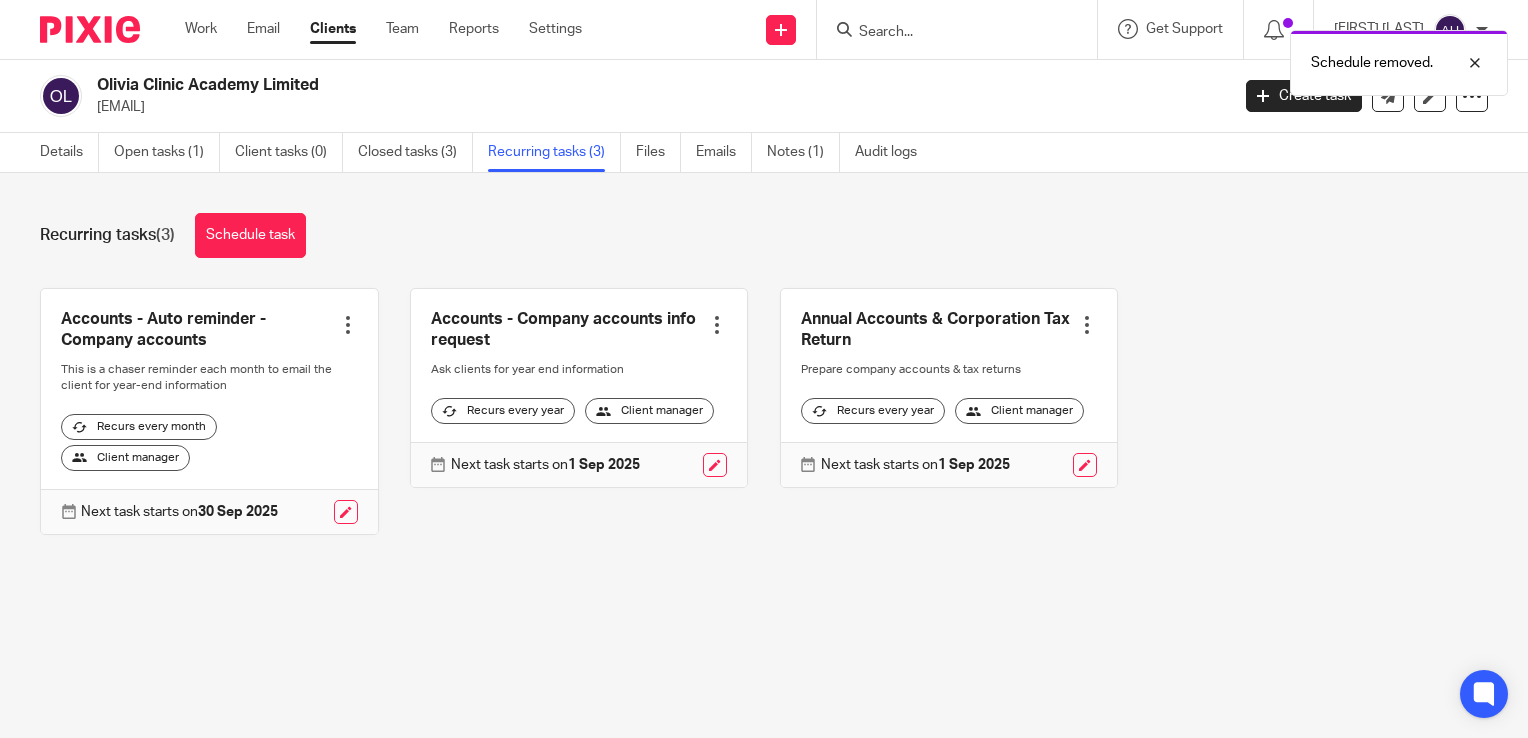 click at bounding box center [1087, 325] 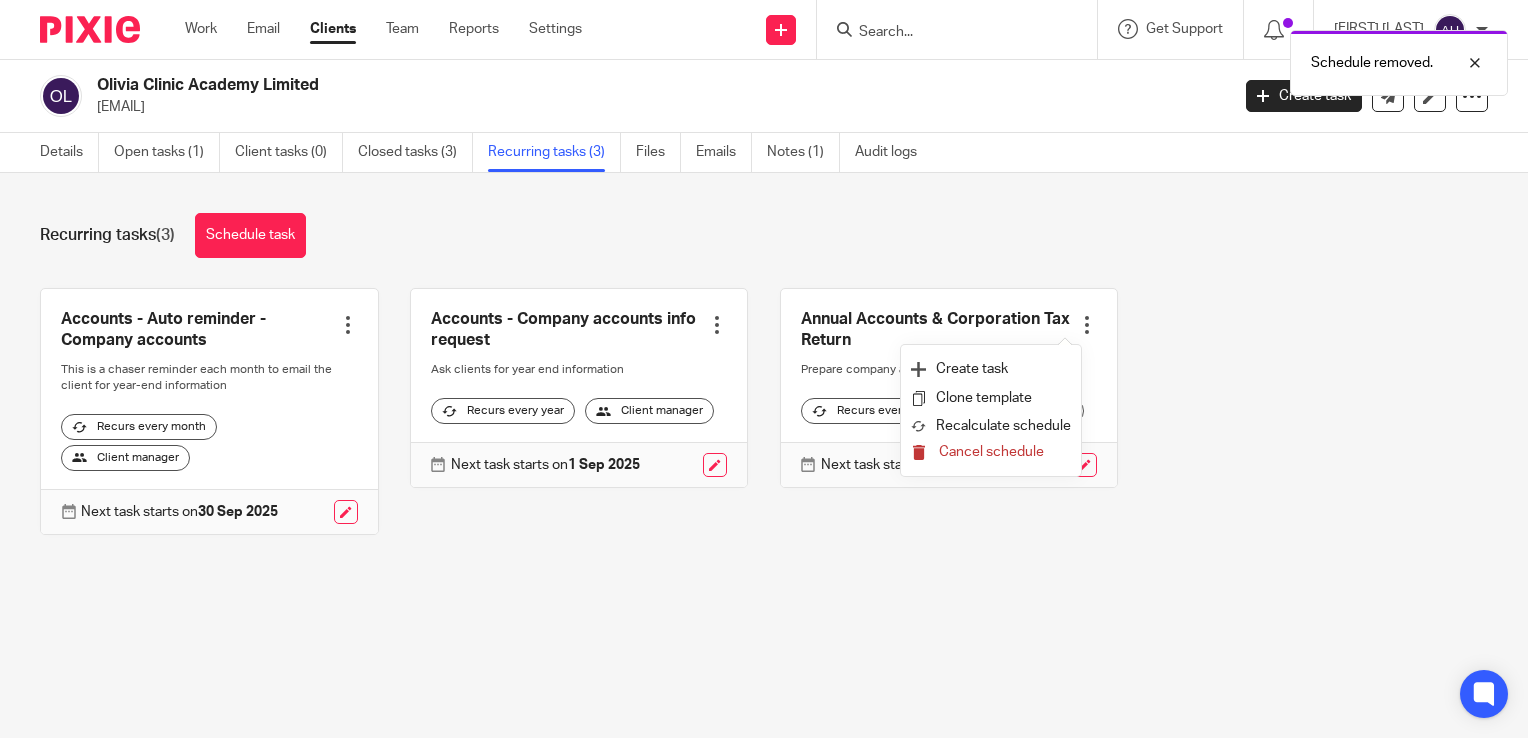 click on "Cancel schedule" at bounding box center (991, 452) 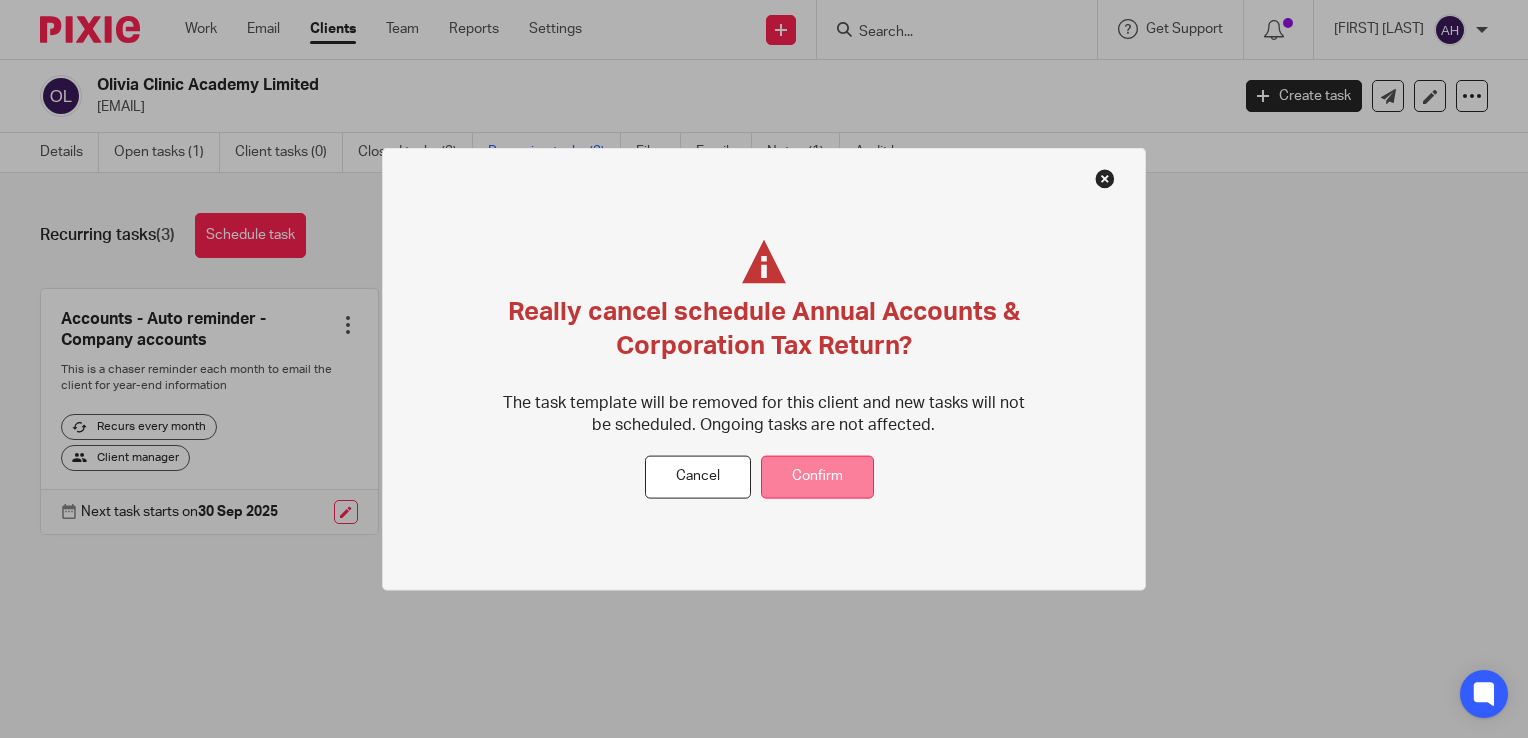click on "Confirm" at bounding box center (817, 477) 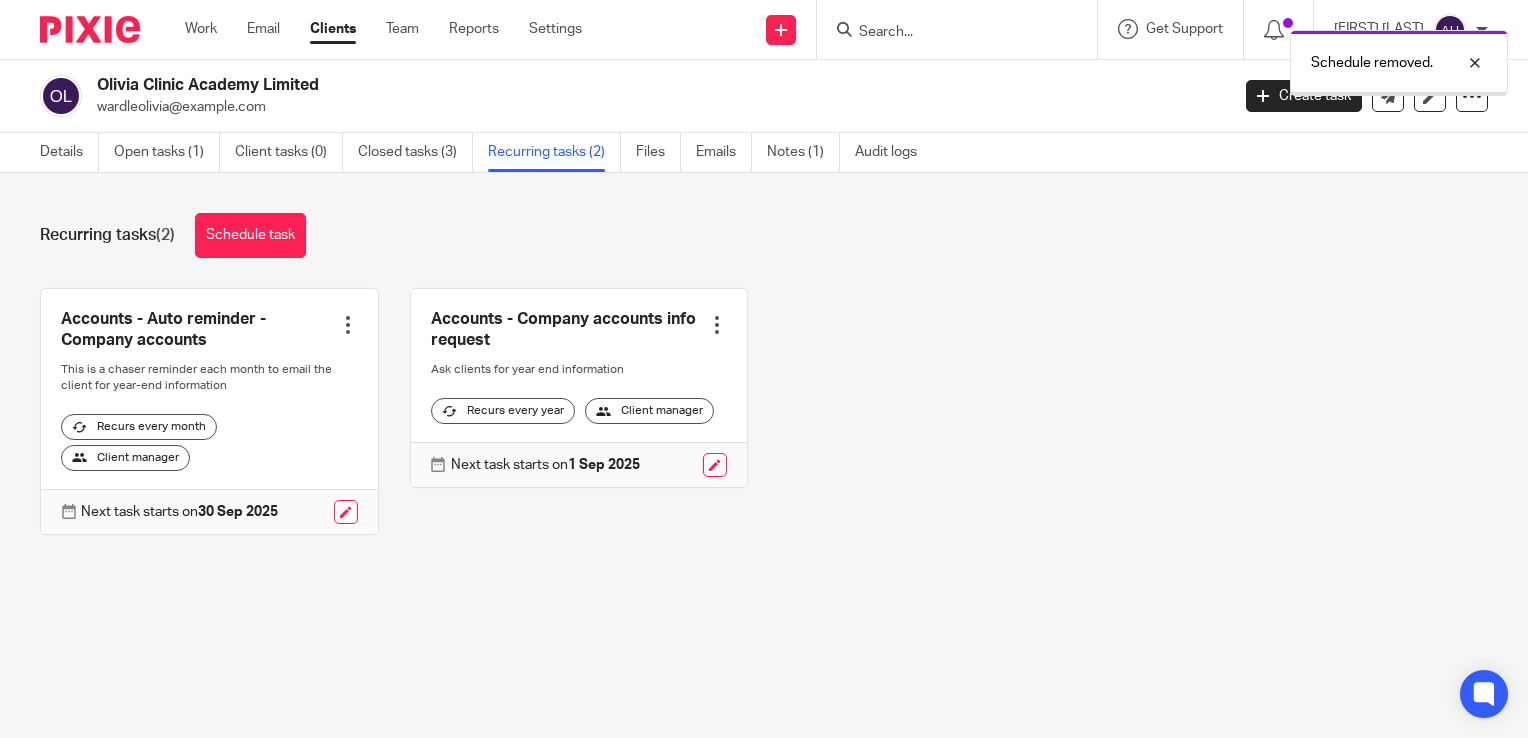 scroll, scrollTop: 0, scrollLeft: 0, axis: both 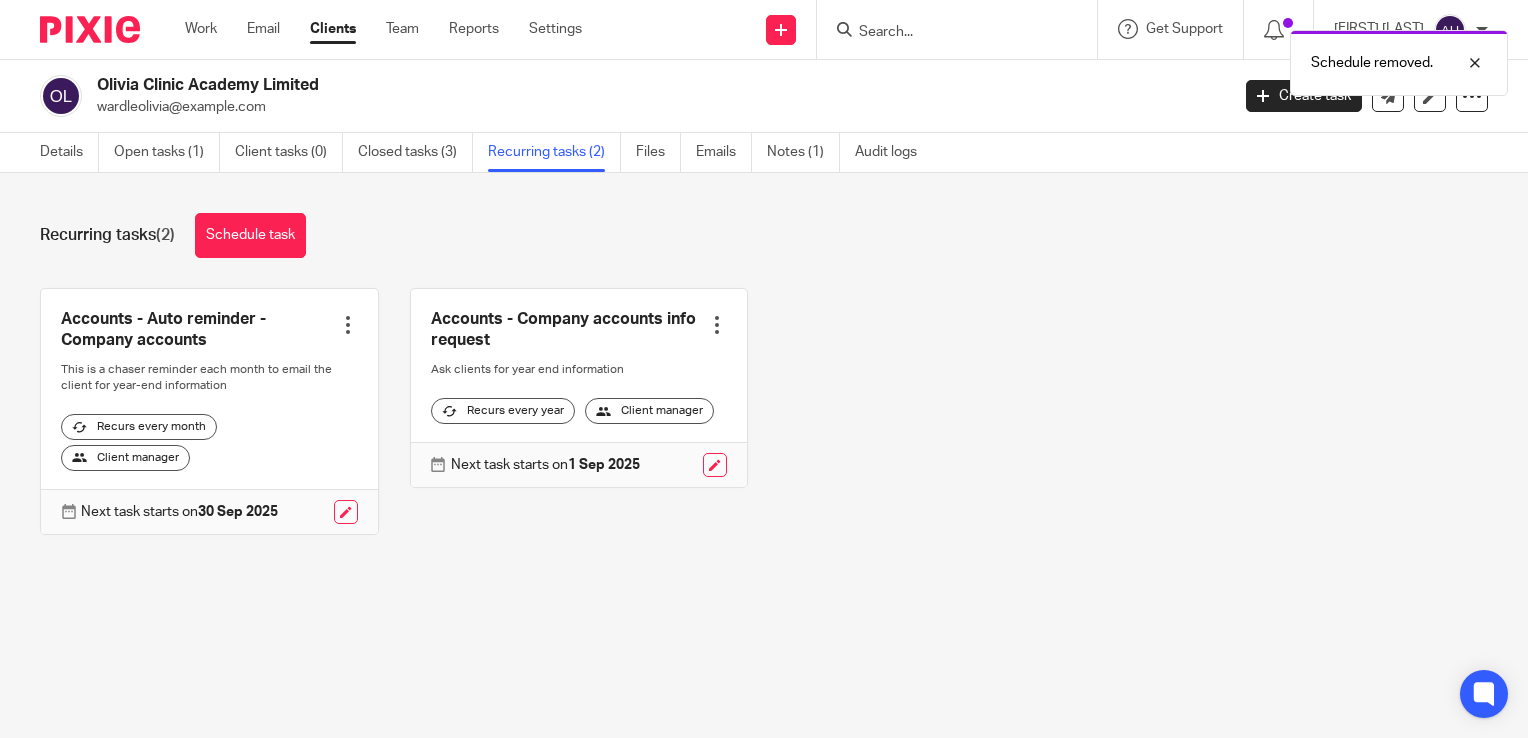 click at bounding box center [717, 325] 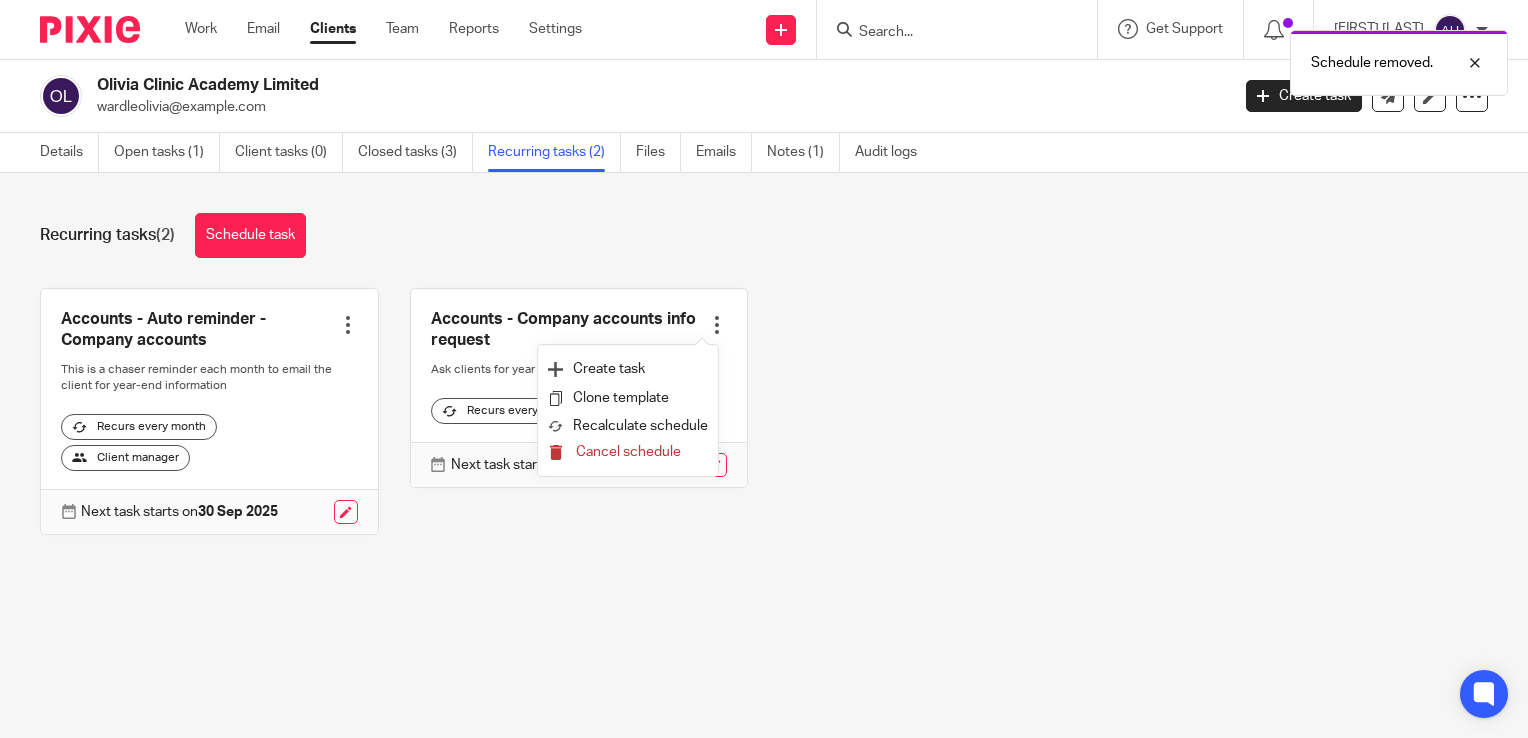 click on "Cancel schedule" at bounding box center (628, 452) 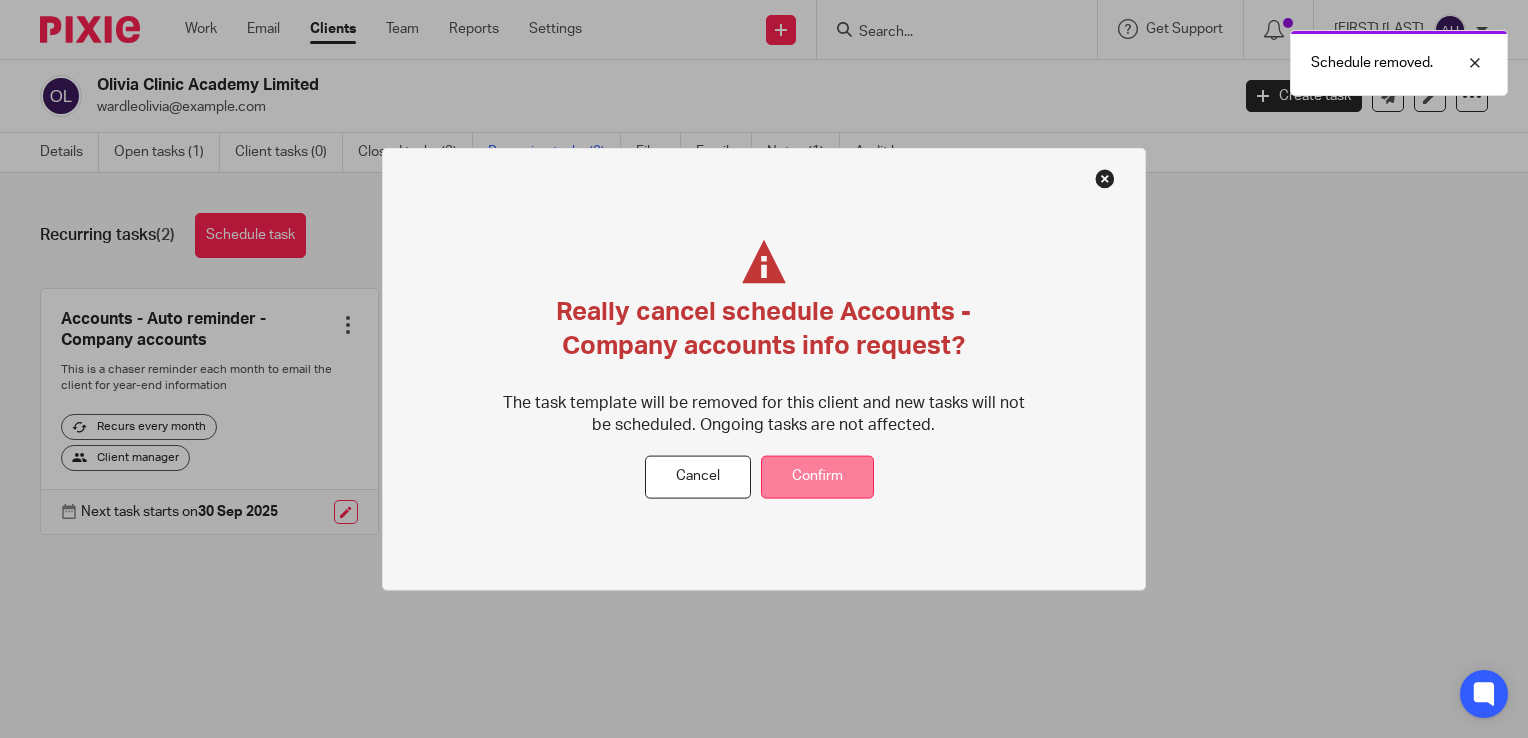 click on "Confirm" at bounding box center [817, 477] 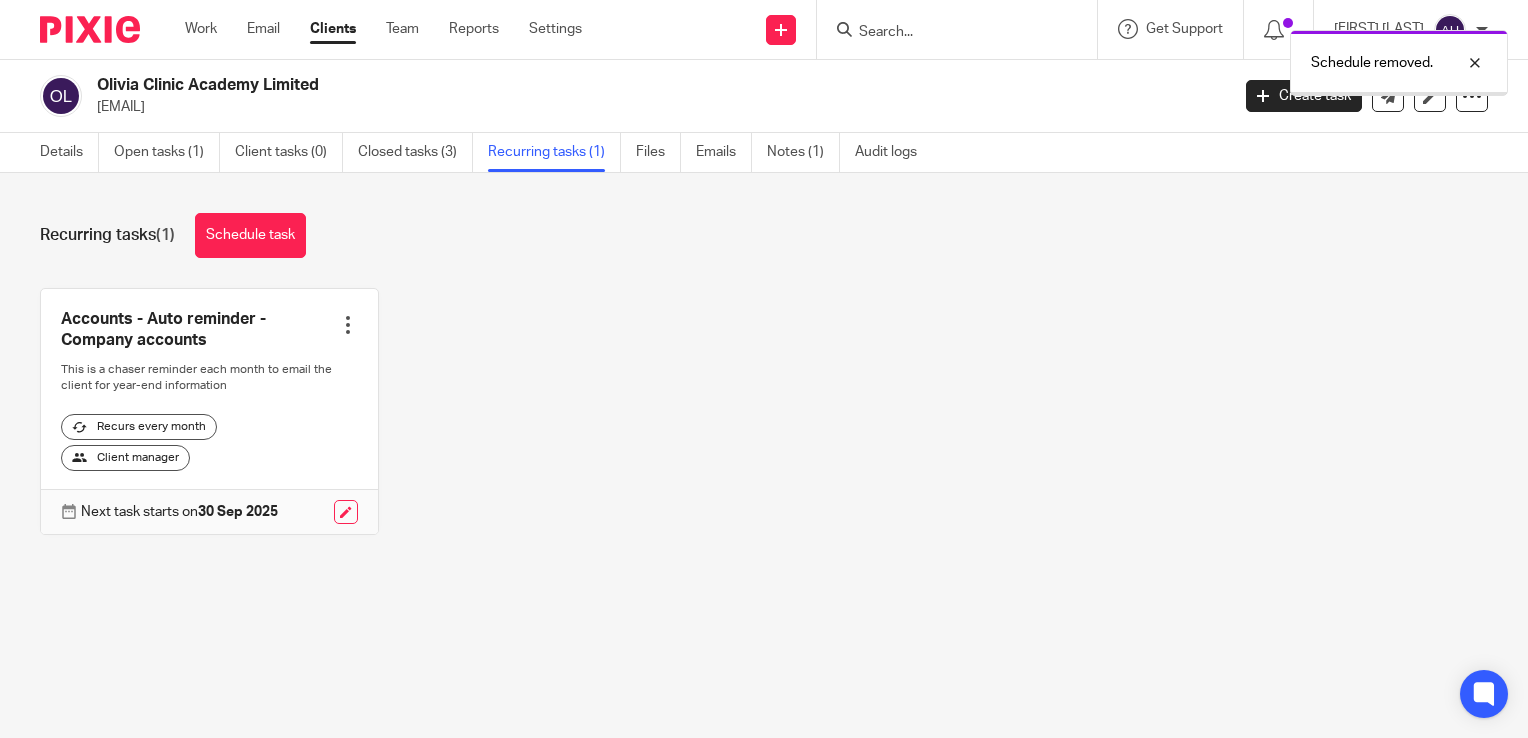 scroll, scrollTop: 0, scrollLeft: 0, axis: both 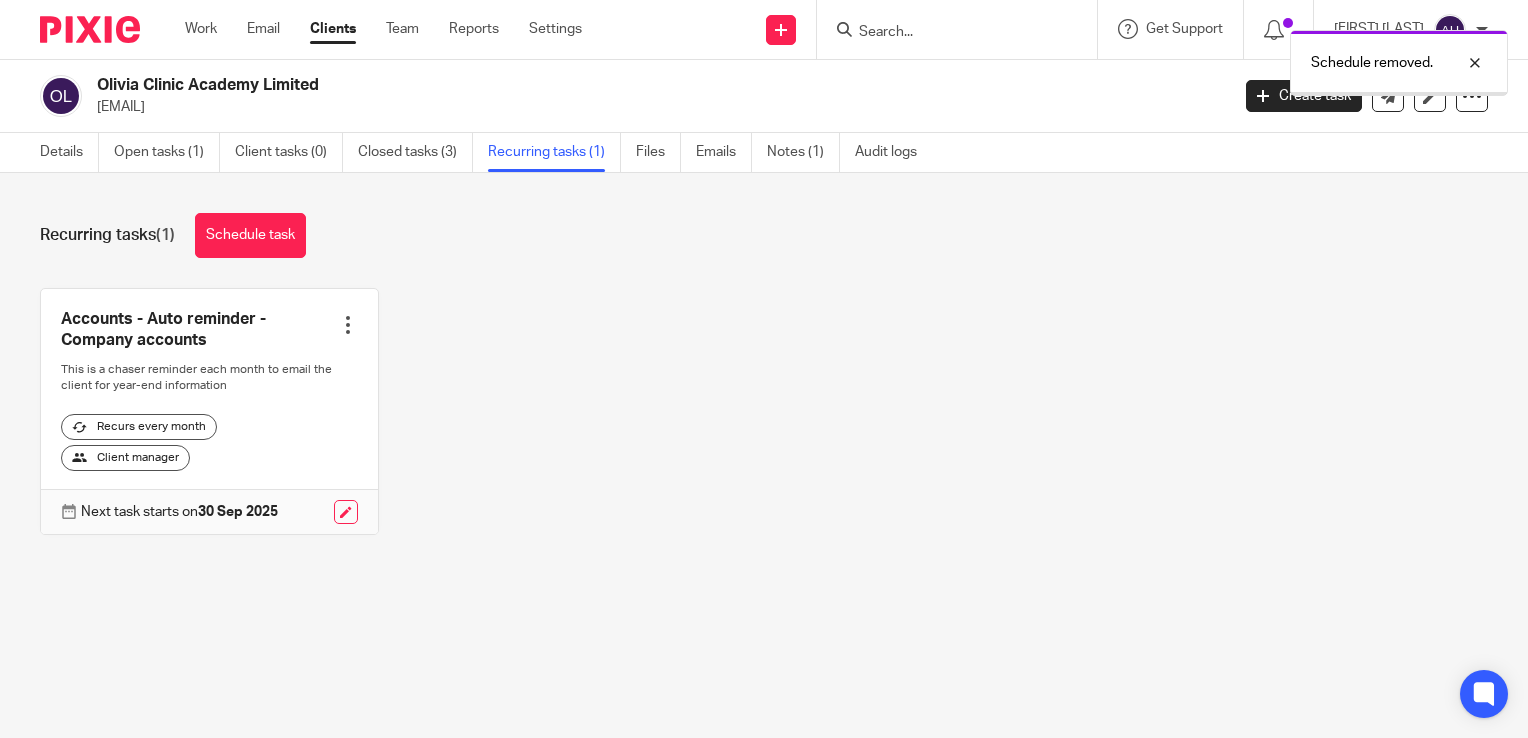 click at bounding box center (348, 325) 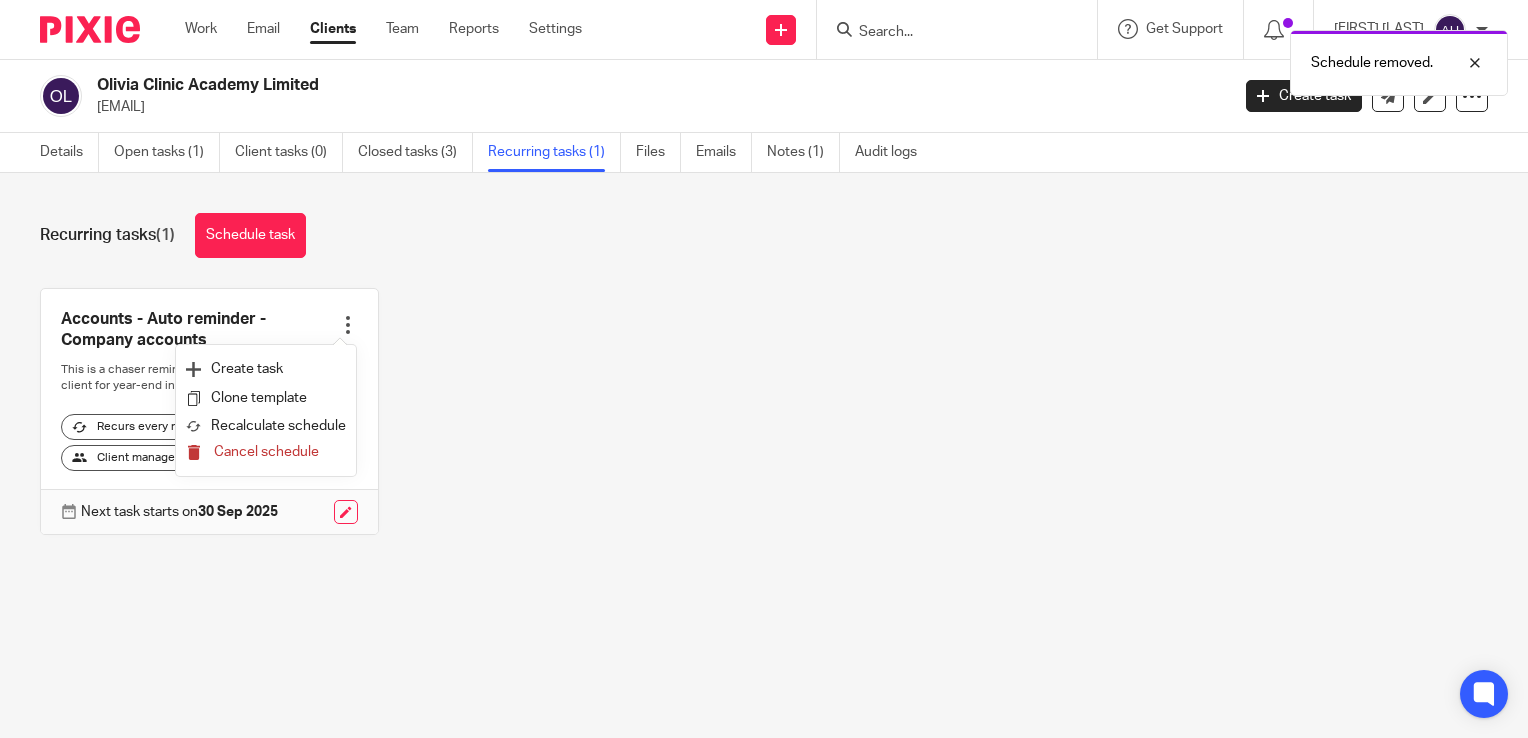 click on "Cancel schedule" at bounding box center (266, 452) 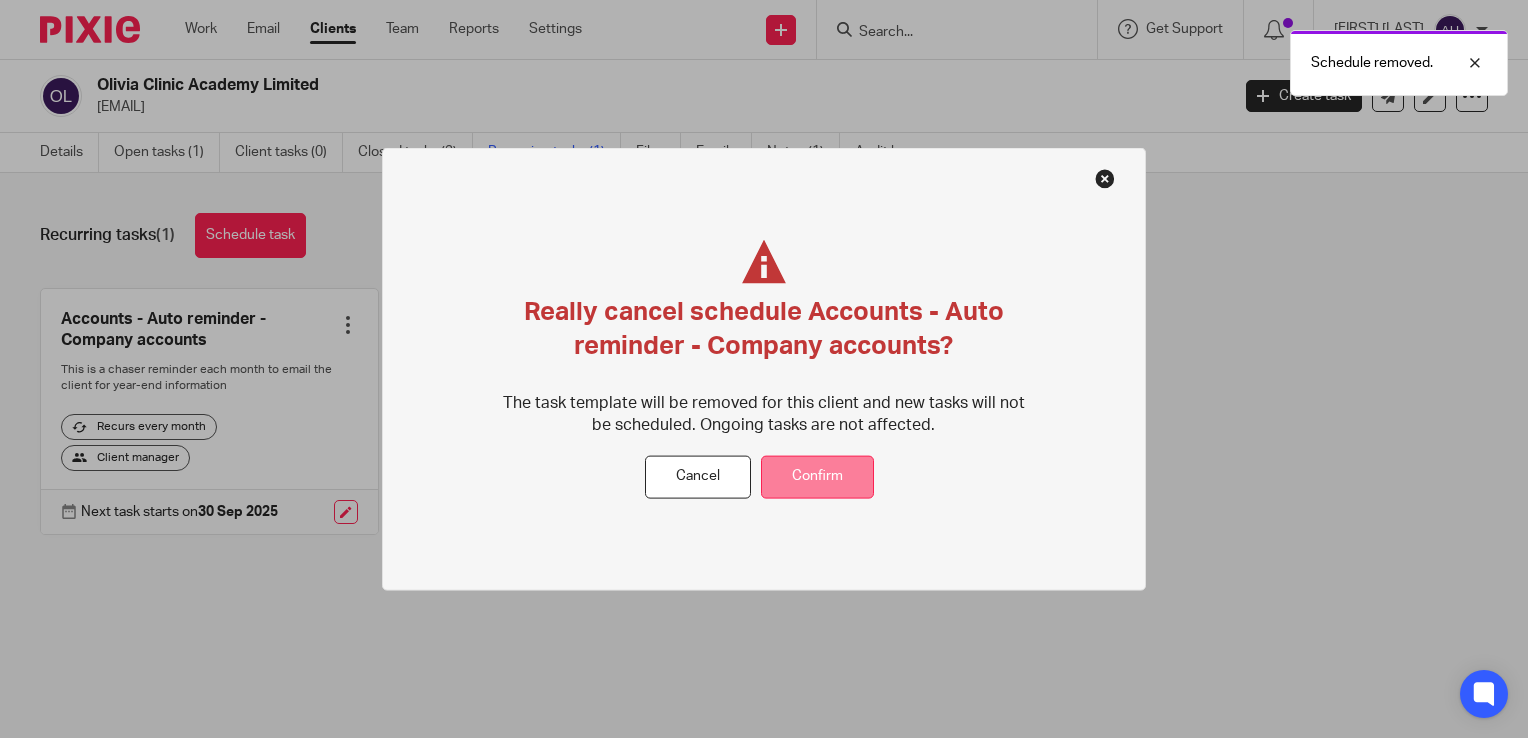 click on "Confirm" at bounding box center [817, 477] 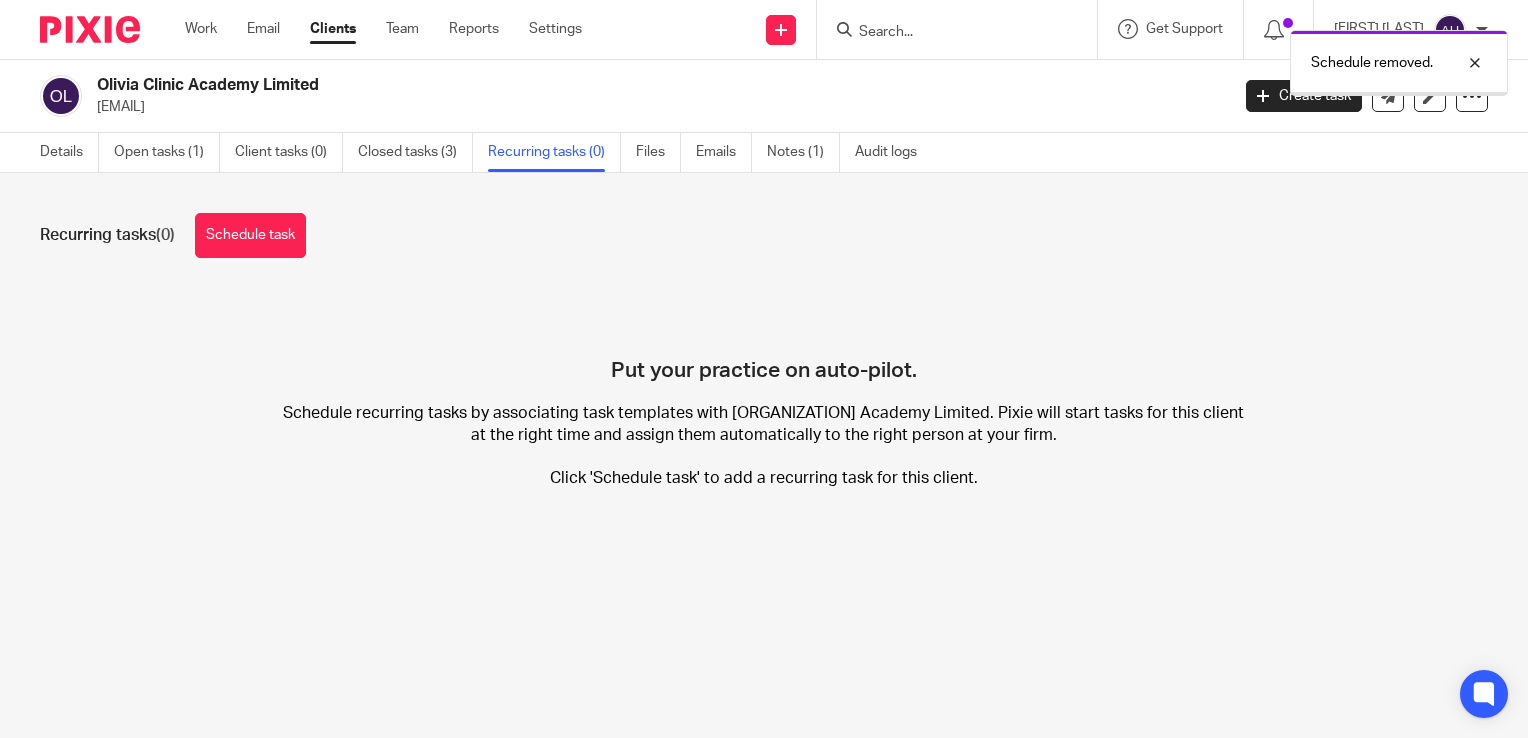 scroll, scrollTop: 0, scrollLeft: 0, axis: both 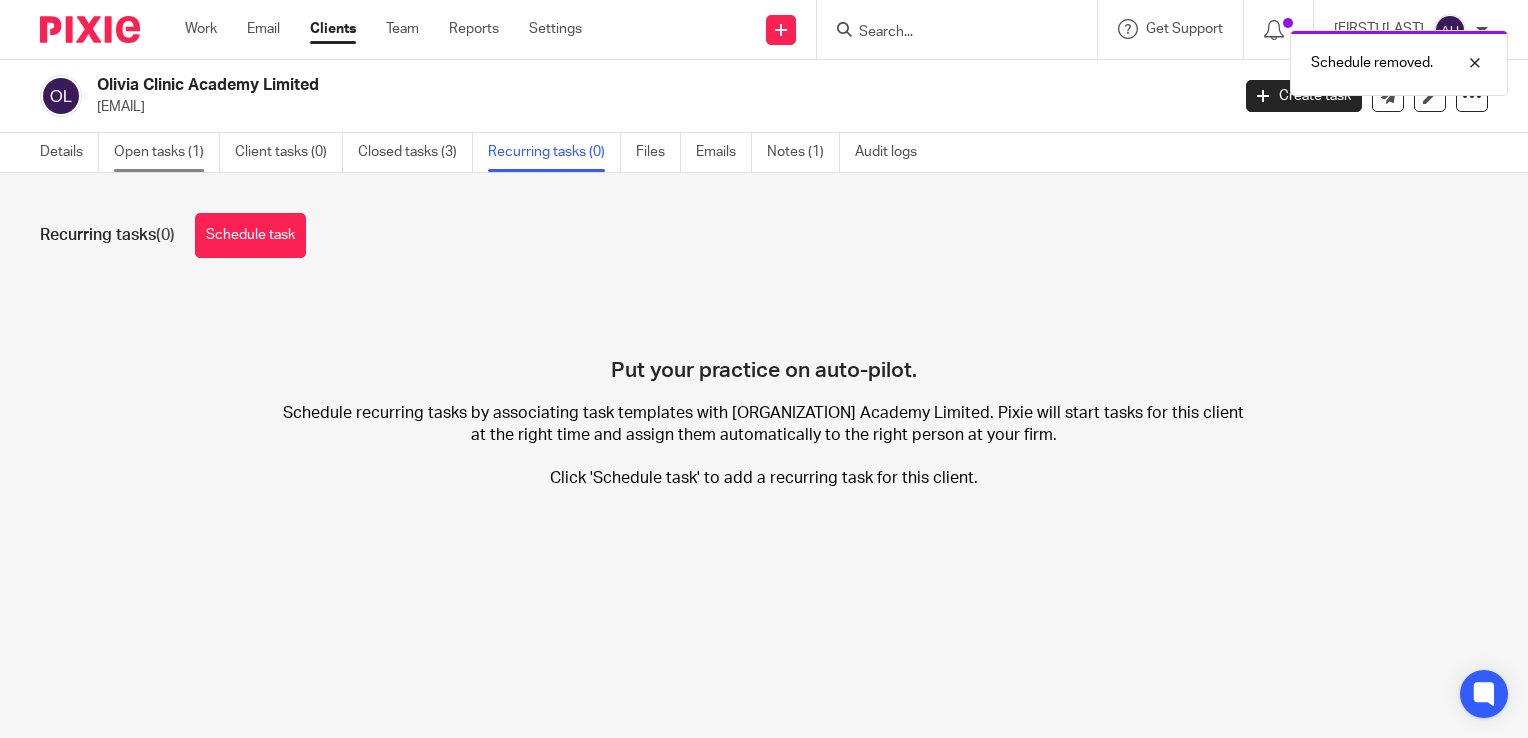 click on "Open tasks (1)" at bounding box center (167, 152) 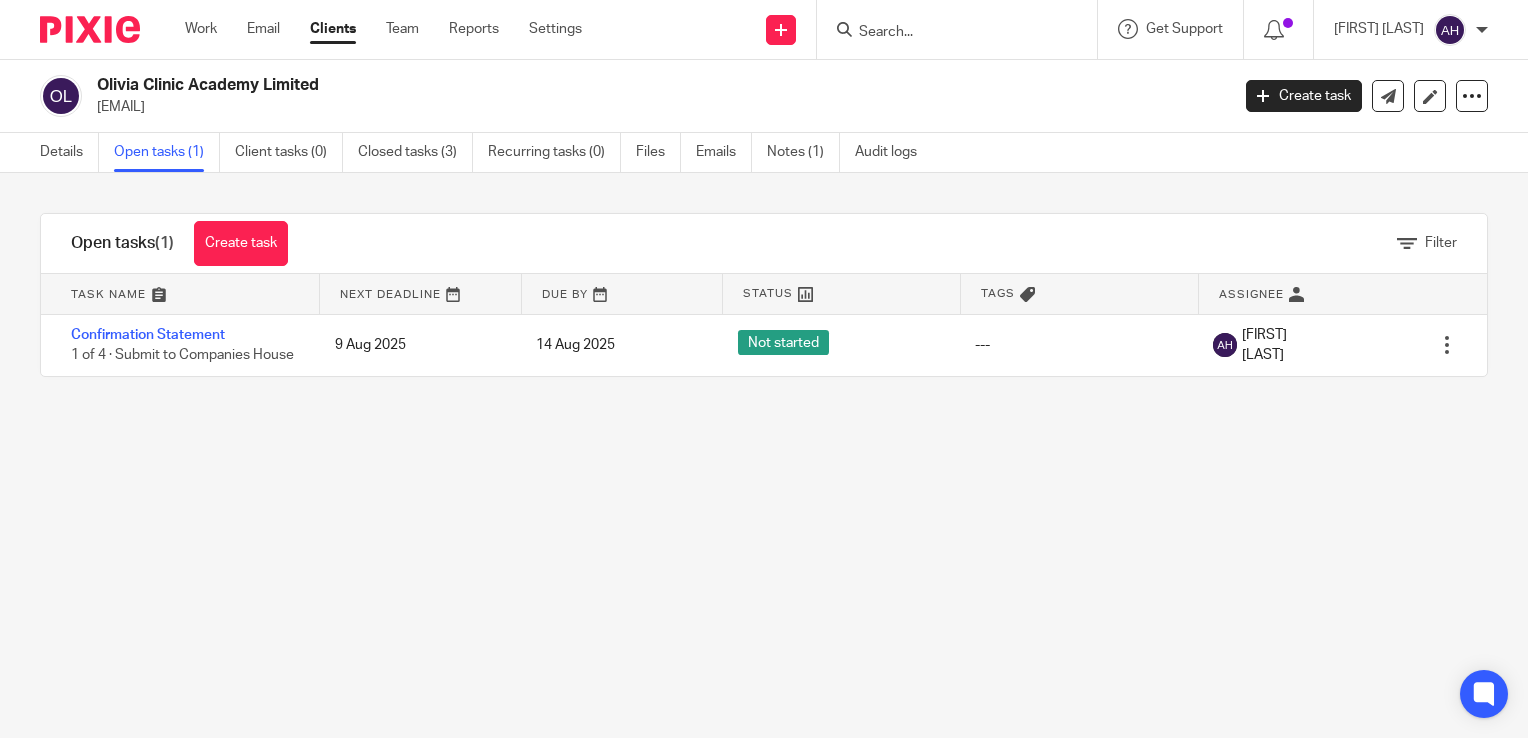 scroll, scrollTop: 0, scrollLeft: 0, axis: both 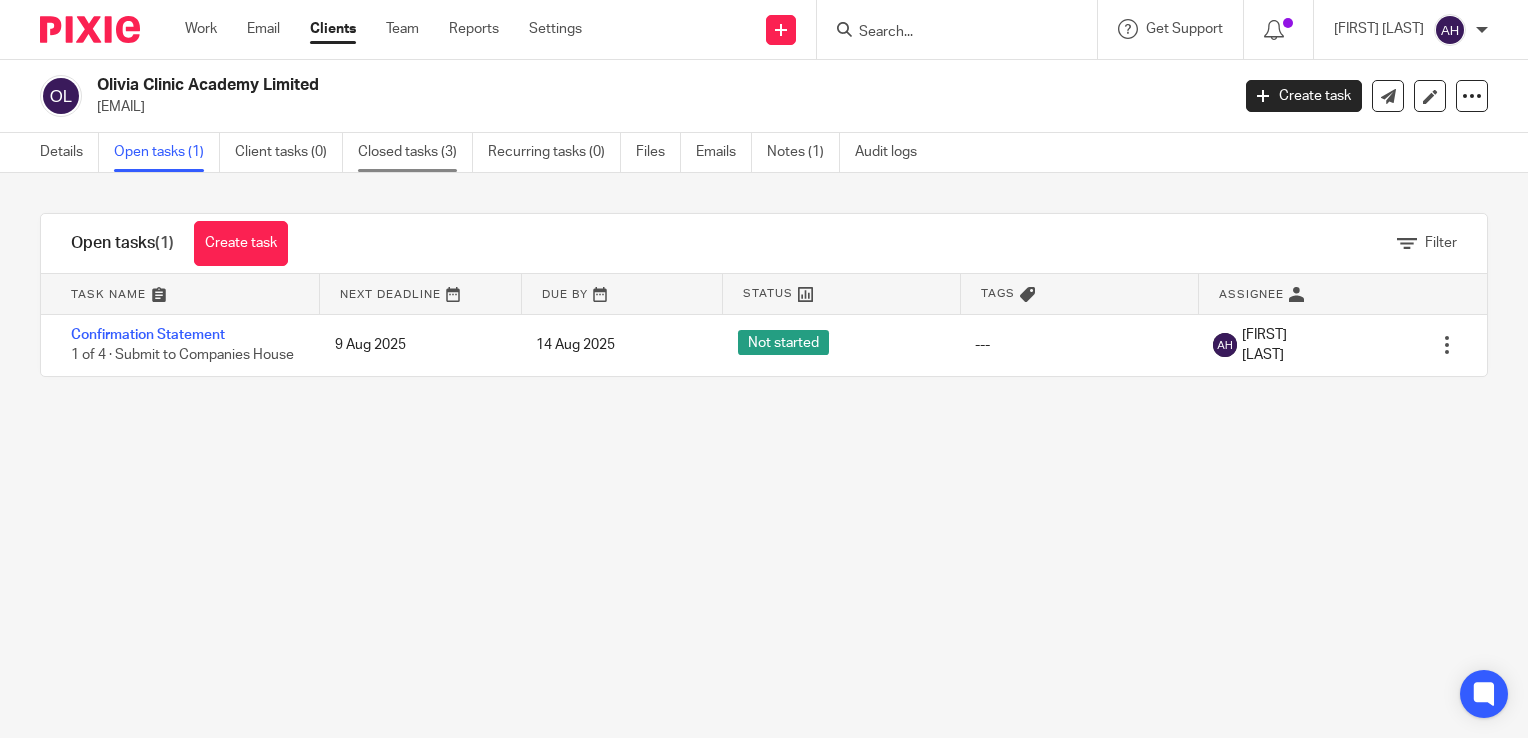 click on "Closed tasks (3)" at bounding box center (415, 152) 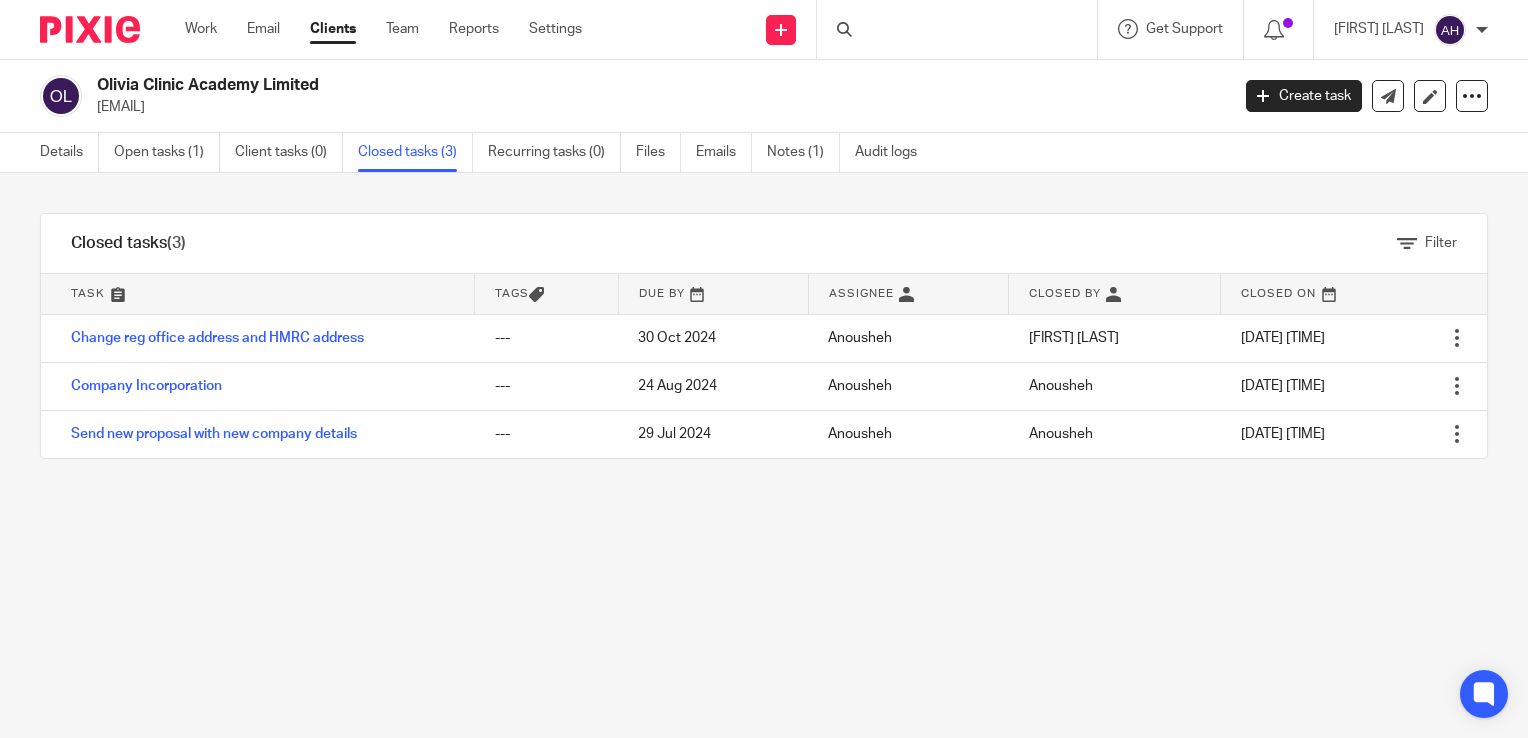 scroll, scrollTop: 0, scrollLeft: 0, axis: both 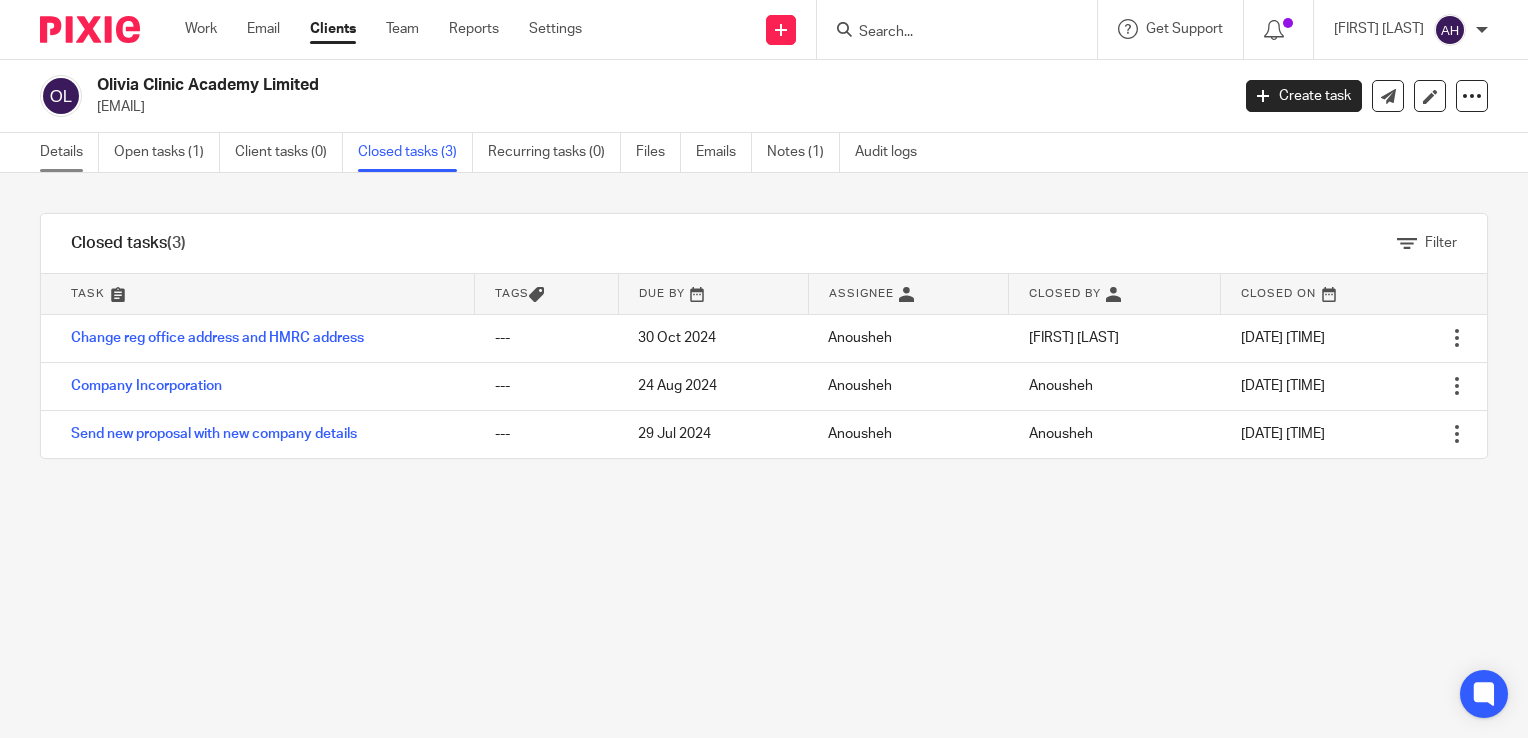 click on "Details" at bounding box center (69, 152) 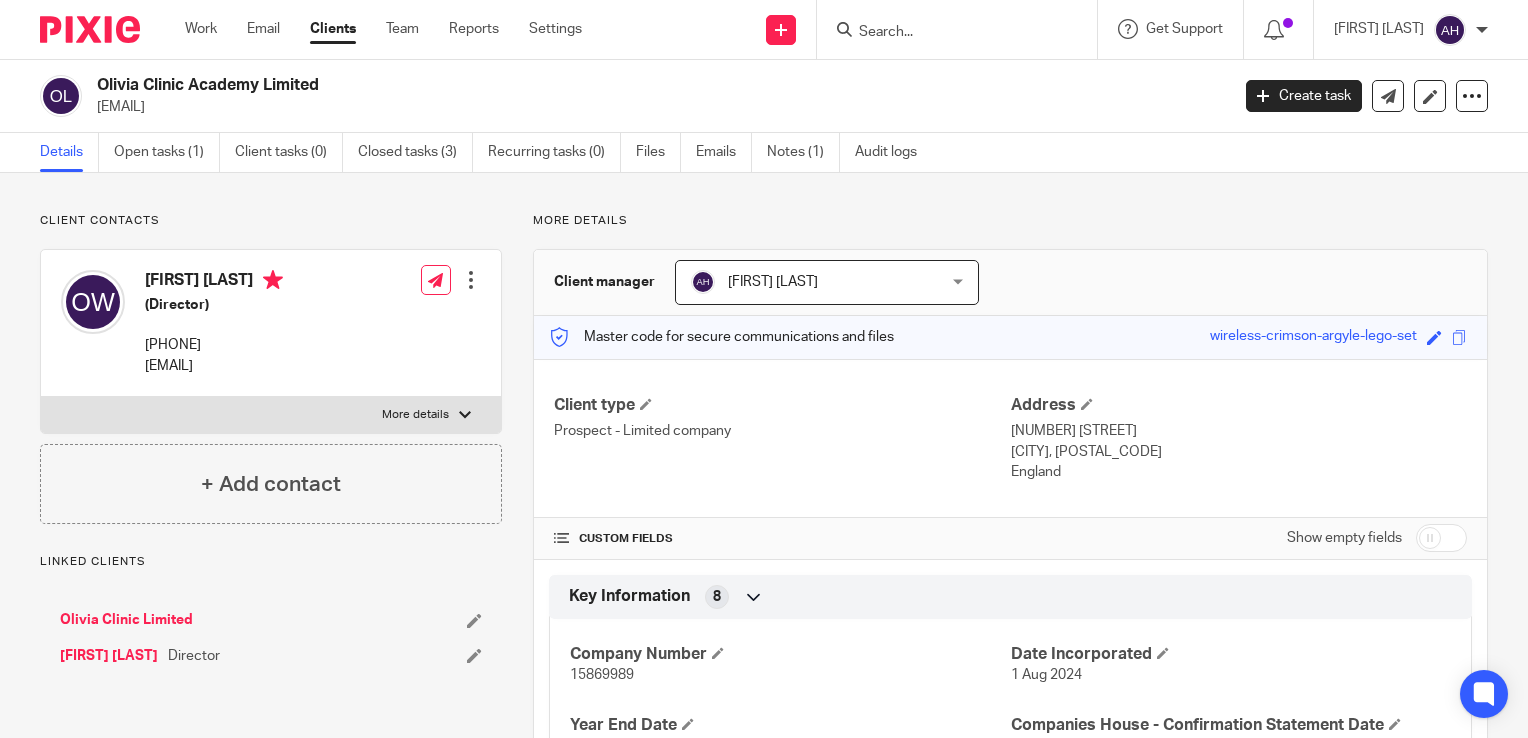 scroll, scrollTop: 0, scrollLeft: 0, axis: both 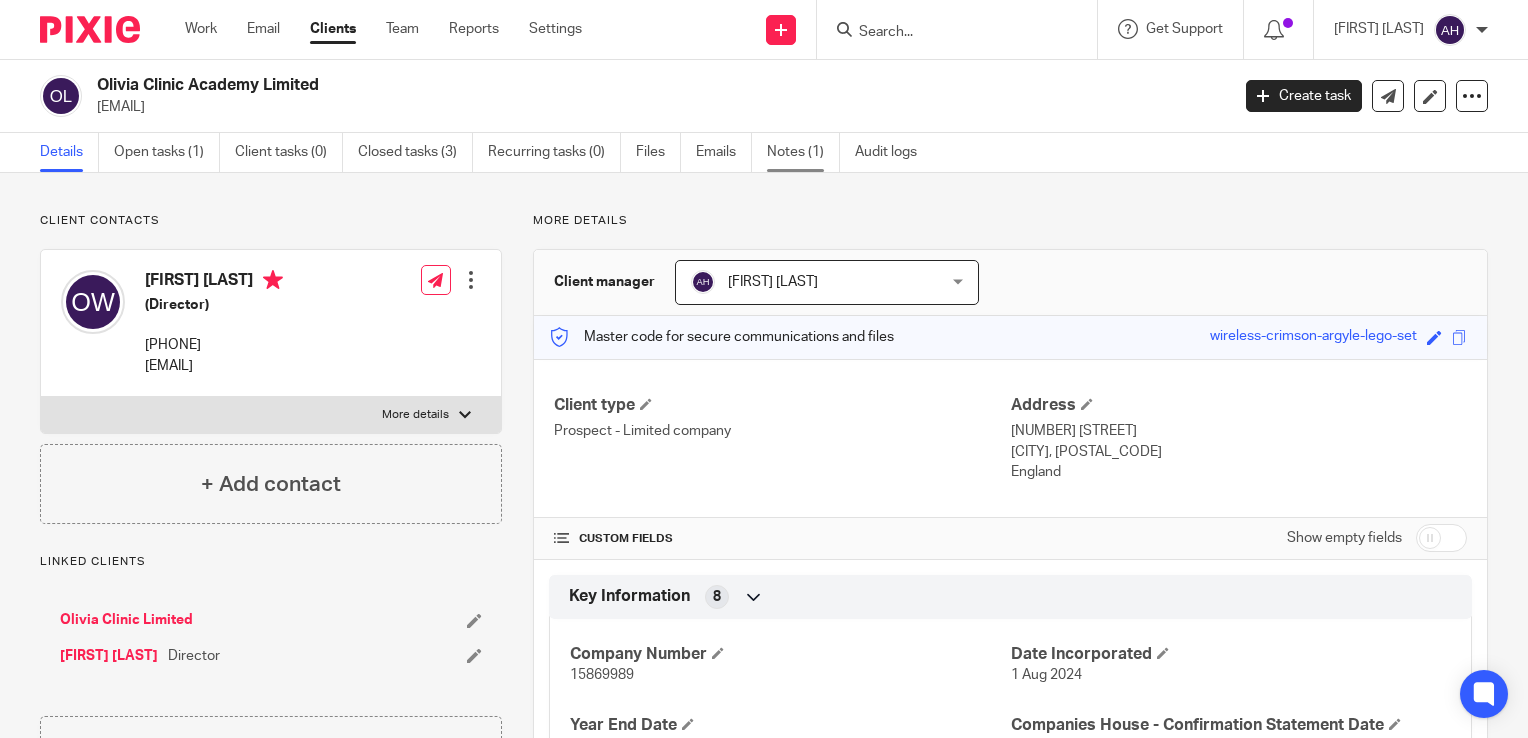 click on "Notes (1)" at bounding box center (803, 152) 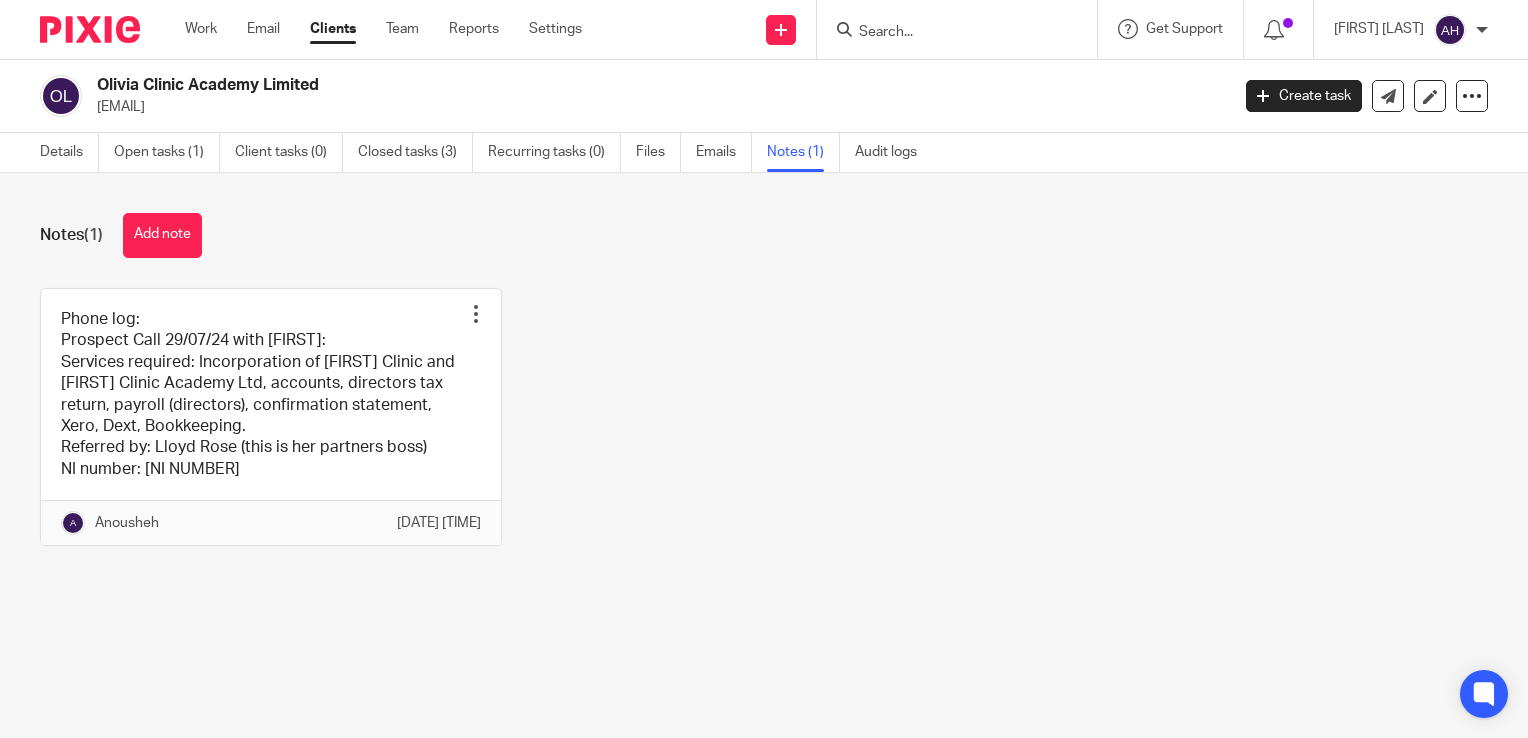 scroll, scrollTop: 0, scrollLeft: 0, axis: both 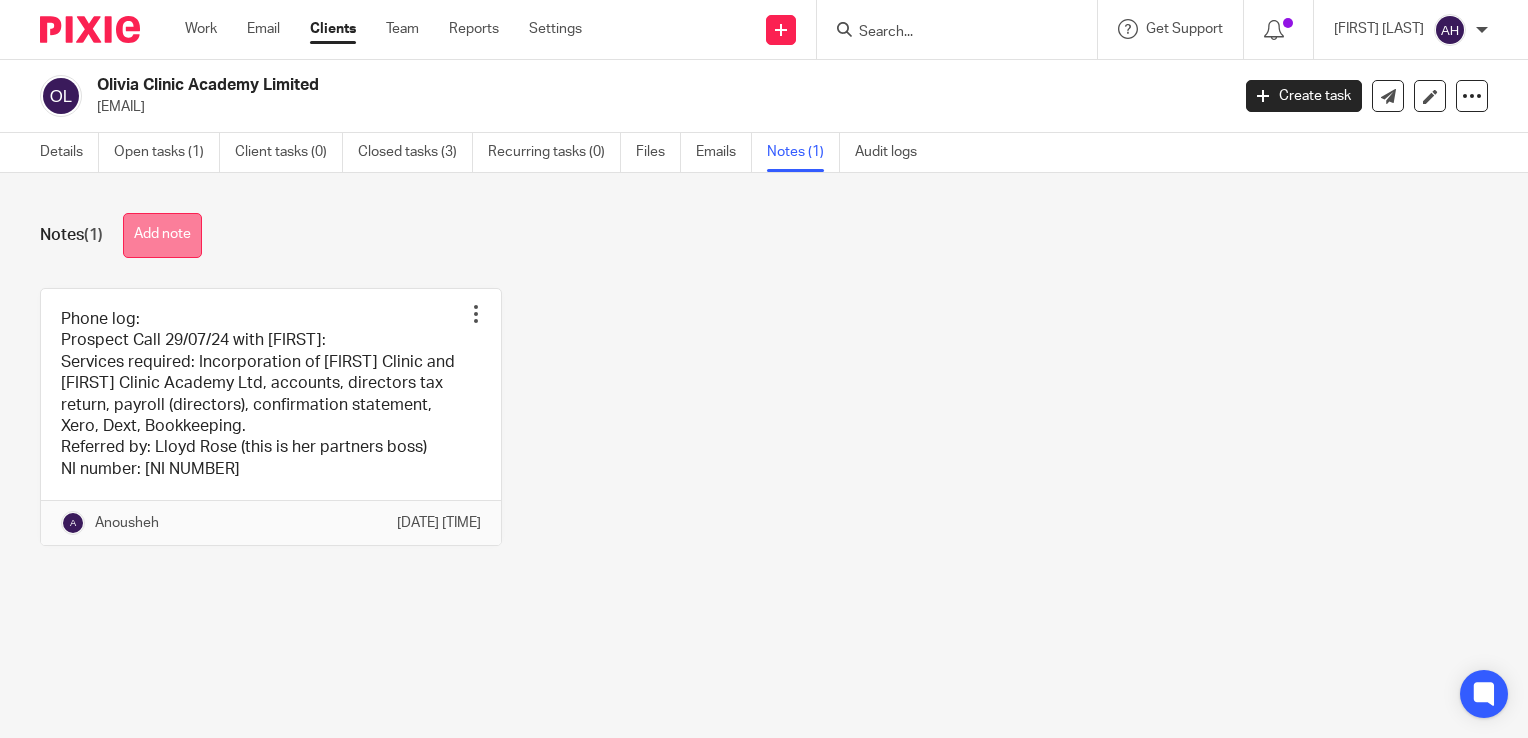 click on "Add note" at bounding box center (162, 235) 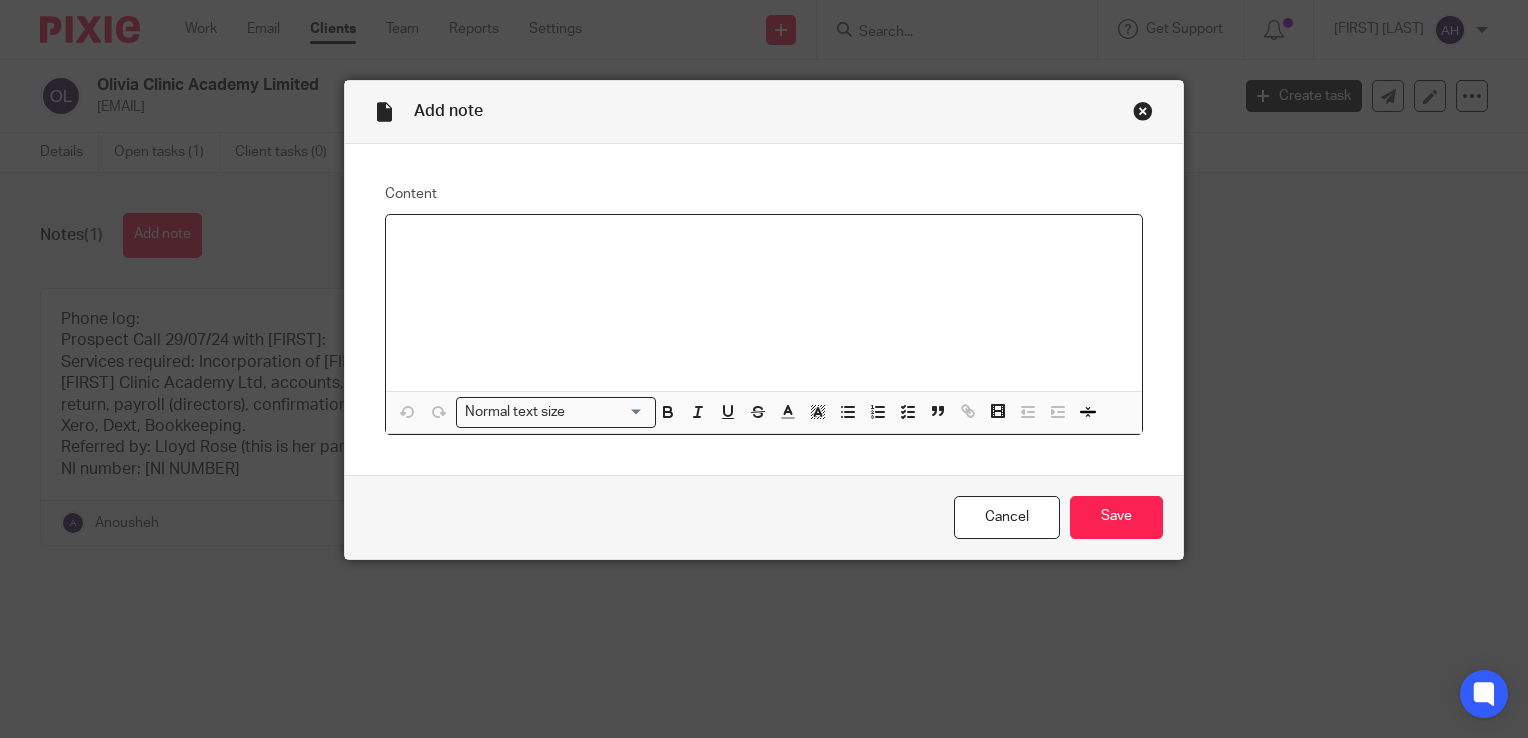 type 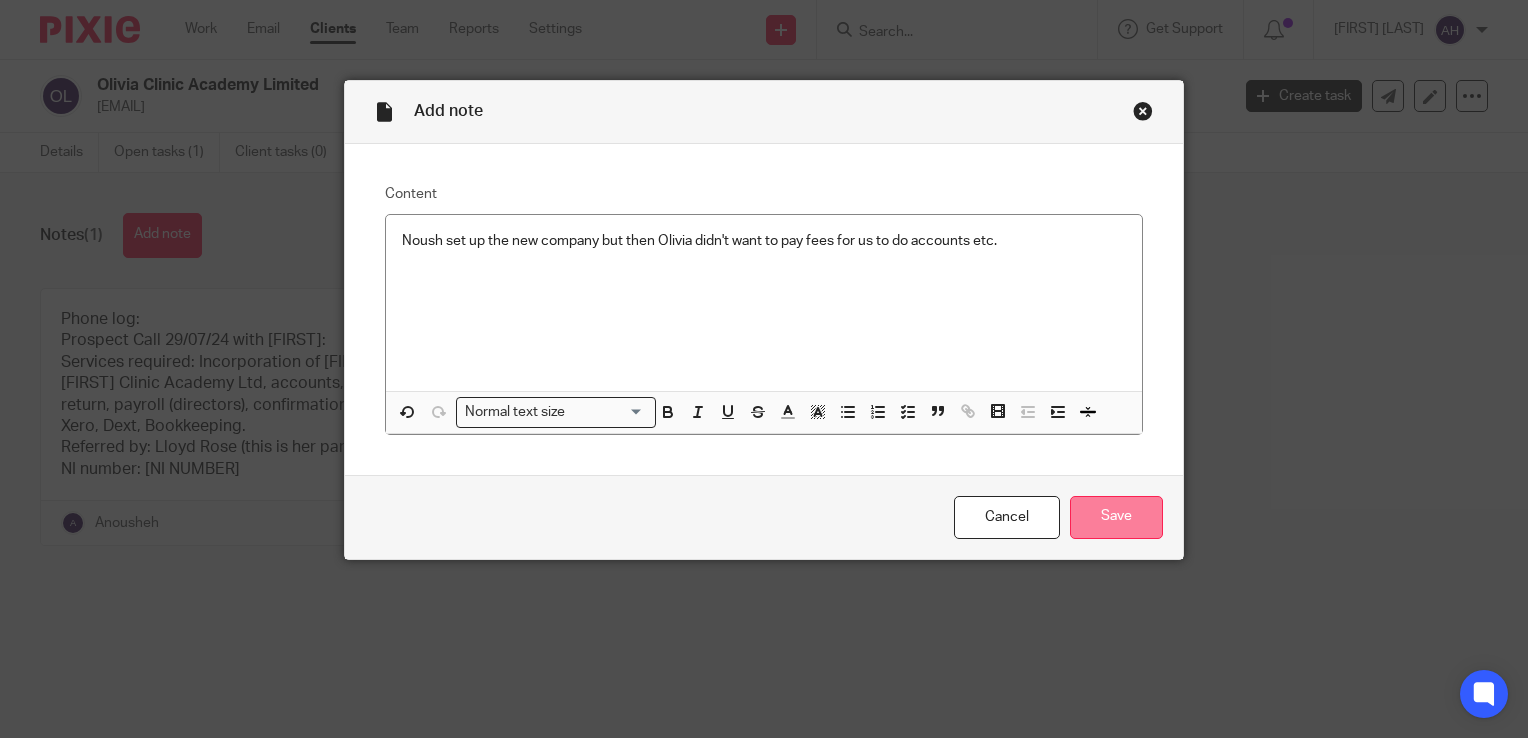 click on "Save" at bounding box center [1116, 517] 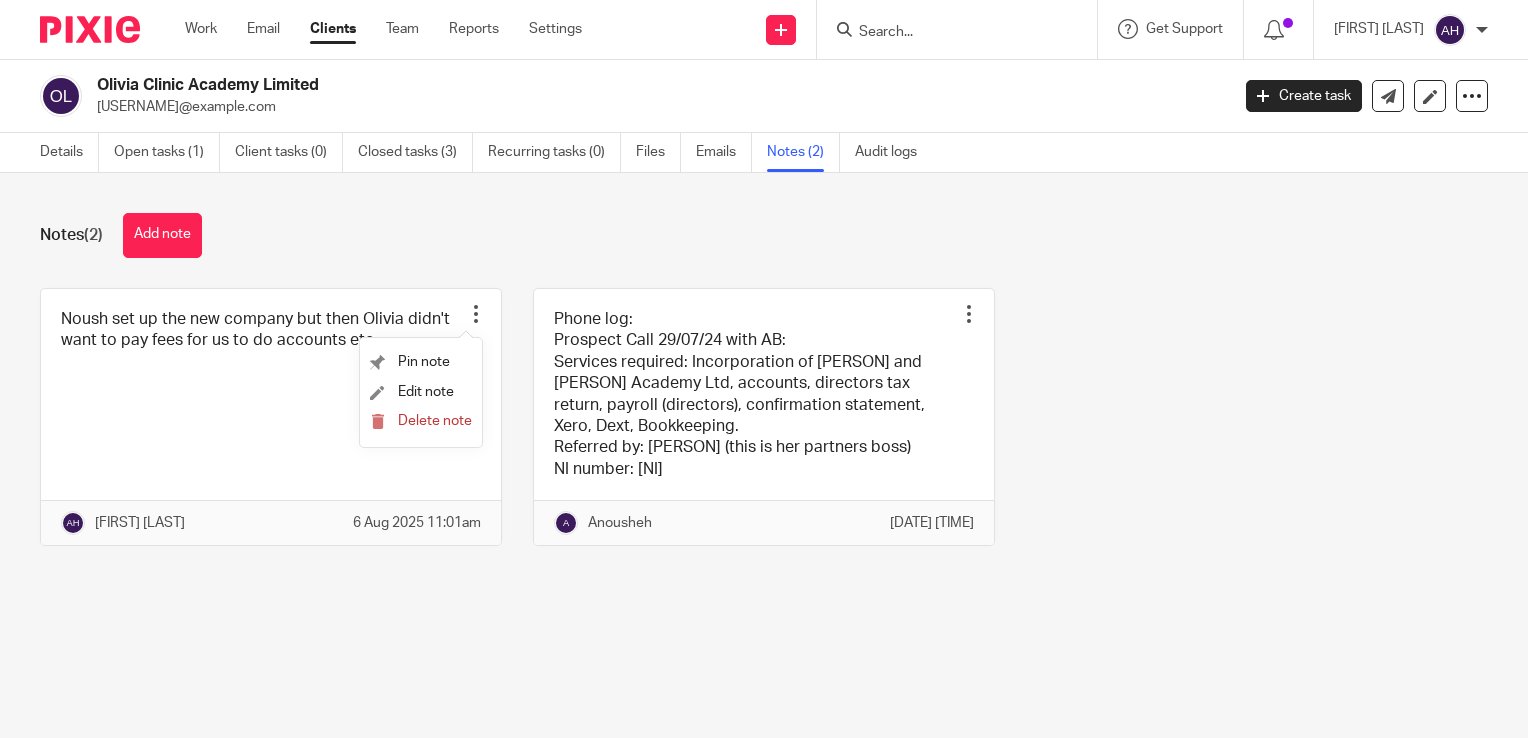 scroll, scrollTop: 0, scrollLeft: 0, axis: both 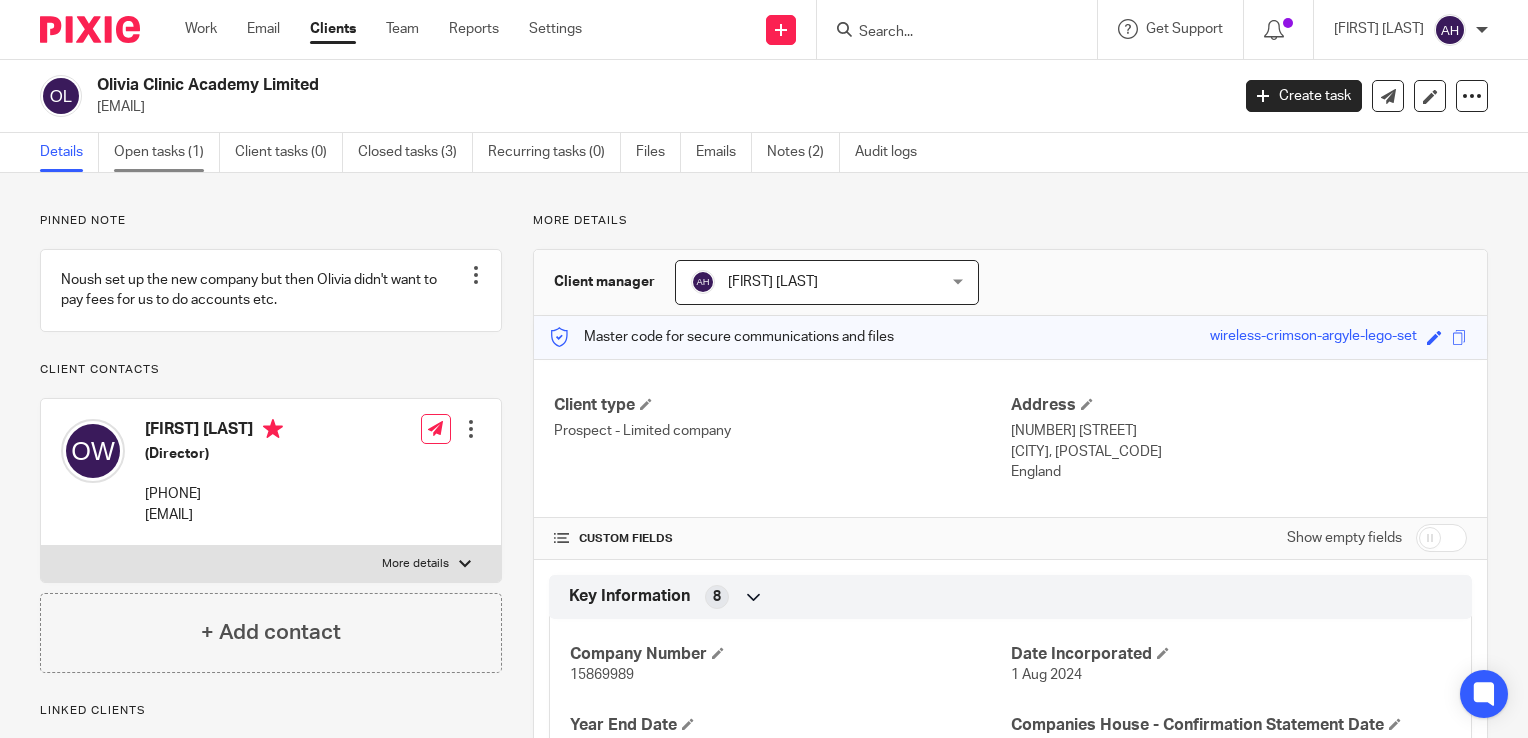 click on "Open tasks (1)" at bounding box center (167, 152) 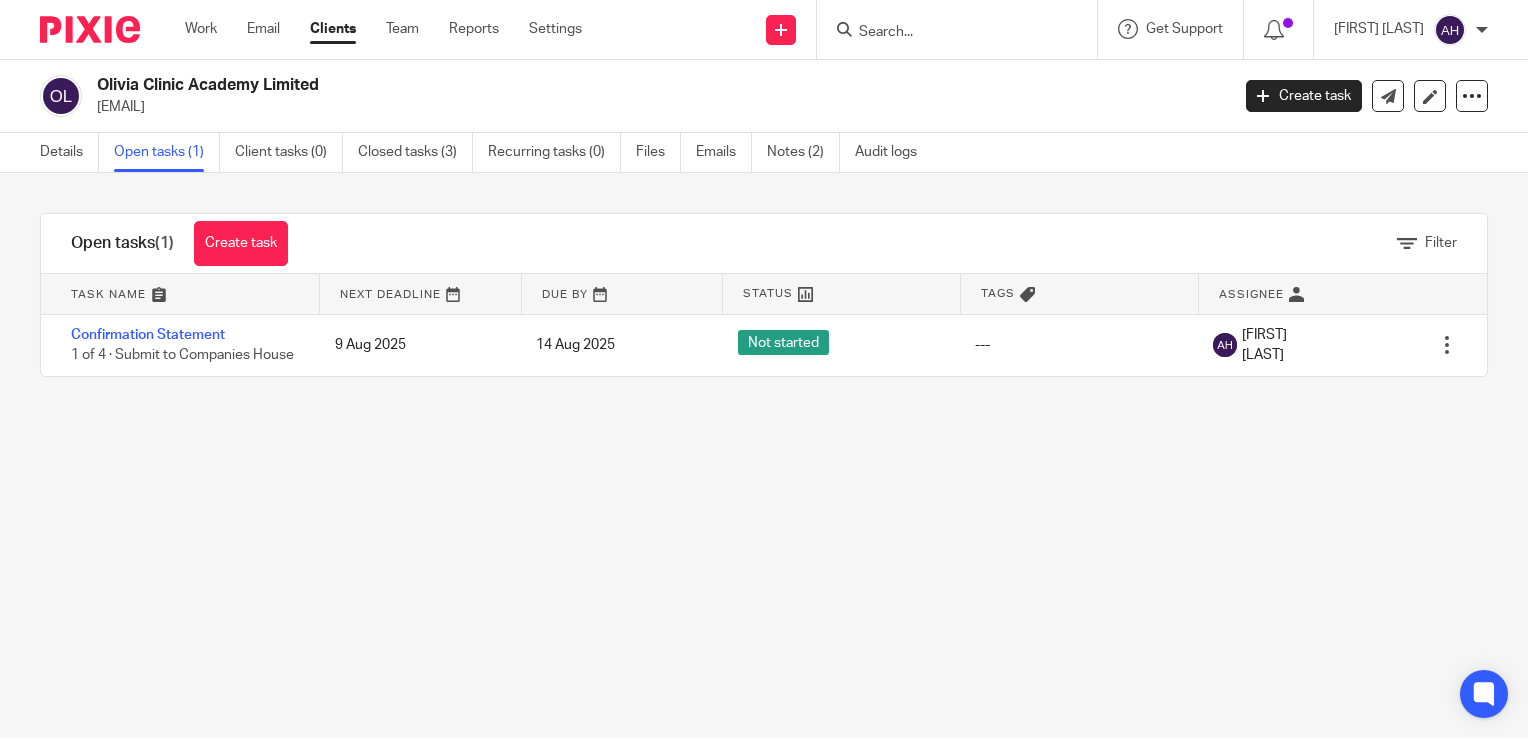 scroll, scrollTop: 0, scrollLeft: 0, axis: both 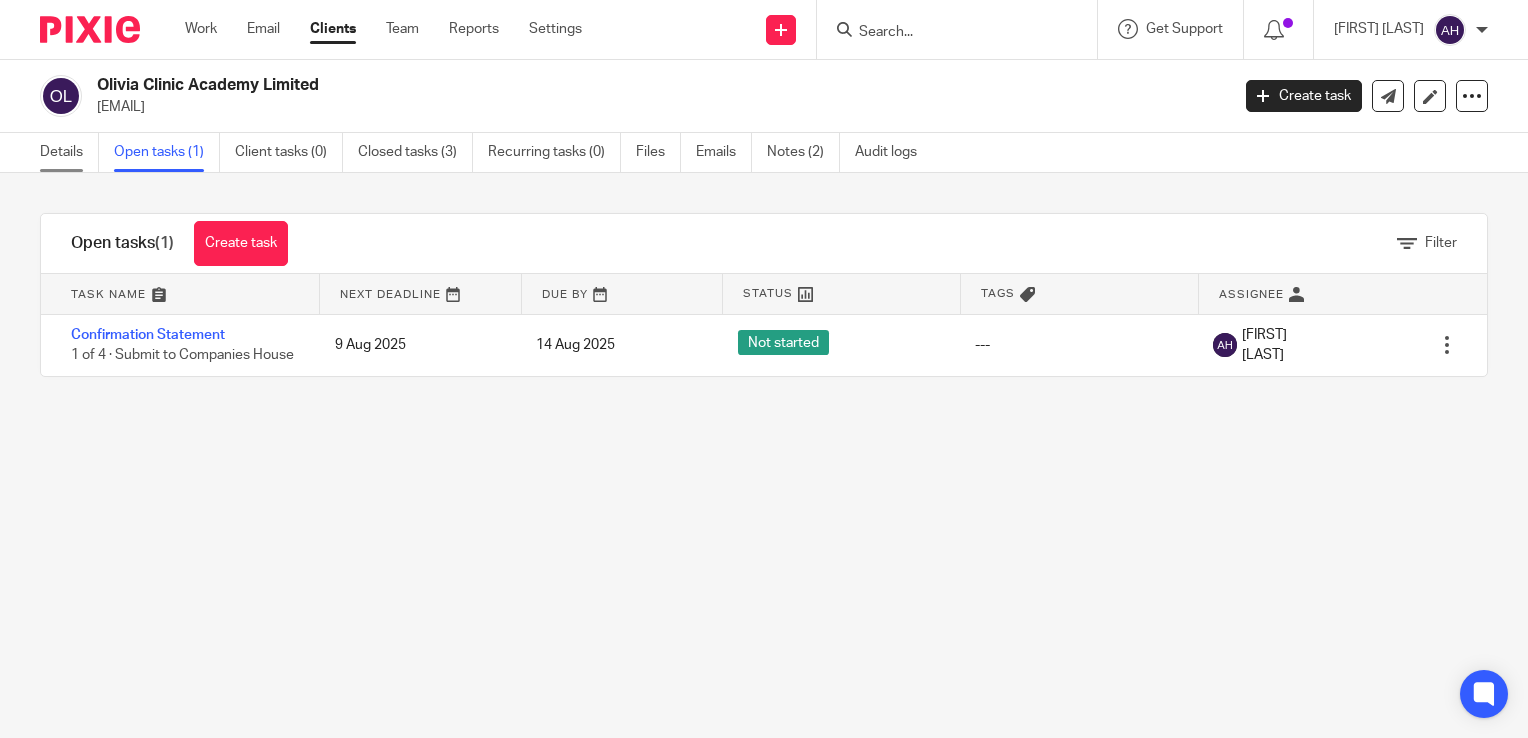 click on "Details" at bounding box center (69, 152) 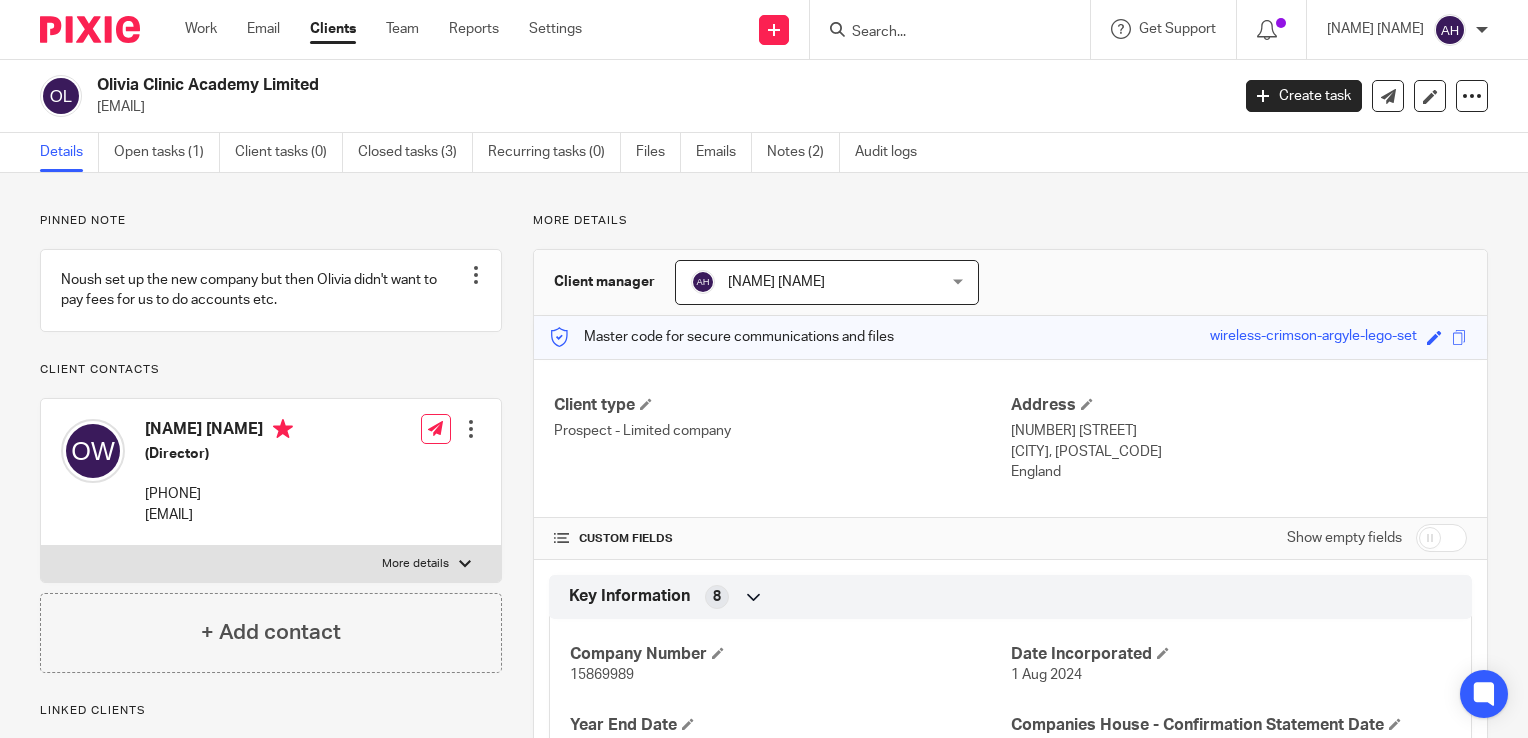 scroll, scrollTop: 0, scrollLeft: 0, axis: both 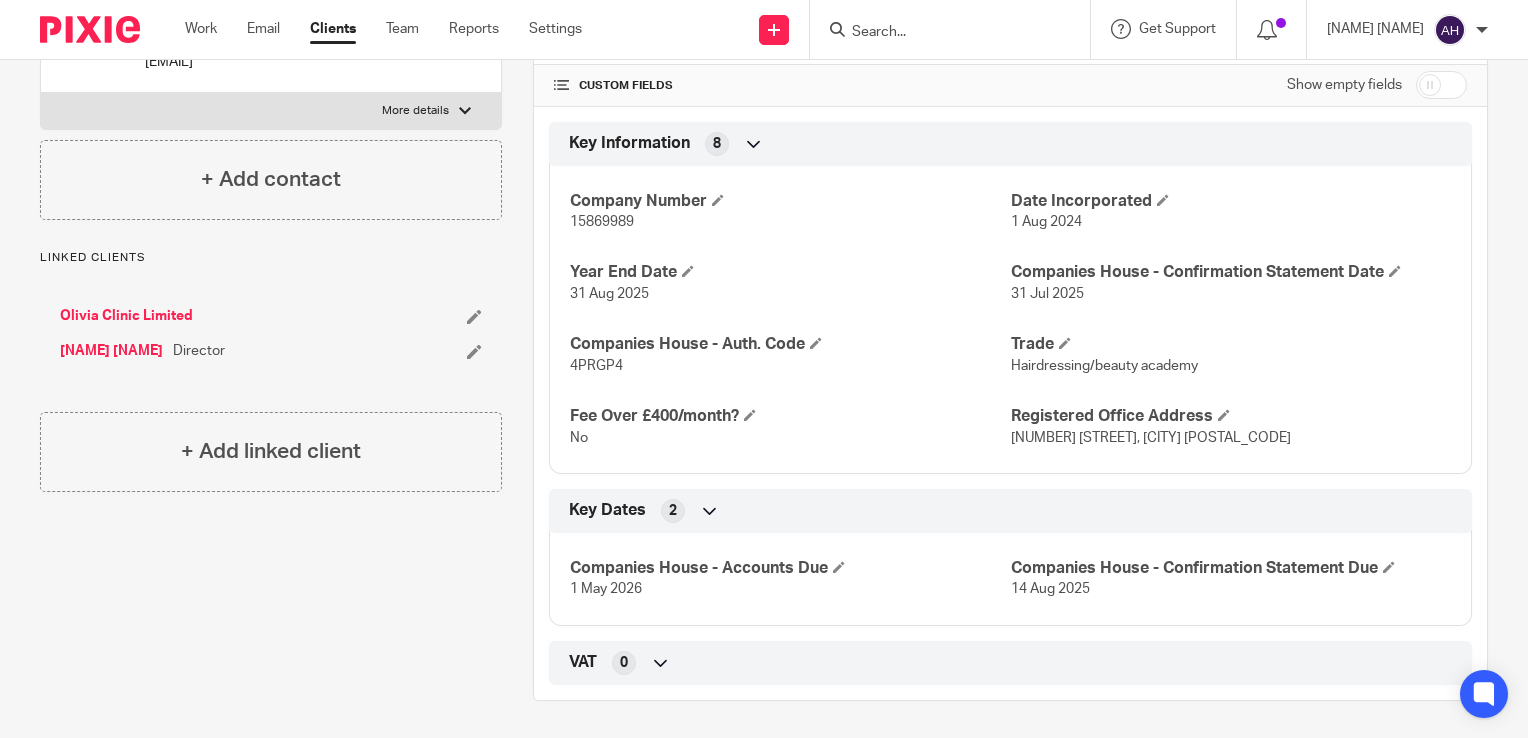 click on "Olivia Clinic Limited" at bounding box center [126, 316] 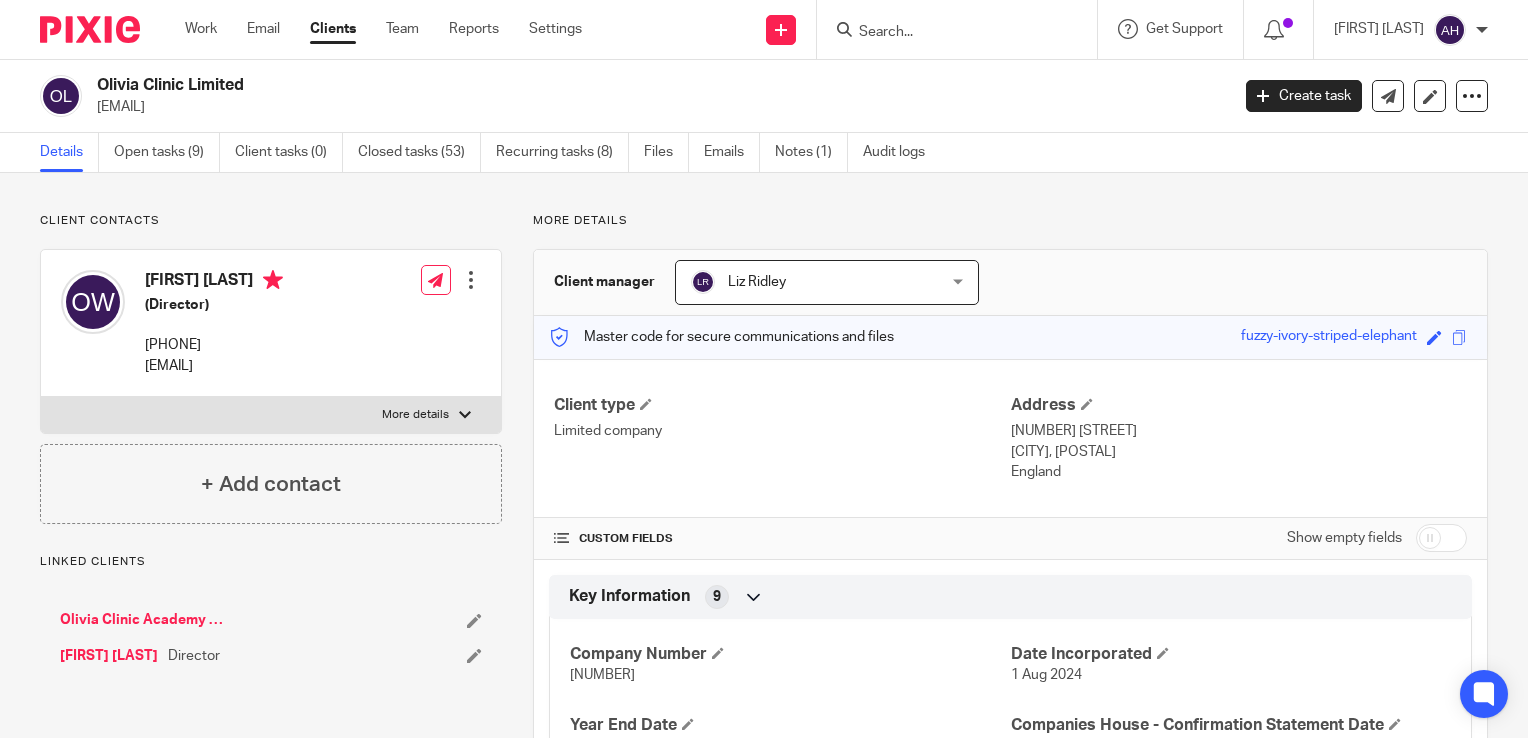 scroll, scrollTop: 0, scrollLeft: 0, axis: both 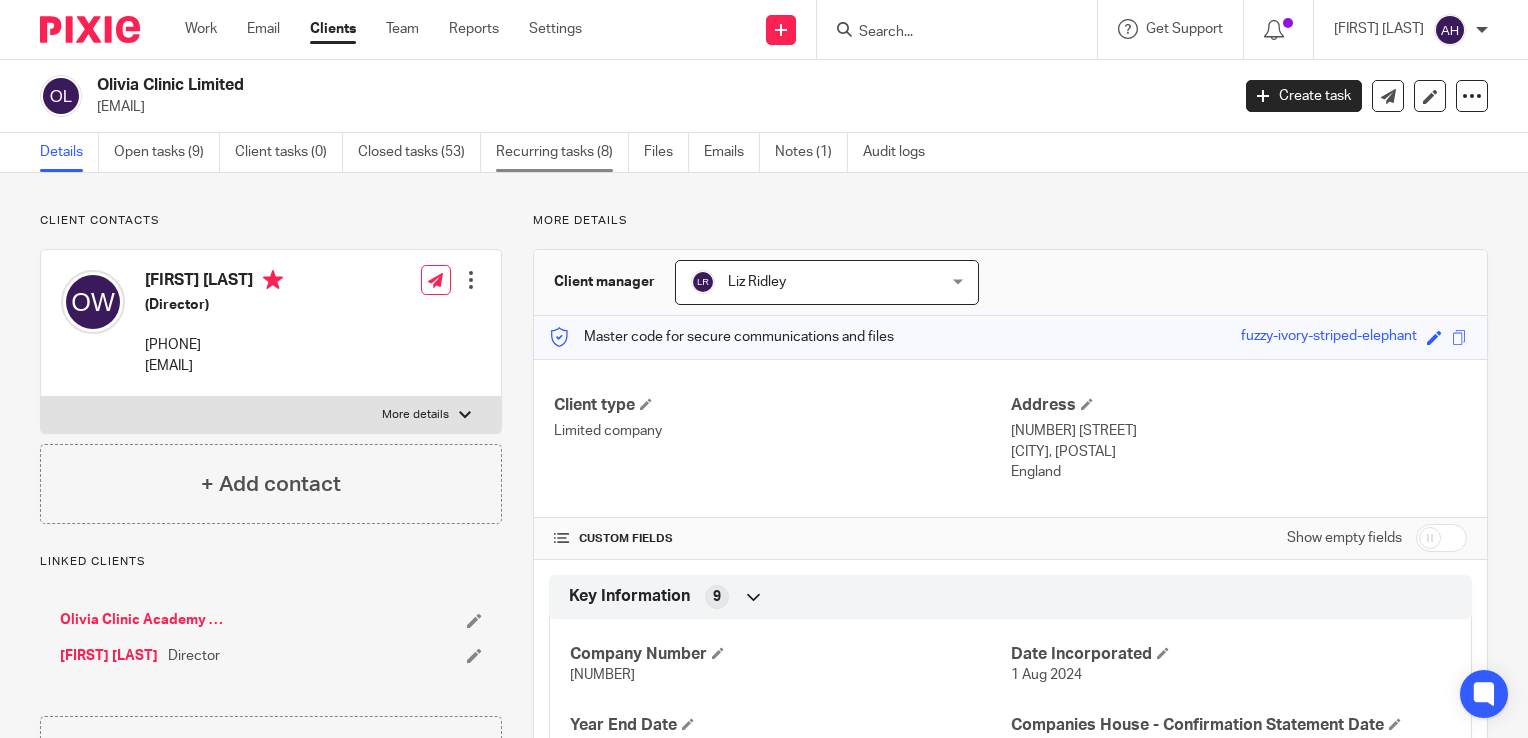 click on "Recurring tasks (8)" at bounding box center (562, 152) 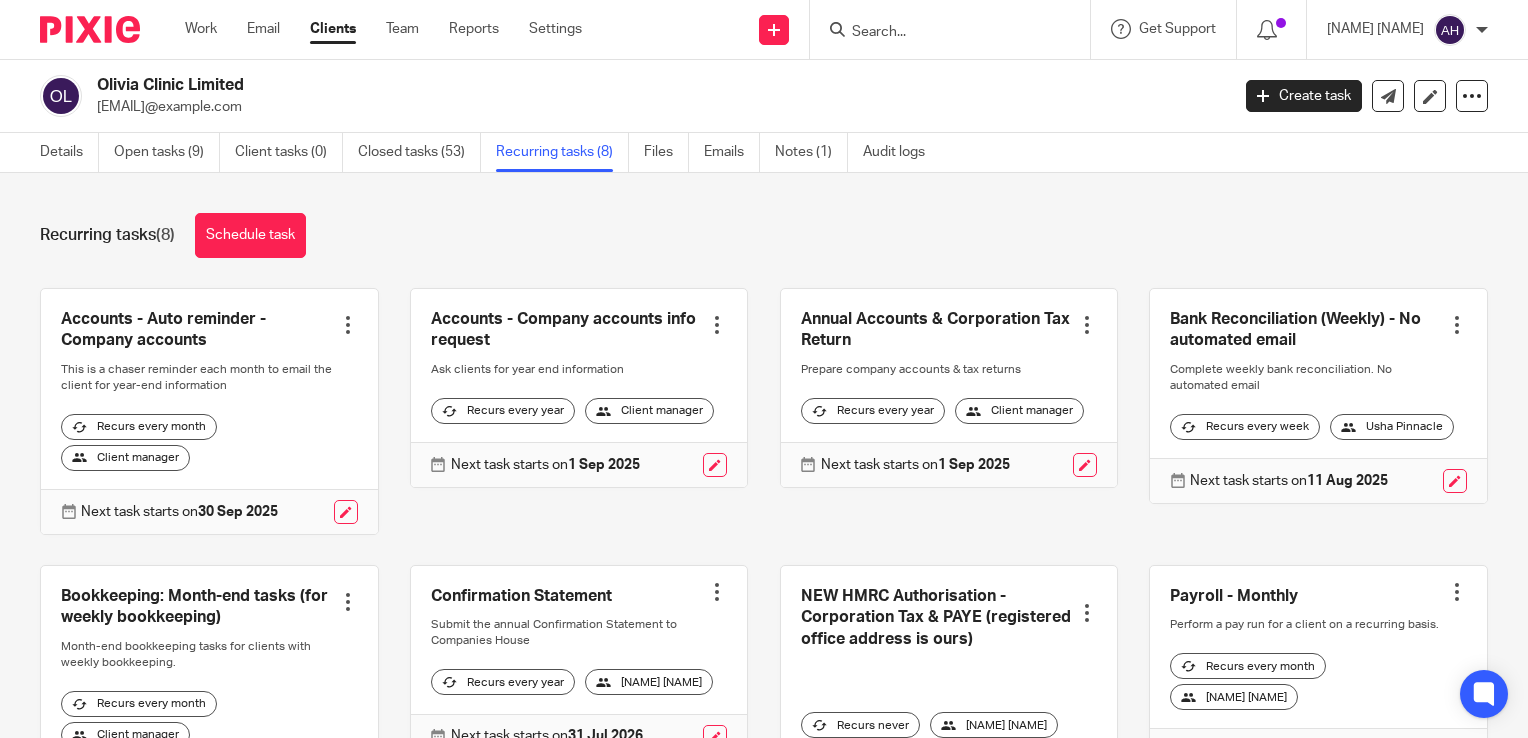 scroll, scrollTop: 0, scrollLeft: 0, axis: both 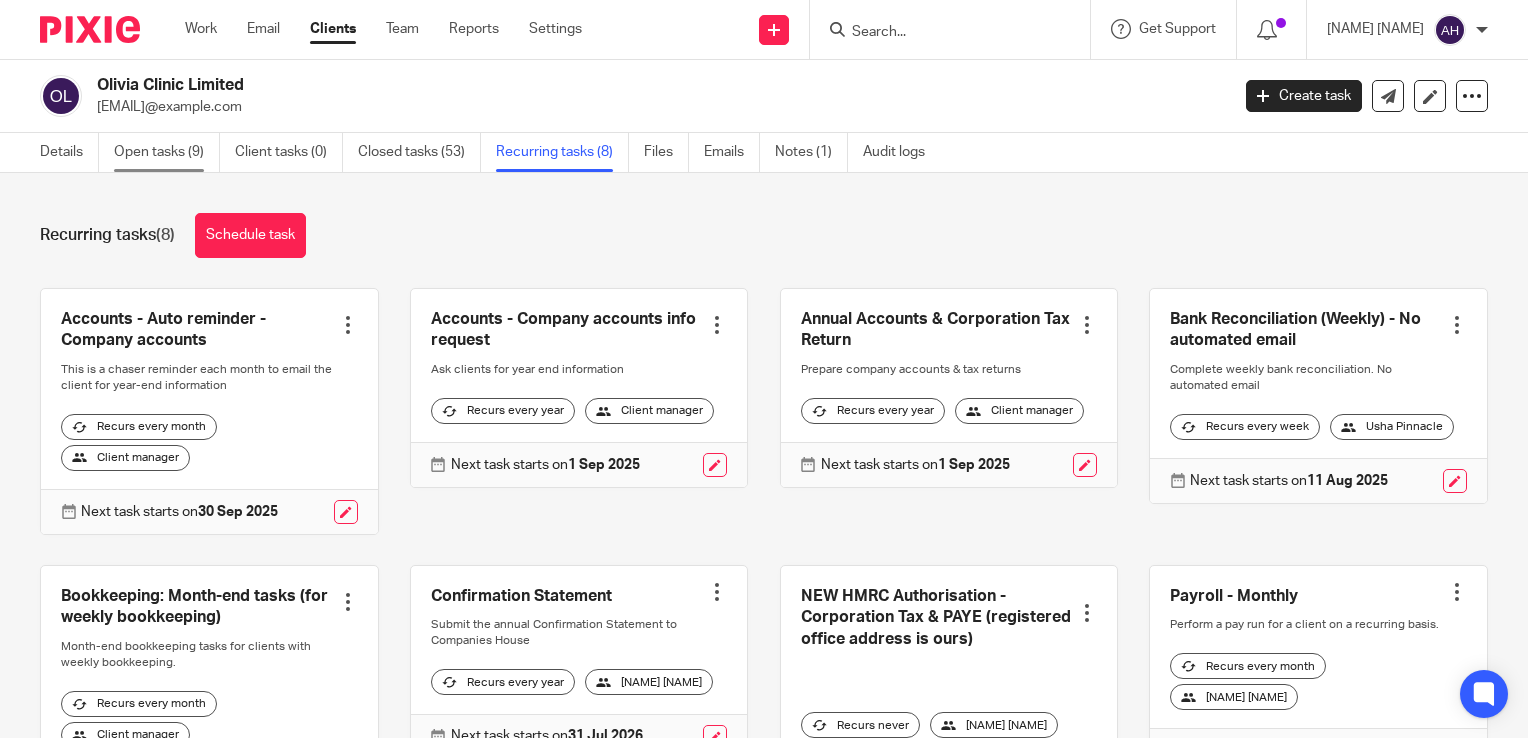 click on "Open tasks (9)" at bounding box center (167, 152) 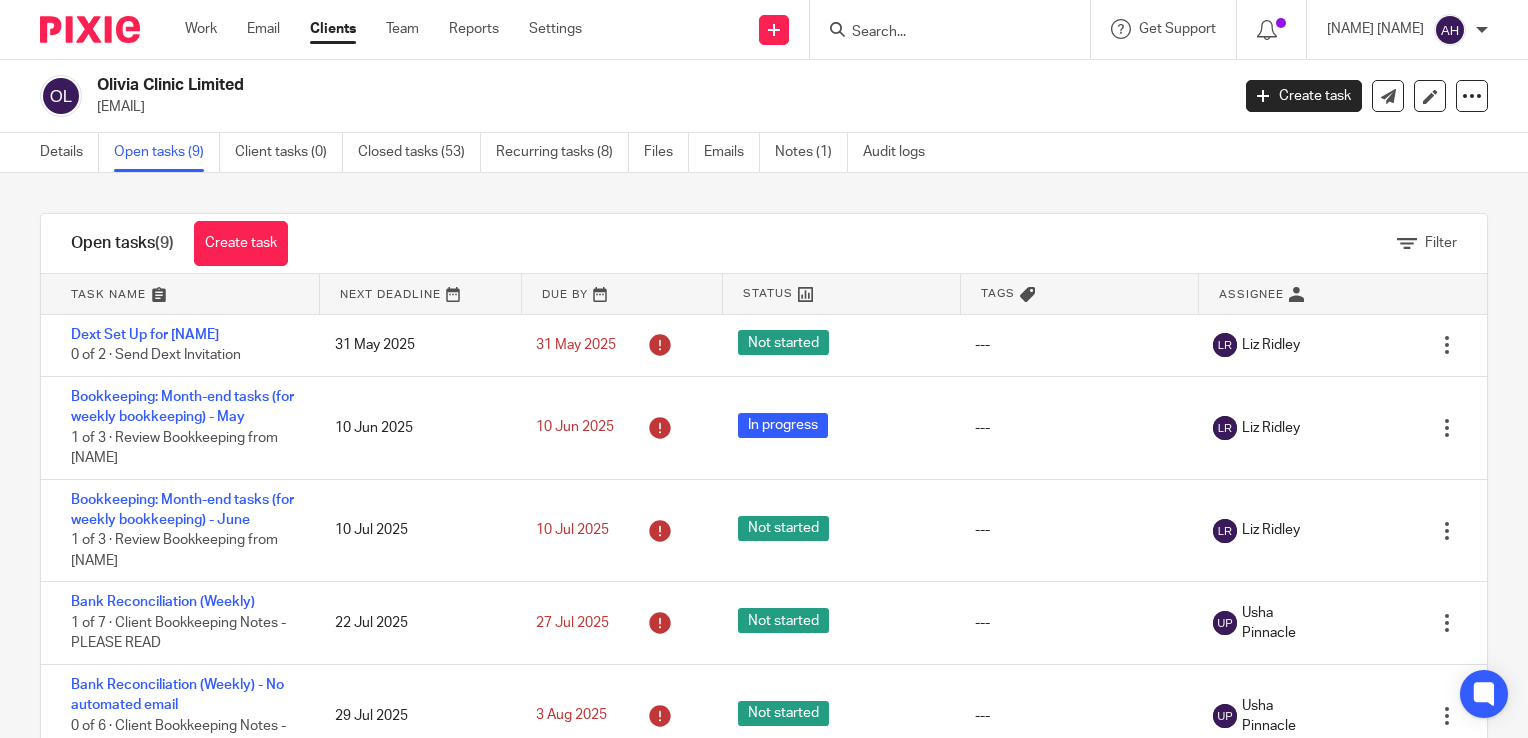 scroll, scrollTop: 0, scrollLeft: 0, axis: both 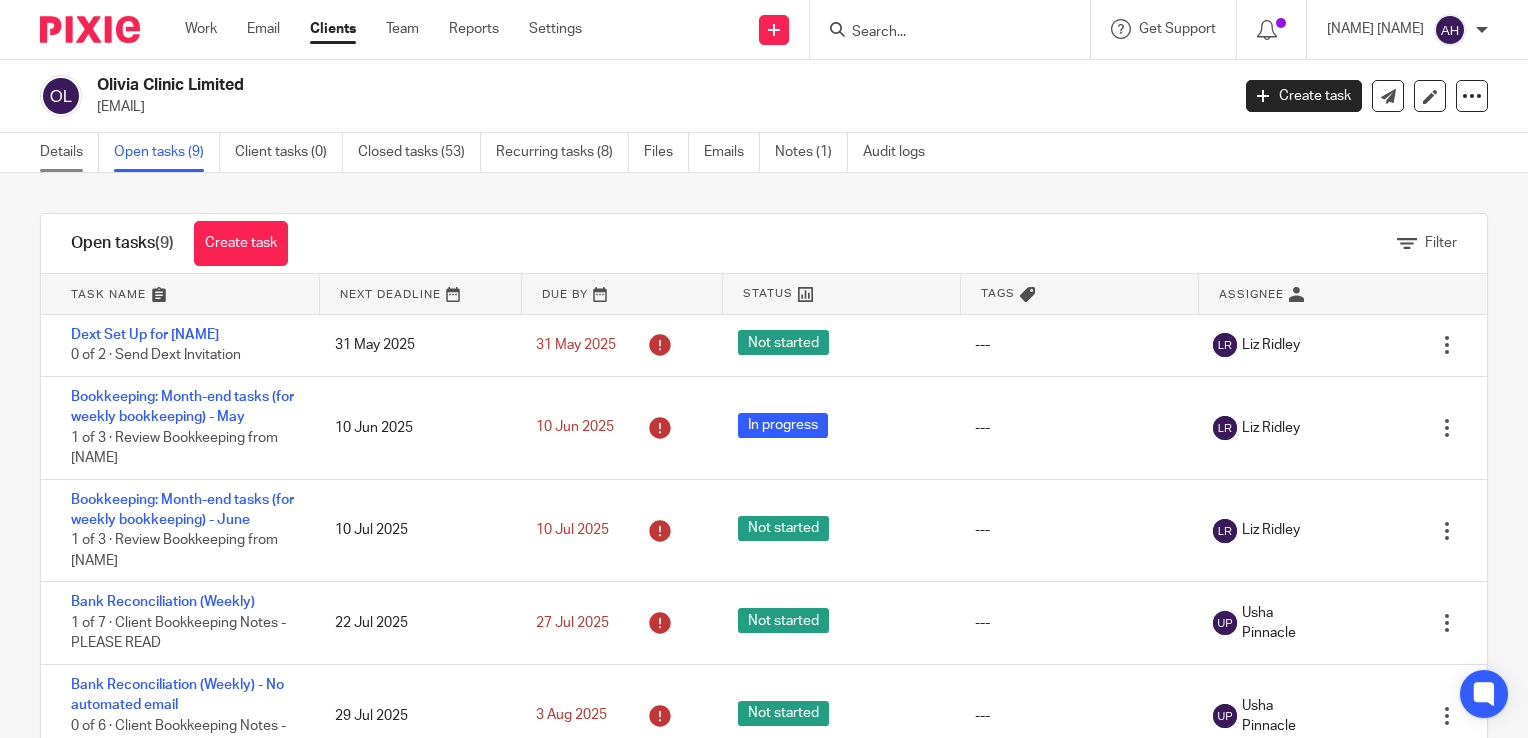 click on "Details" at bounding box center [69, 152] 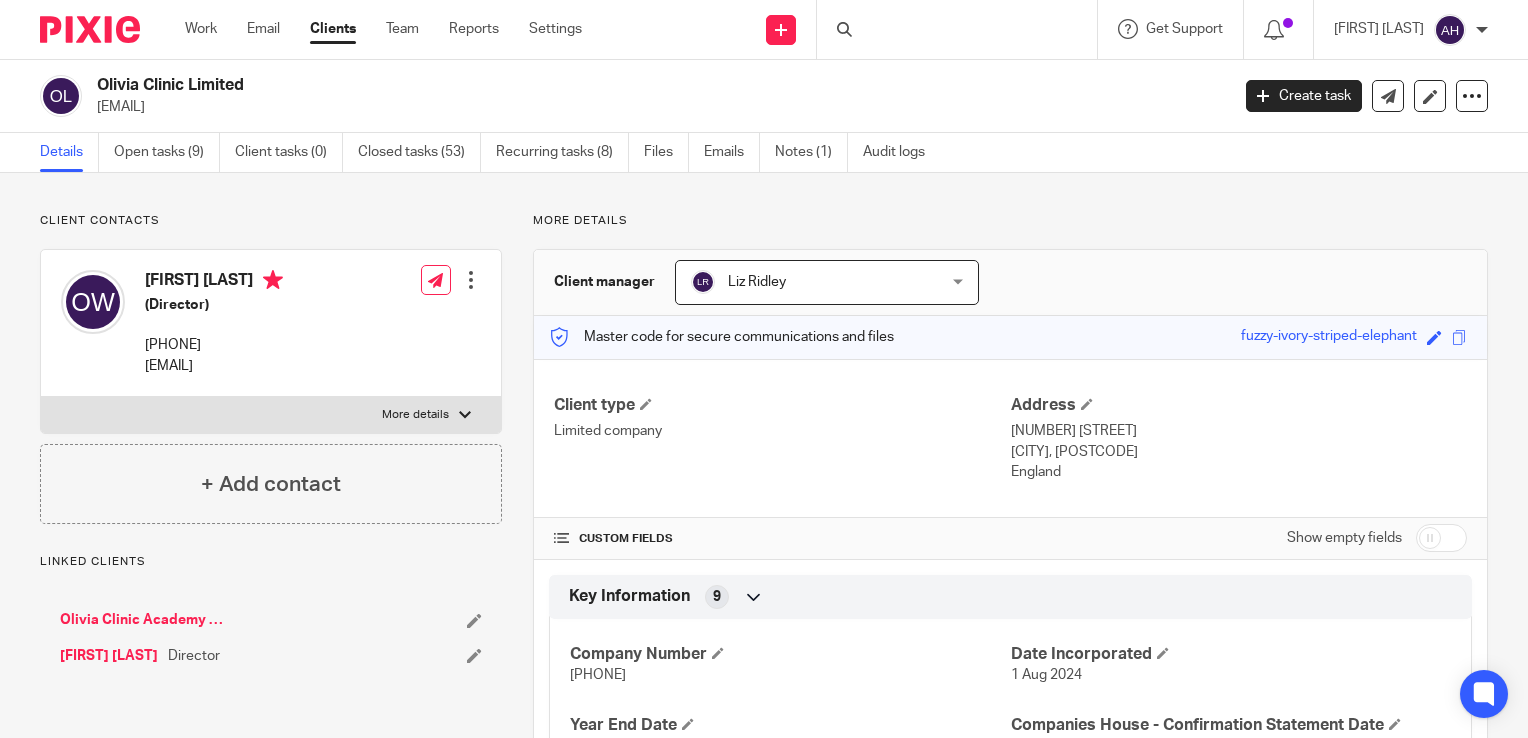 scroll, scrollTop: 0, scrollLeft: 0, axis: both 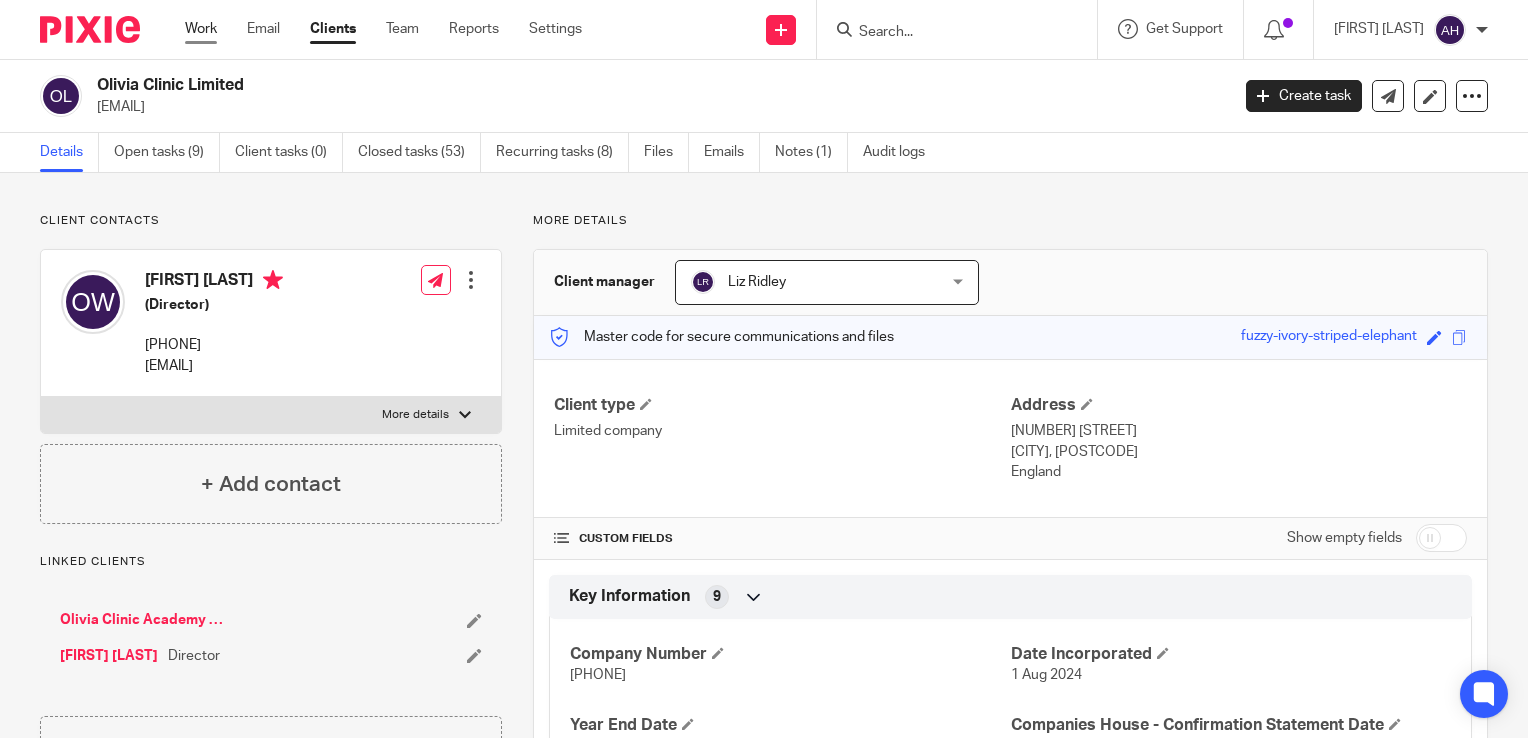 click on "Work" at bounding box center (201, 29) 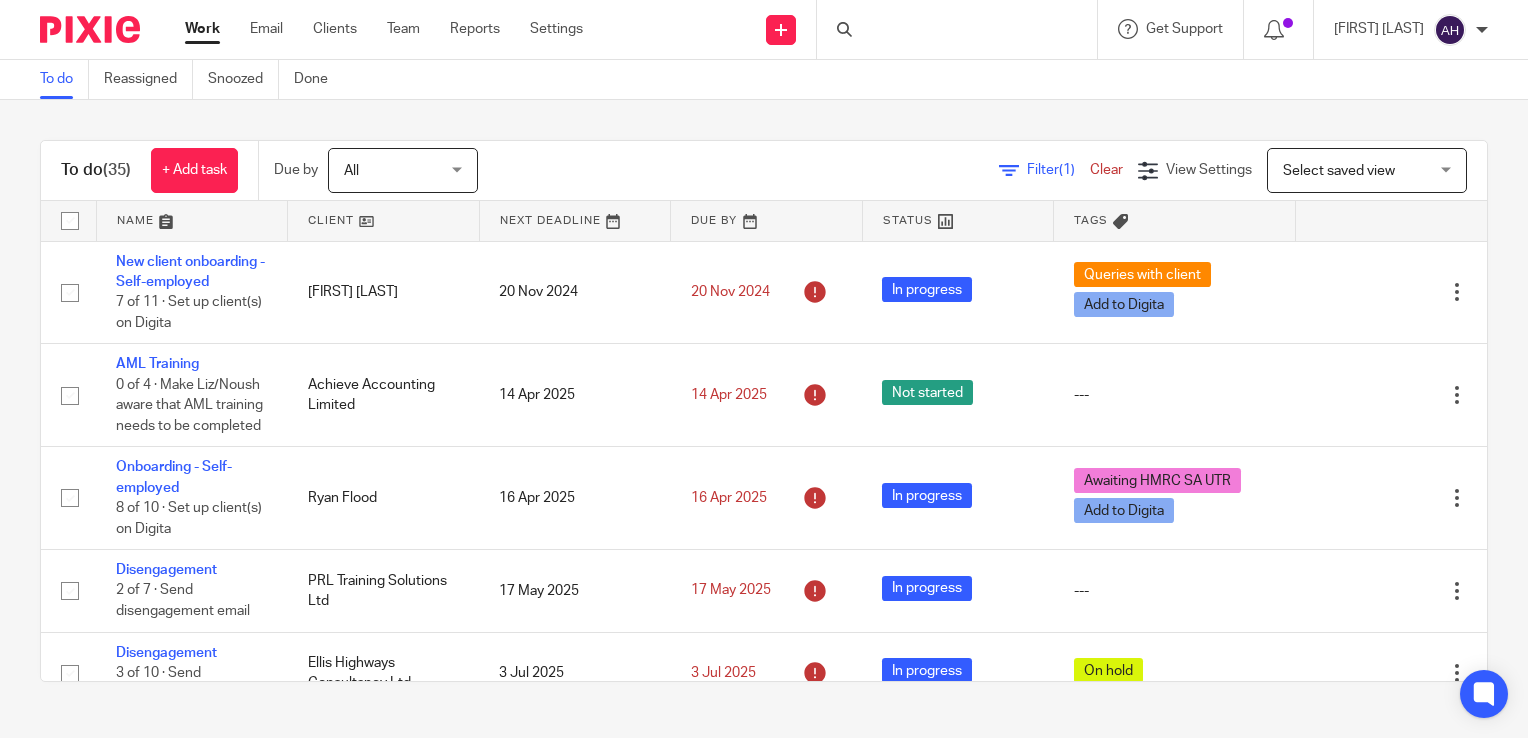 scroll, scrollTop: 0, scrollLeft: 0, axis: both 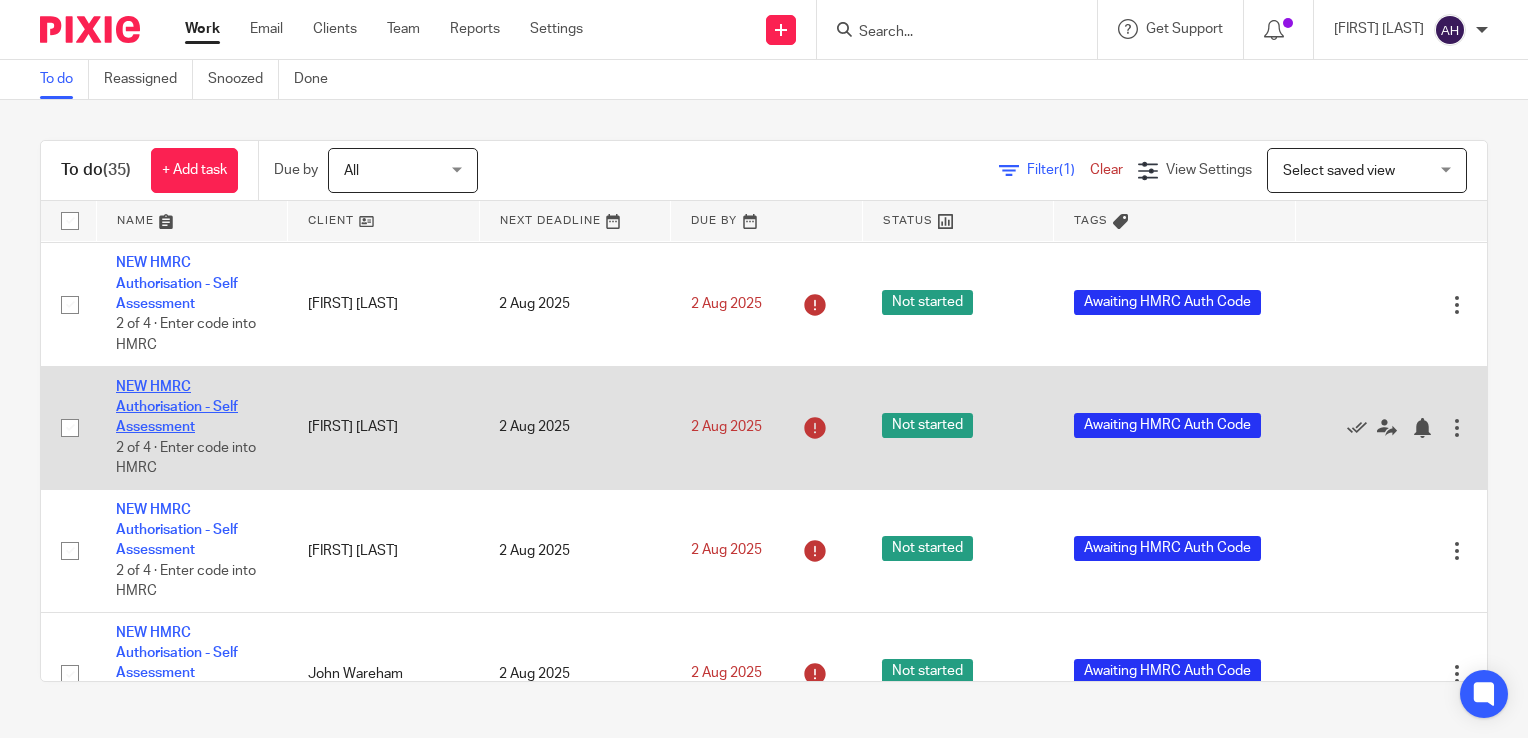 click on "NEW HMRC Authorisation - Self Assessment" at bounding box center [177, 407] 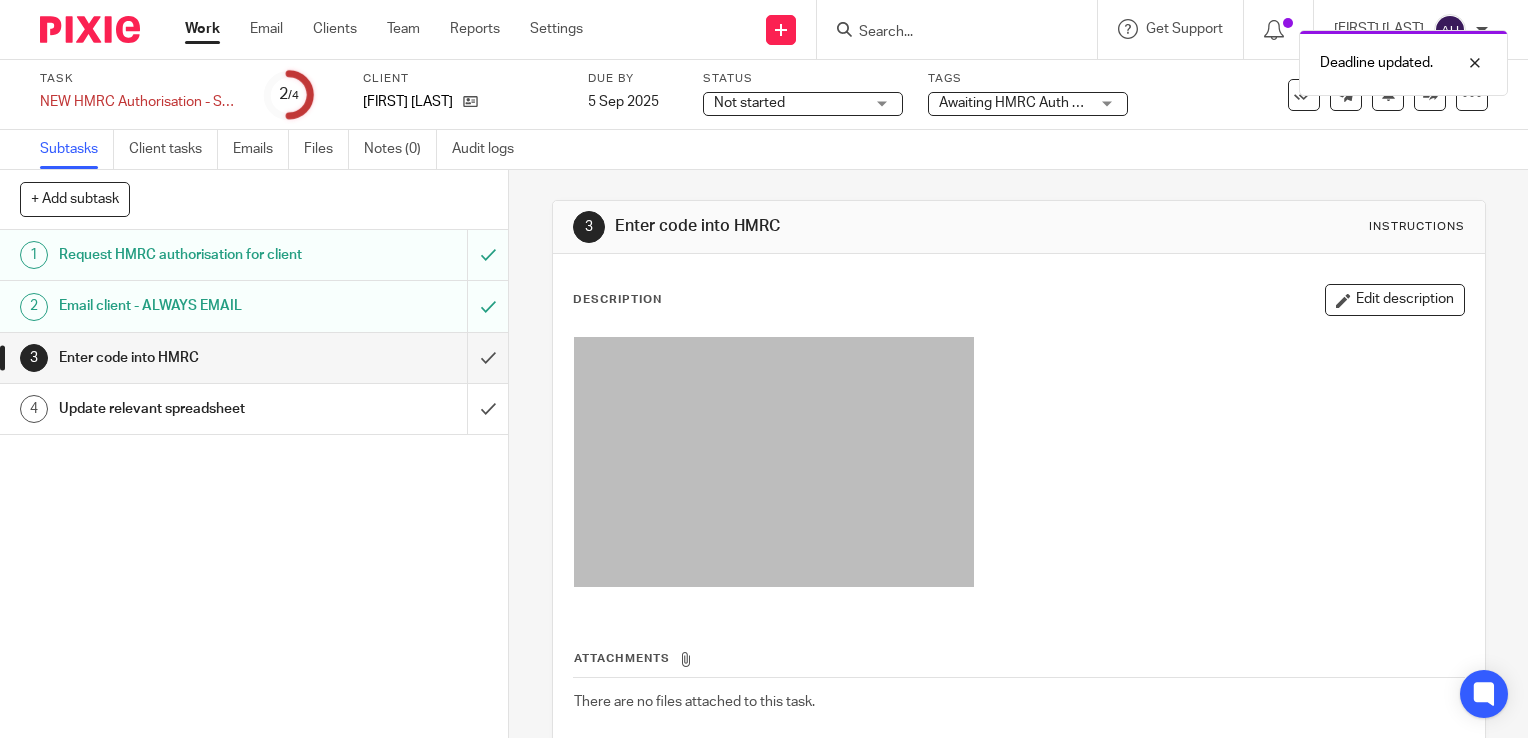scroll, scrollTop: 0, scrollLeft: 0, axis: both 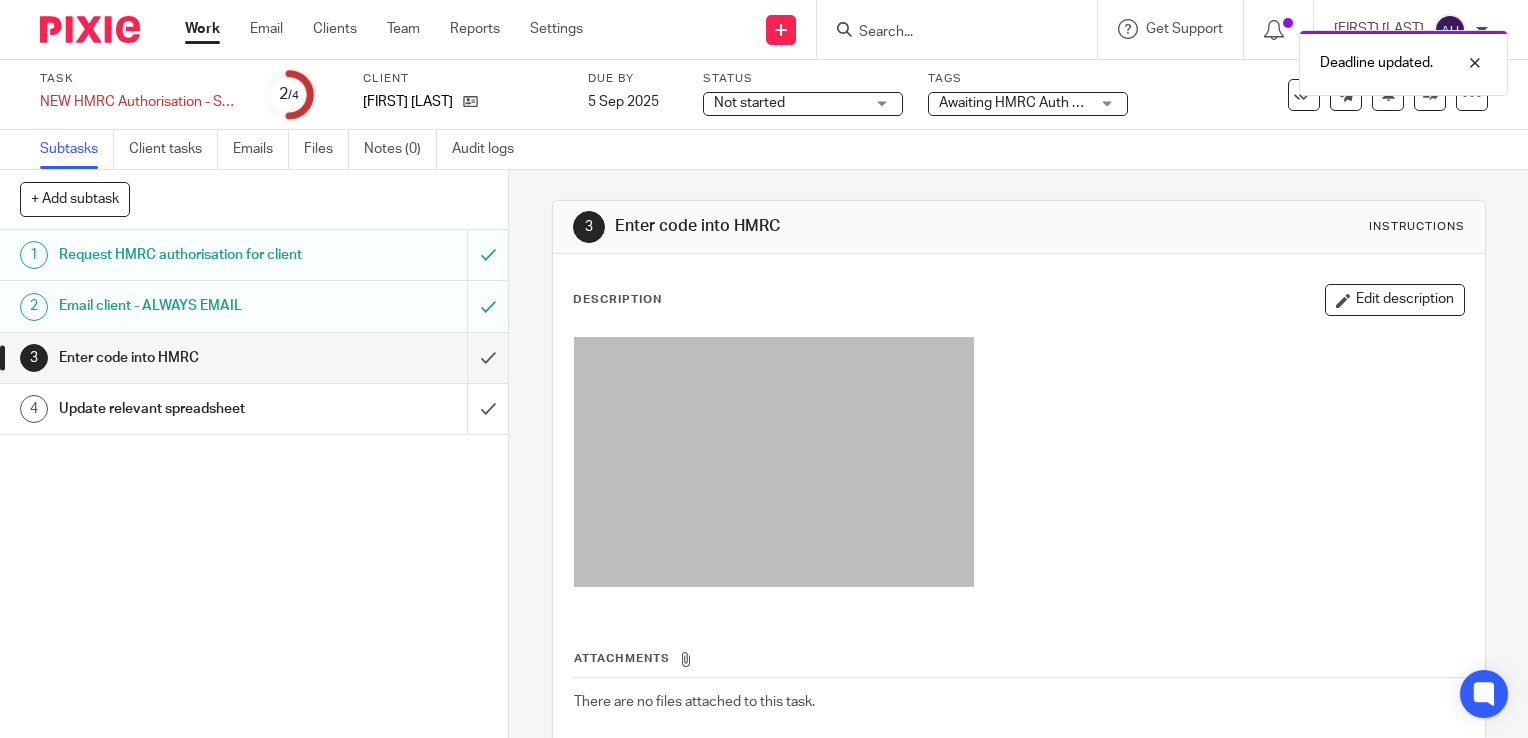 click on "3
Enter code into HMRC
Instructions
Description
Edit description
Attachments     There are no files attached to this task.   Attach new file" at bounding box center (1018, 454) 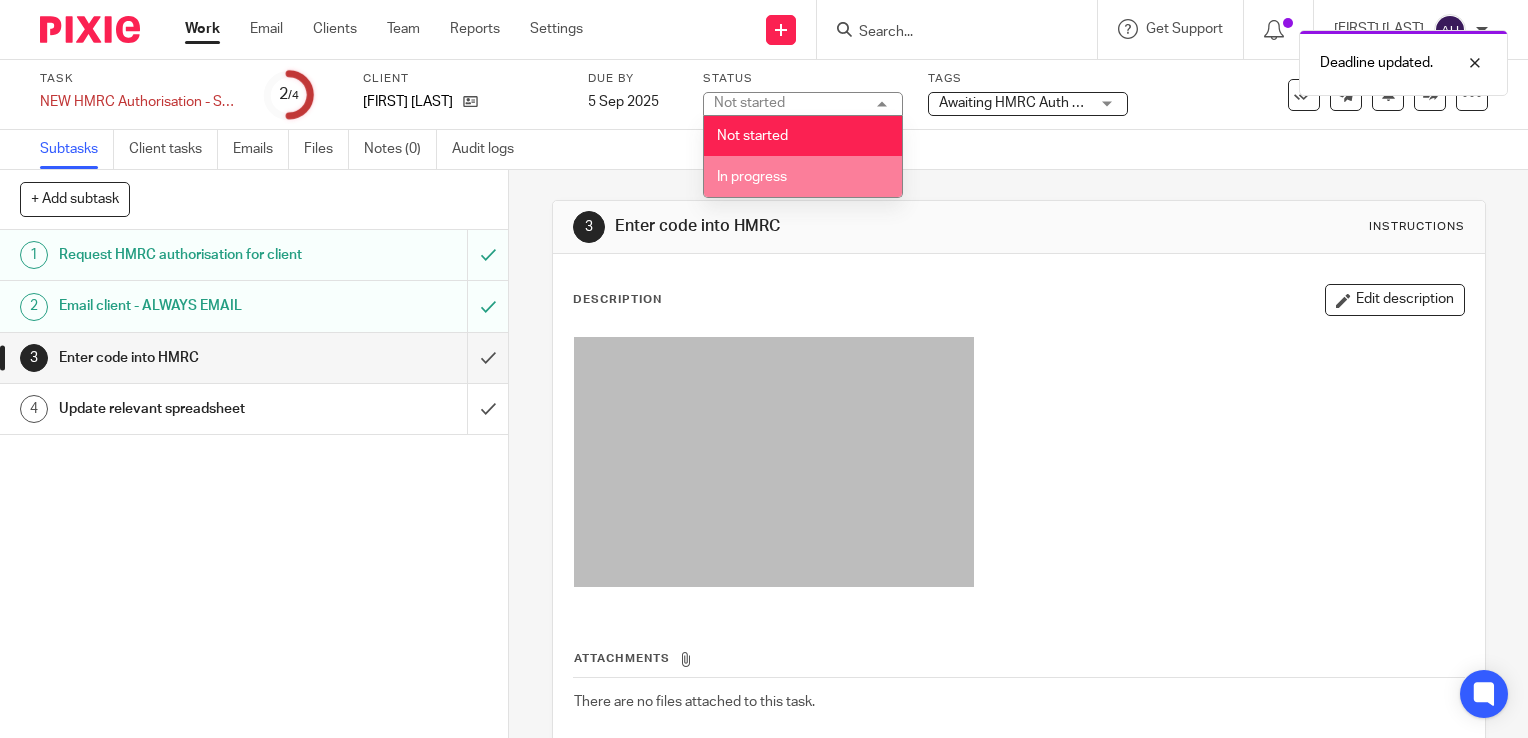 click on "In progress" at bounding box center [803, 176] 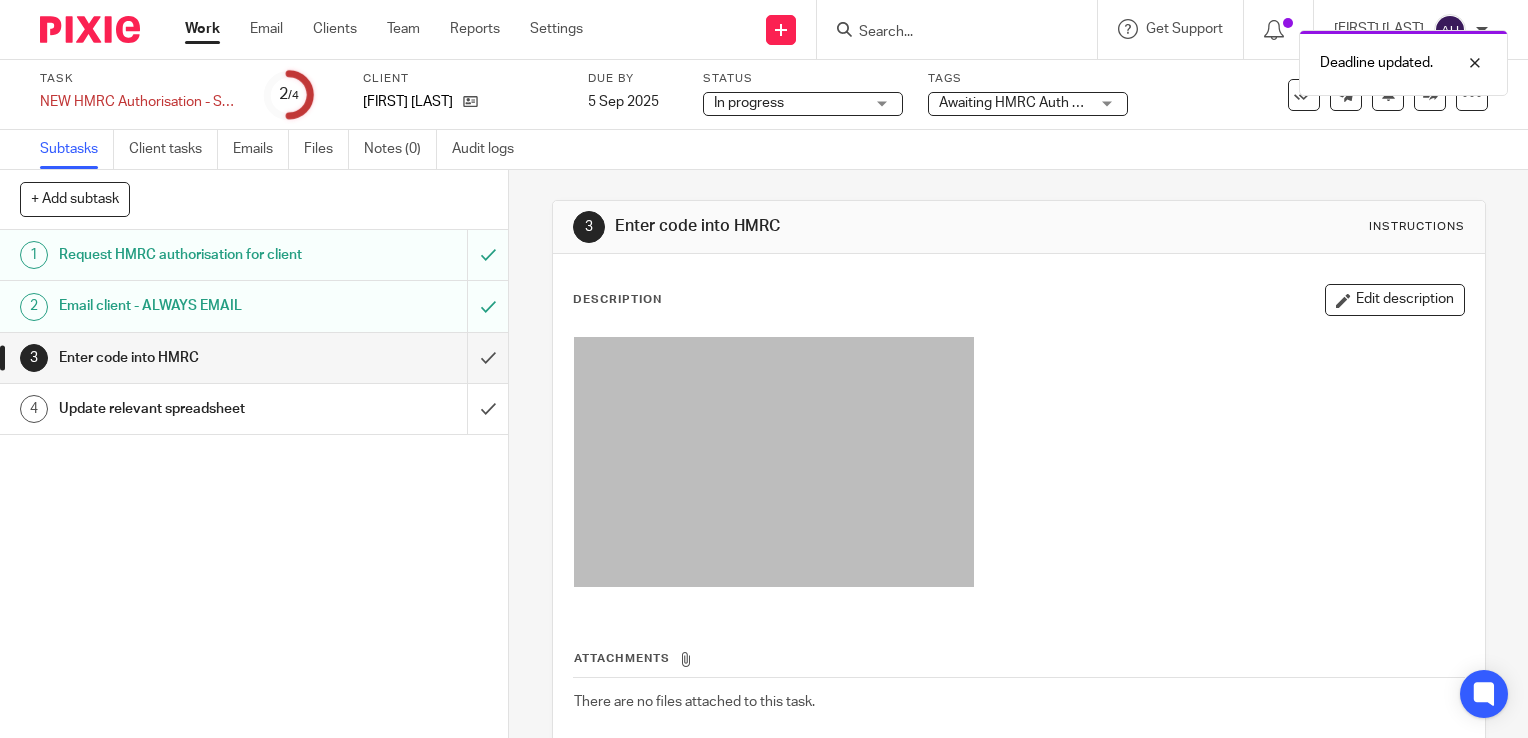 click on "3
Enter code into HMRC
Instructions
Description
Edit description
Attachments     There are no files attached to this task.   Attach new file" at bounding box center (1018, 454) 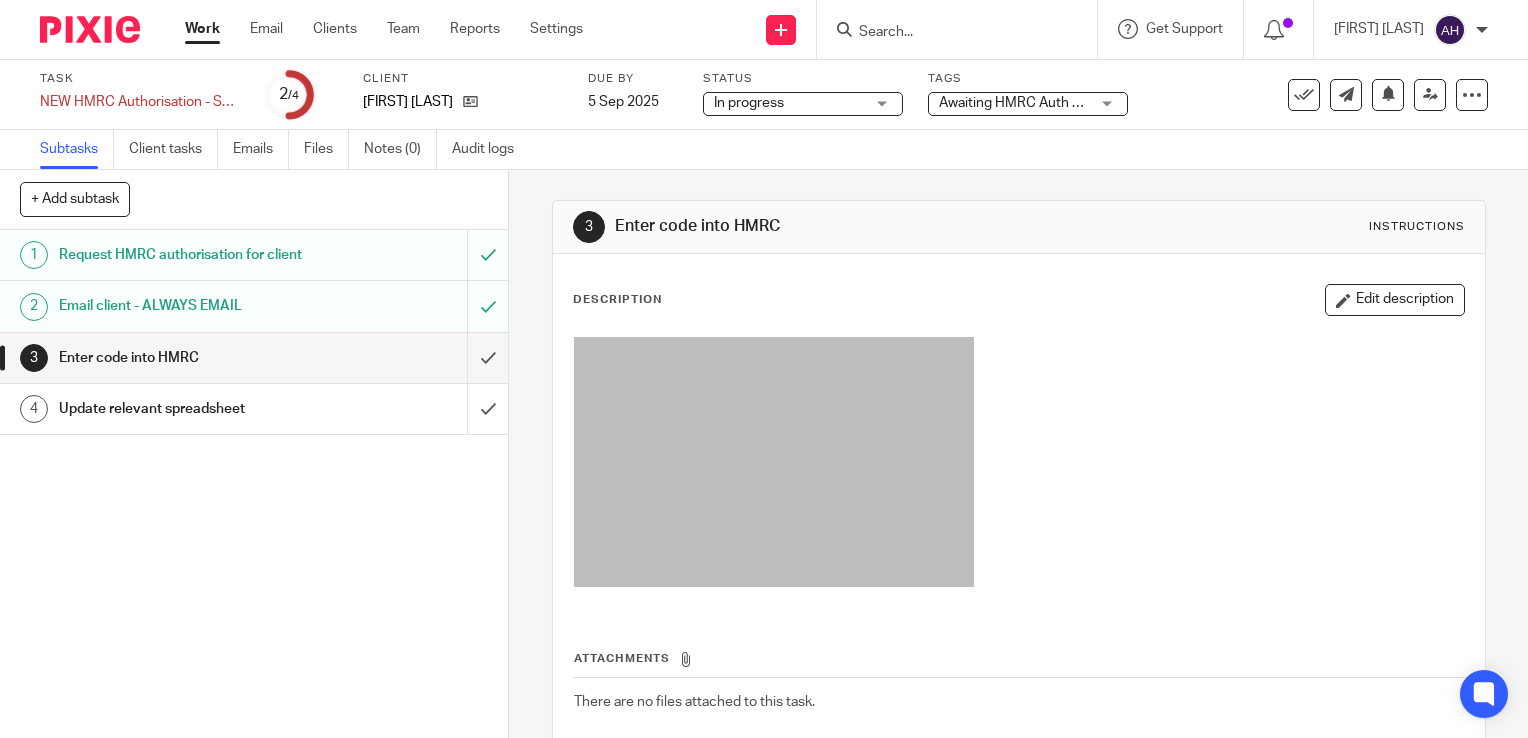 click on "Work" at bounding box center (202, 29) 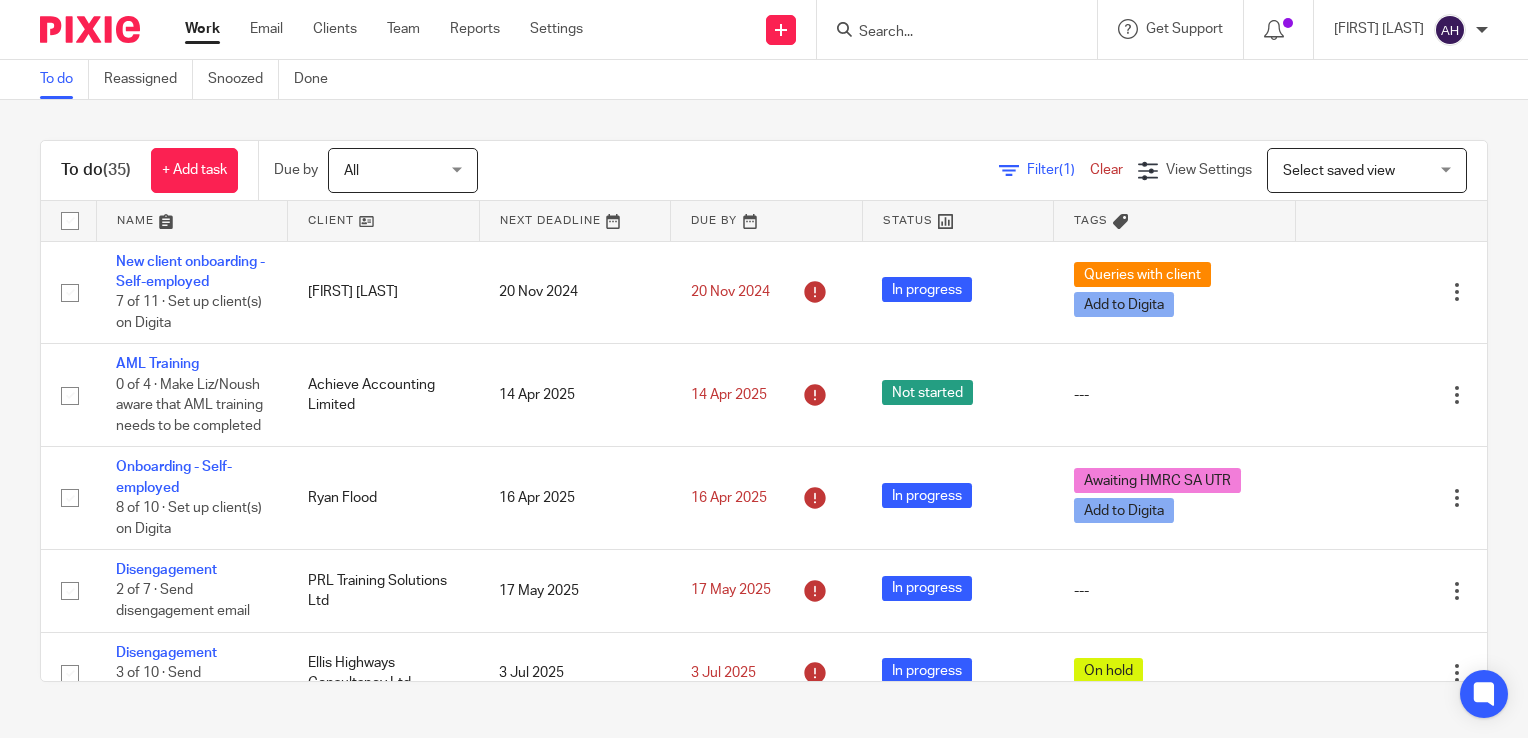 scroll, scrollTop: 0, scrollLeft: 0, axis: both 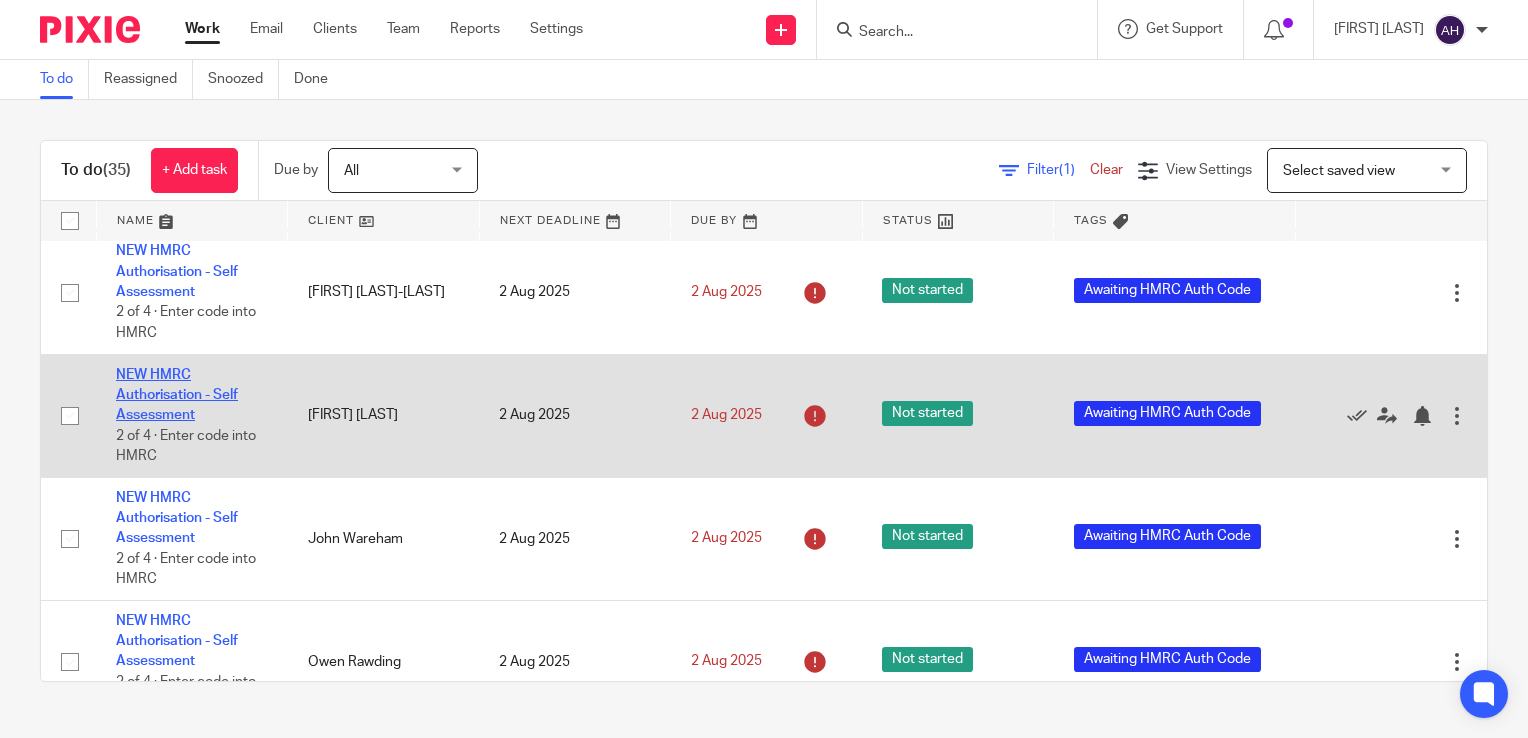 click on "NEW HMRC Authorisation - Self Assessment" at bounding box center [177, 395] 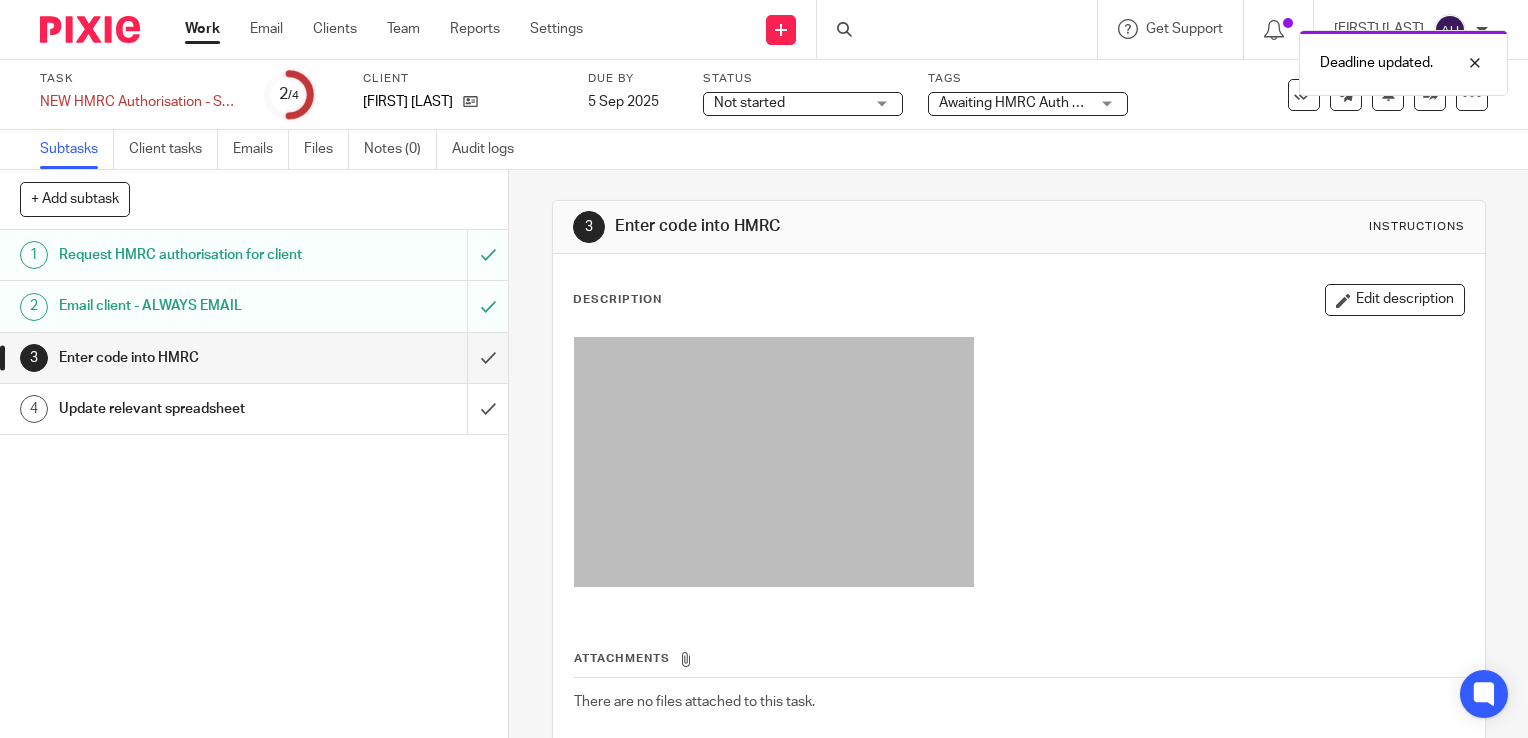 scroll, scrollTop: 0, scrollLeft: 0, axis: both 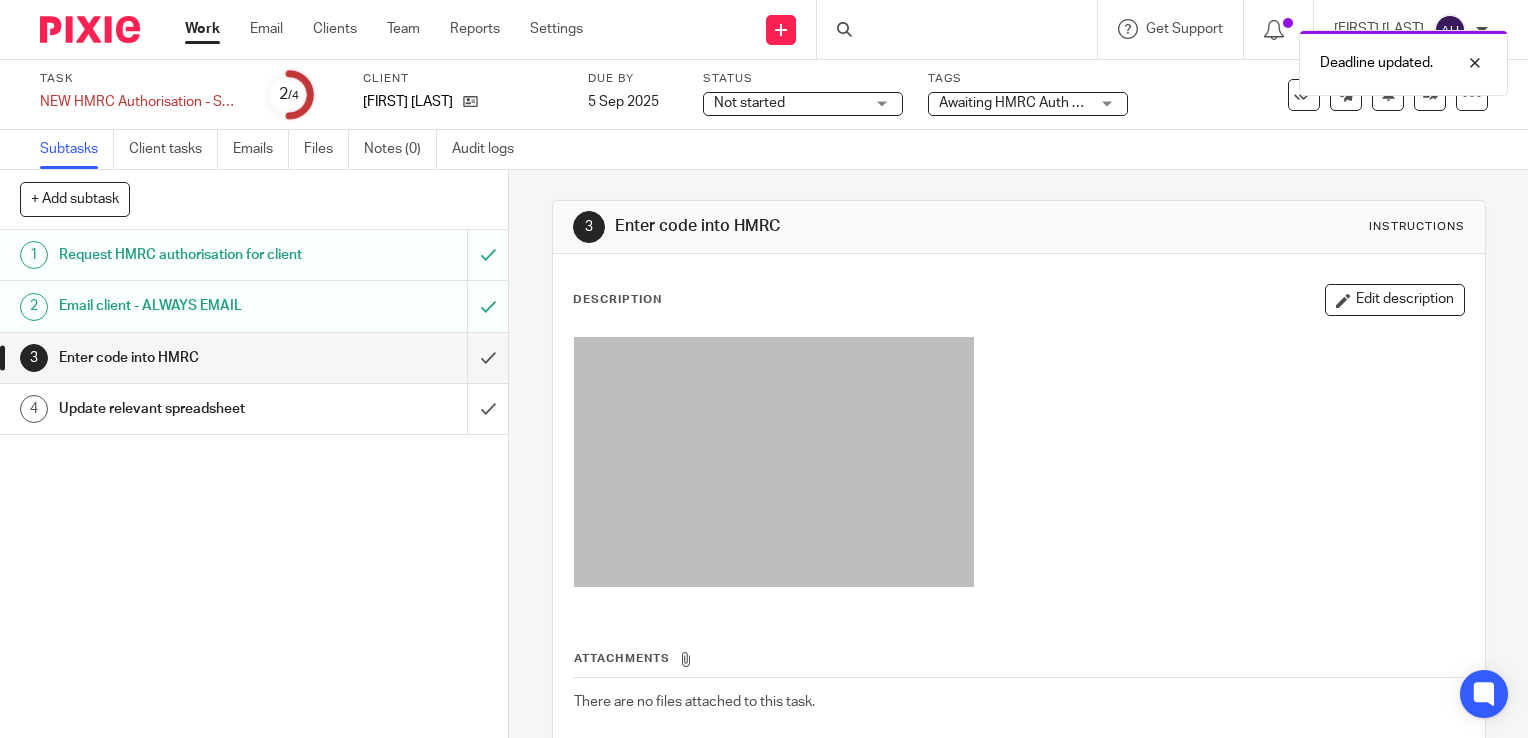 click on "Not started
Not started" at bounding box center (803, 104) 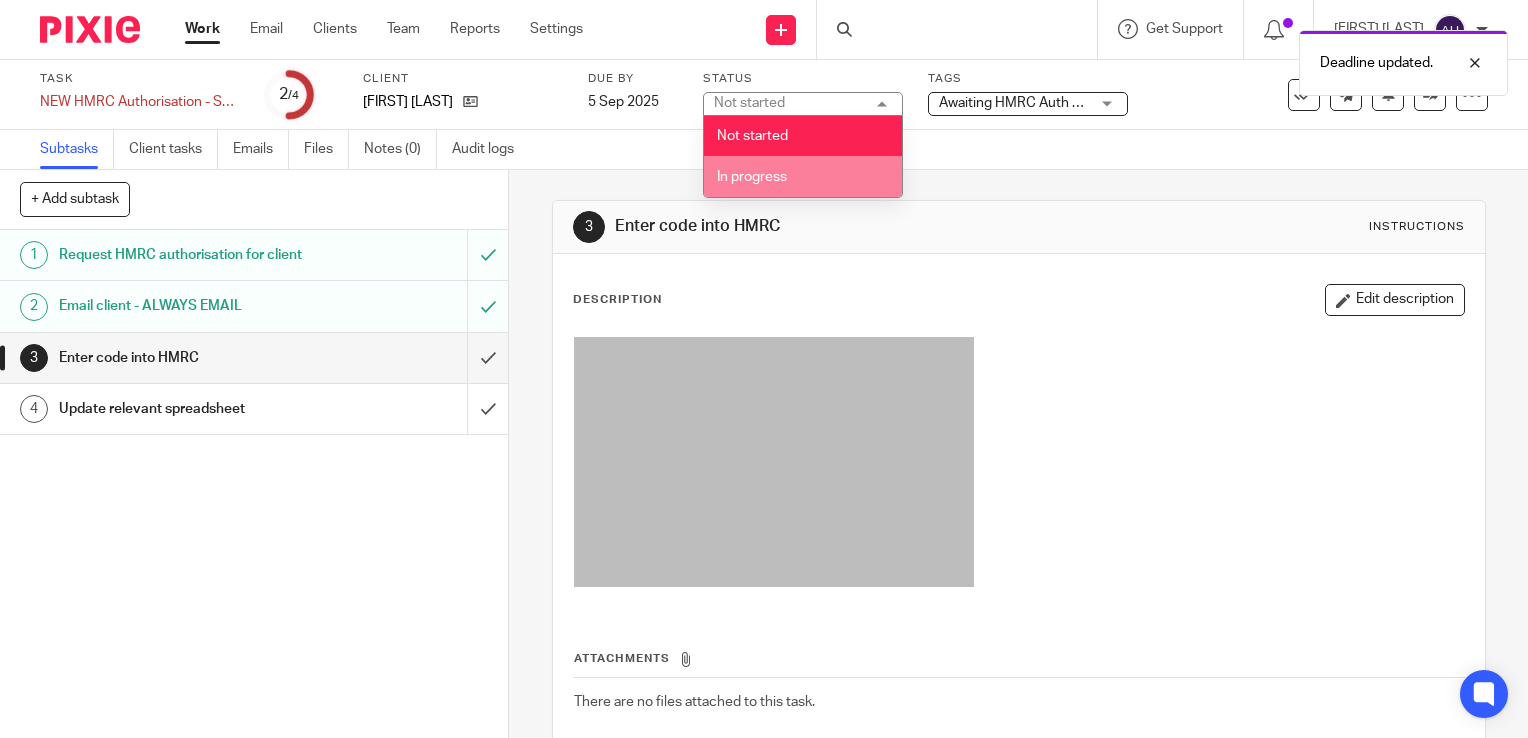 click on "In progress" at bounding box center [803, 176] 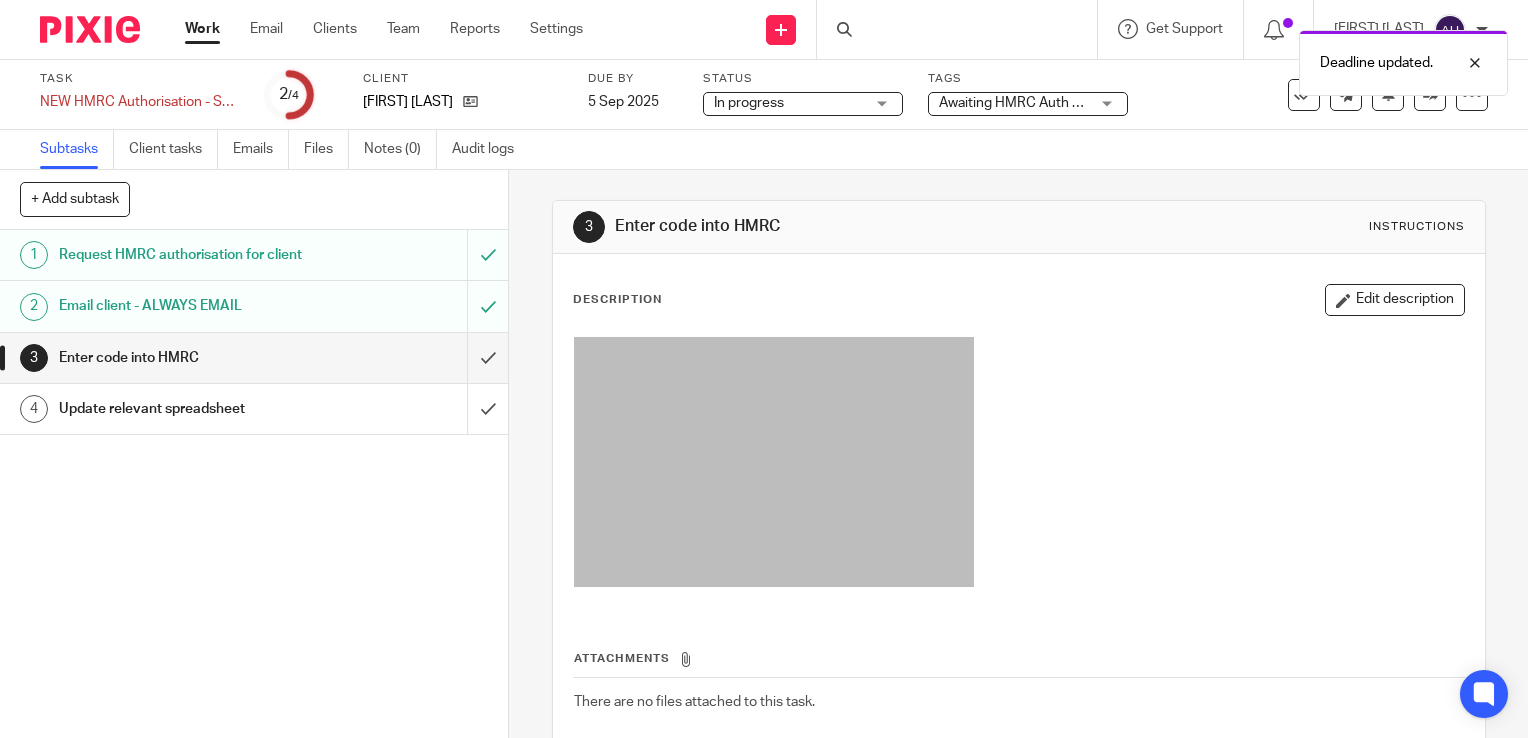 click on "3
Enter code into HMRC
Instructions
Description
Edit description
Attachments     There are no files attached to this task.   Attach new file" at bounding box center [1018, 454] 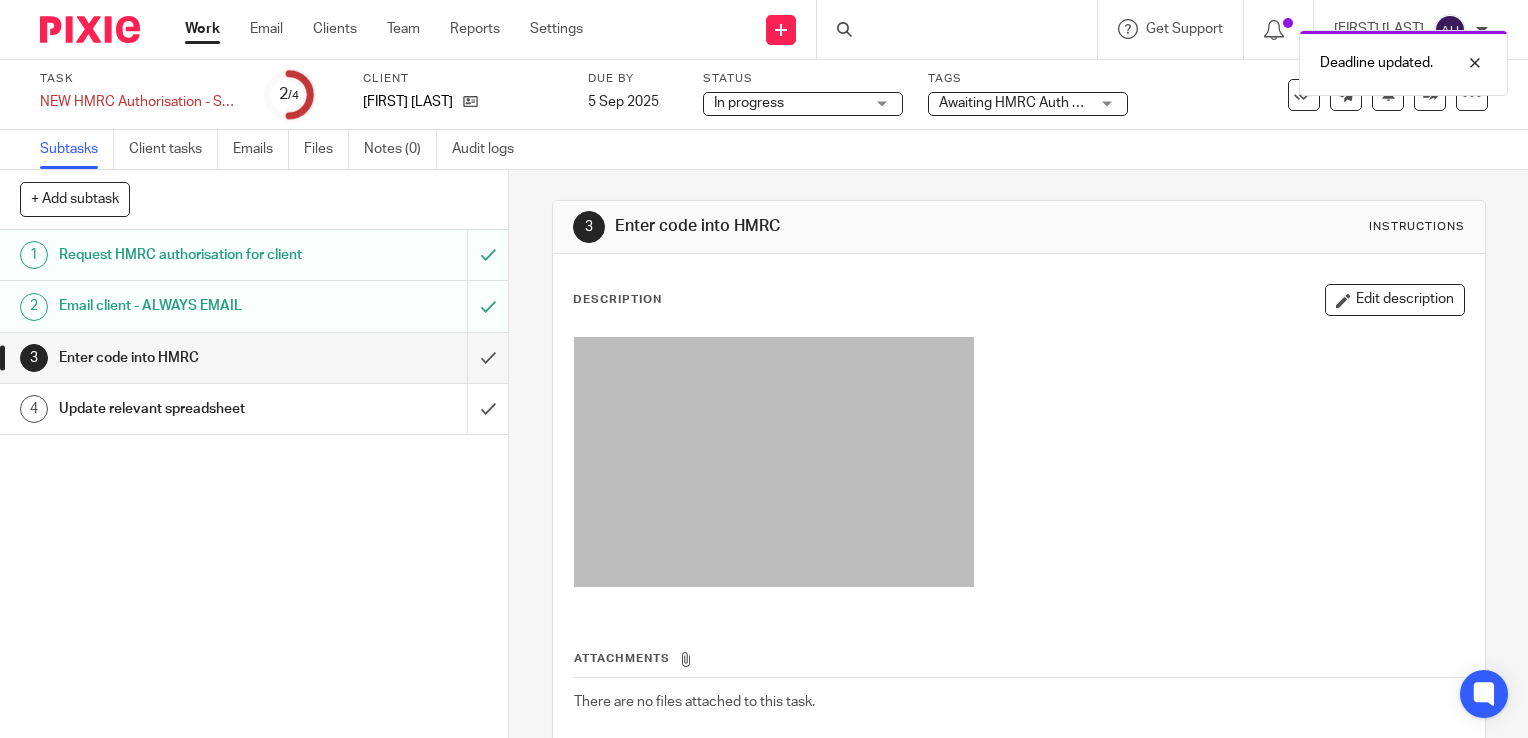 click on "Work" at bounding box center (202, 29) 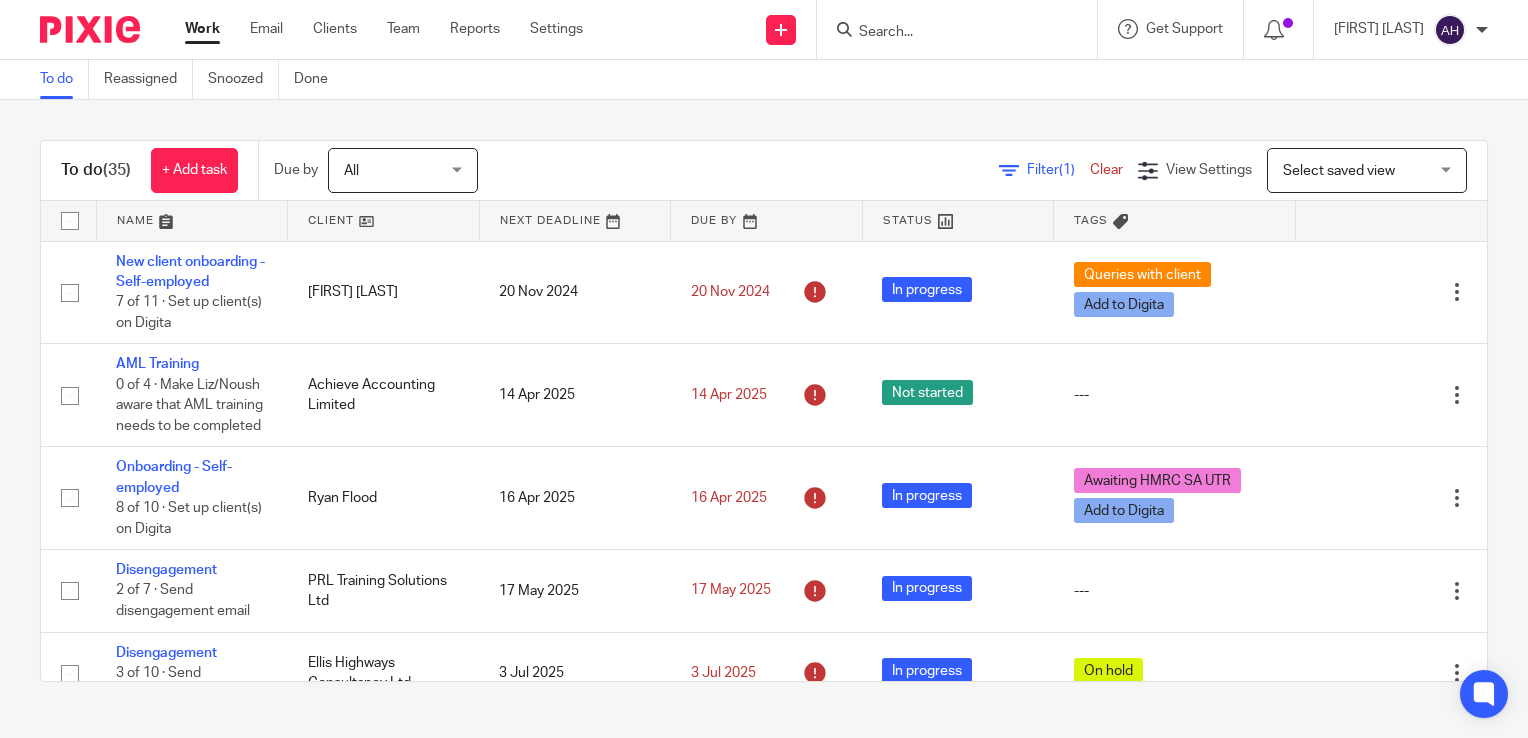 scroll, scrollTop: 0, scrollLeft: 0, axis: both 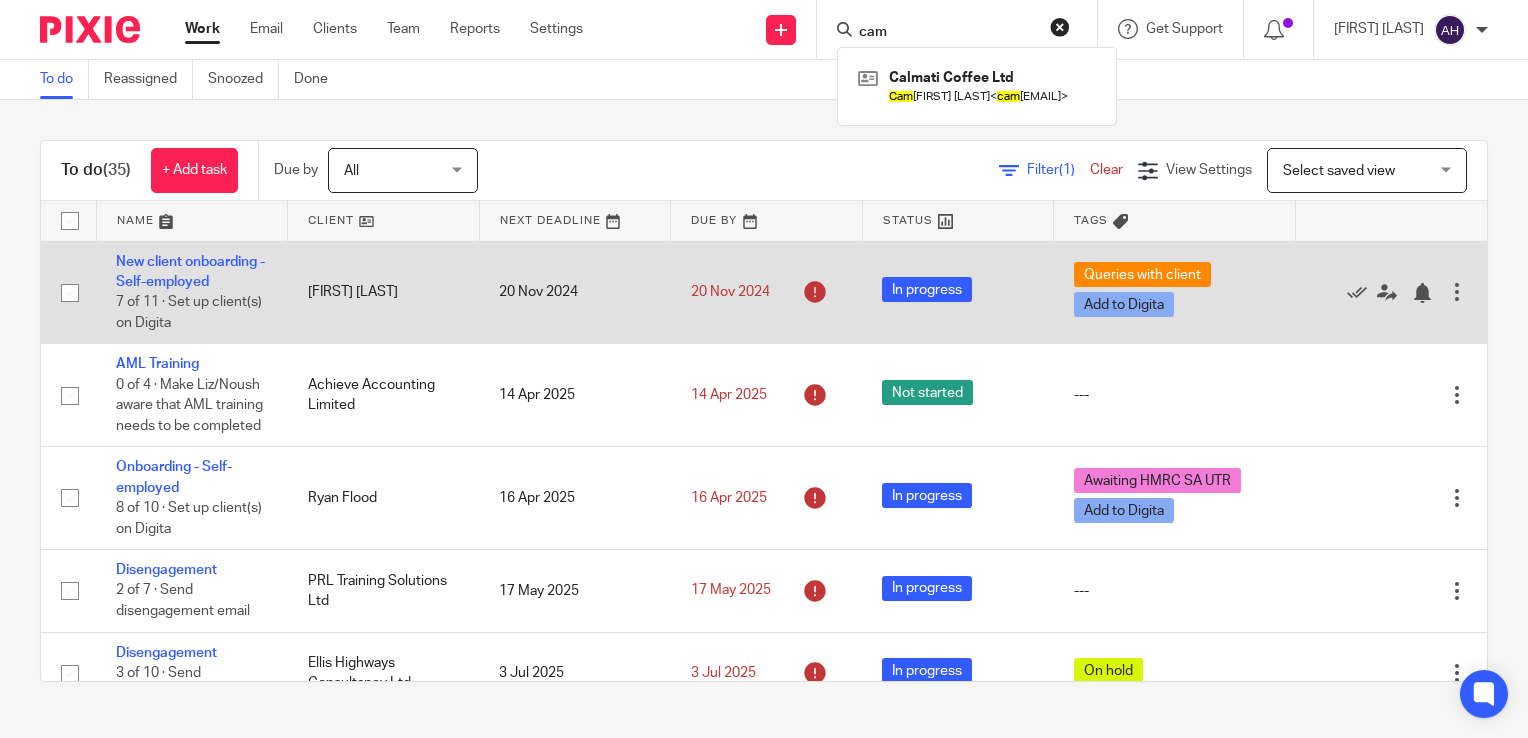 type on "cam" 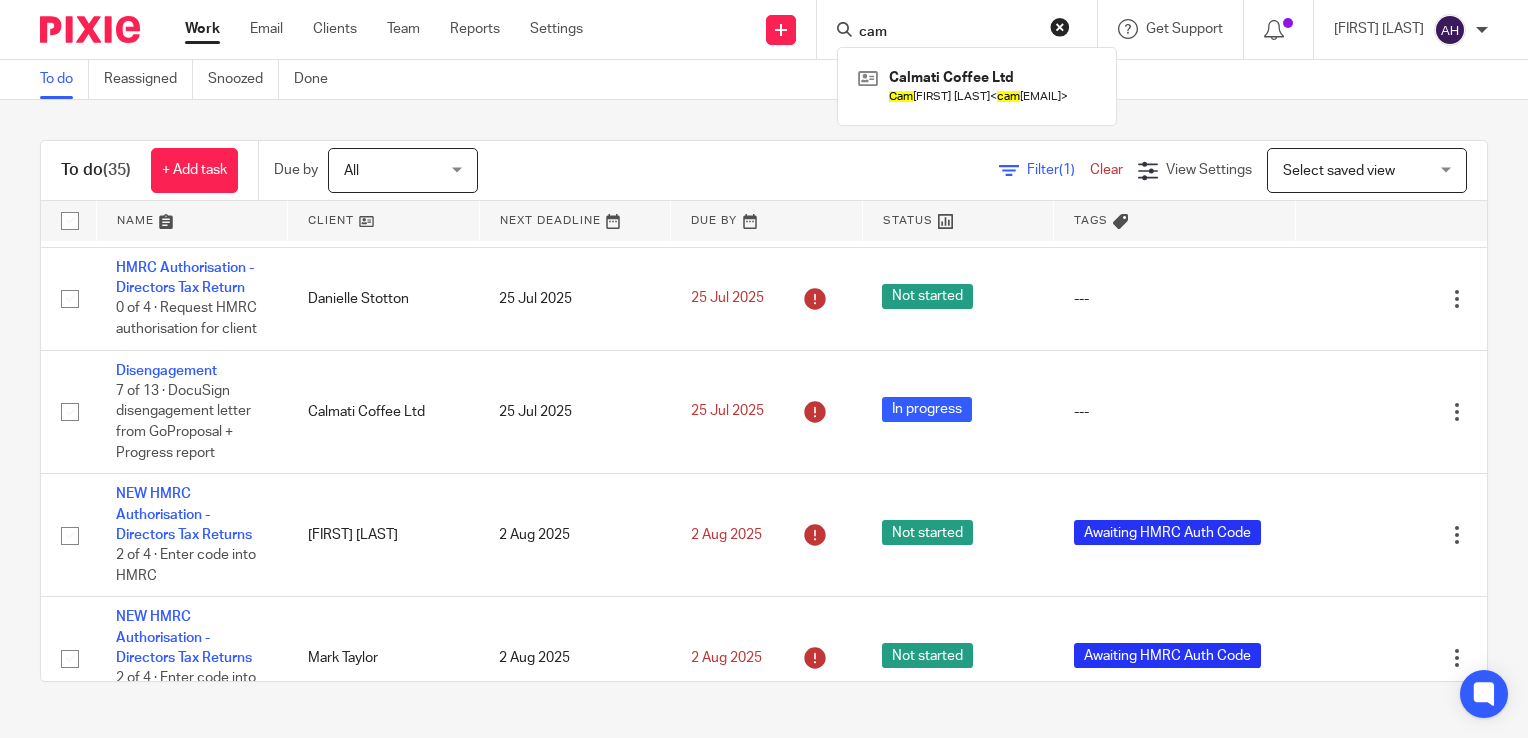 scroll, scrollTop: 1100, scrollLeft: 0, axis: vertical 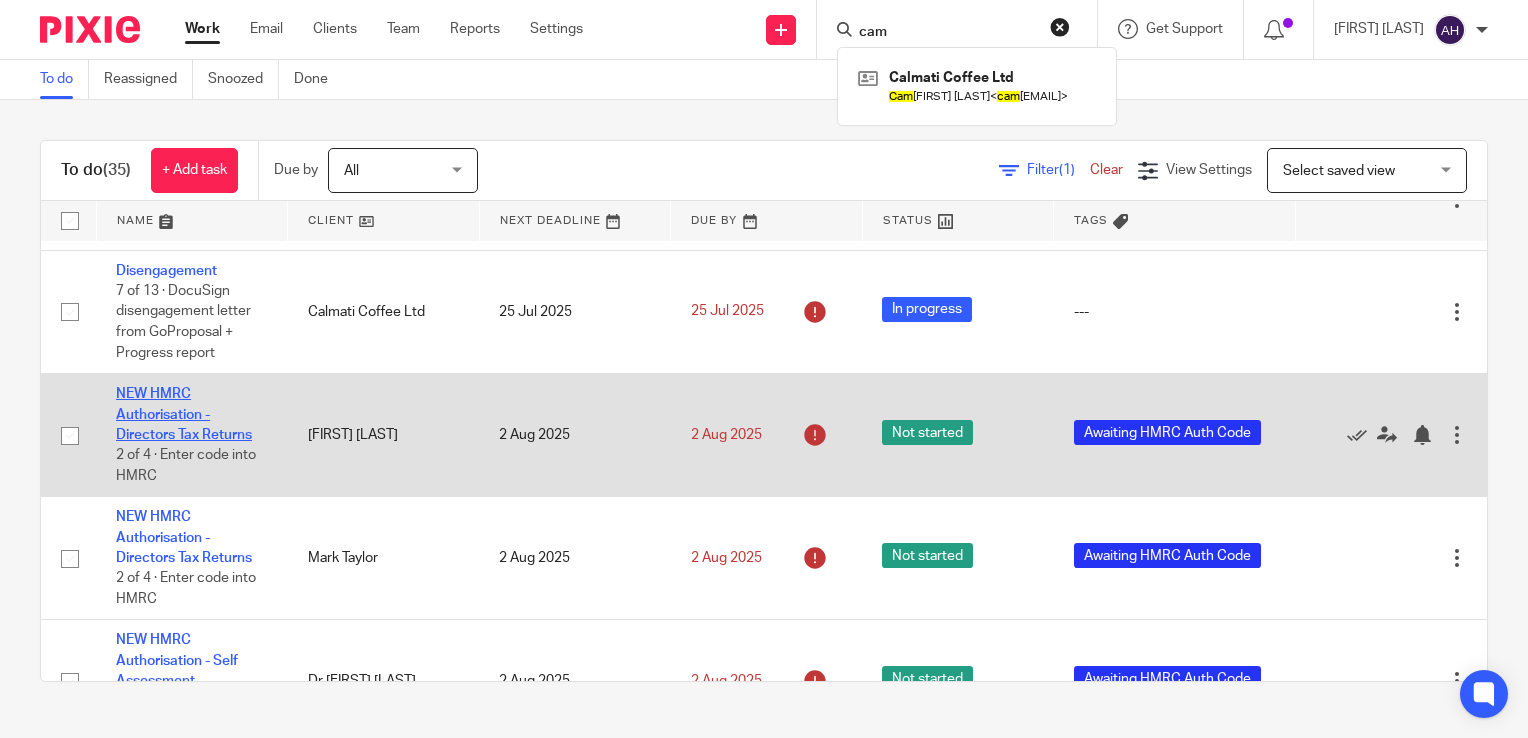 click on "NEW HMRC Authorisation - Directors Tax Returns" at bounding box center [184, 414] 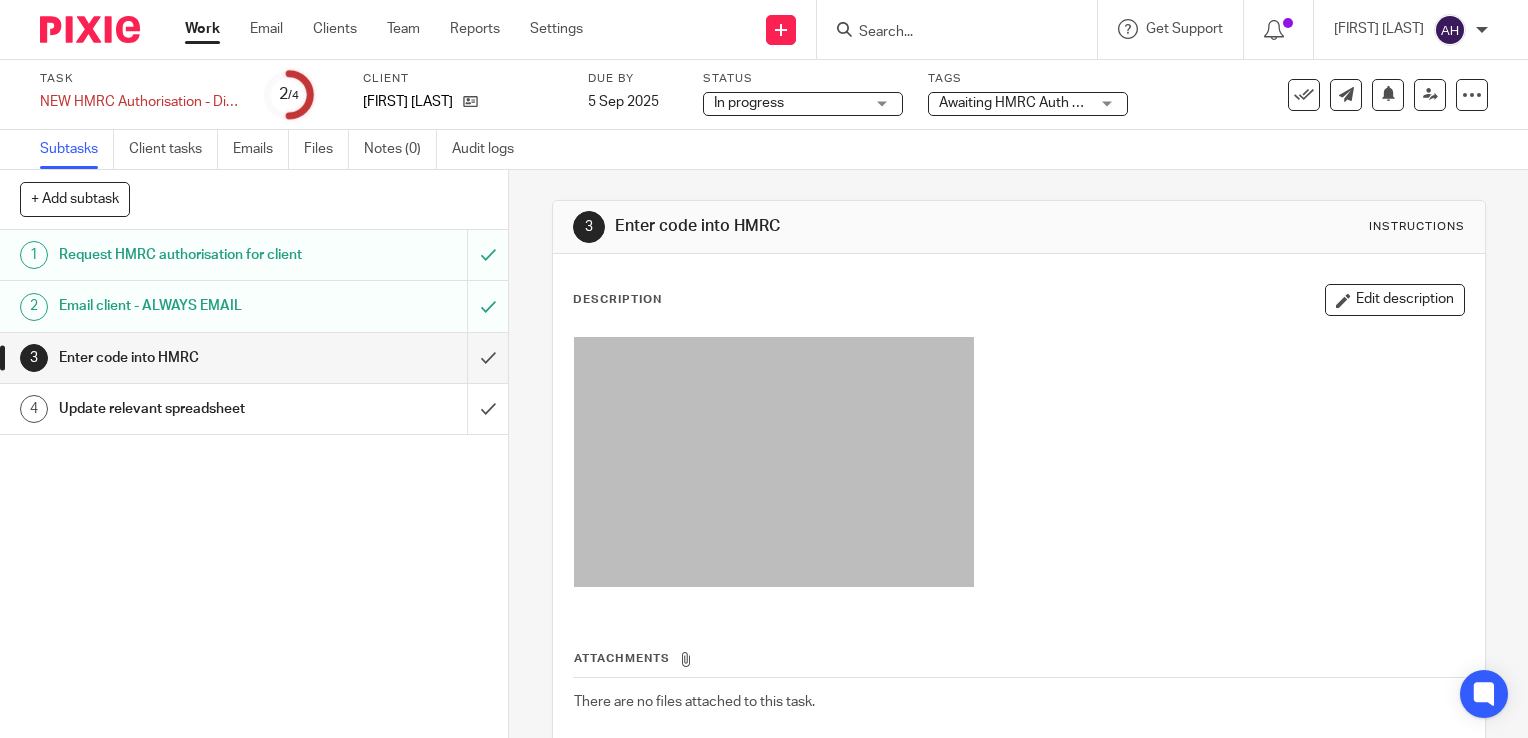scroll, scrollTop: 0, scrollLeft: 0, axis: both 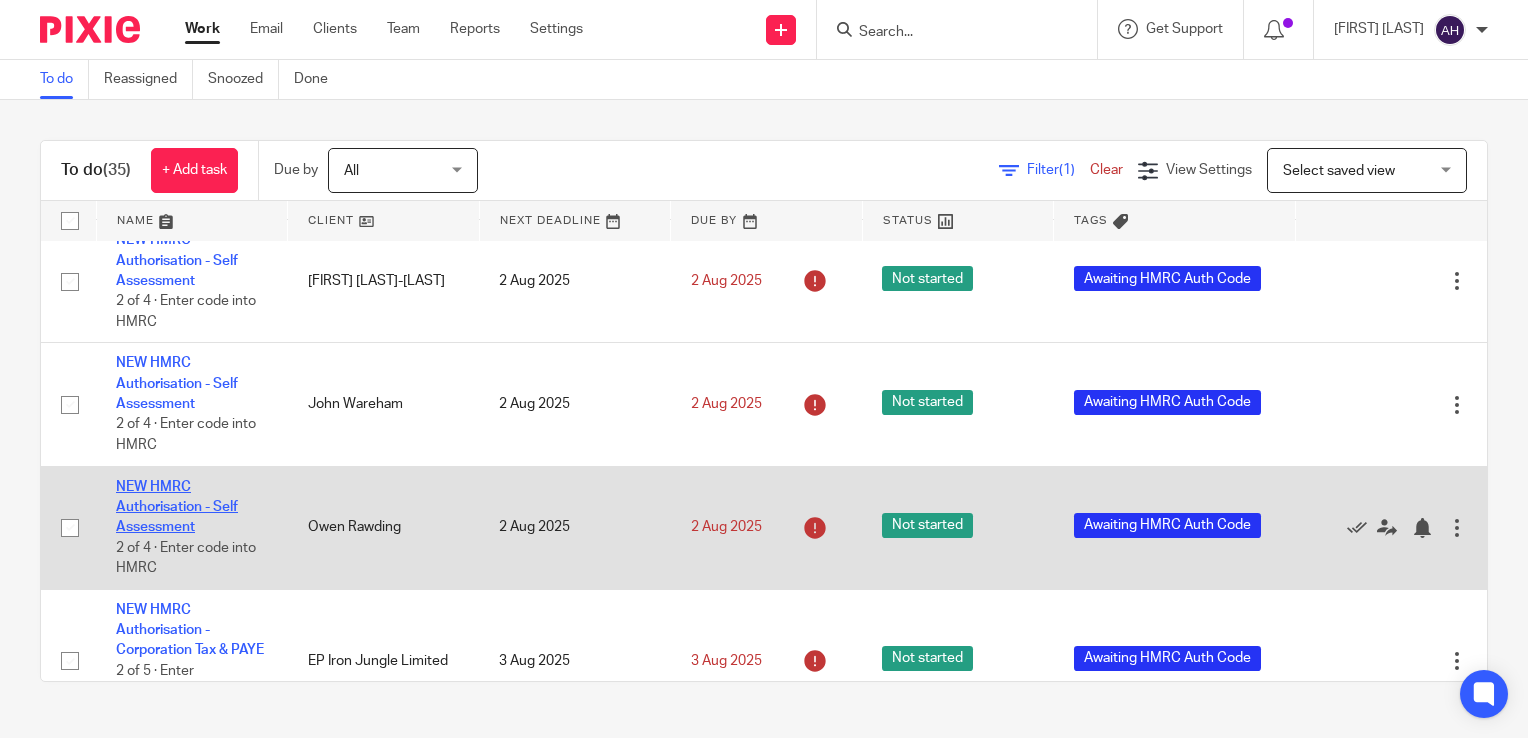 click on "NEW HMRC Authorisation - Self Assessment" at bounding box center (177, 507) 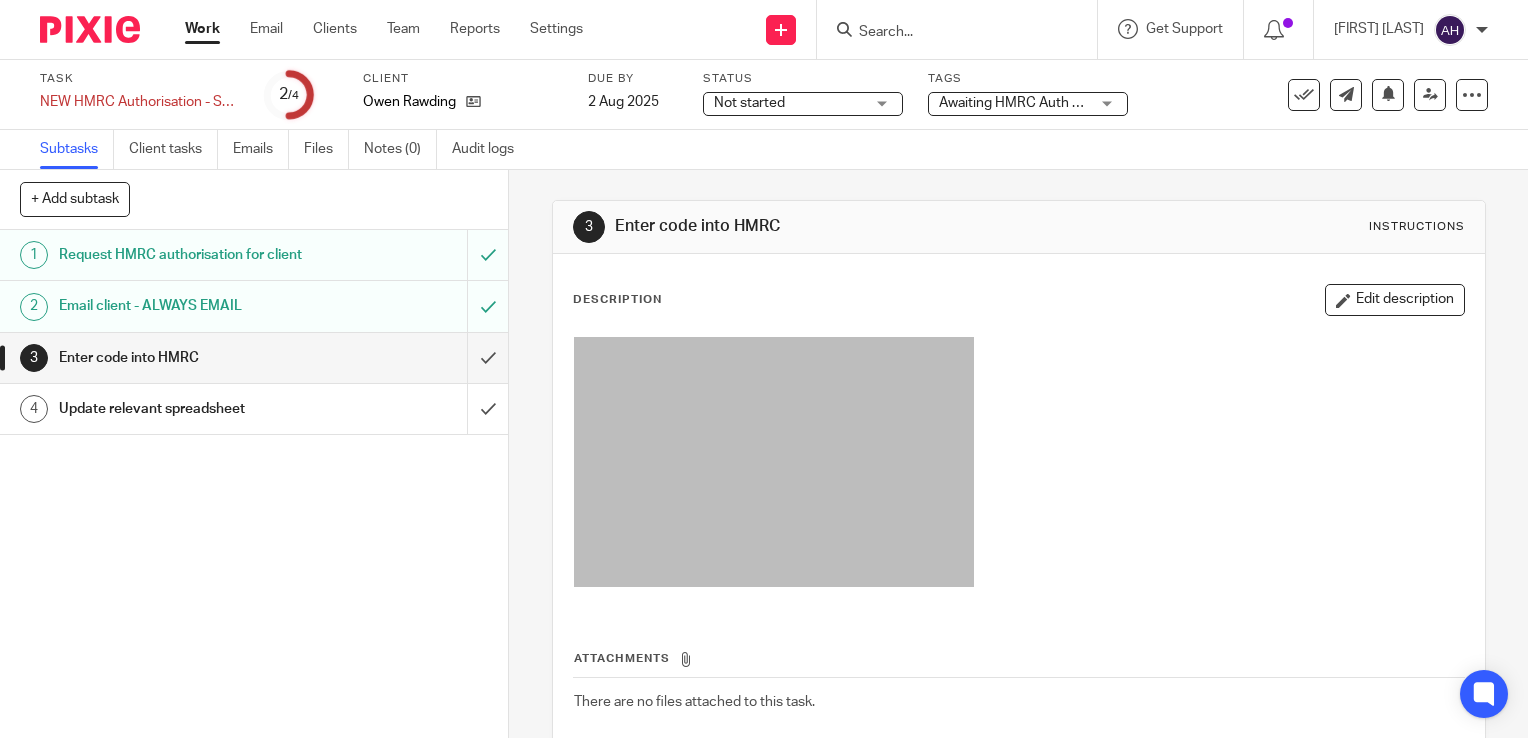scroll, scrollTop: 0, scrollLeft: 0, axis: both 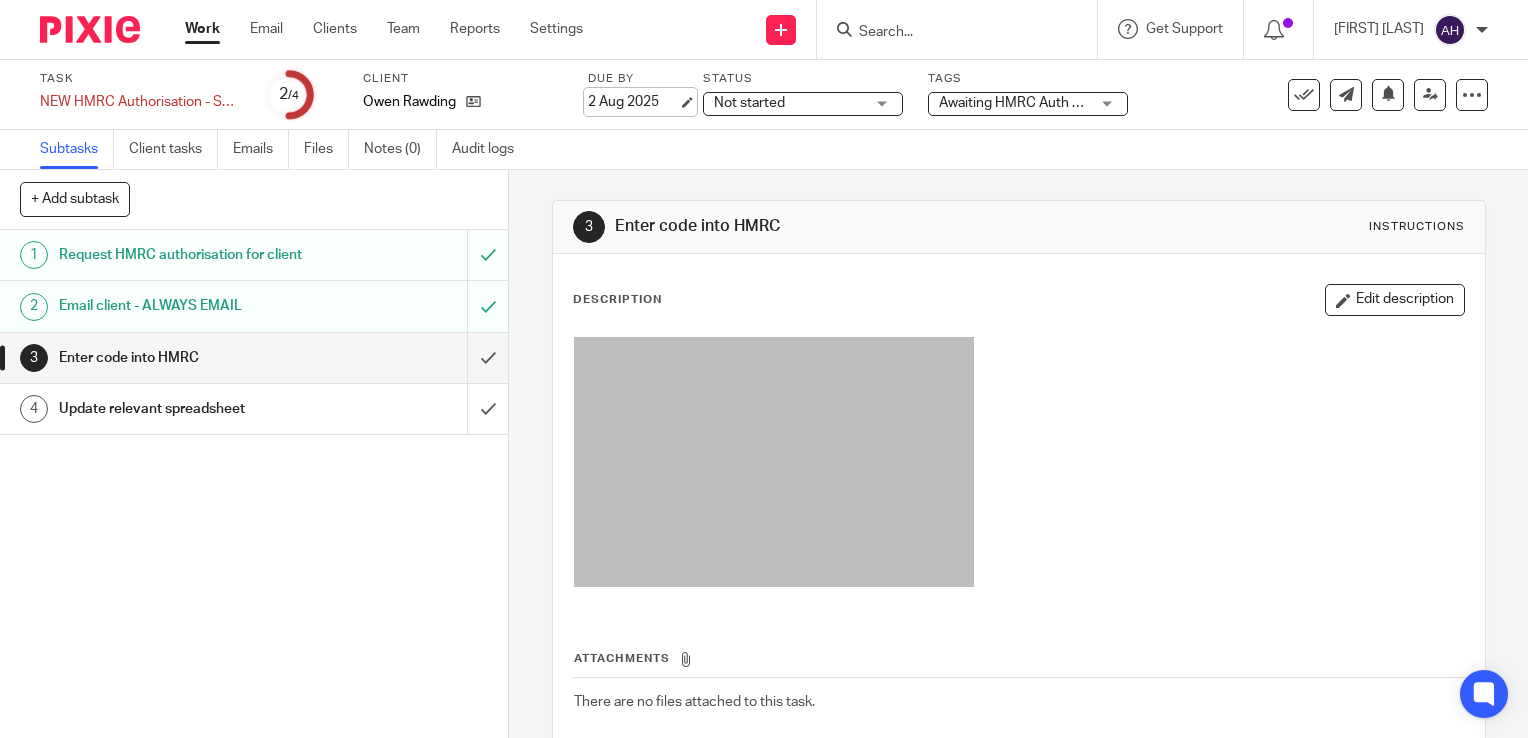 click on "2 Aug 2025" at bounding box center [633, 102] 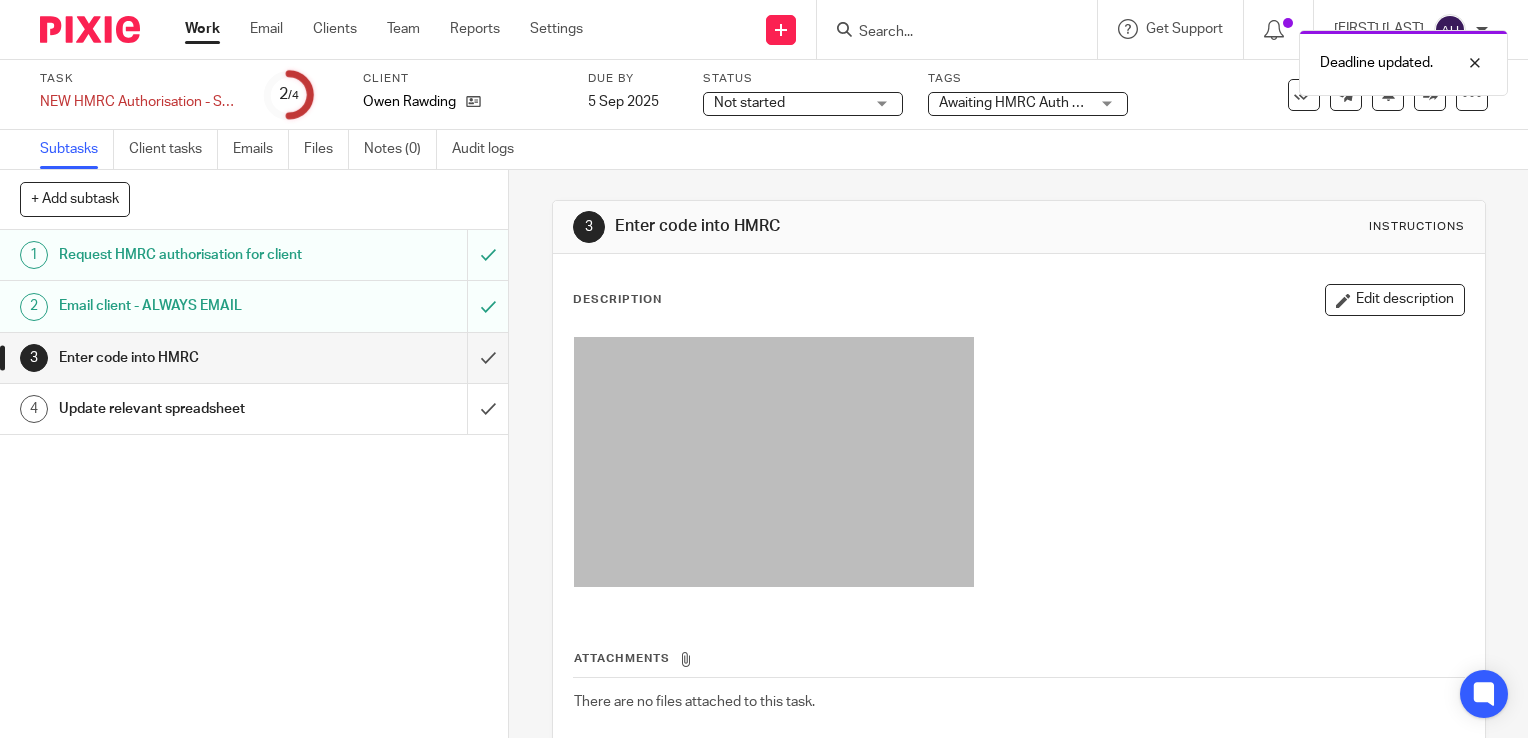 click on "Not started
Not started" at bounding box center [803, 104] 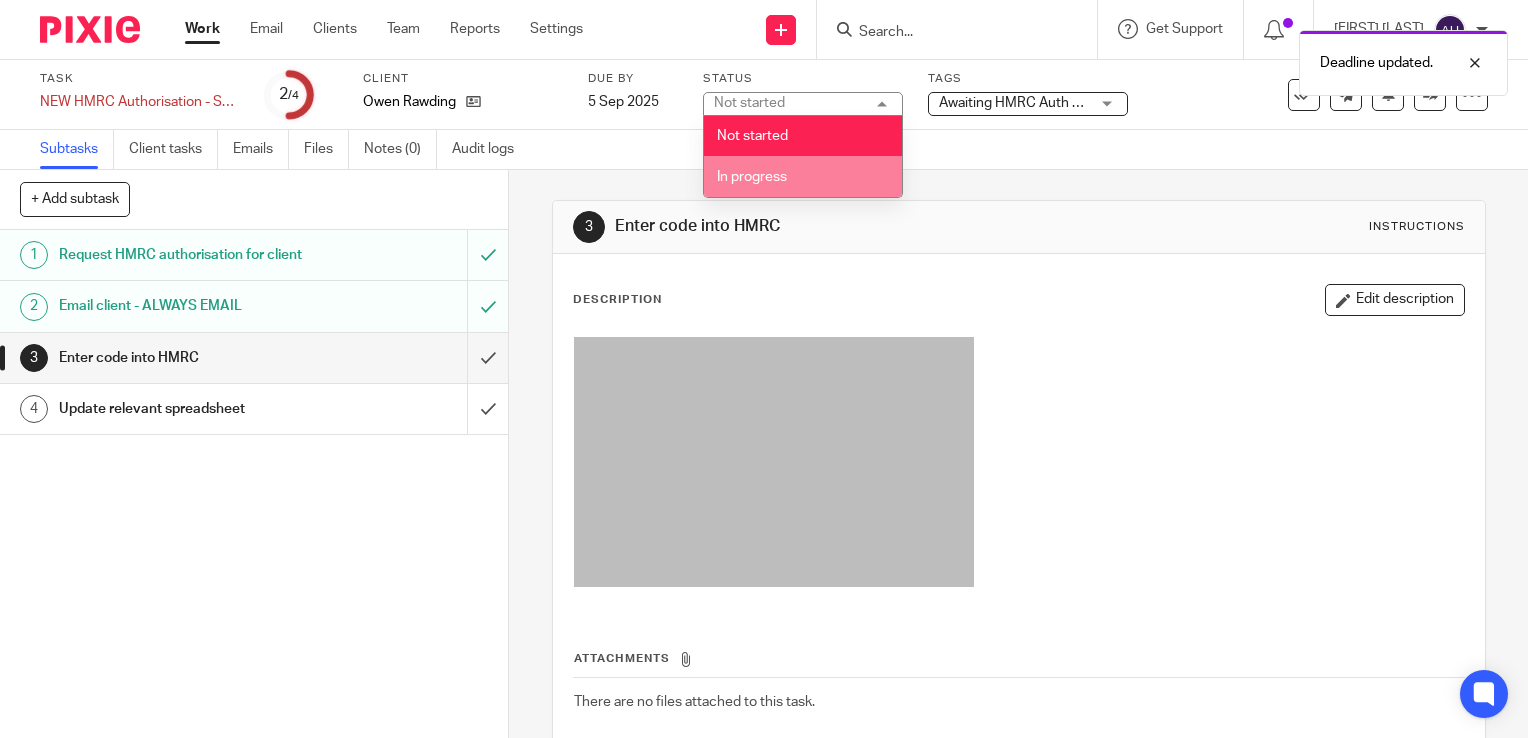 click on "In progress" at bounding box center [752, 177] 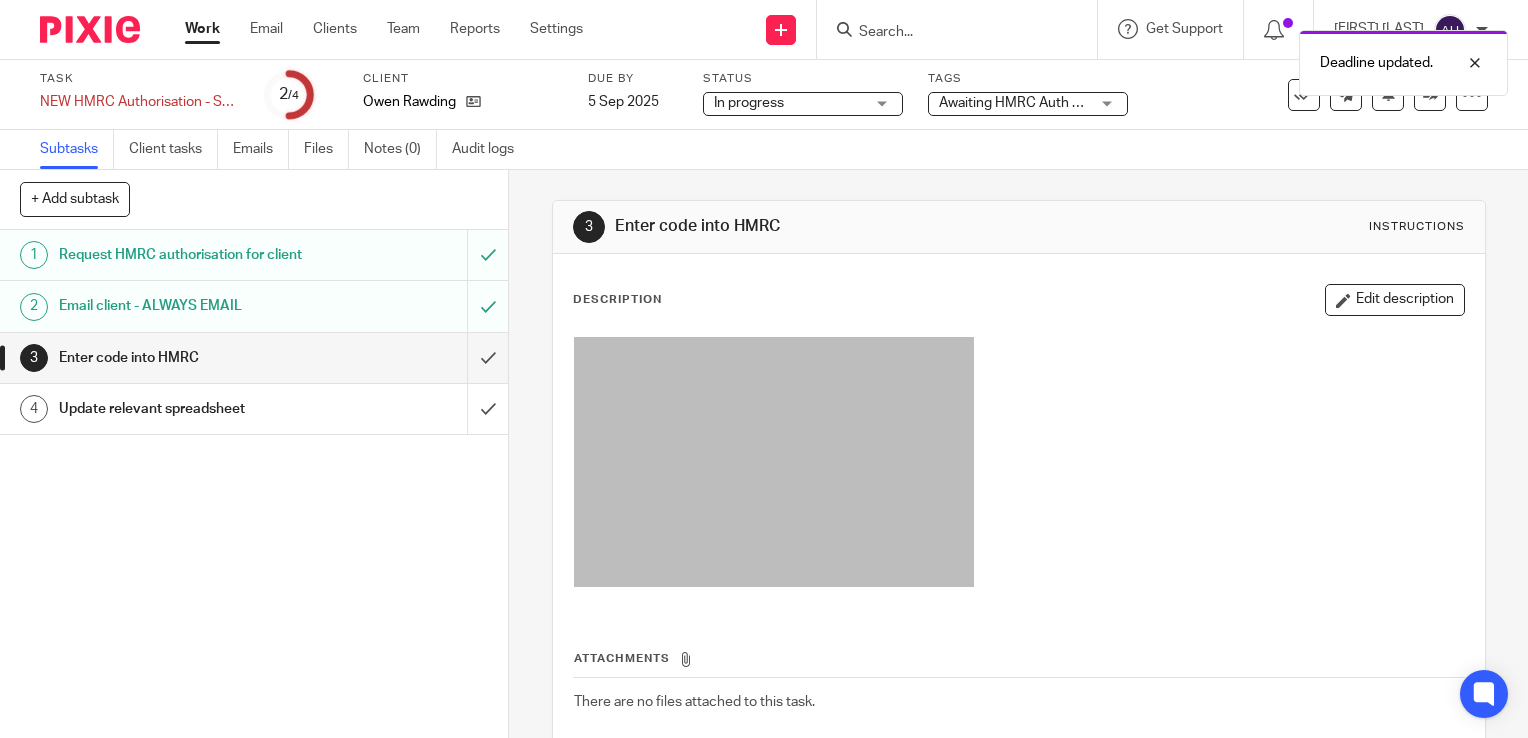 click on "3
Enter code into HMRC
Instructions
Description
Edit description
Attachments     There are no files attached to this task.   Attach new file" at bounding box center (1018, 454) 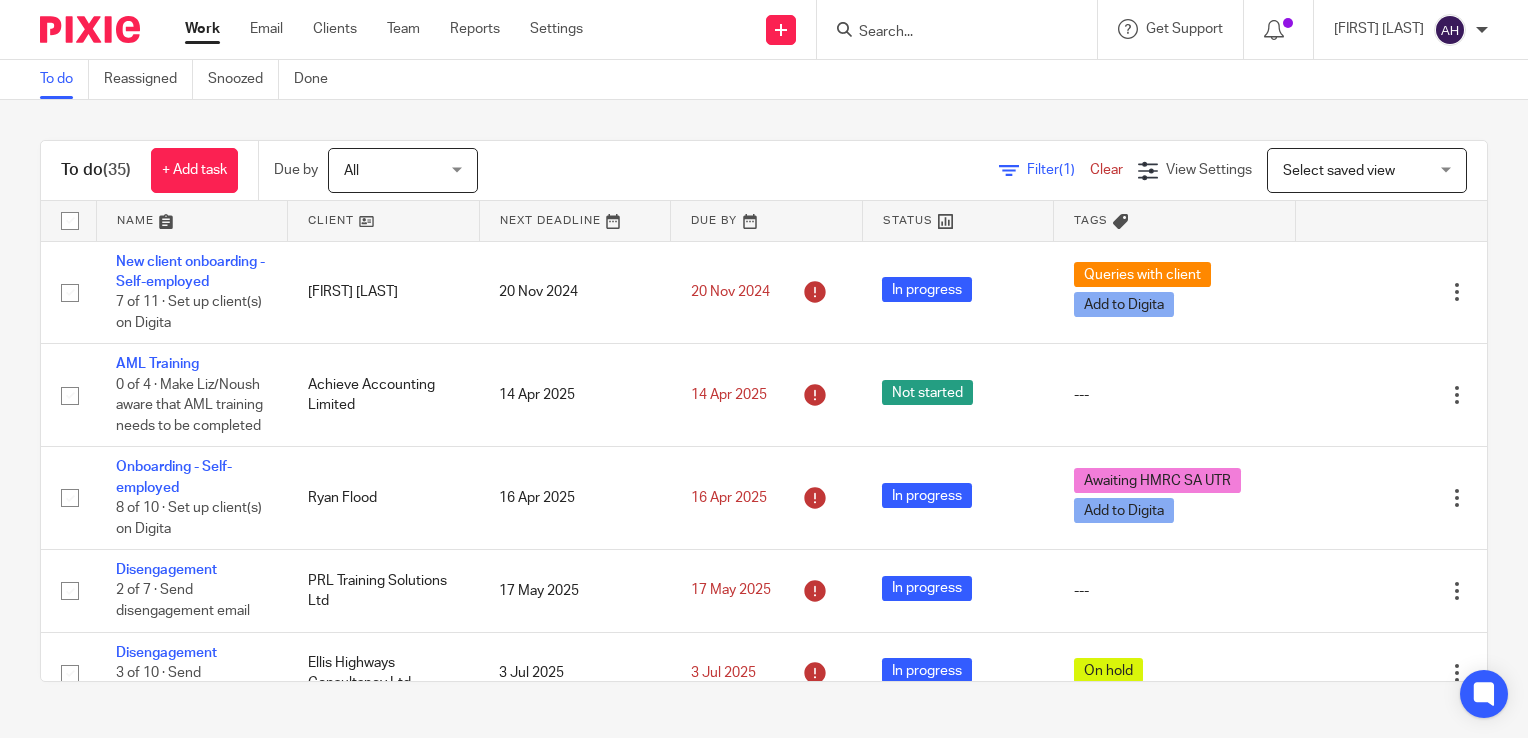 scroll, scrollTop: 0, scrollLeft: 0, axis: both 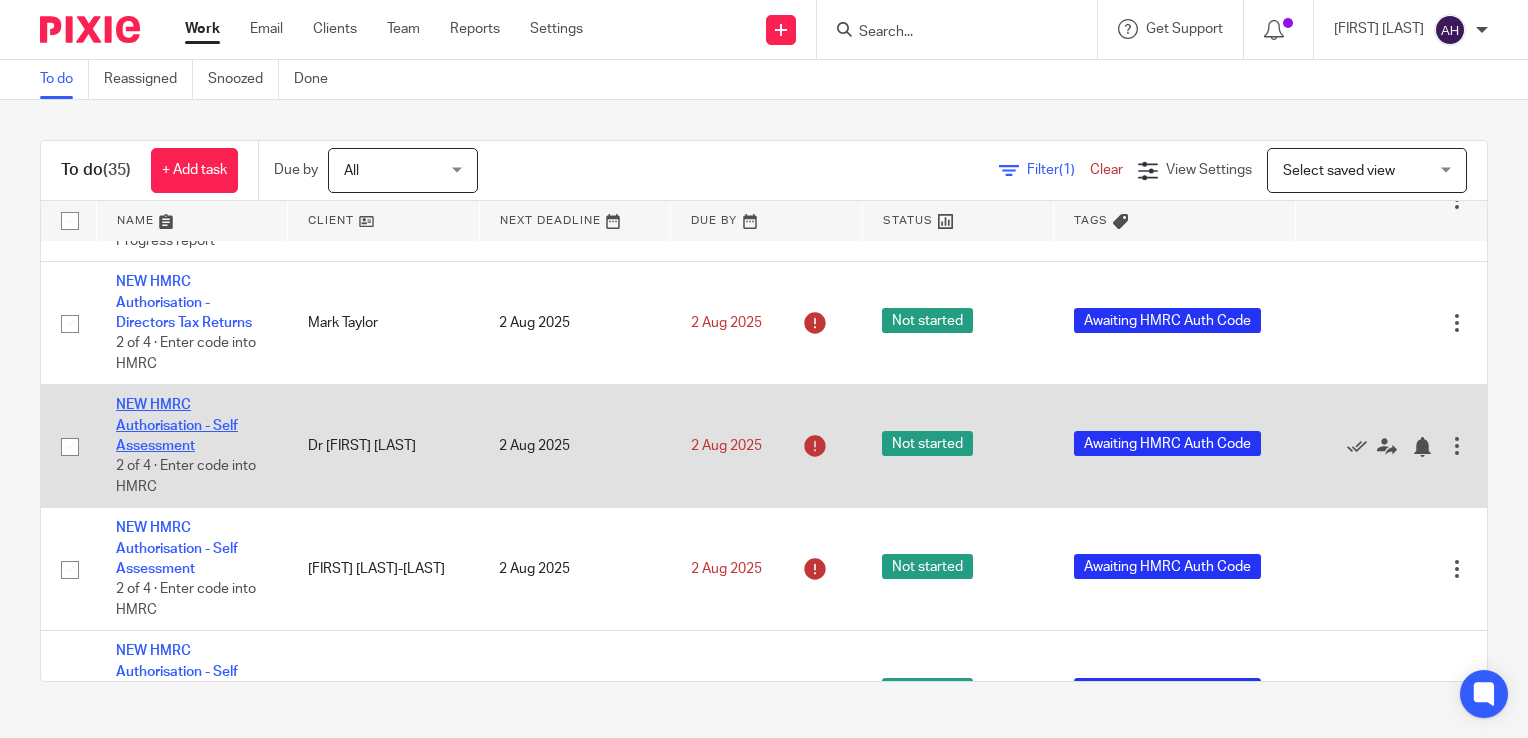 click on "NEW HMRC Authorisation - Self Assessment" 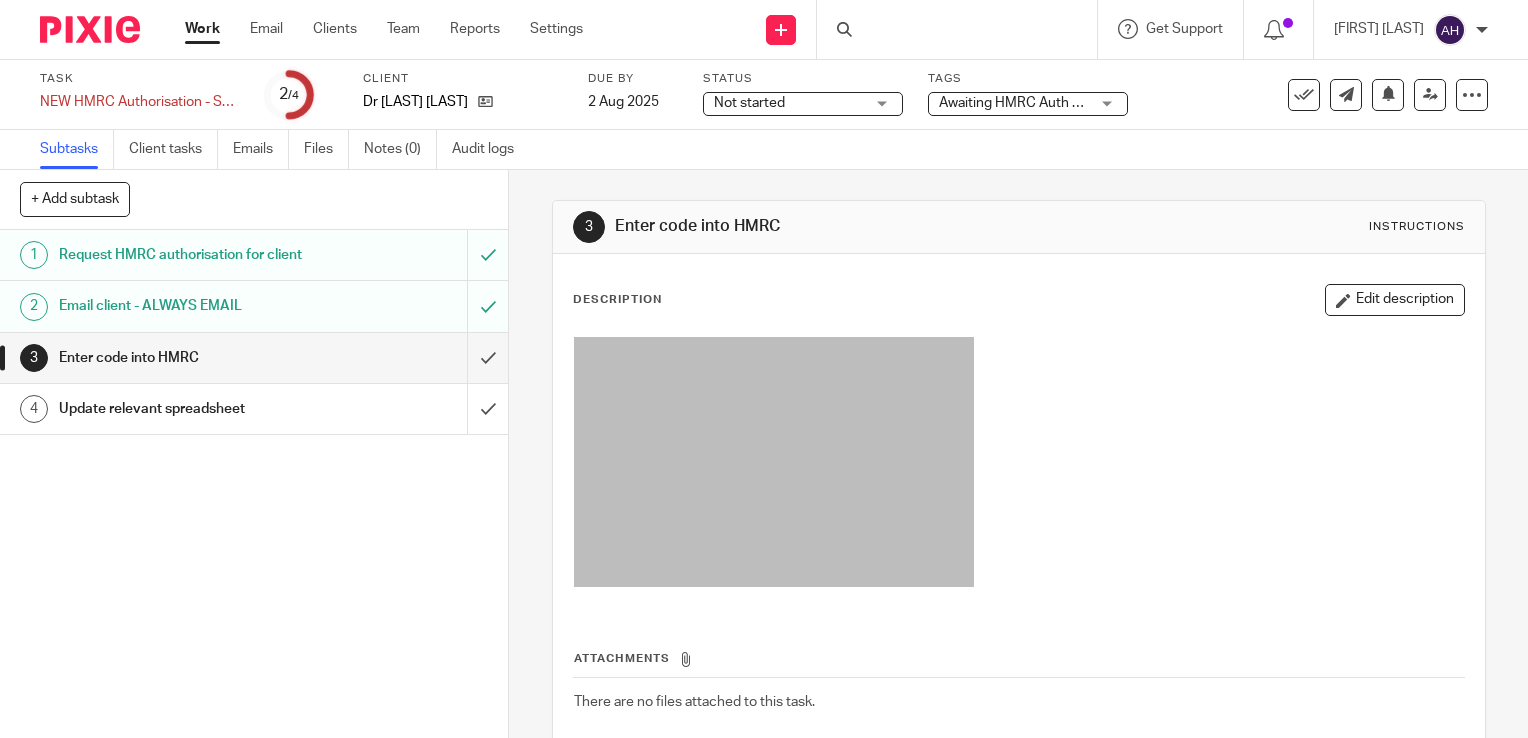 scroll, scrollTop: 0, scrollLeft: 0, axis: both 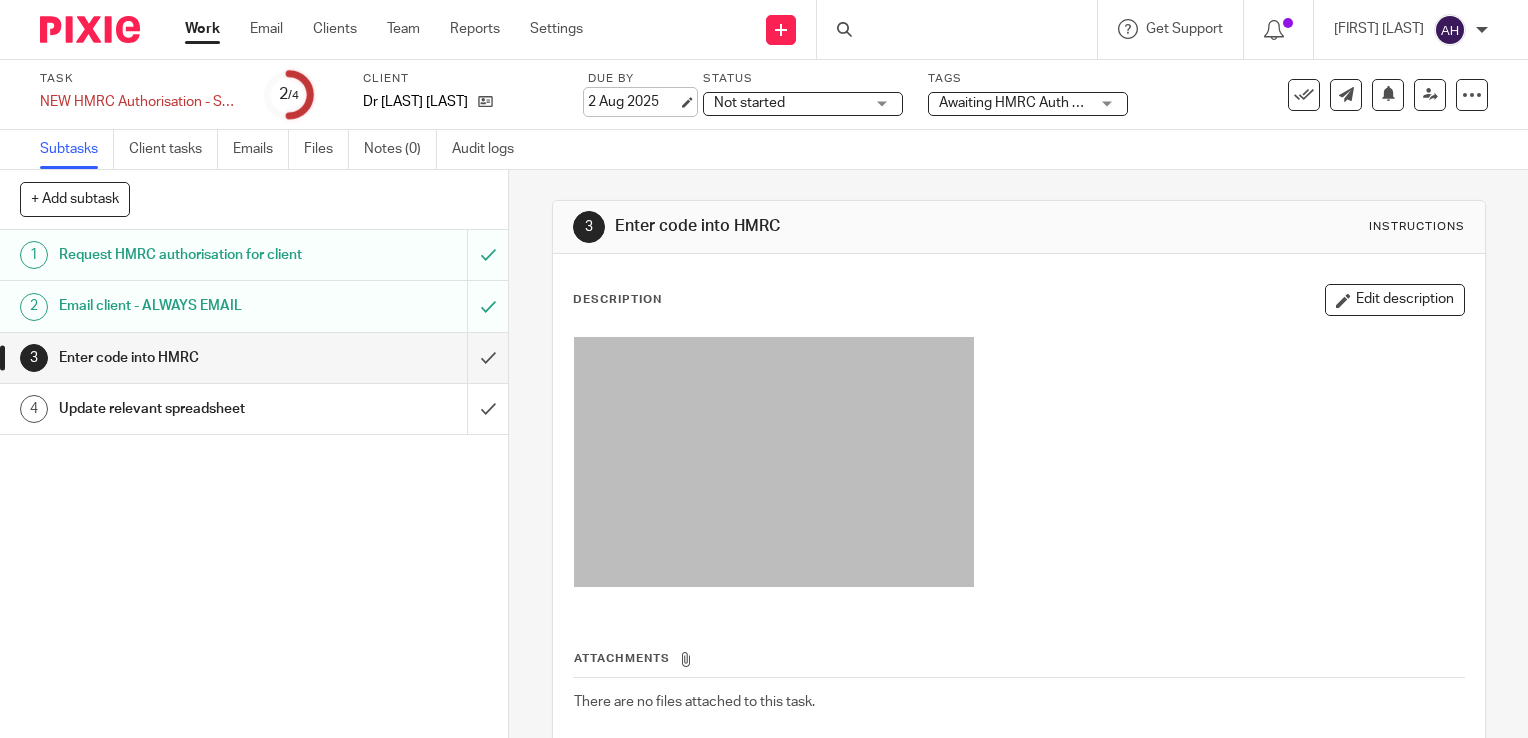 click on "2 Aug 2025" at bounding box center [633, 102] 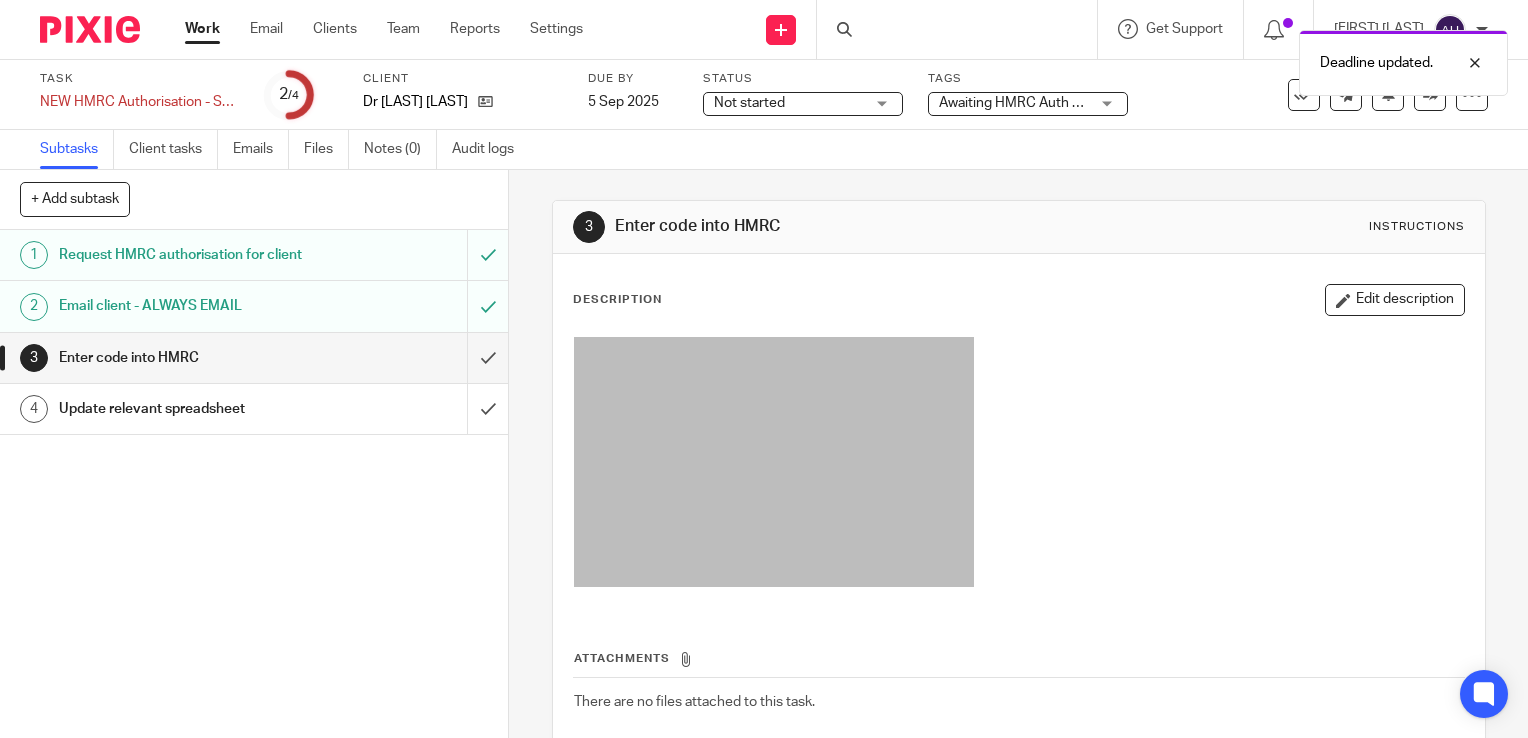 click on "Not started
Not started" at bounding box center [803, 104] 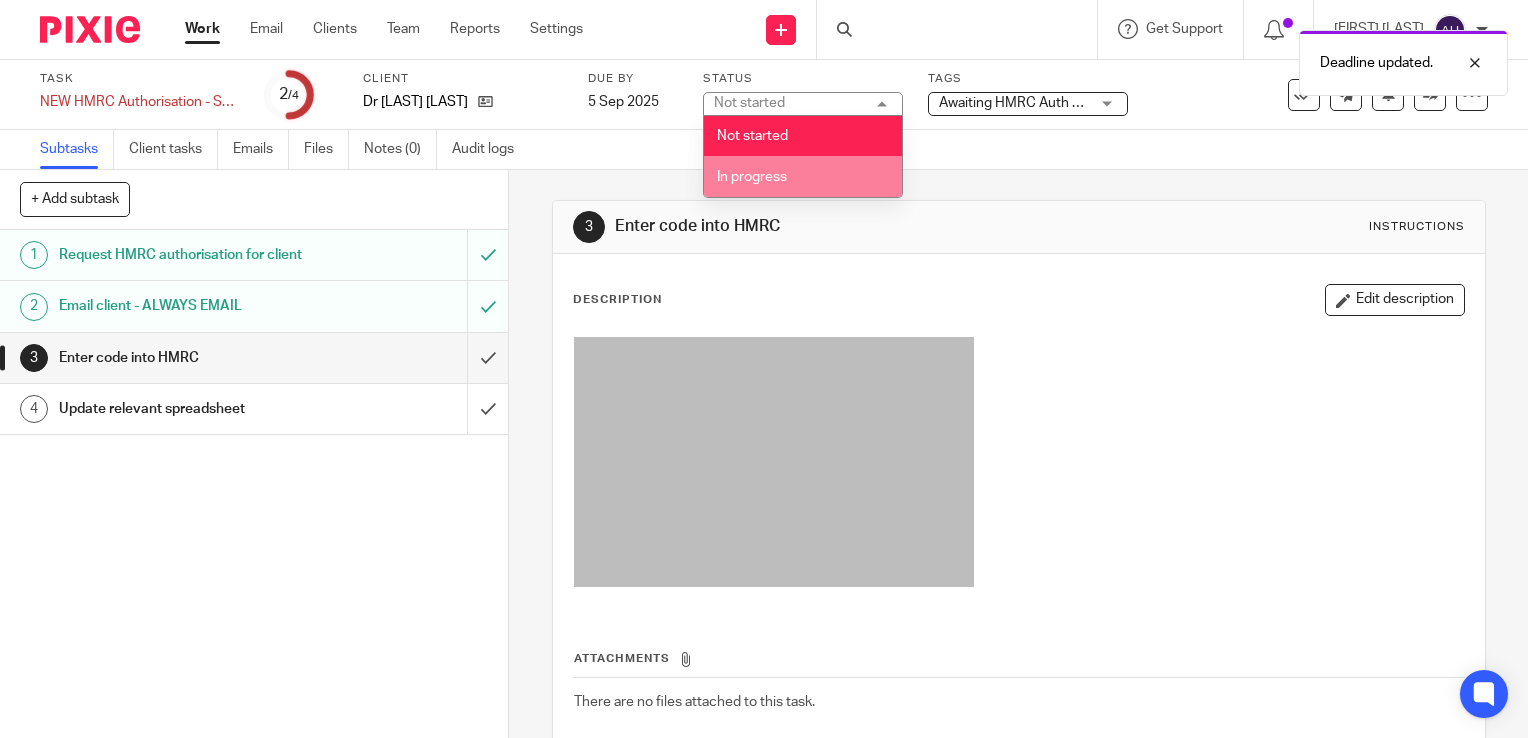 click on "In progress" at bounding box center [752, 177] 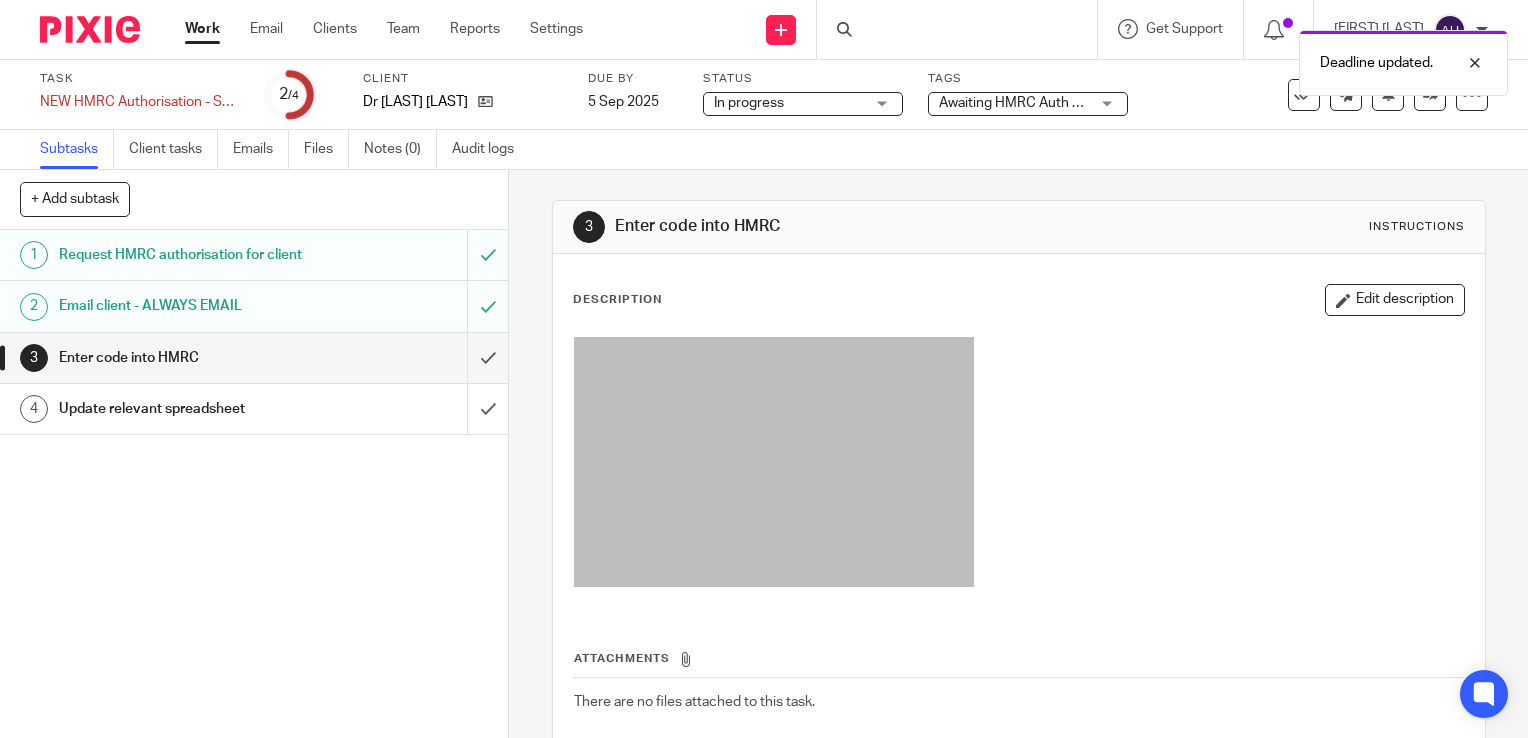 click on "3
Enter code into HMRC
Instructions
Description
Edit description
Attachments     There are no files attached to this task.   Attach new file" at bounding box center (1018, 454) 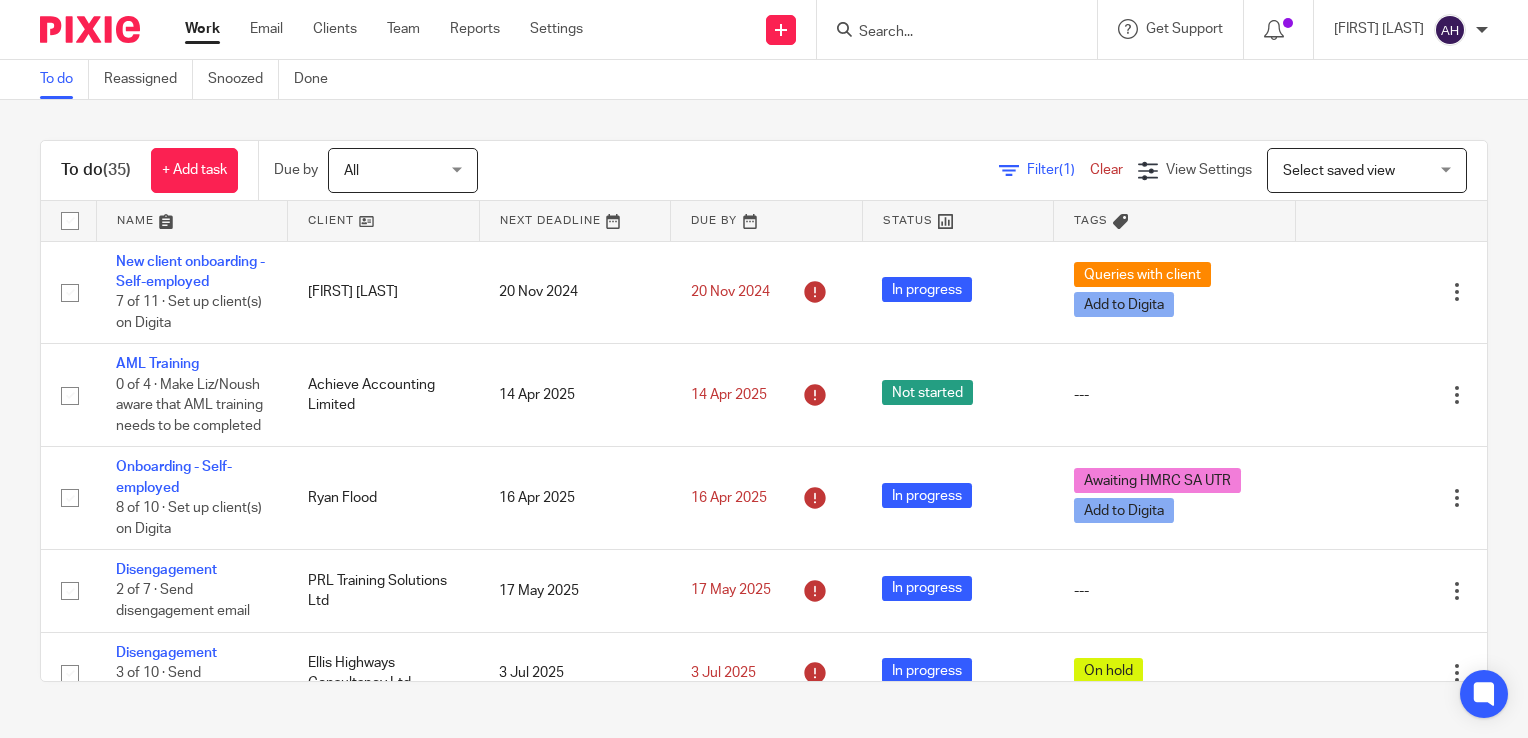 scroll, scrollTop: 0, scrollLeft: 0, axis: both 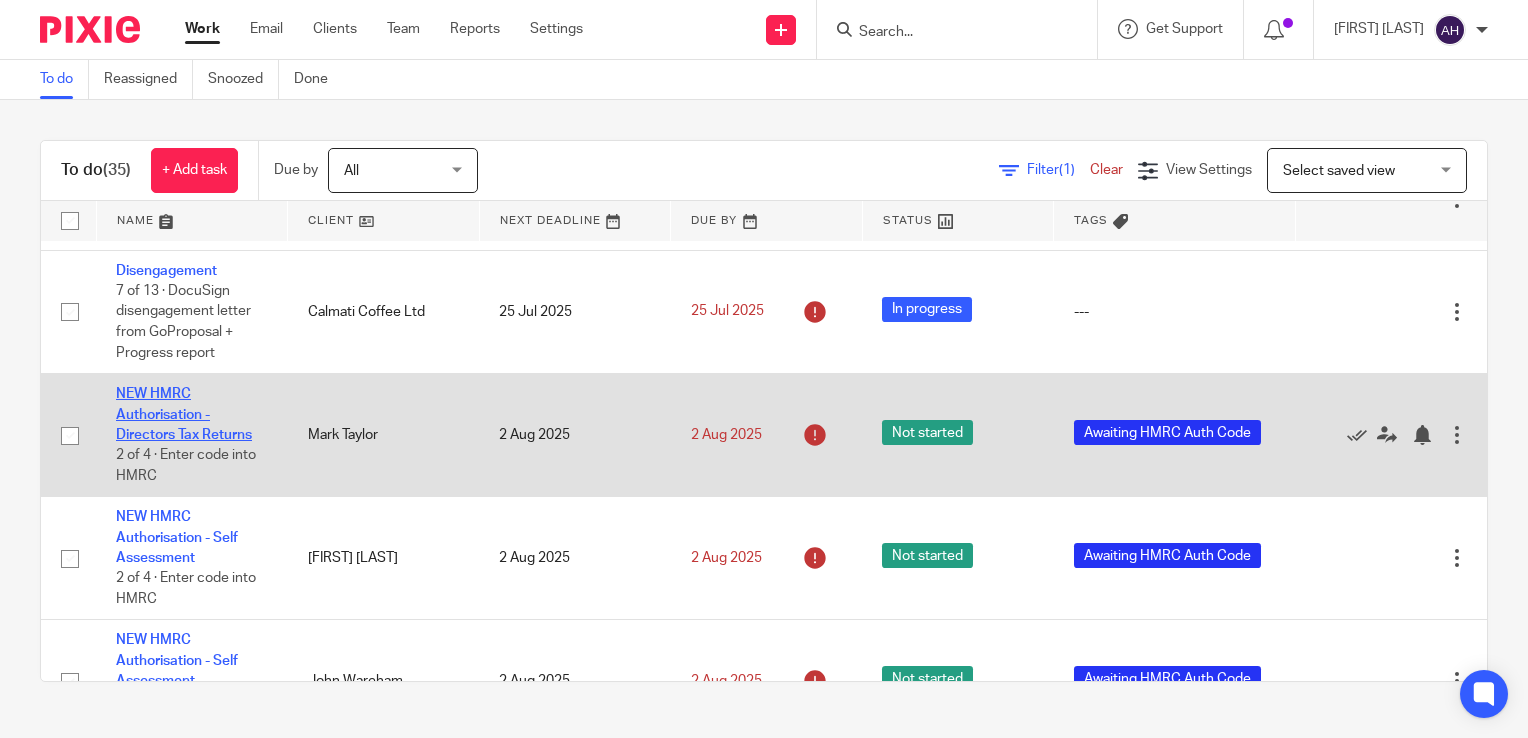 click on "NEW HMRC Authorisation - Directors Tax Returns" at bounding box center (184, 414) 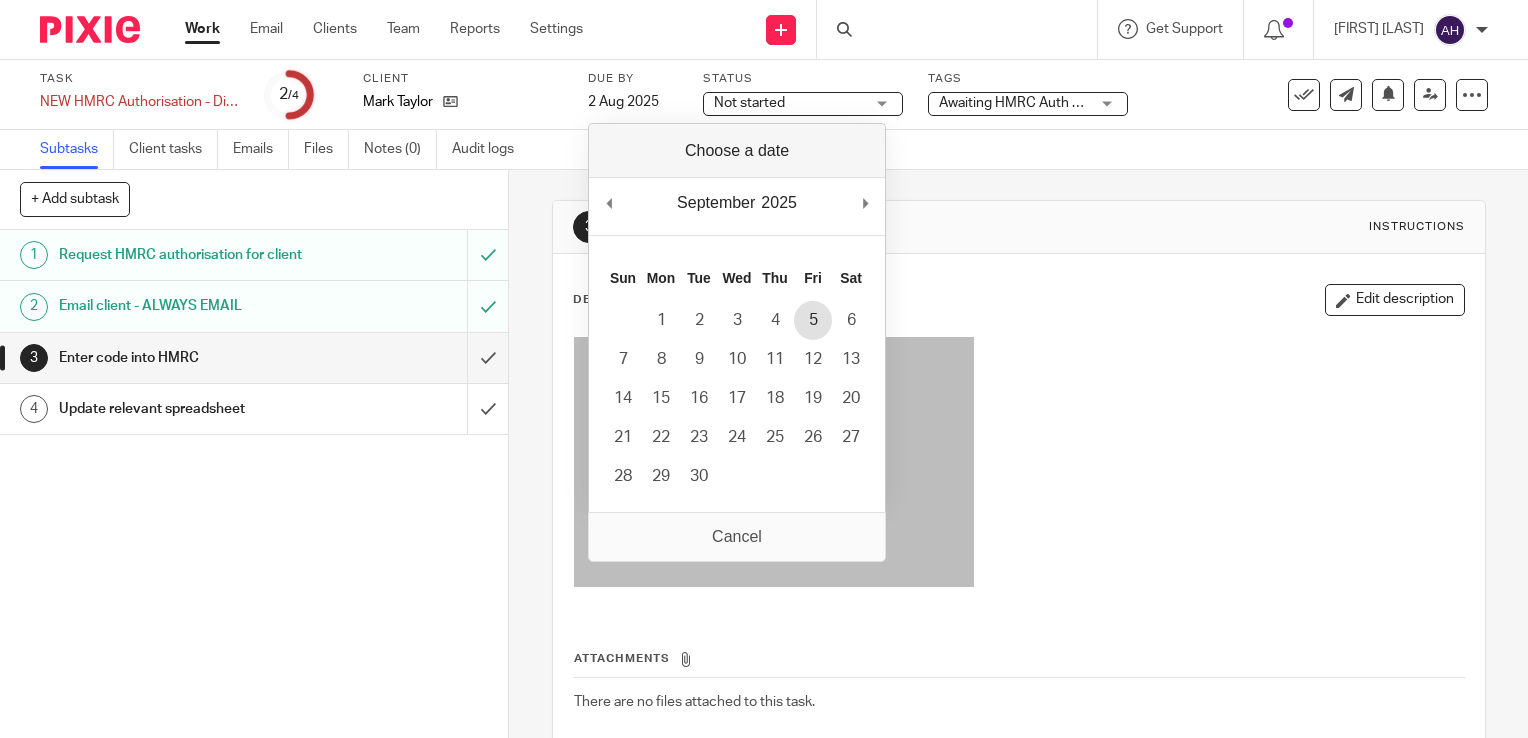 scroll, scrollTop: 0, scrollLeft: 0, axis: both 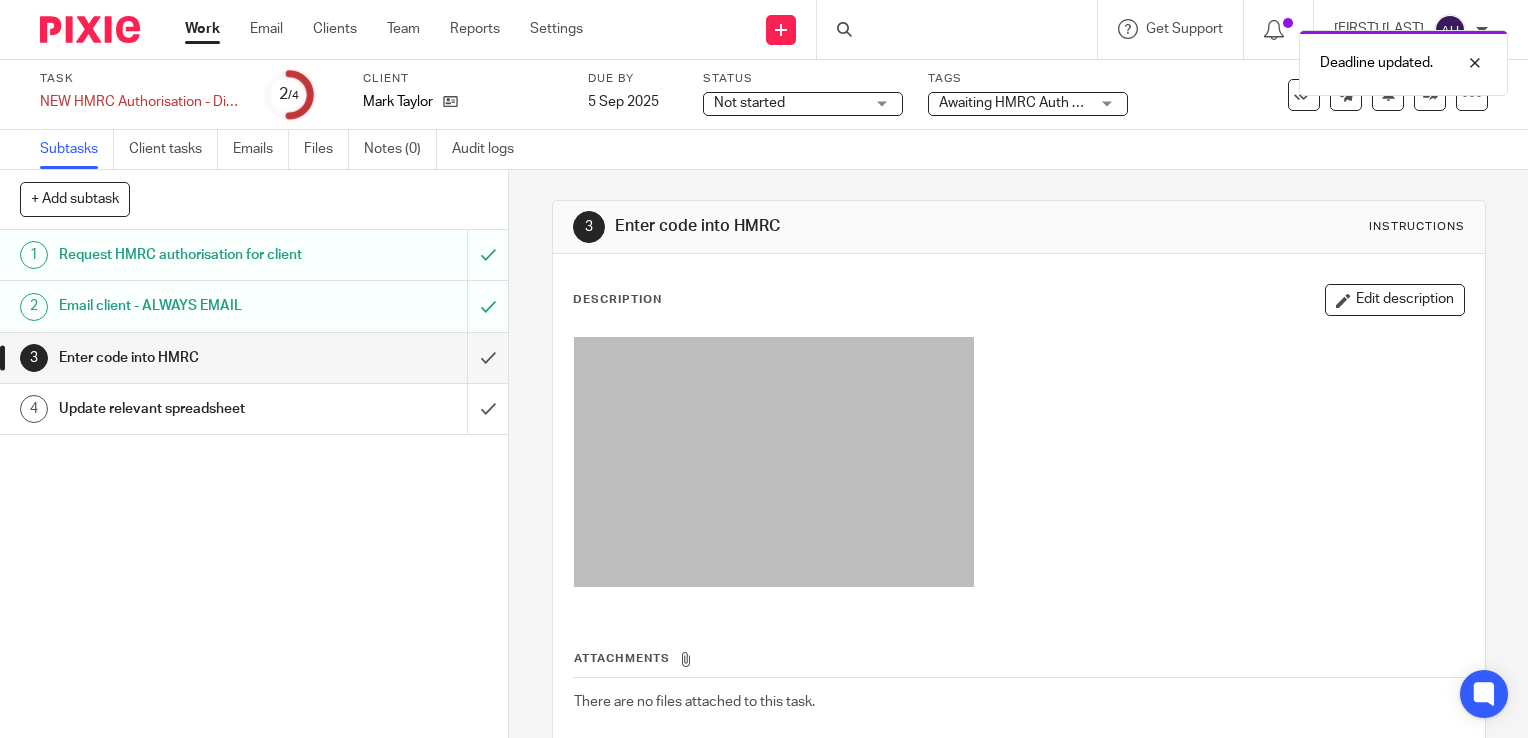 click on "Not started
Not started" at bounding box center [803, 104] 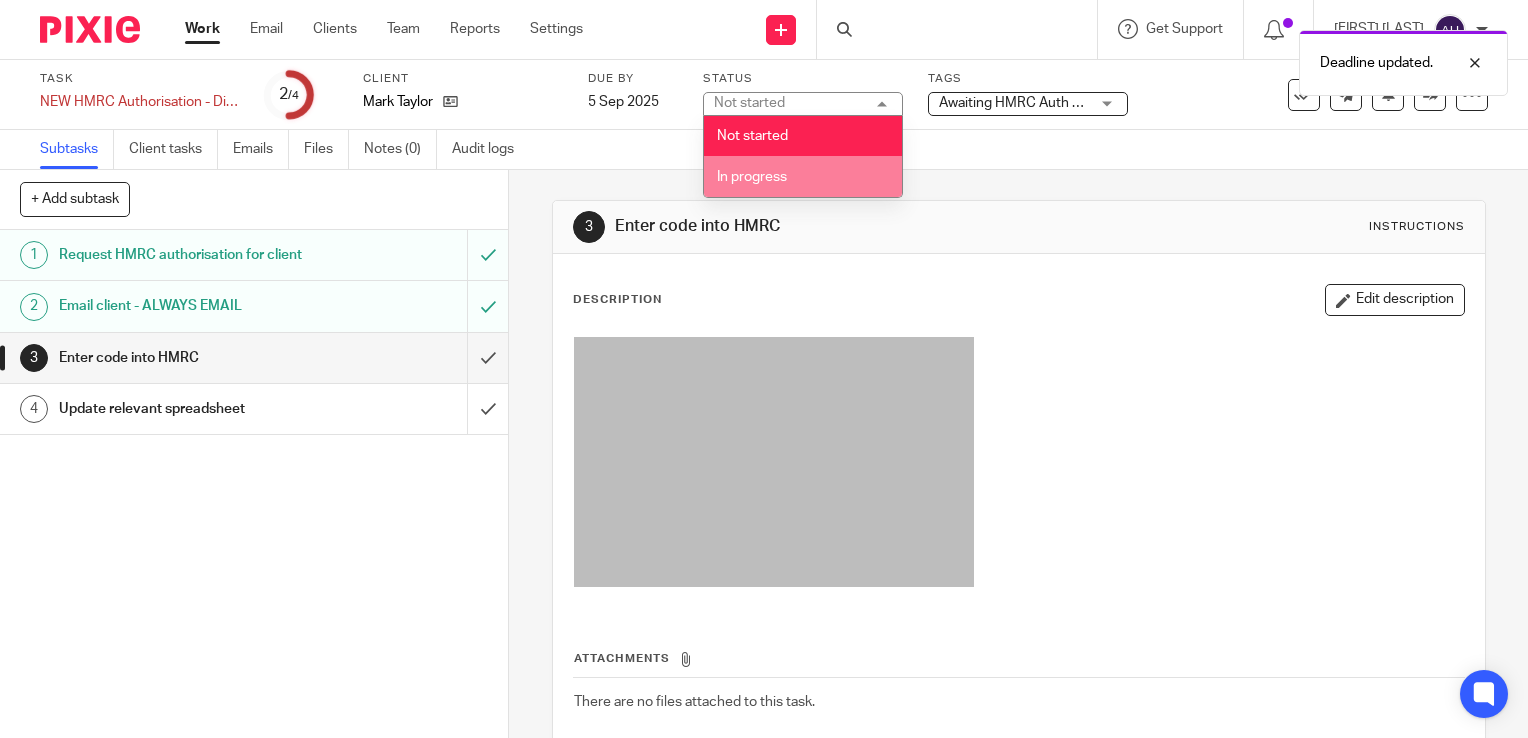 click on "In progress" at bounding box center (803, 176) 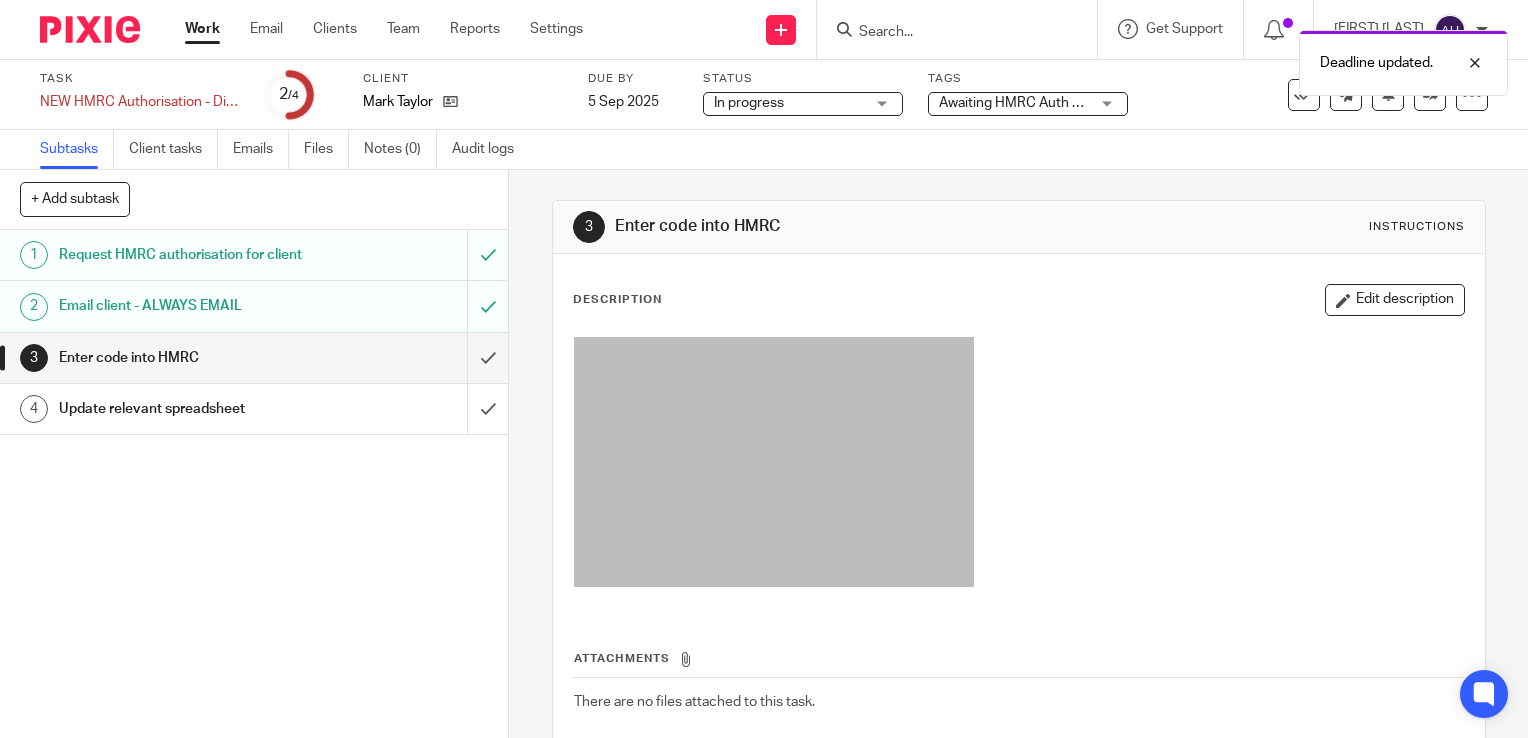 click on "3
Enter code into HMRC
Instructions
Description
Edit description
Attachments     There are no files attached to this task.   Attach new file" at bounding box center (1018, 454) 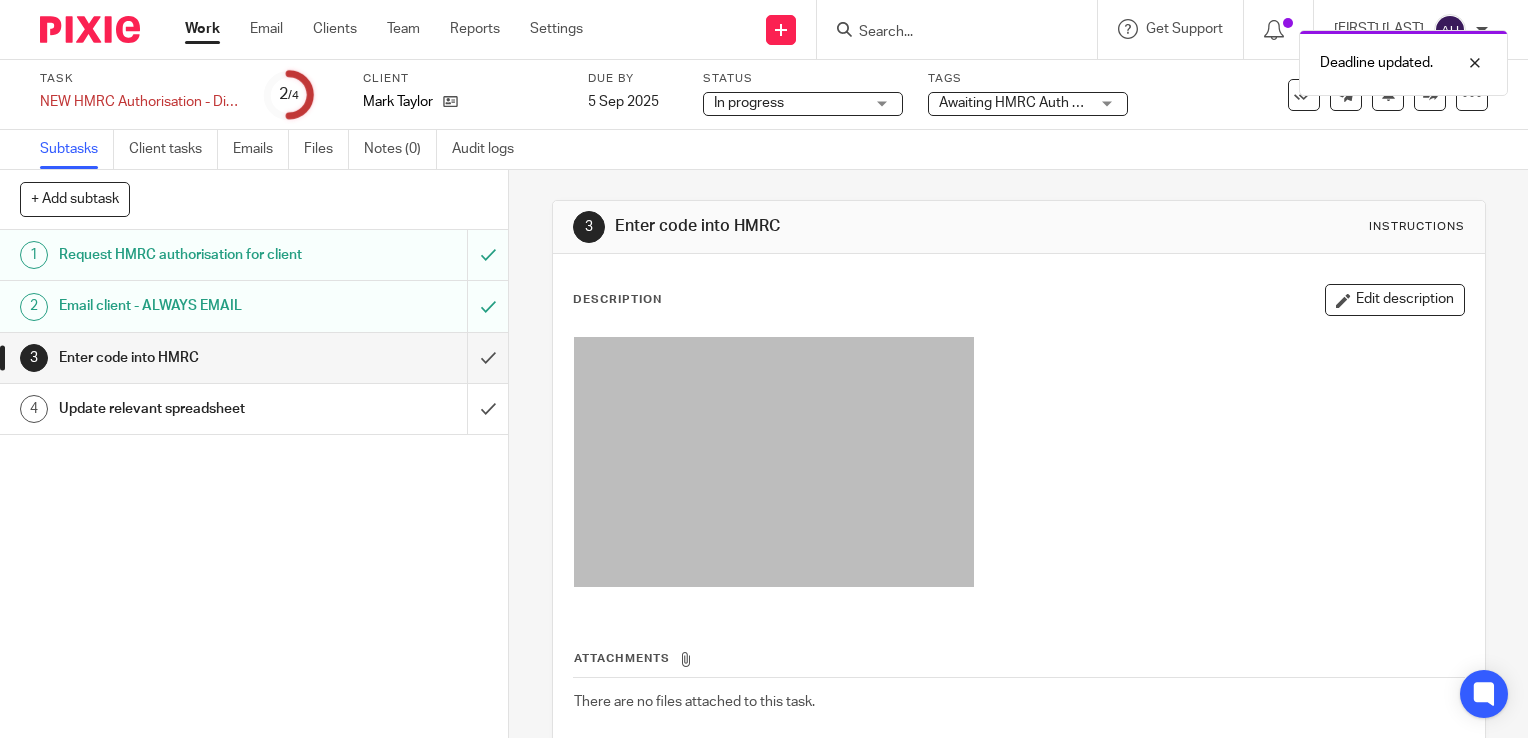 click on "Work" at bounding box center [202, 29] 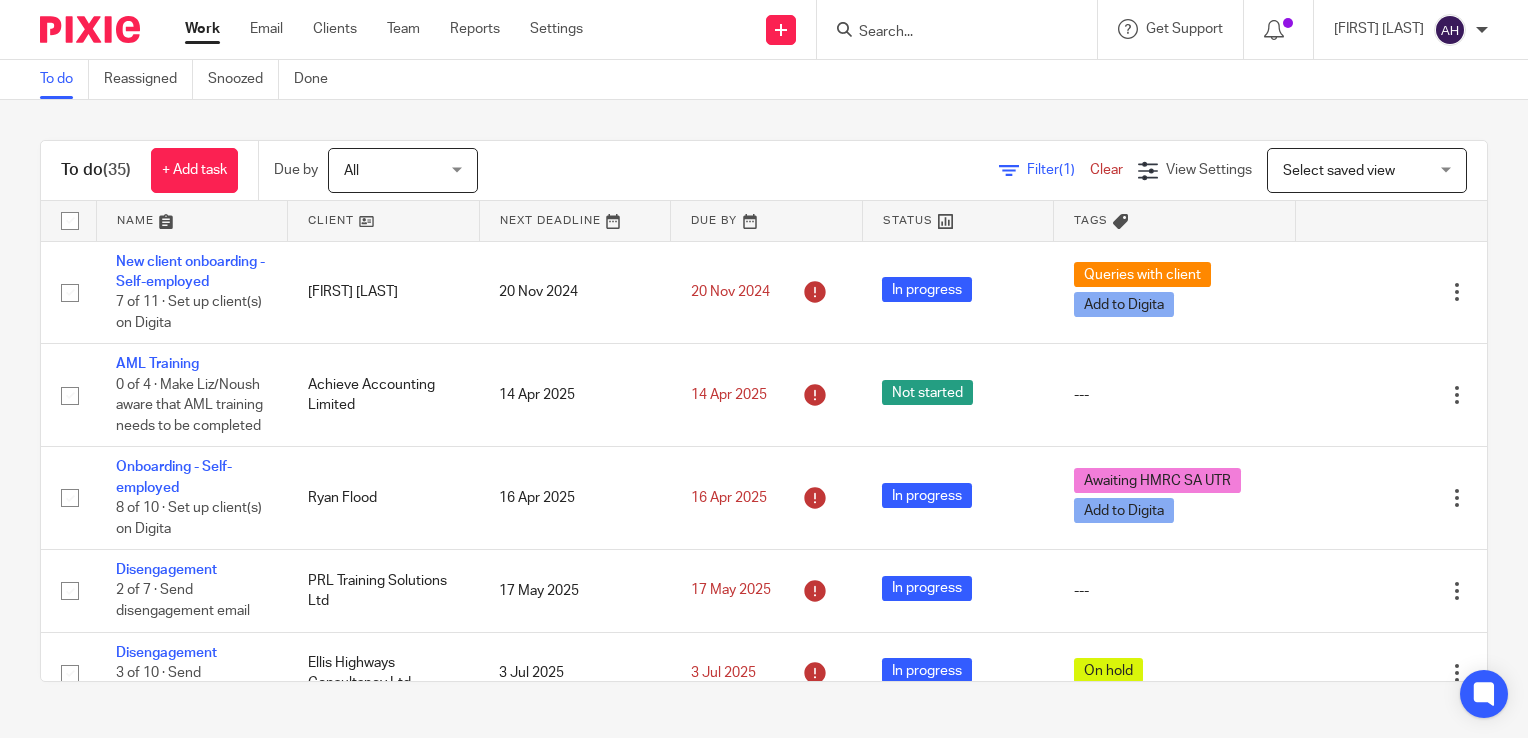 scroll, scrollTop: 0, scrollLeft: 0, axis: both 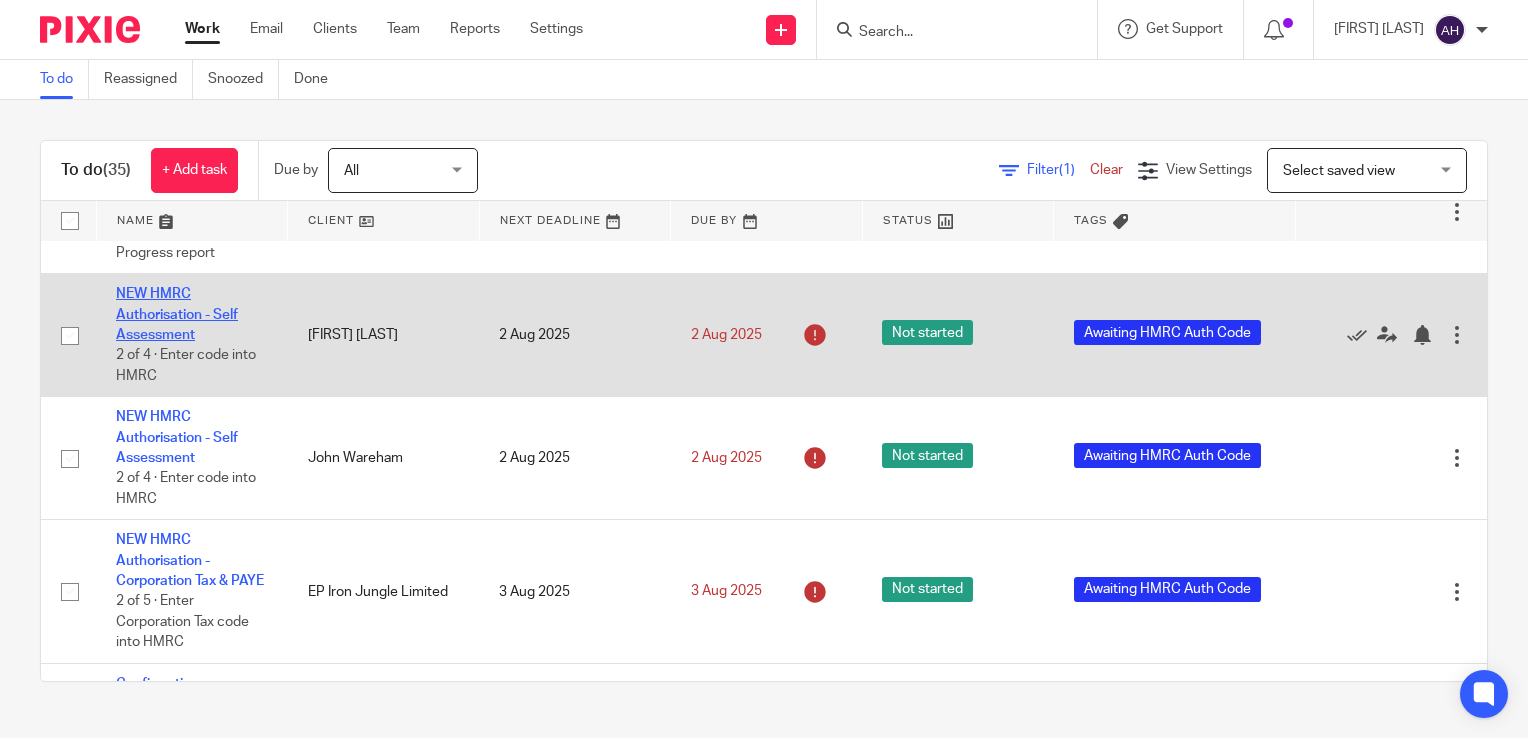 click on "NEW HMRC Authorisation - Self Assessment" at bounding box center [177, 314] 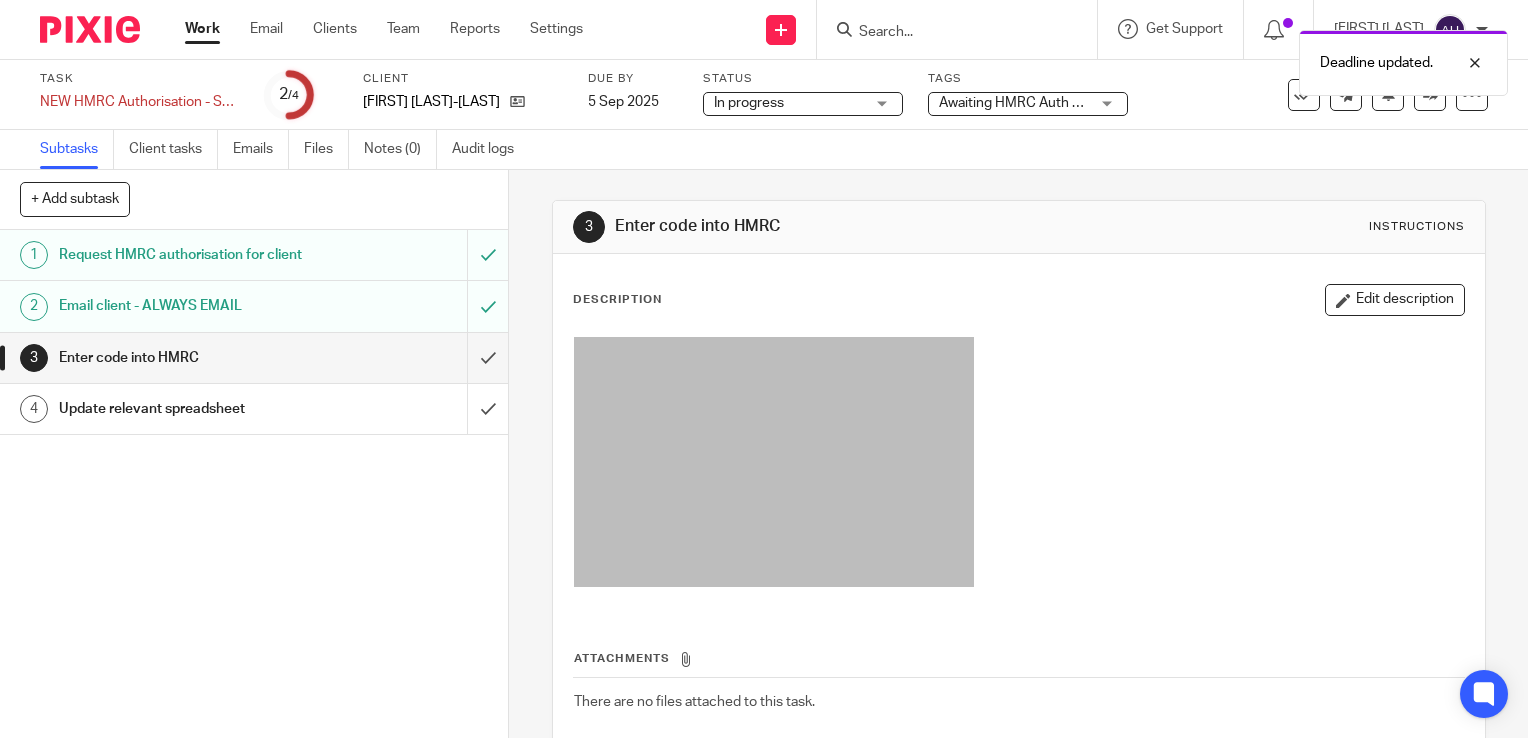 scroll, scrollTop: 0, scrollLeft: 0, axis: both 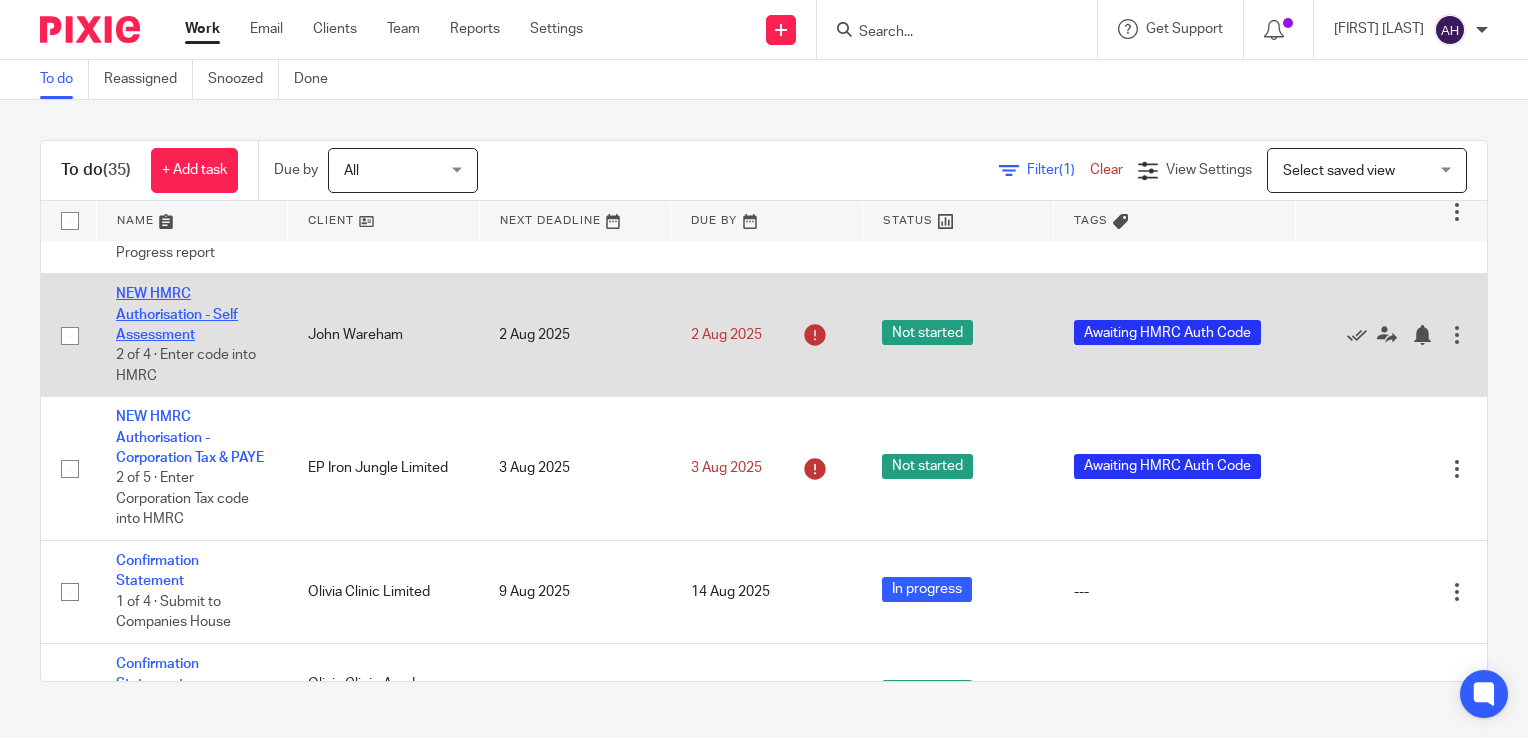 click on "NEW HMRC Authorisation - Self Assessment" at bounding box center (177, 314) 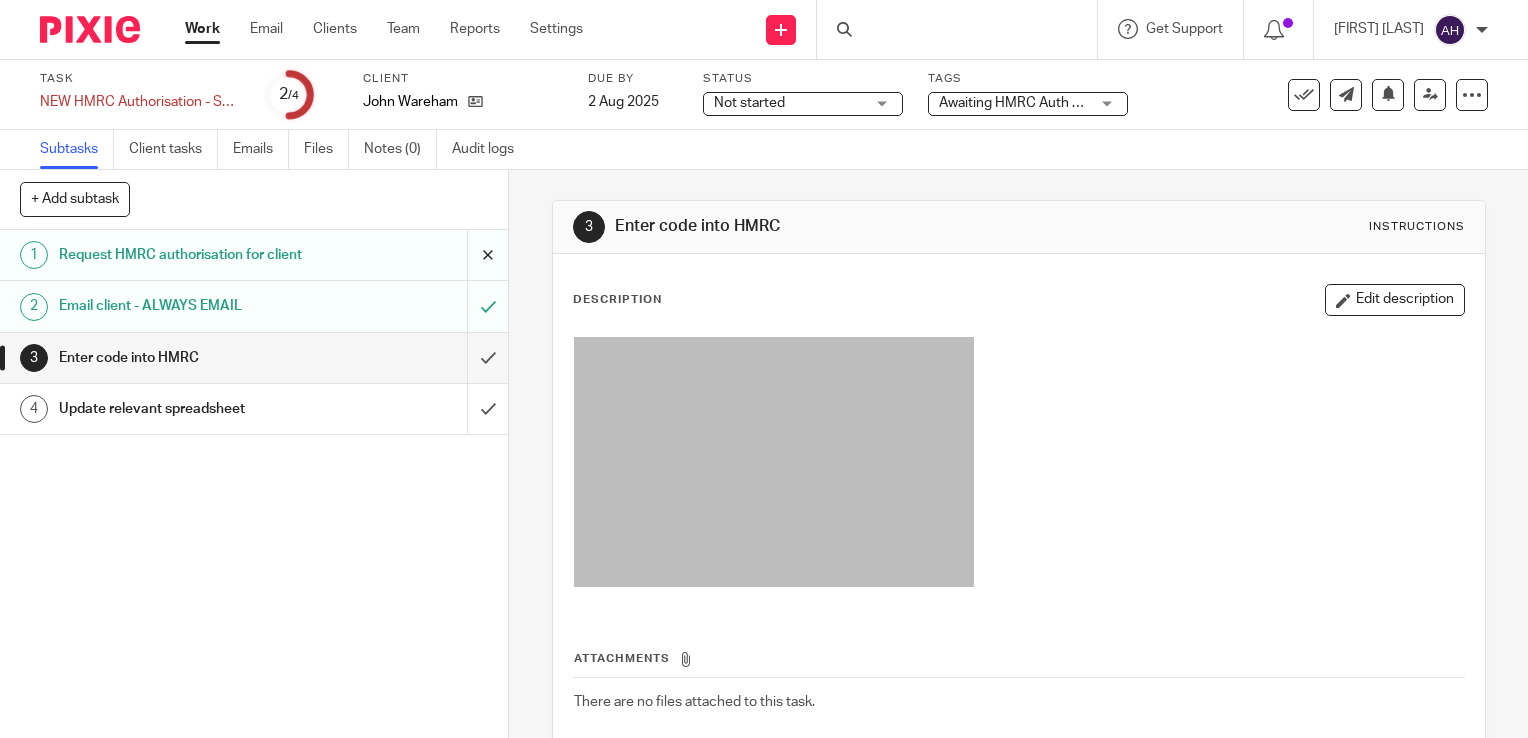 scroll, scrollTop: 0, scrollLeft: 0, axis: both 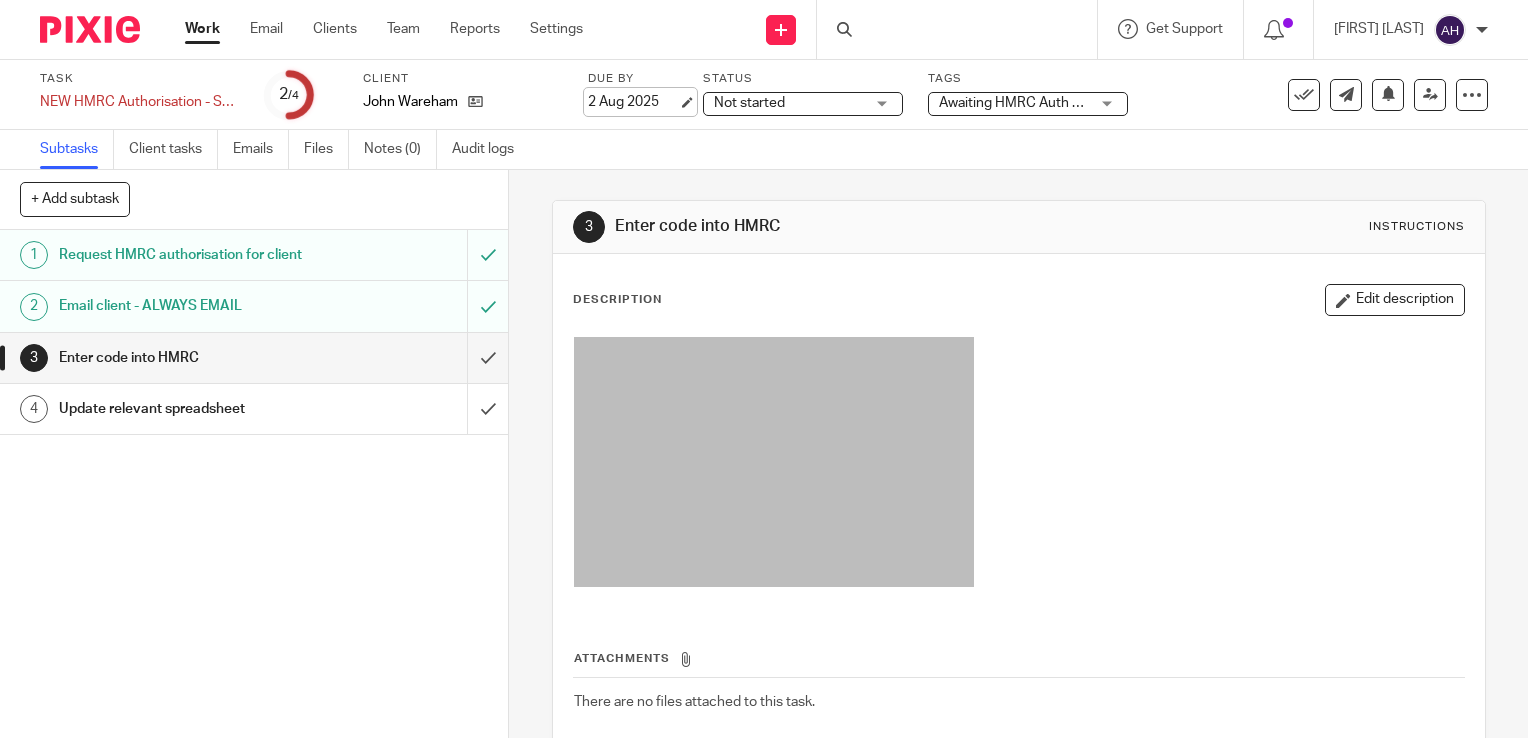 click on "2 Aug 2025" at bounding box center [633, 102] 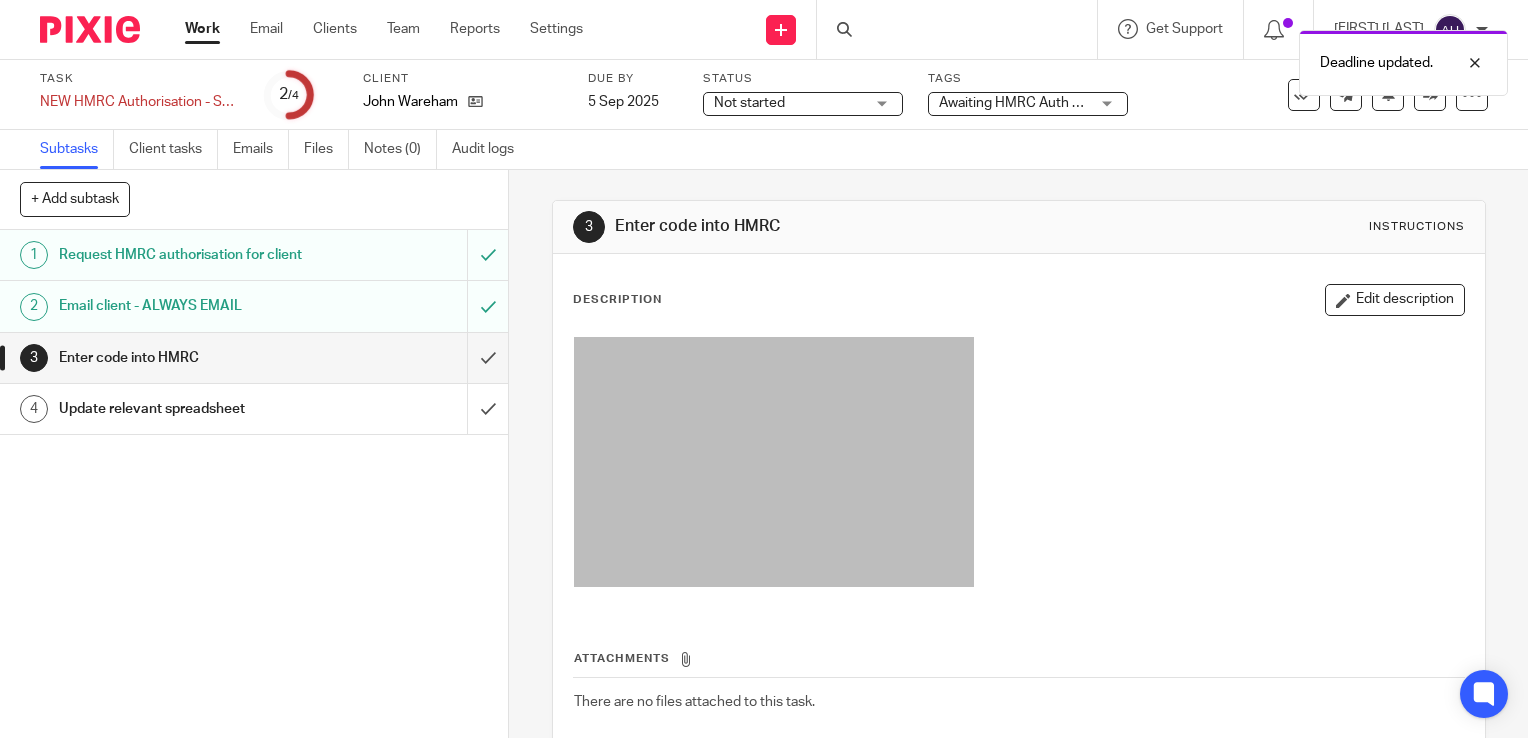click on "Not started
Not started" at bounding box center (803, 104) 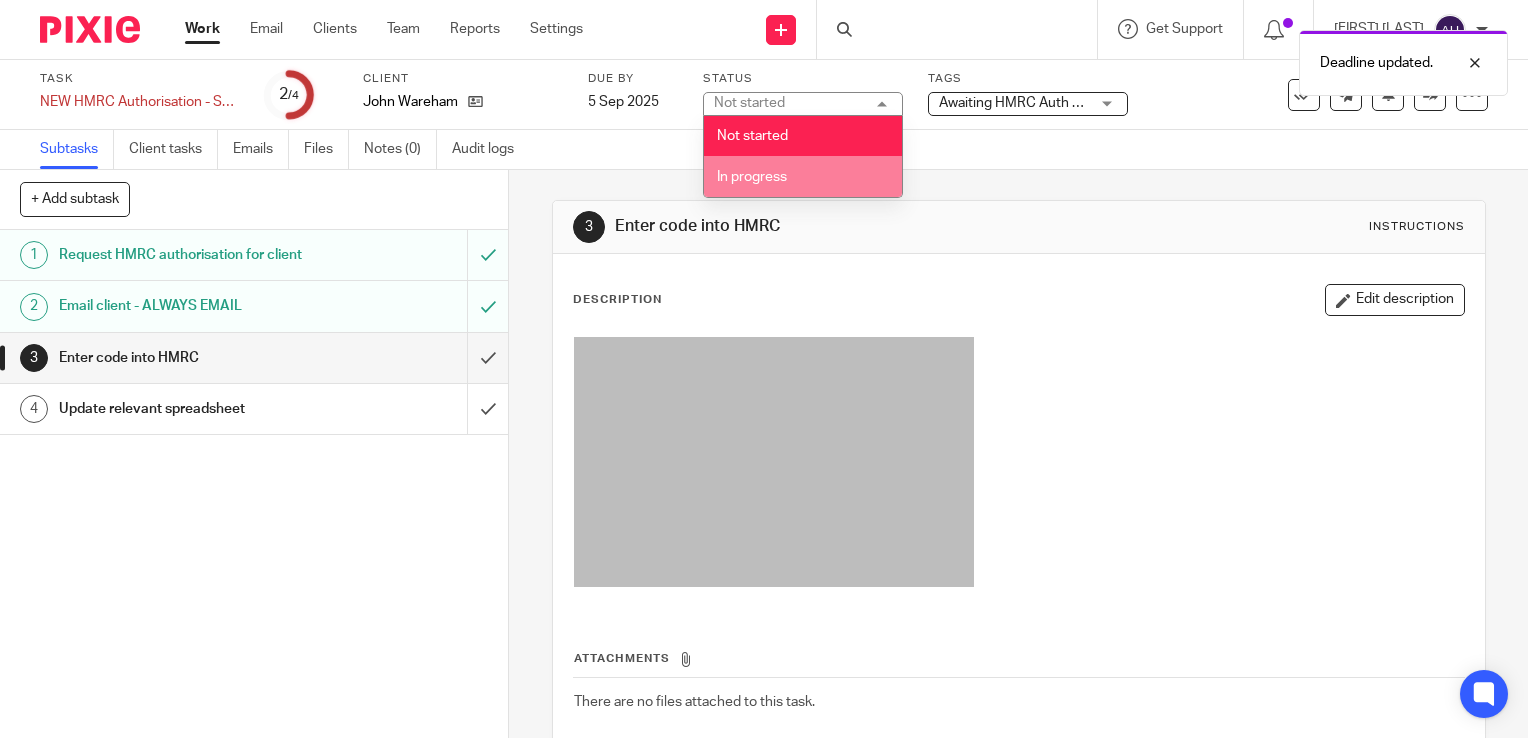 click on "In progress" at bounding box center [752, 177] 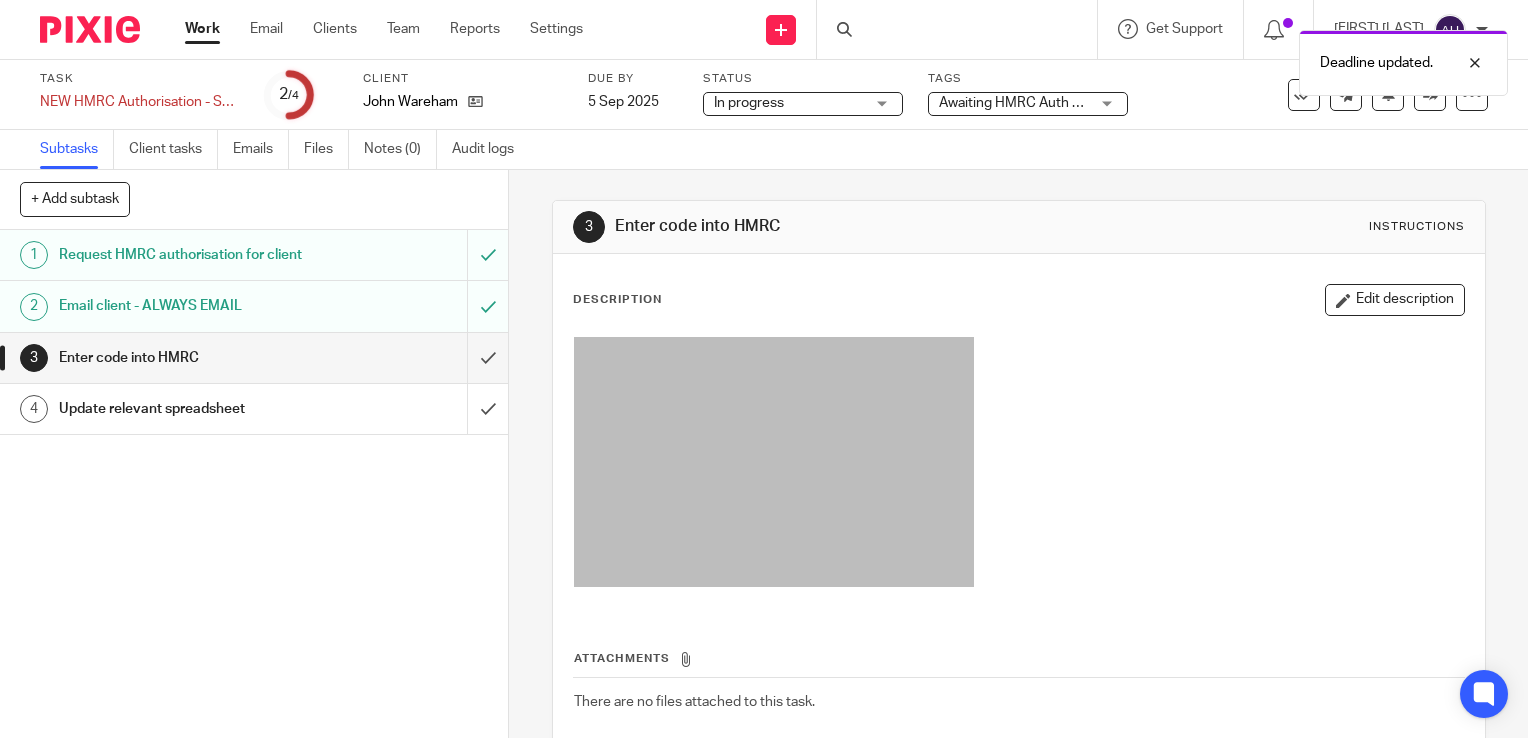 click on "3
Enter code into HMRC
Instructions
Description
Edit description
Attachments     There are no files attached to this task.   Attach new file" at bounding box center [1018, 454] 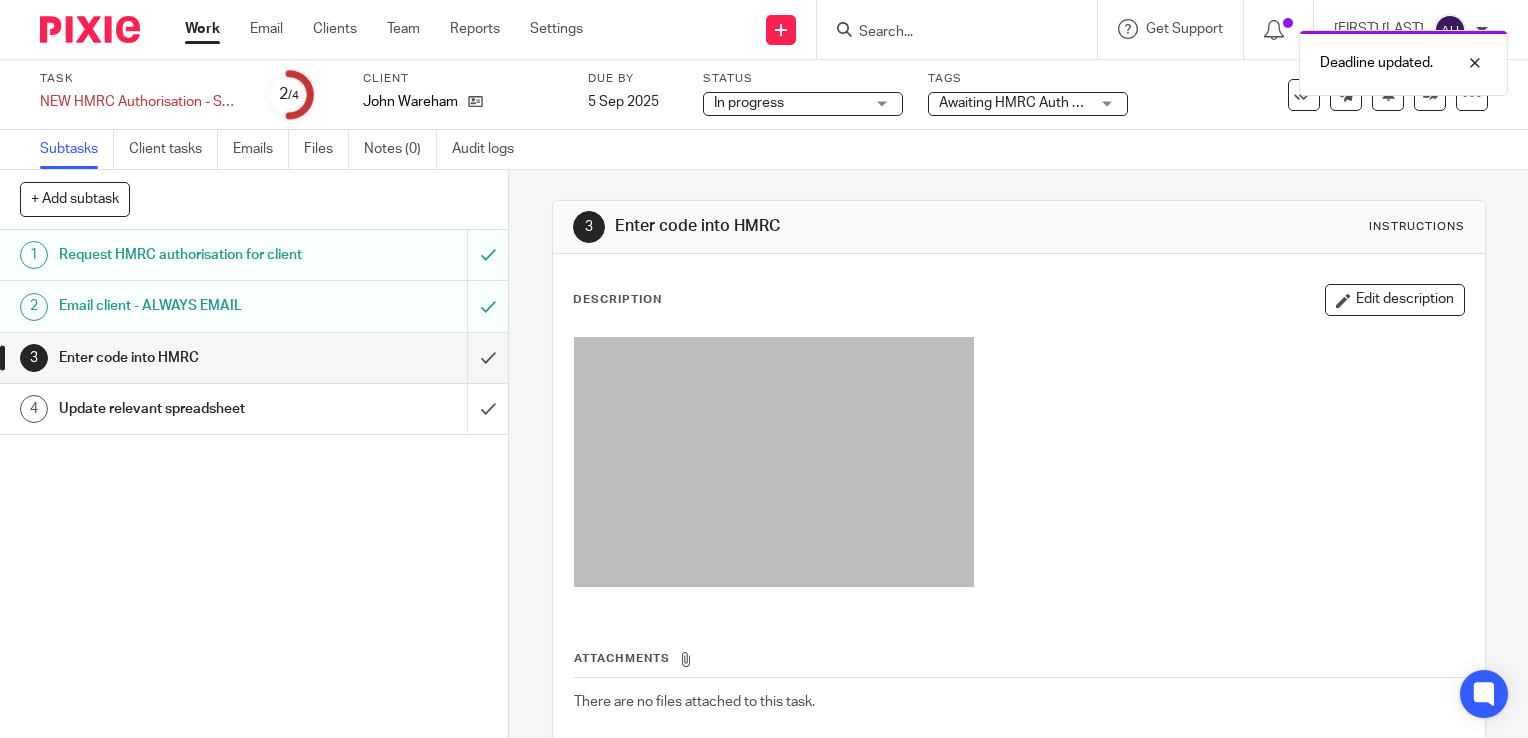 click on "Work" at bounding box center [202, 29] 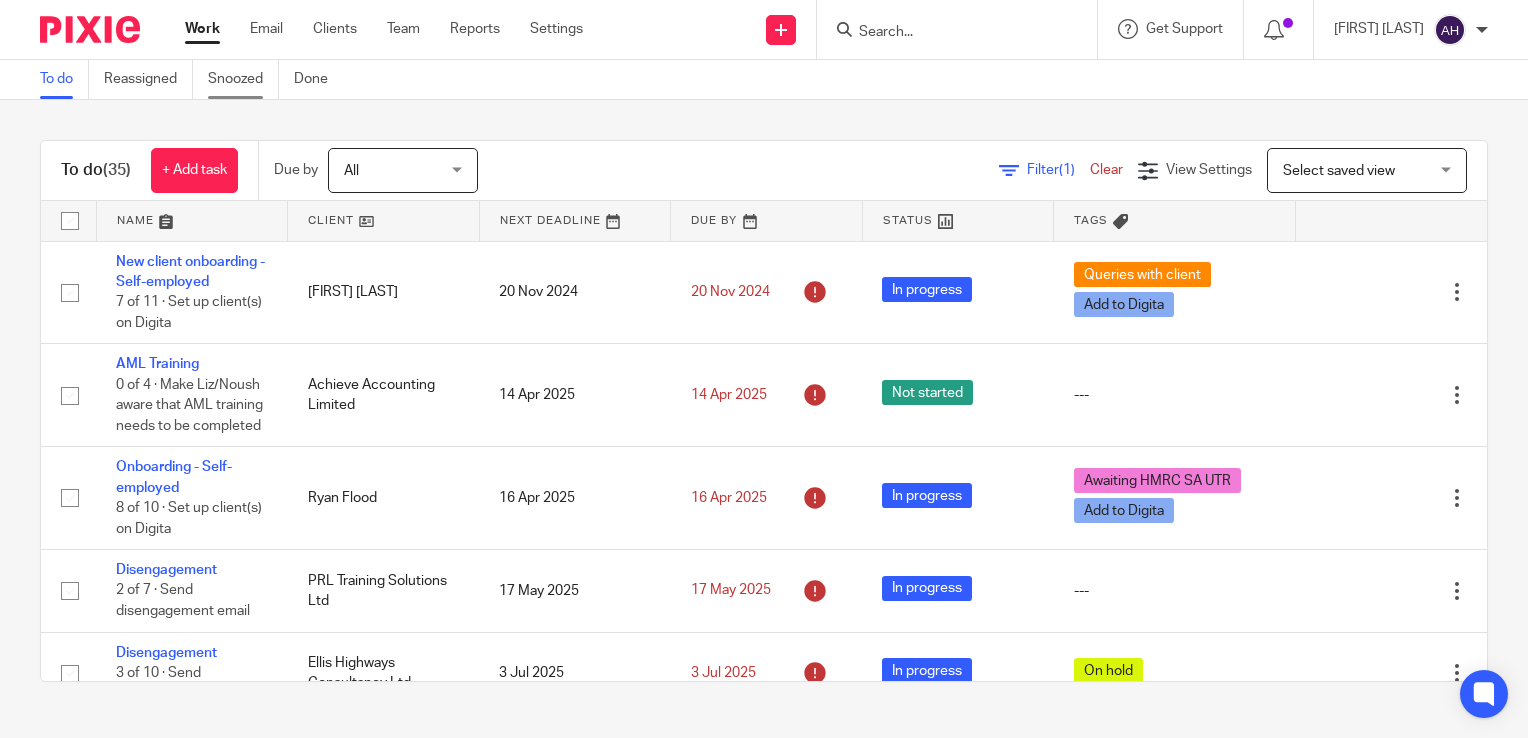 scroll, scrollTop: 0, scrollLeft: 0, axis: both 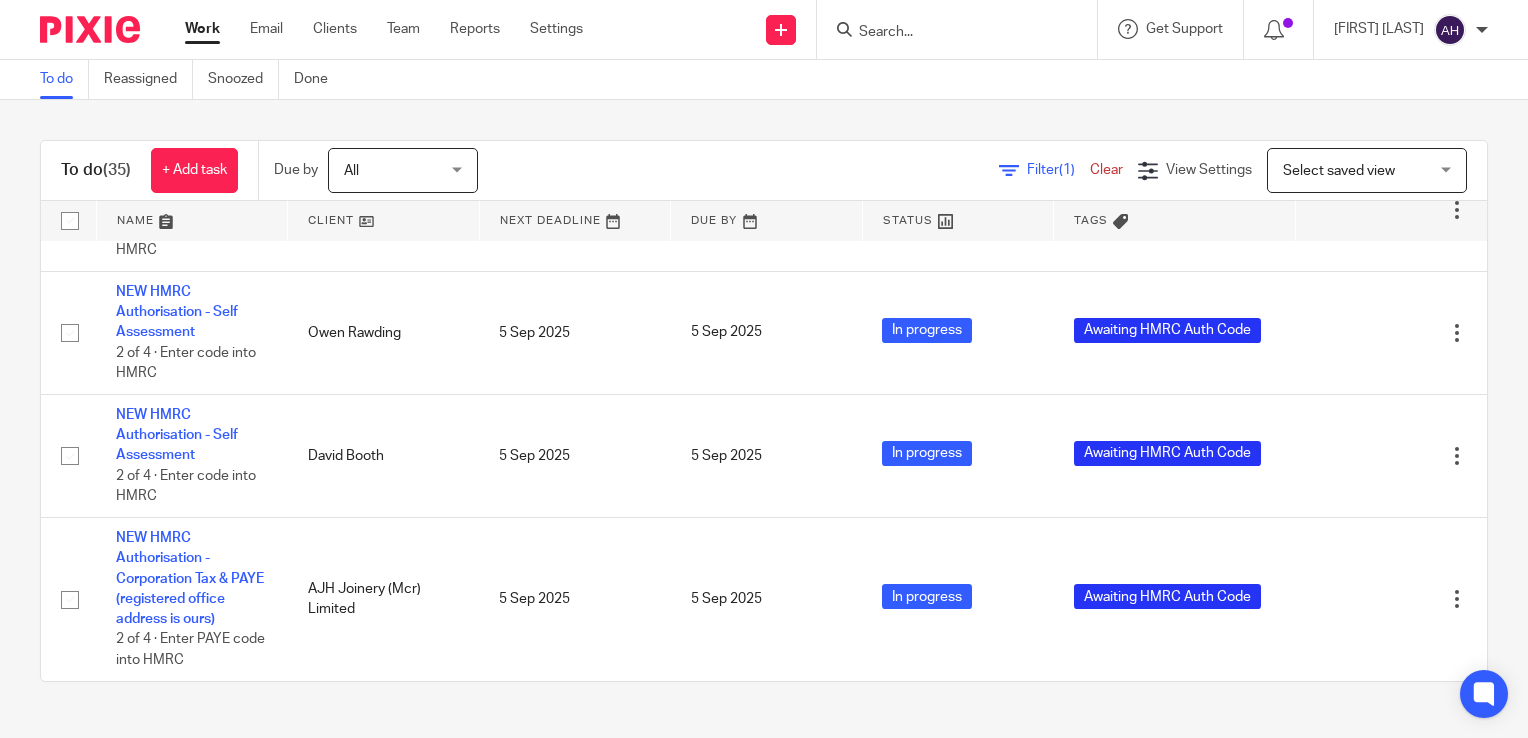 click at bounding box center (947, 33) 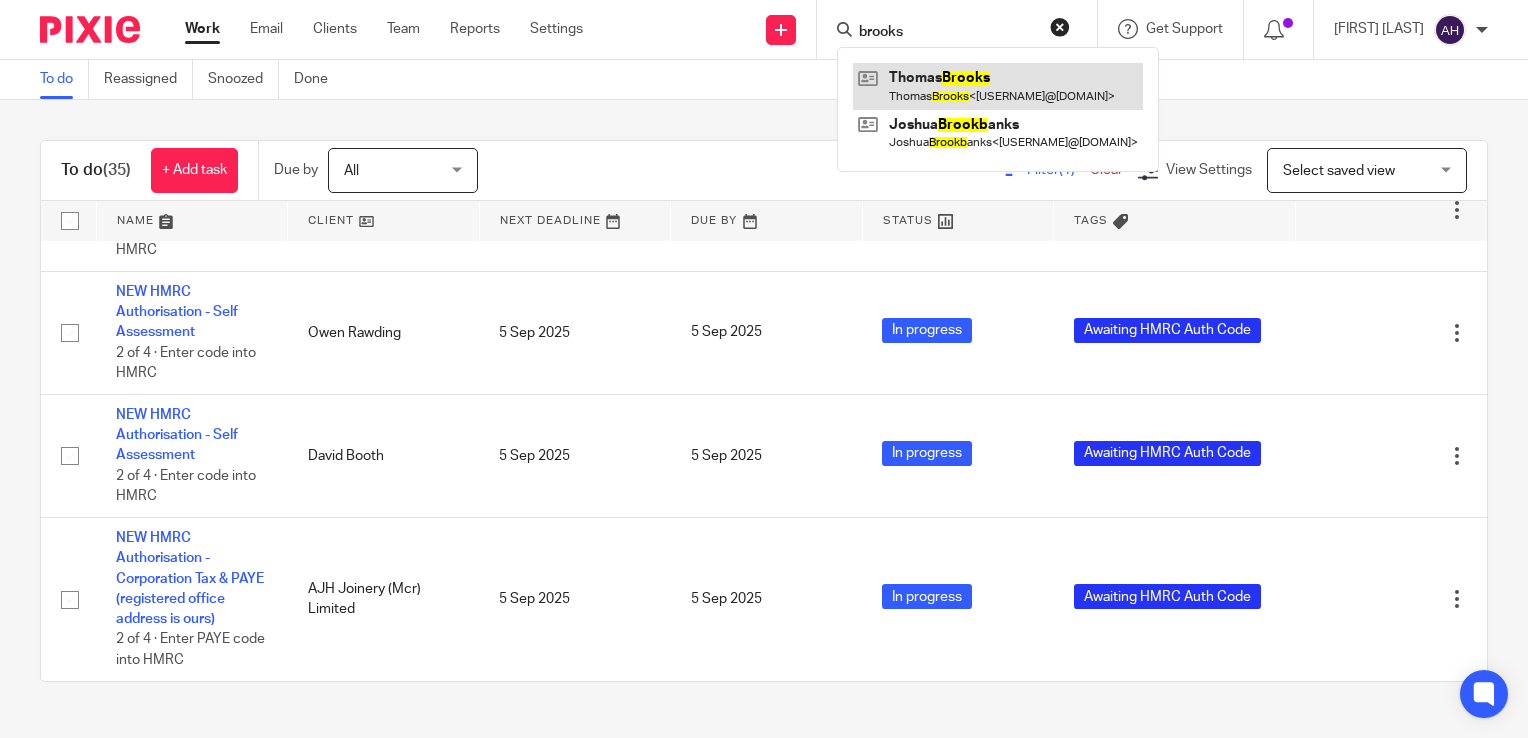 type on "brooks" 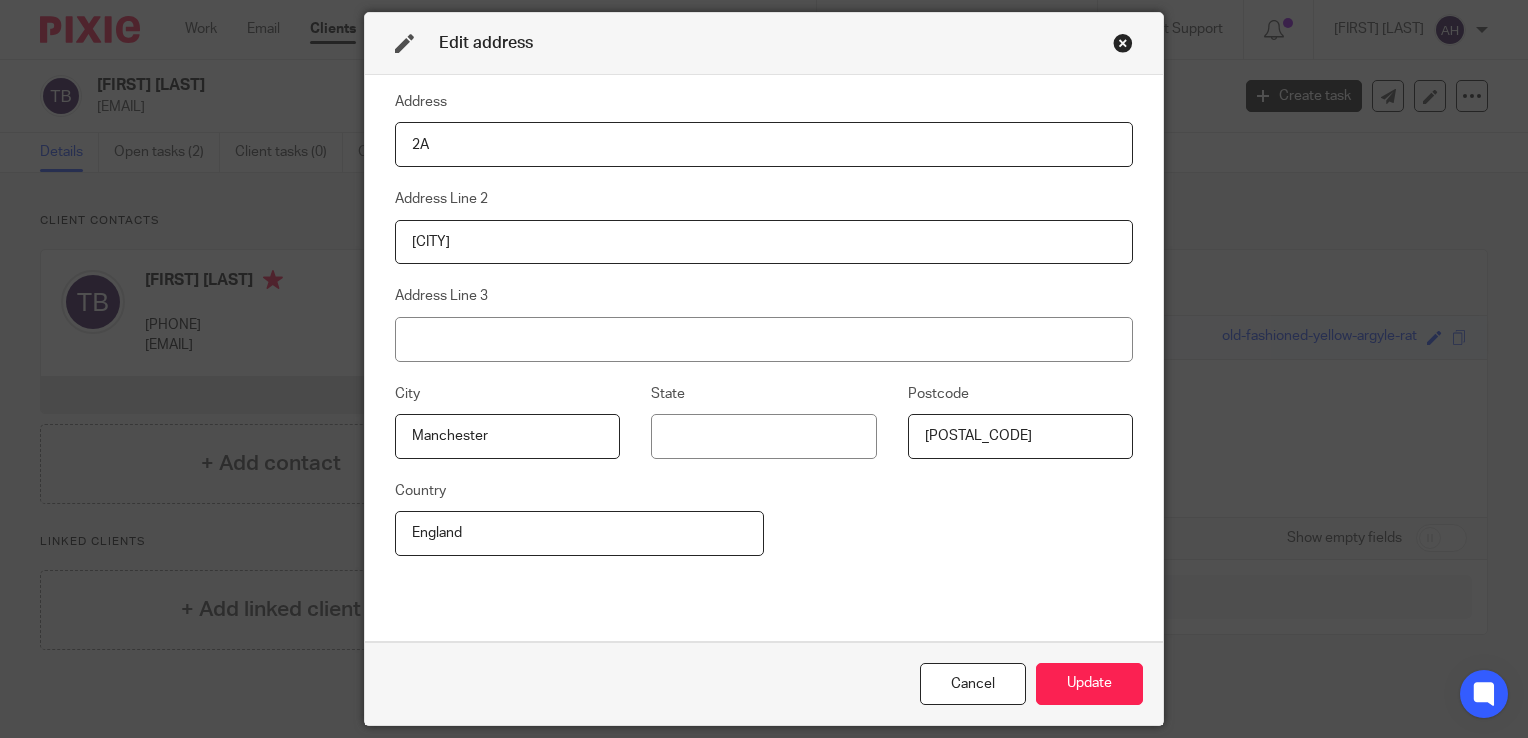 scroll, scrollTop: 0, scrollLeft: 0, axis: both 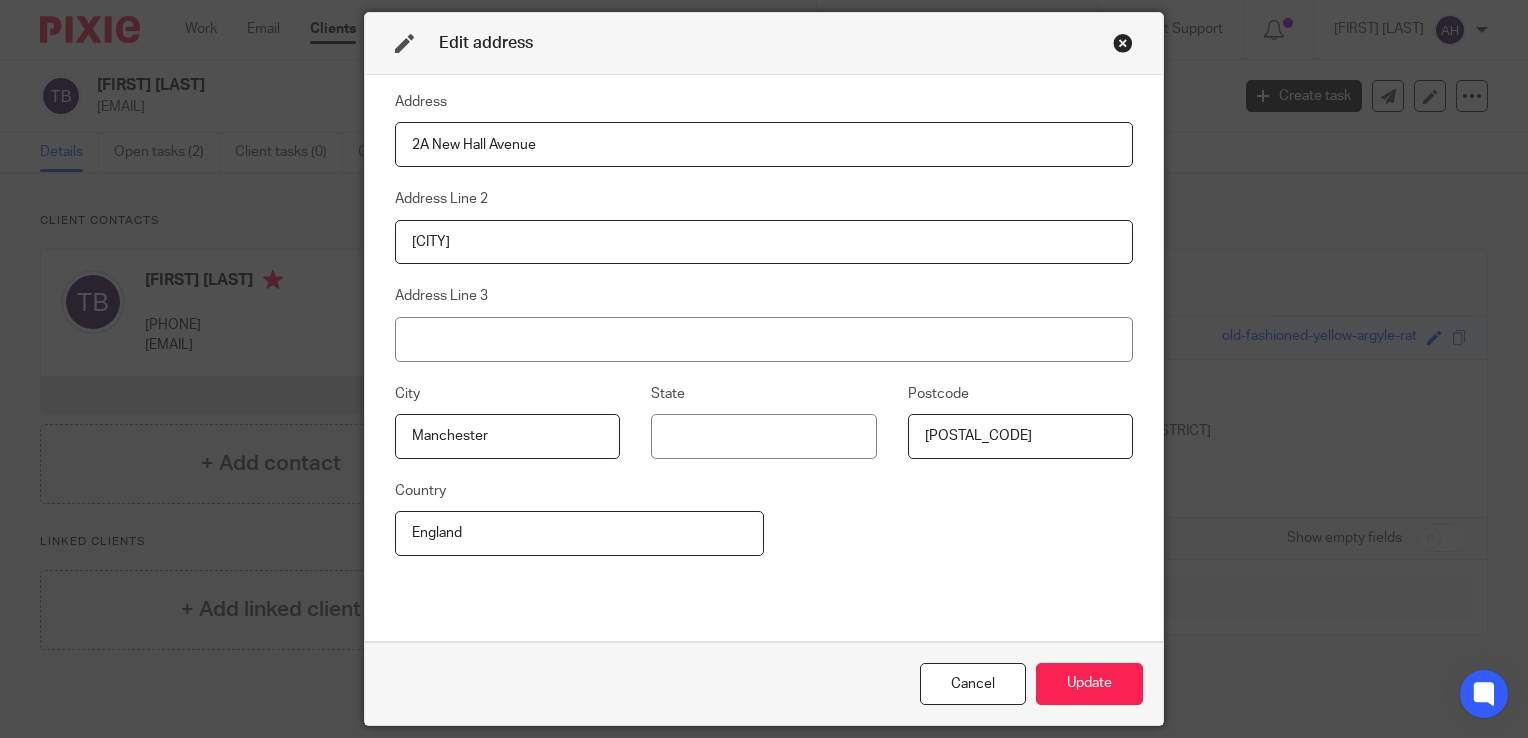 type on "2A New Hall Avenue" 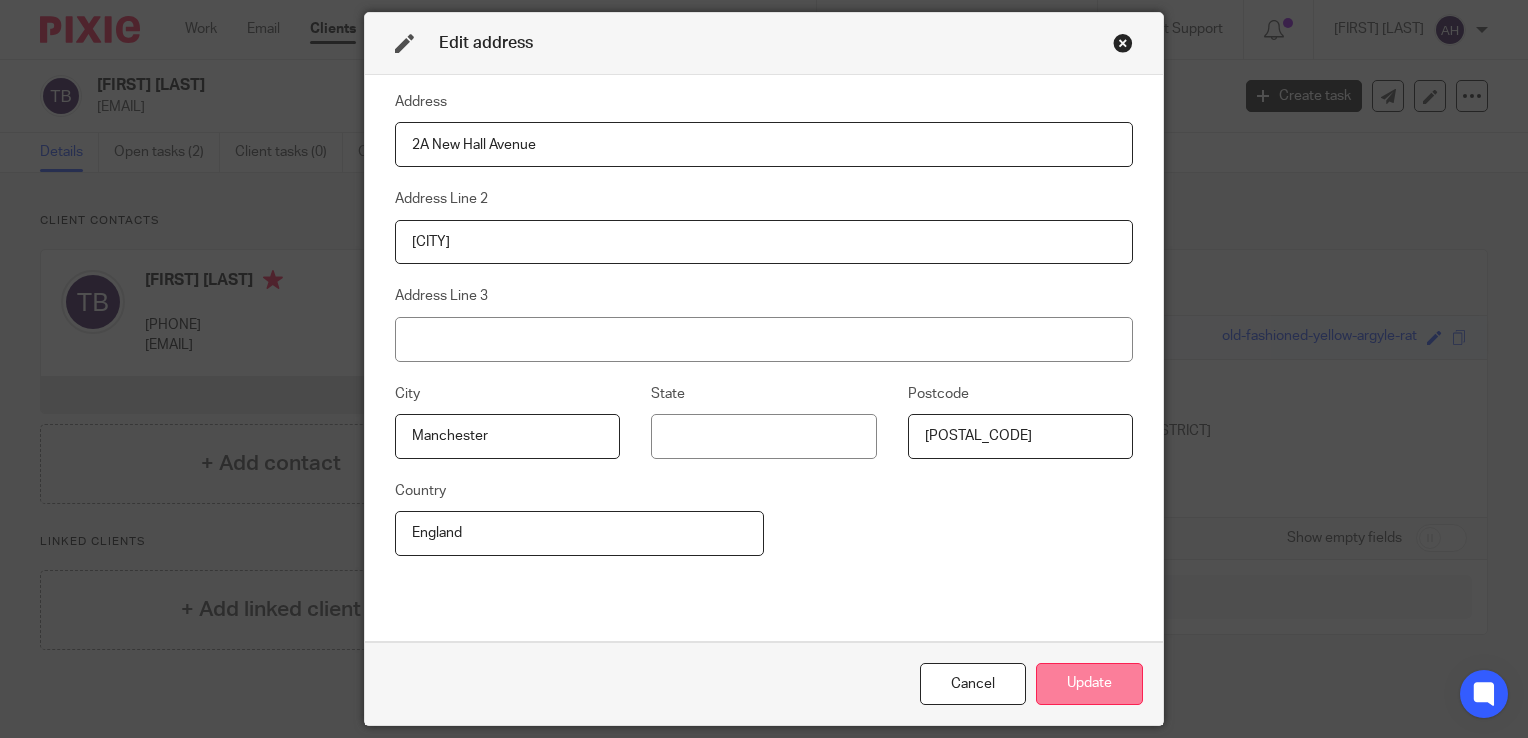 type on "[POSTAL_CODE]" 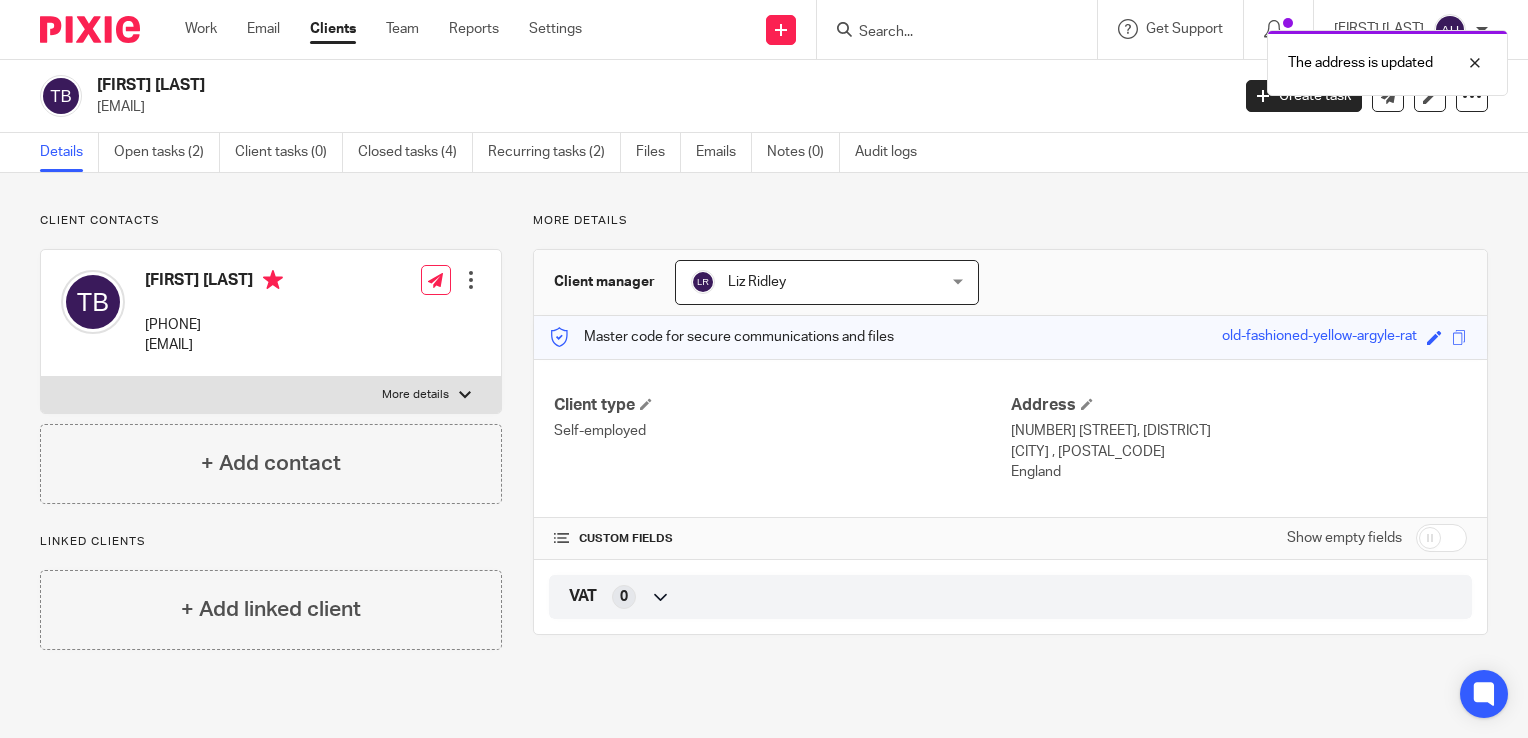 click at bounding box center (471, 280) 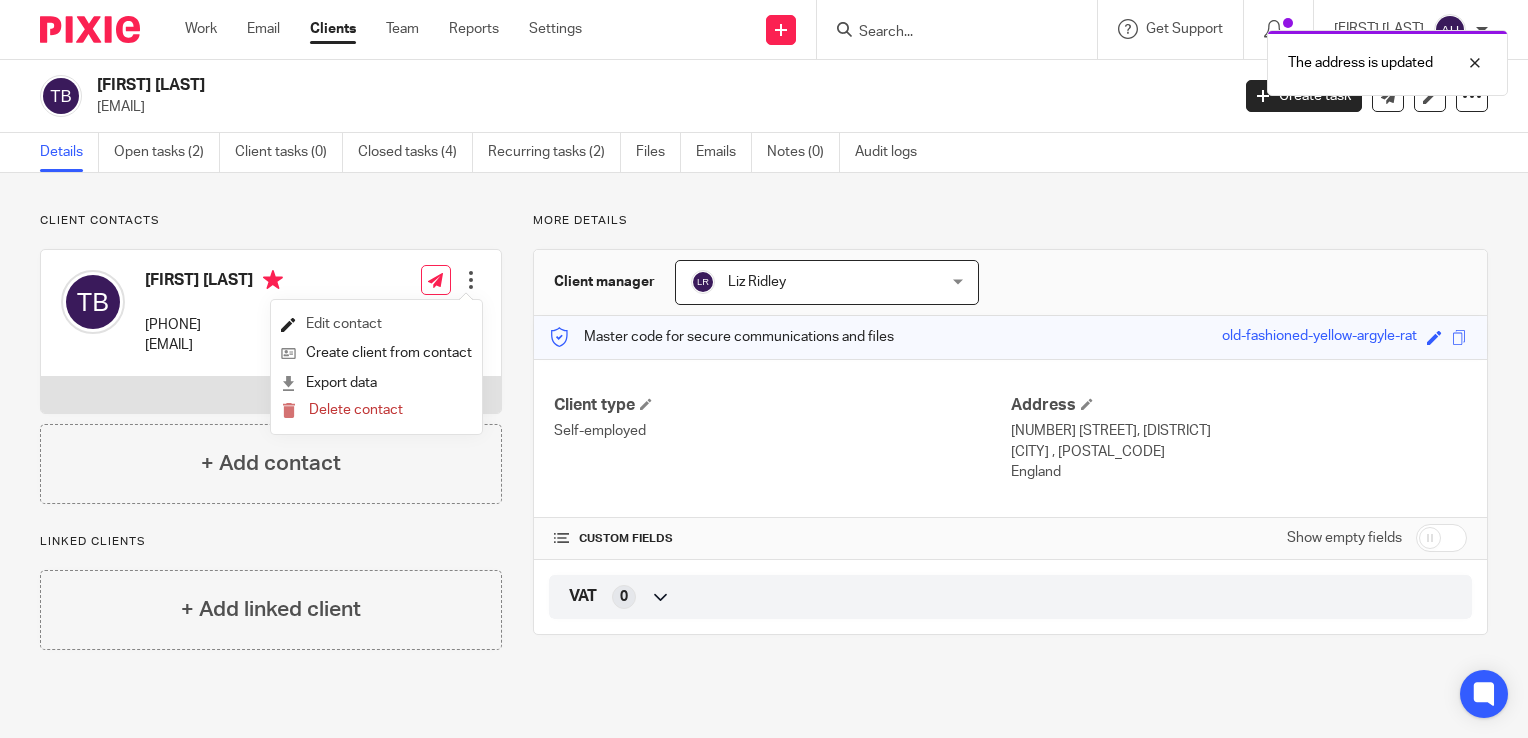 click on "Edit contact" at bounding box center (376, 324) 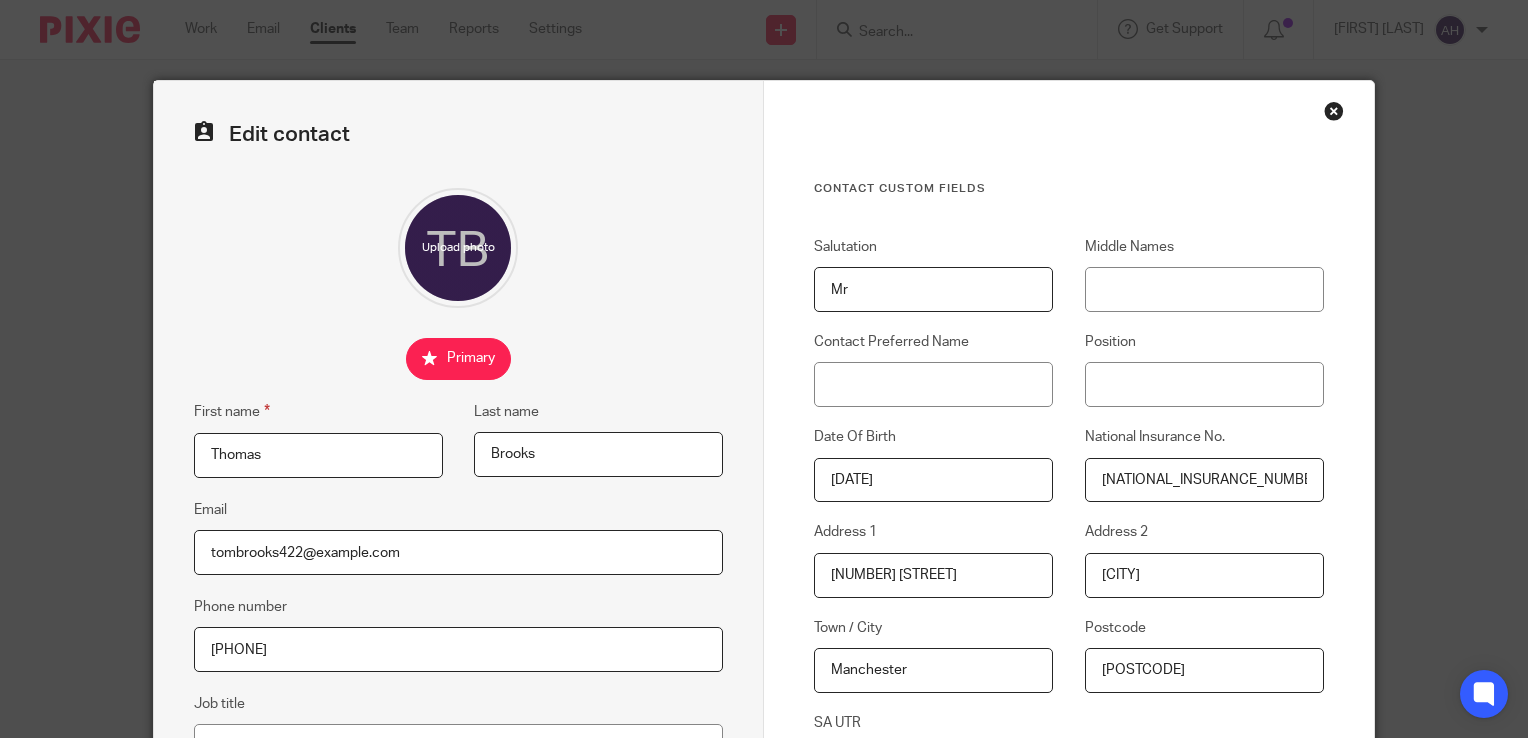 scroll, scrollTop: 0, scrollLeft: 0, axis: both 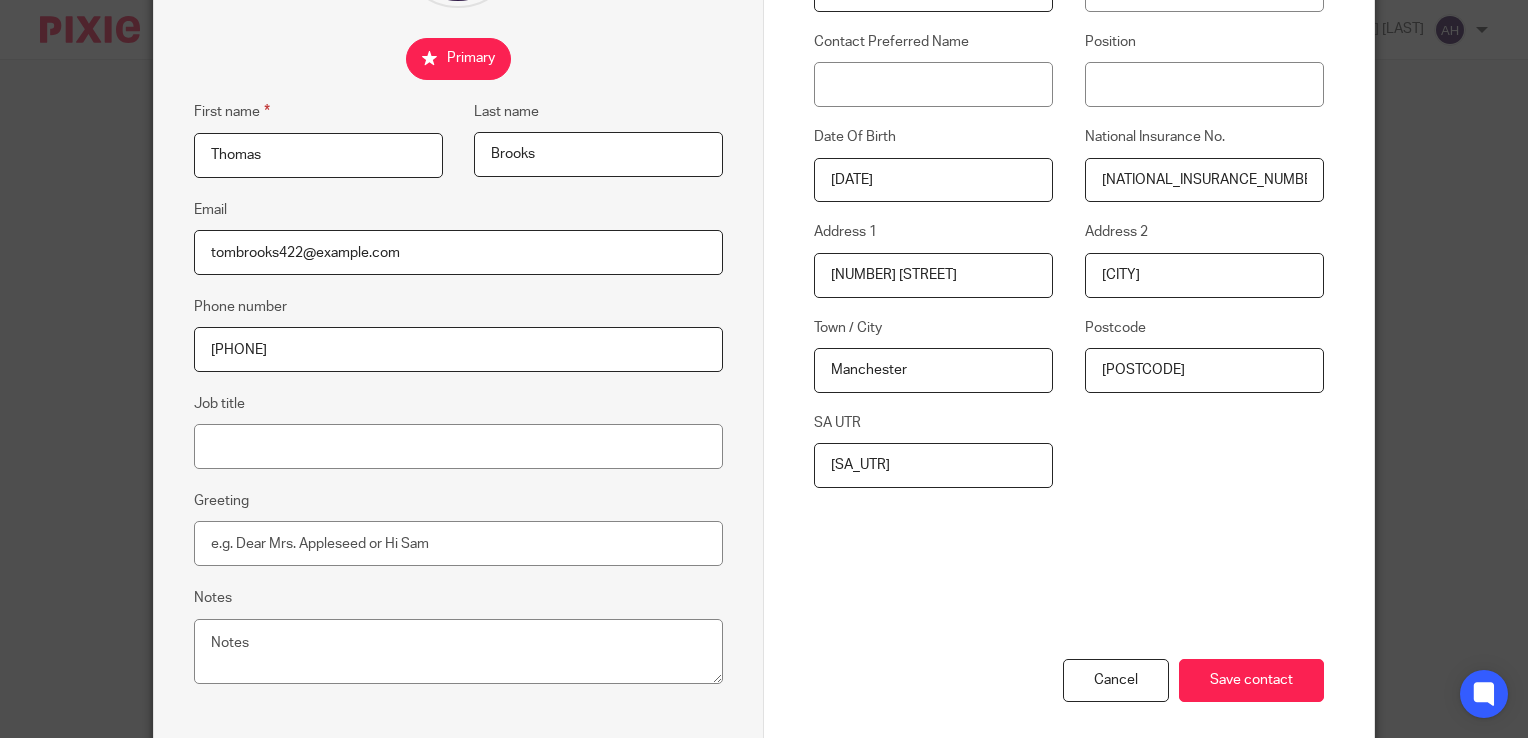 drag, startPoint x: 961, startPoint y: 274, endPoint x: 757, endPoint y: 280, distance: 204.08821 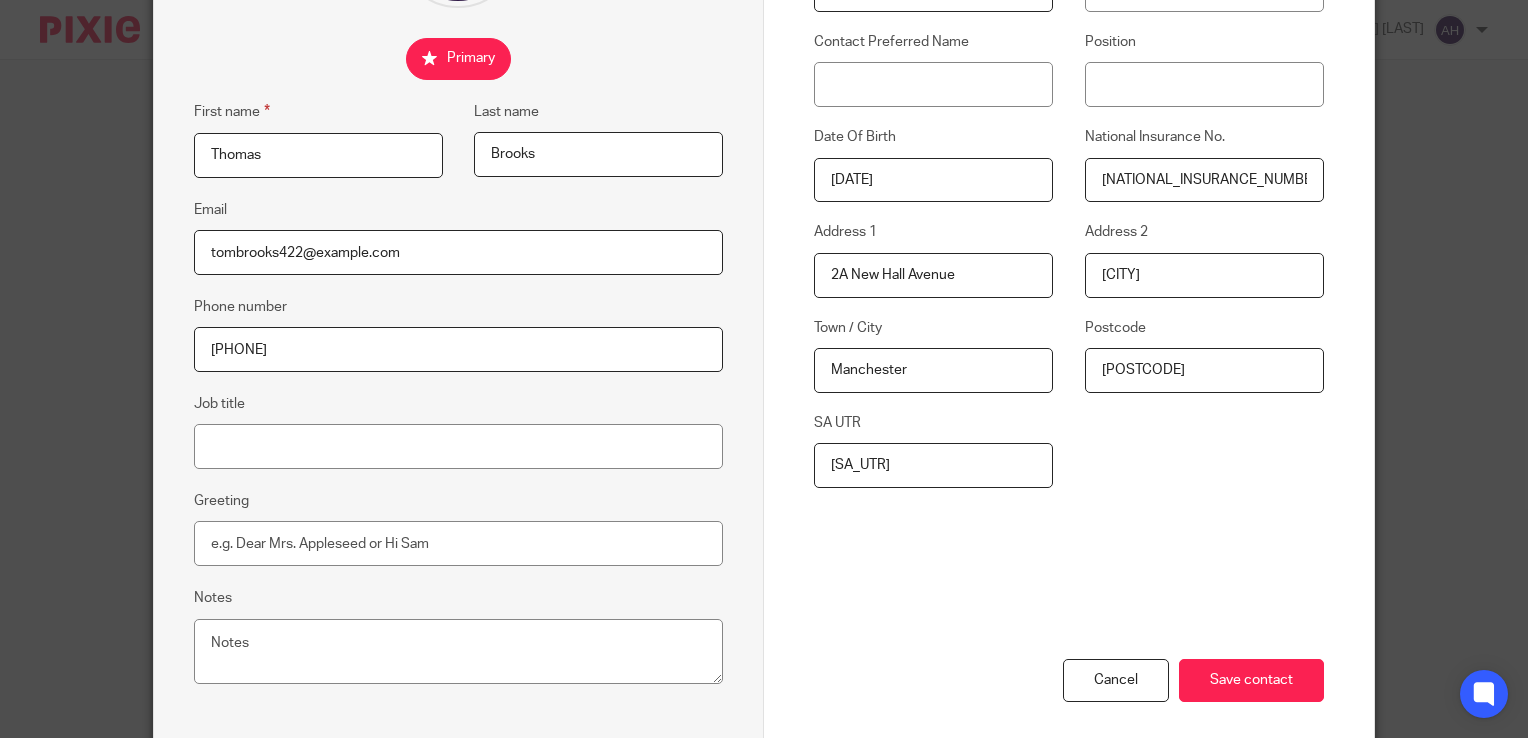 type on "2A New Hall Avenue" 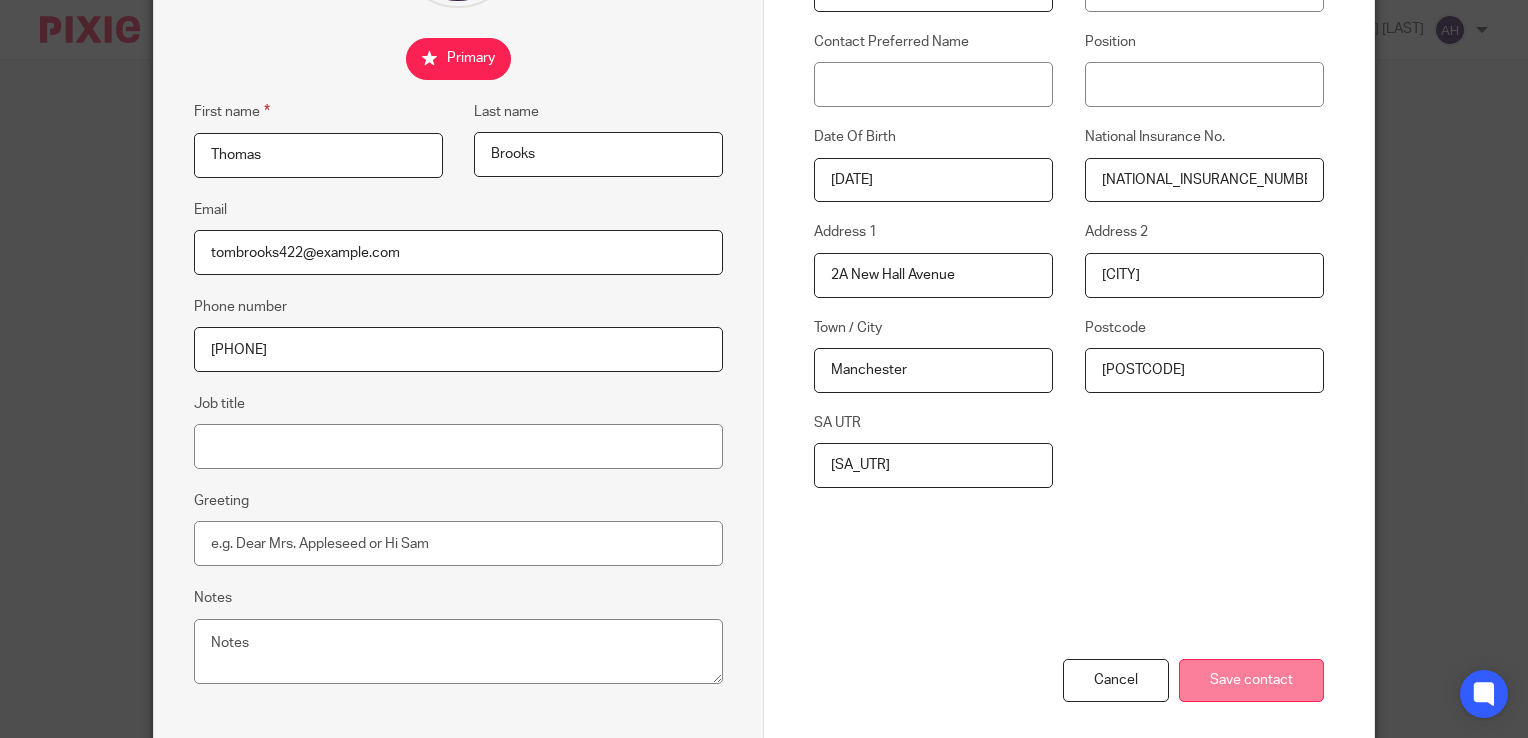 type on "M30 7LE" 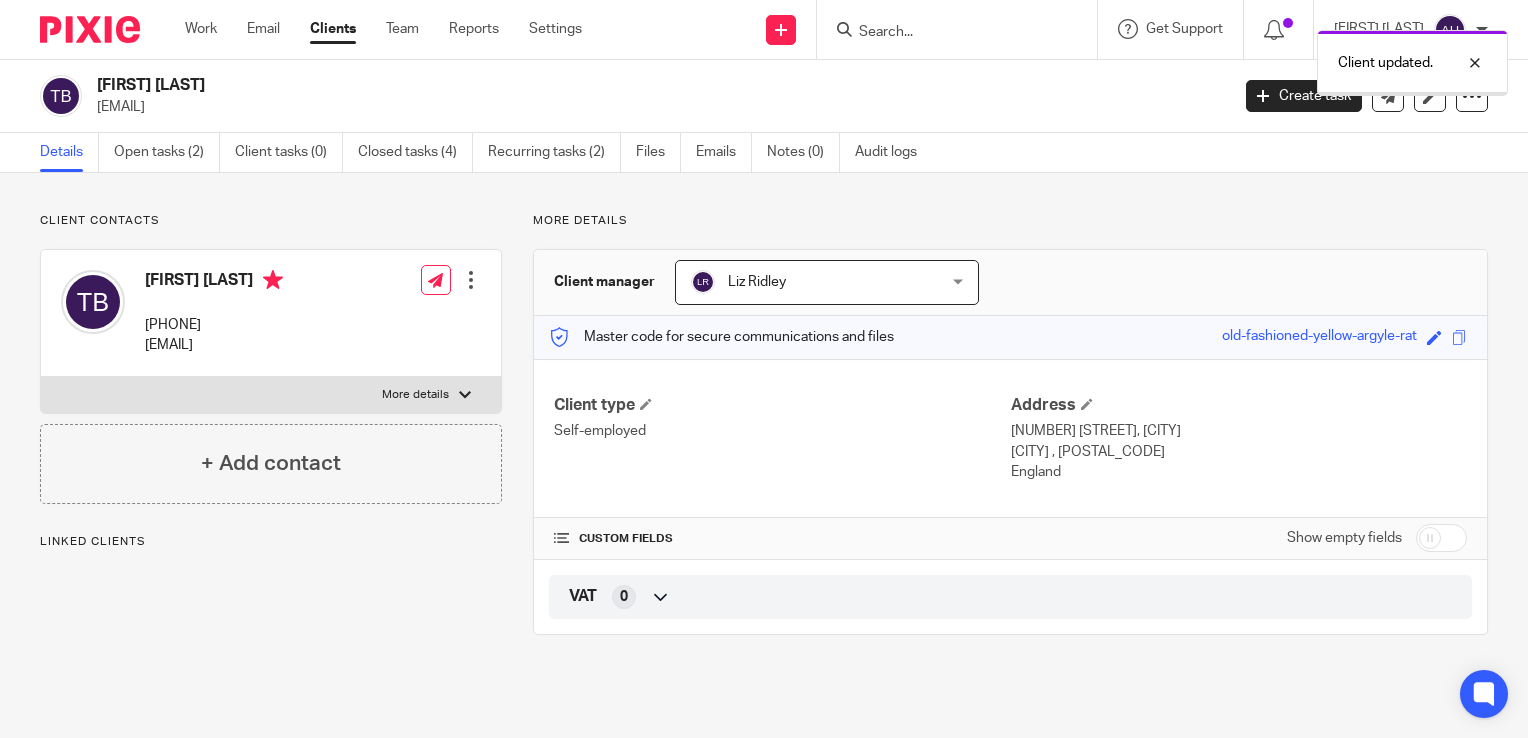 scroll, scrollTop: 0, scrollLeft: 0, axis: both 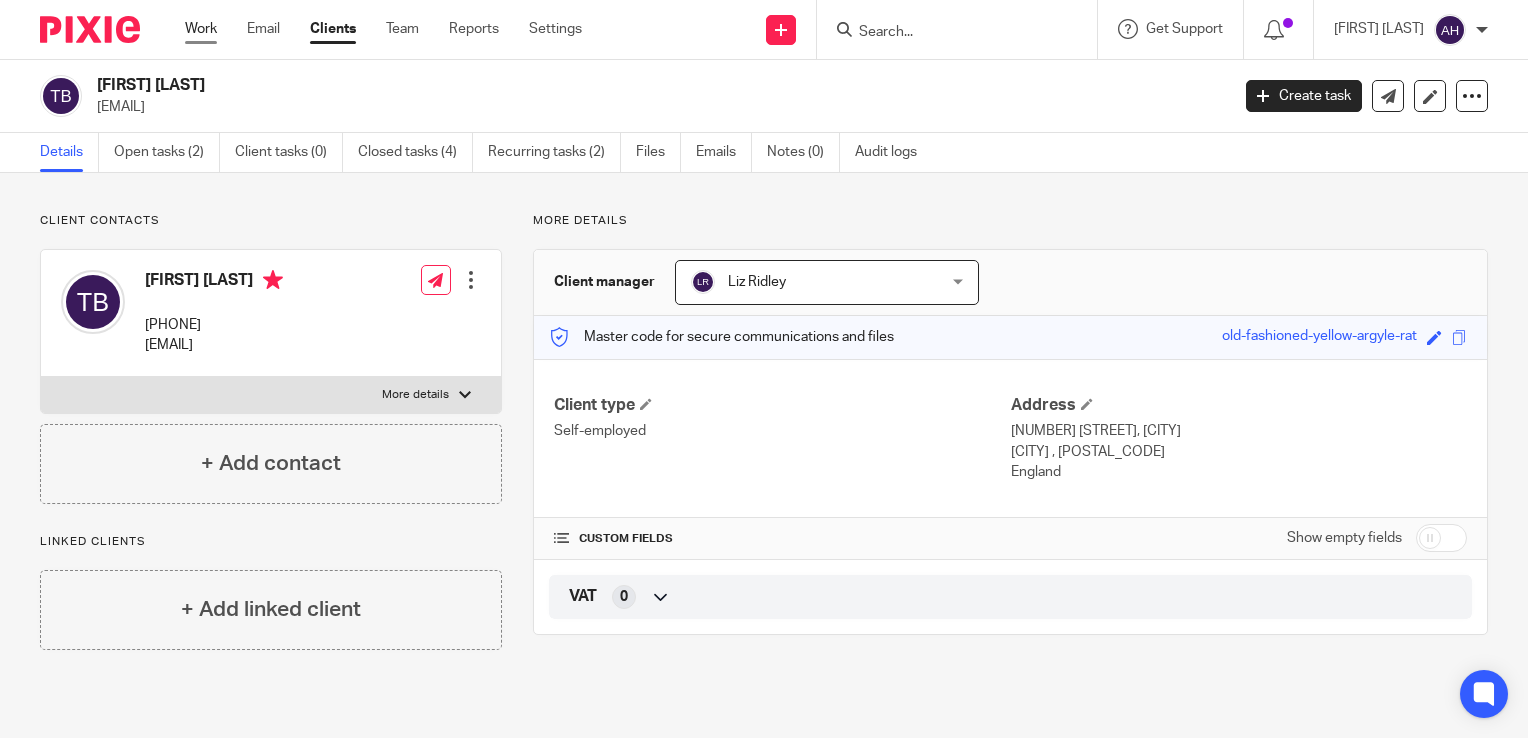 click on "Work" at bounding box center [201, 29] 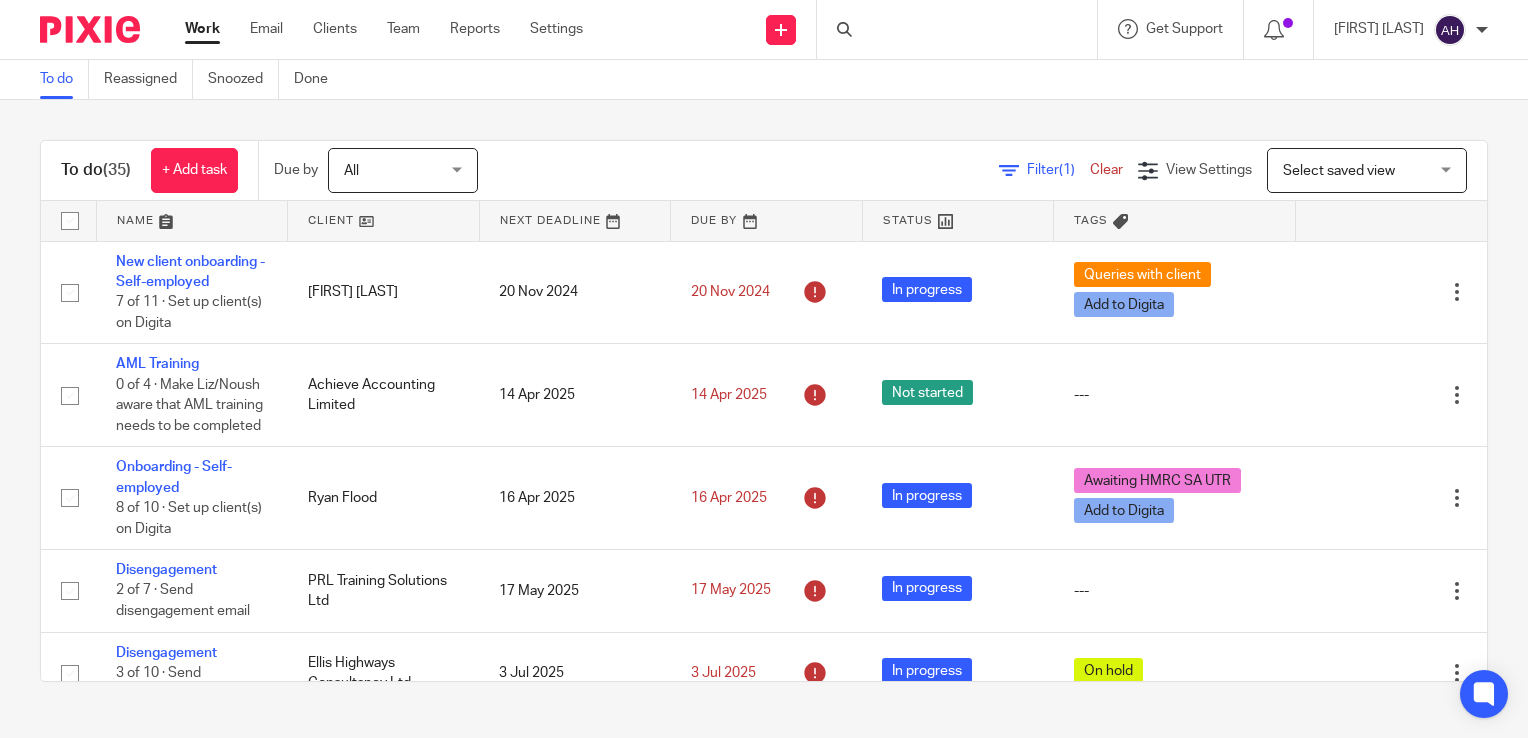 scroll, scrollTop: 0, scrollLeft: 0, axis: both 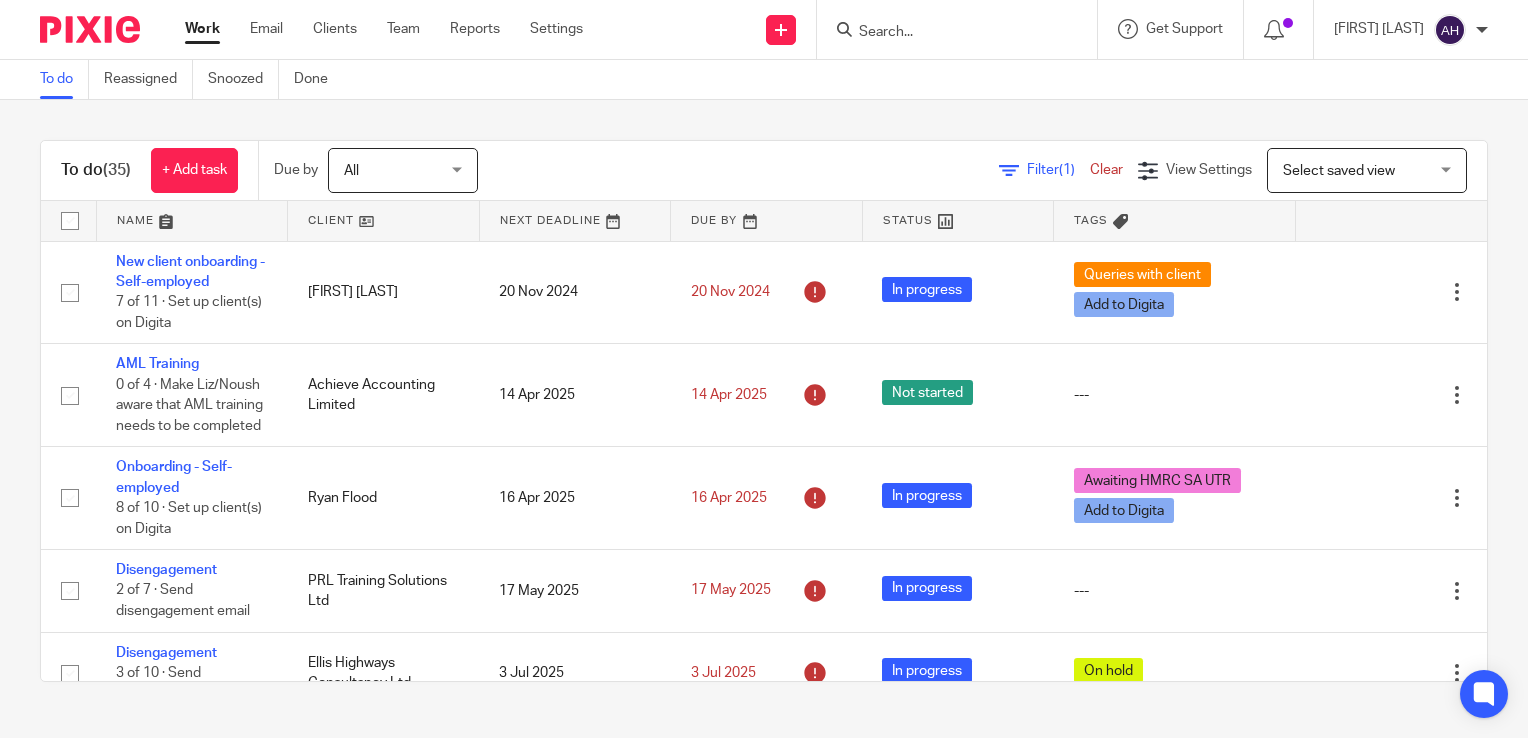 click at bounding box center [947, 33] 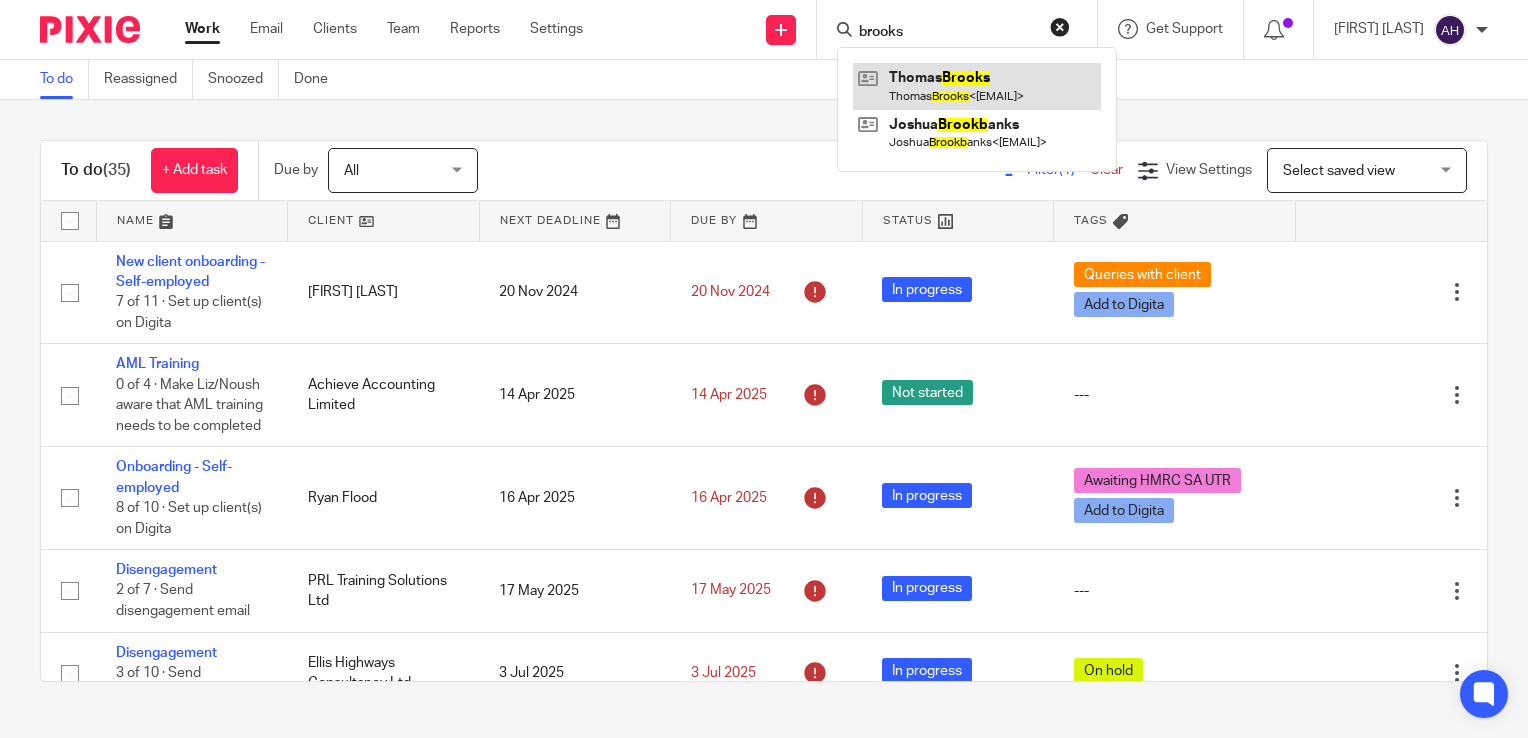 type on "brooks" 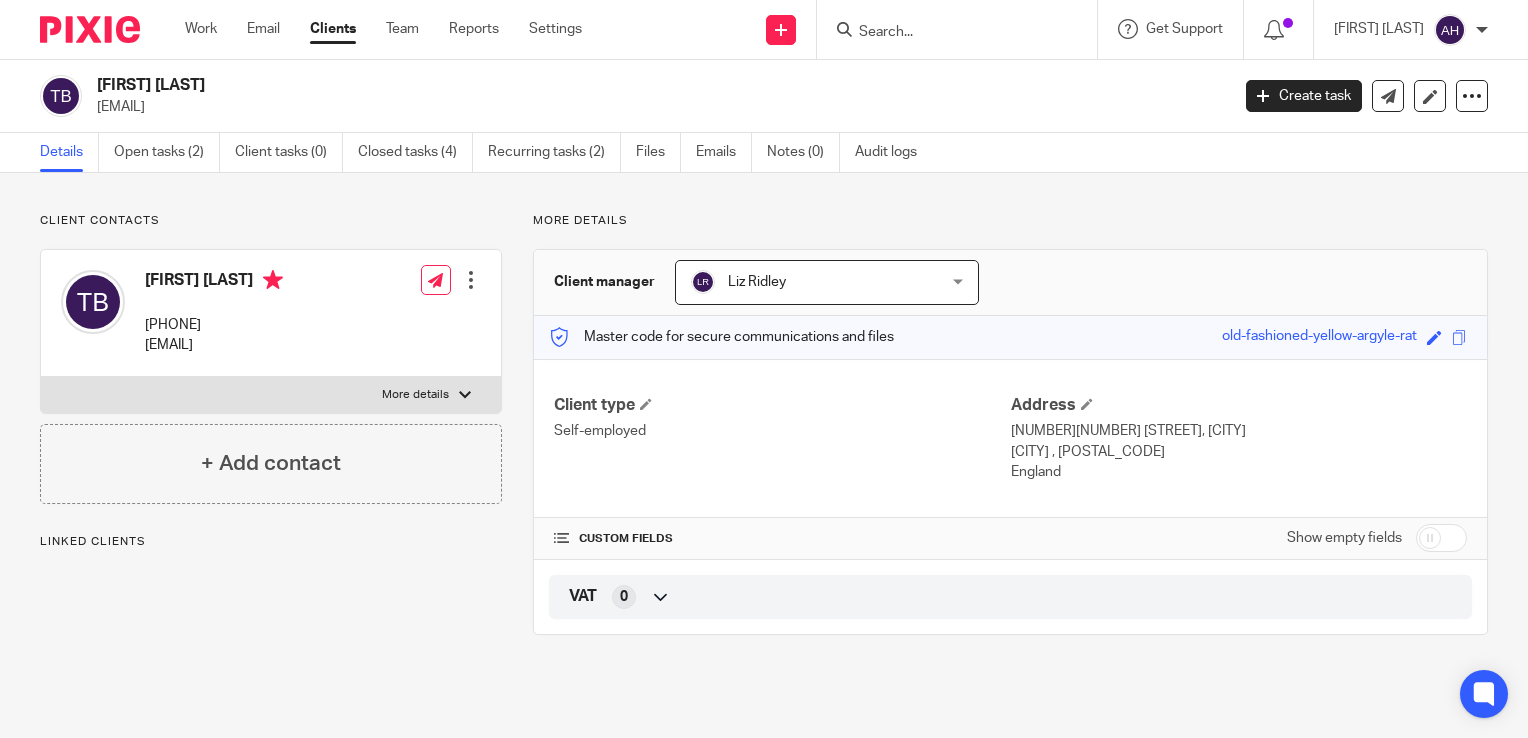 scroll, scrollTop: 0, scrollLeft: 0, axis: both 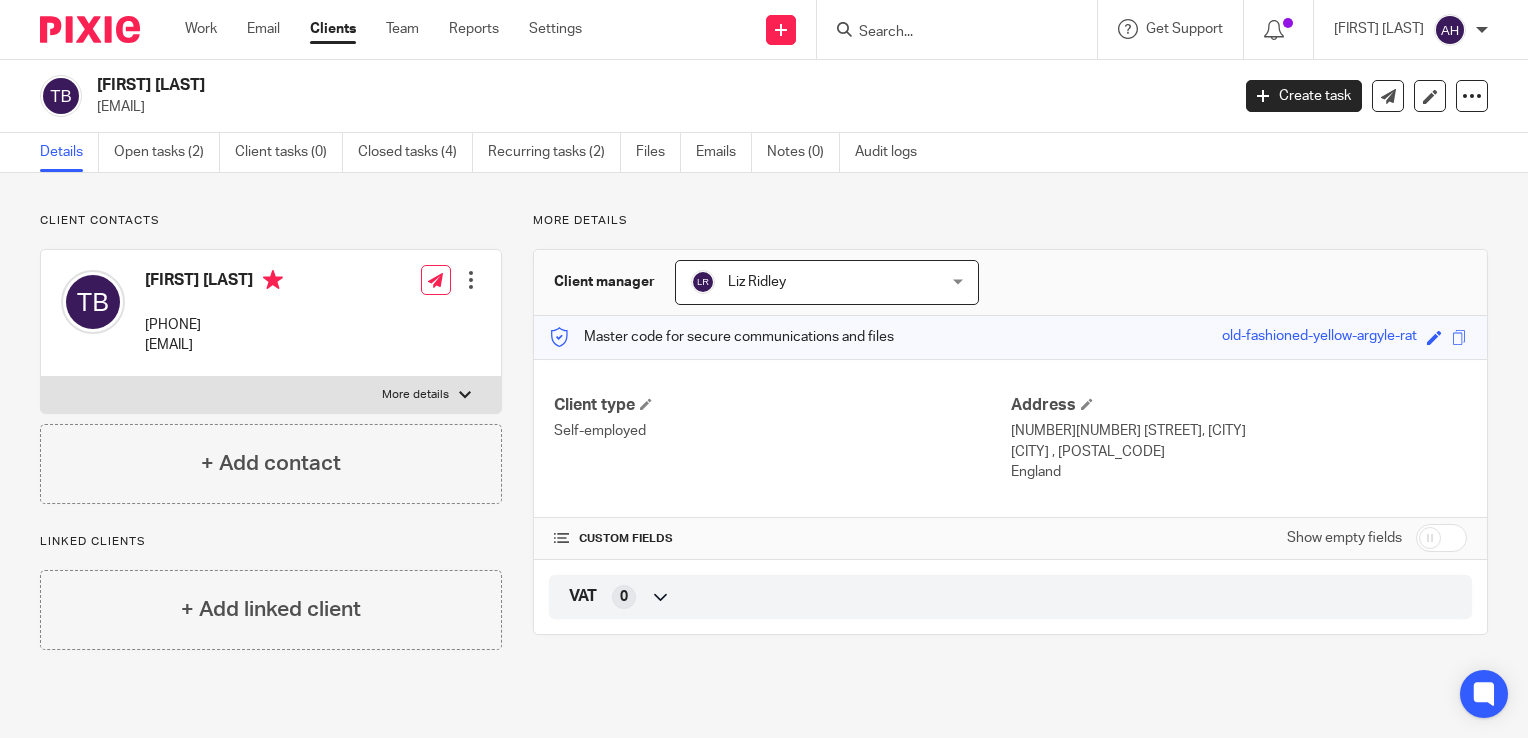 click at bounding box center [947, 33] 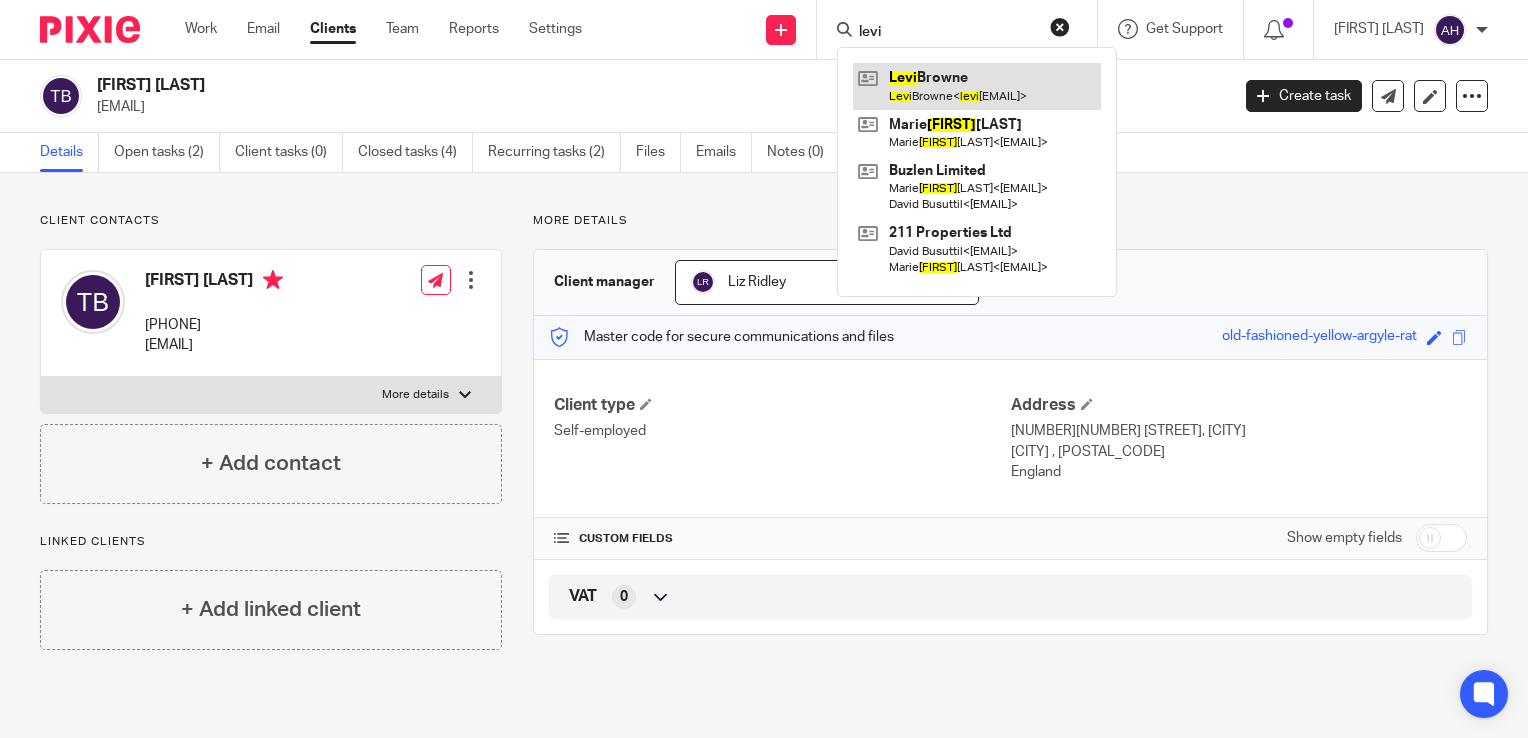 type on "levi" 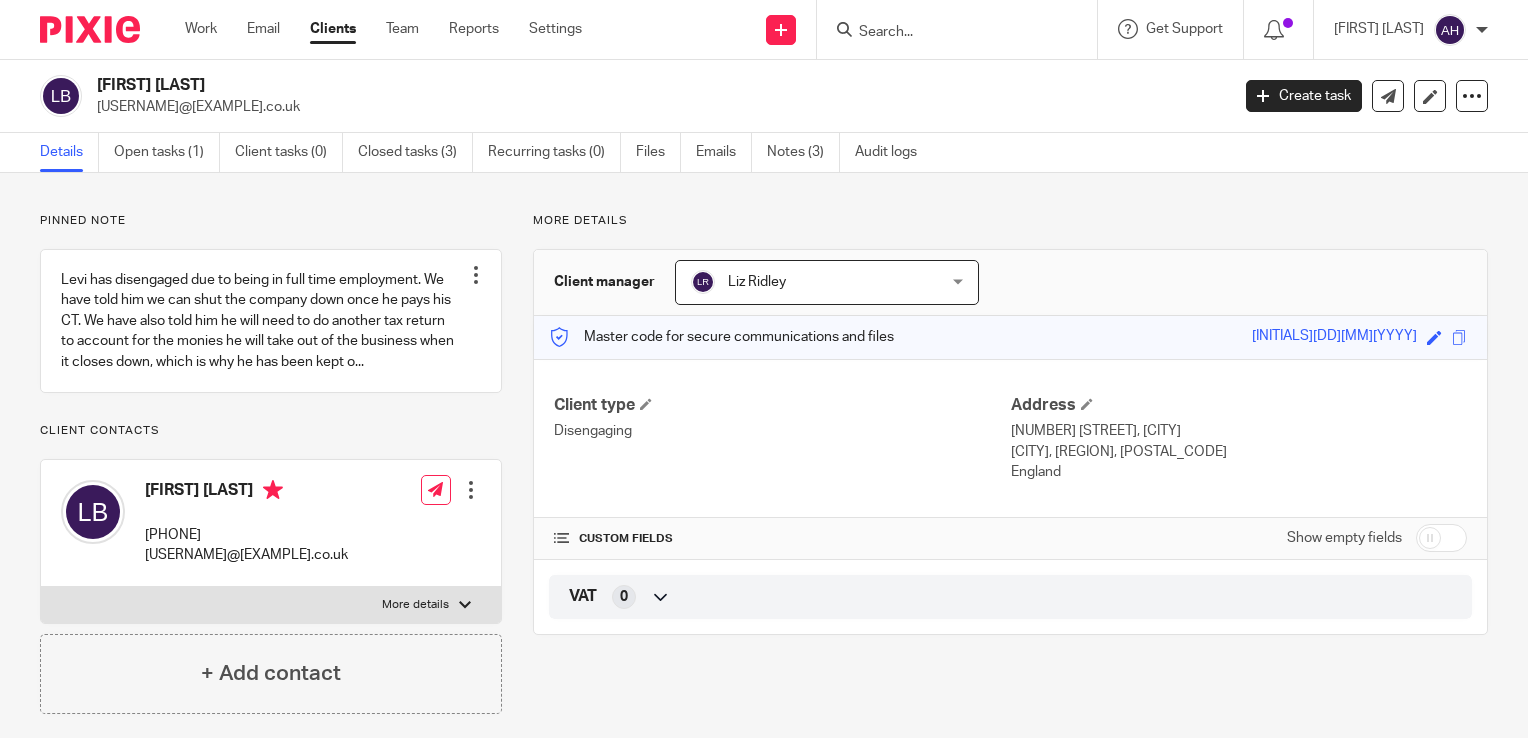 scroll, scrollTop: 0, scrollLeft: 0, axis: both 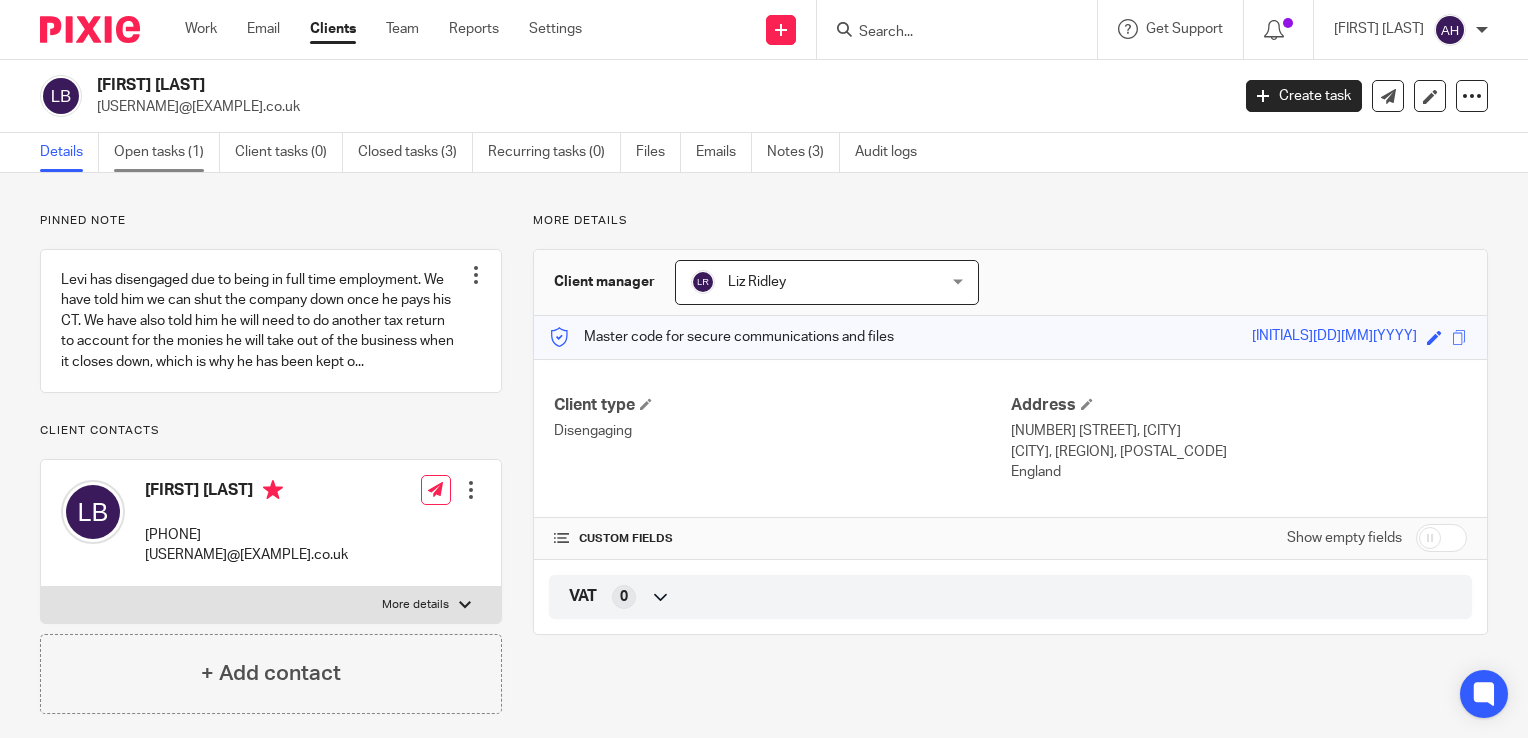click on "Open tasks (1)" at bounding box center (167, 152) 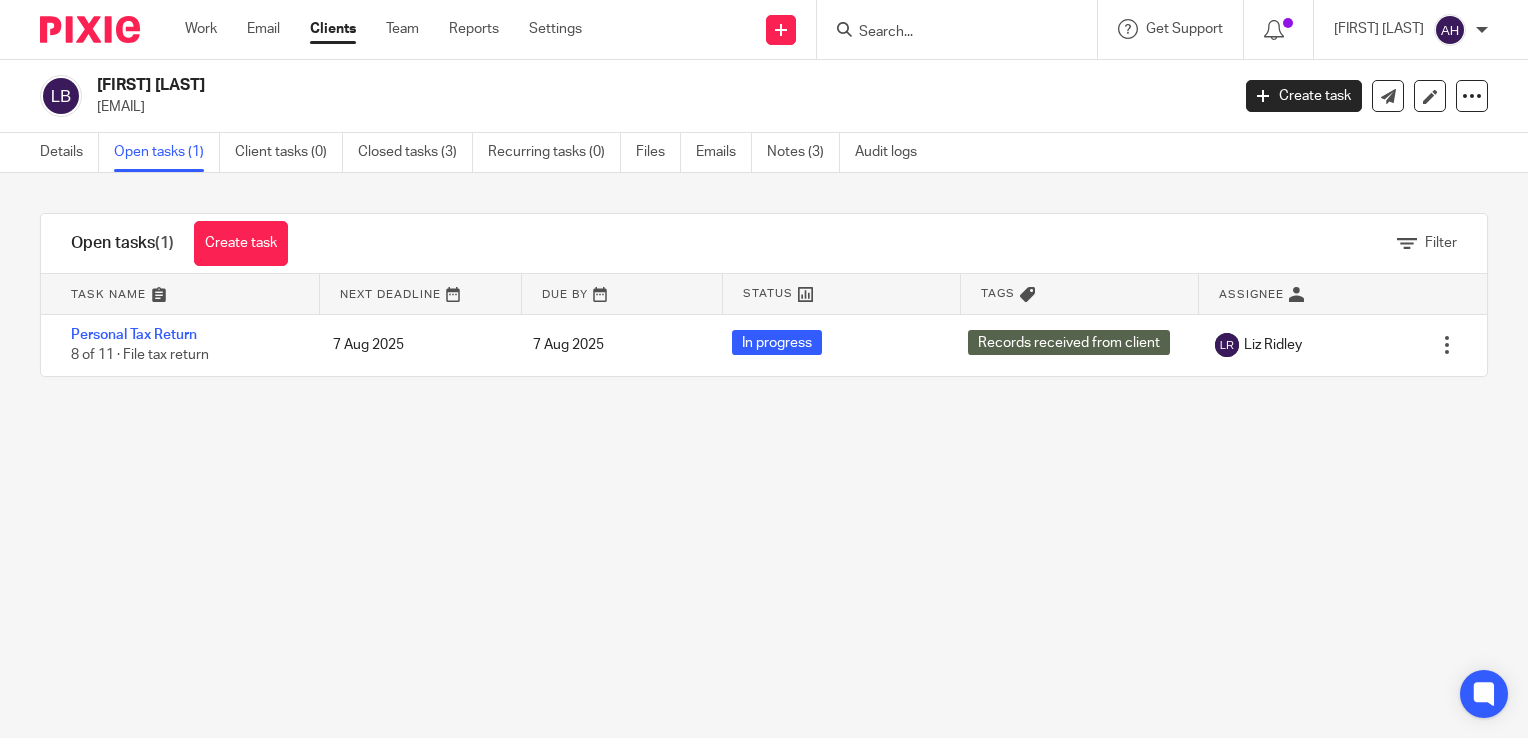 scroll, scrollTop: 0, scrollLeft: 0, axis: both 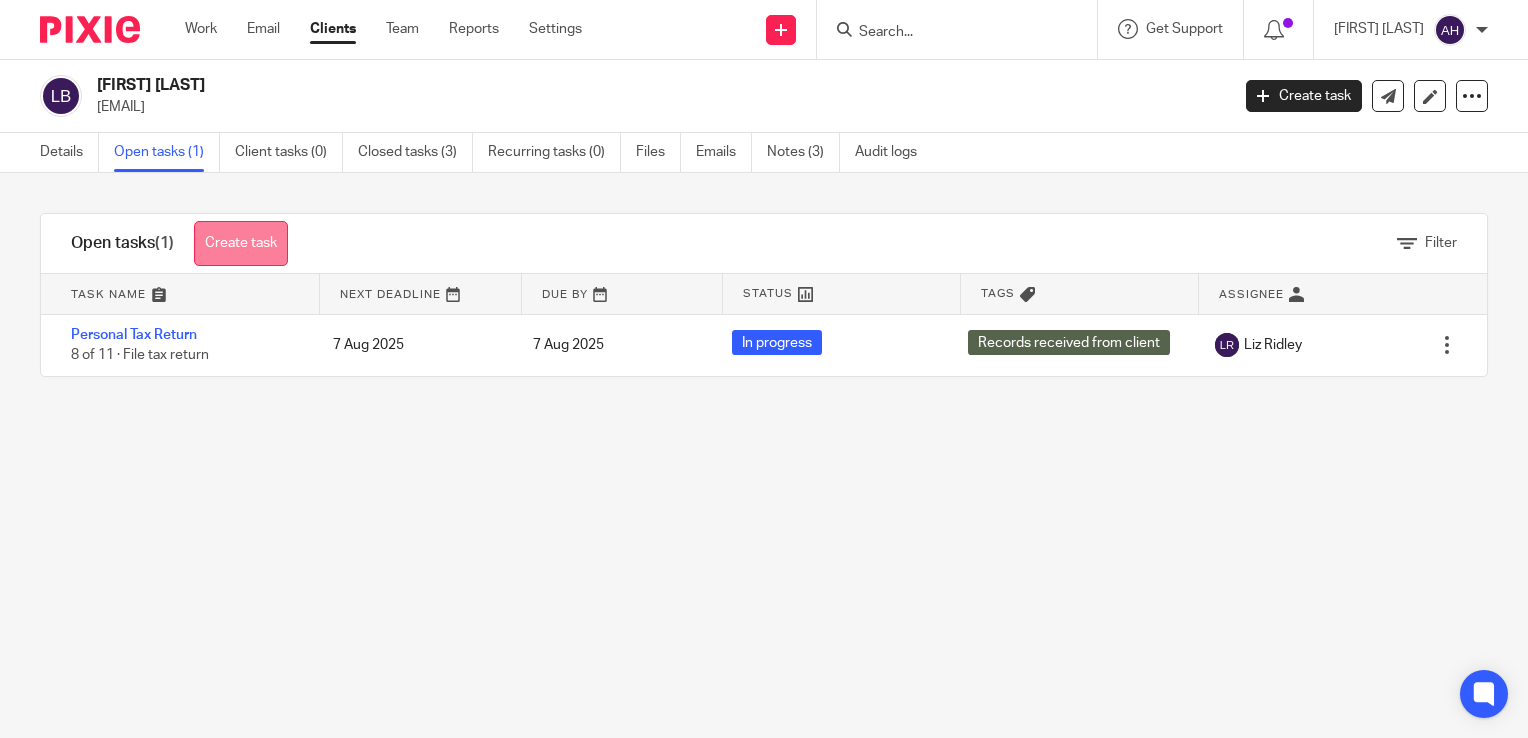 click on "Create task" at bounding box center (241, 243) 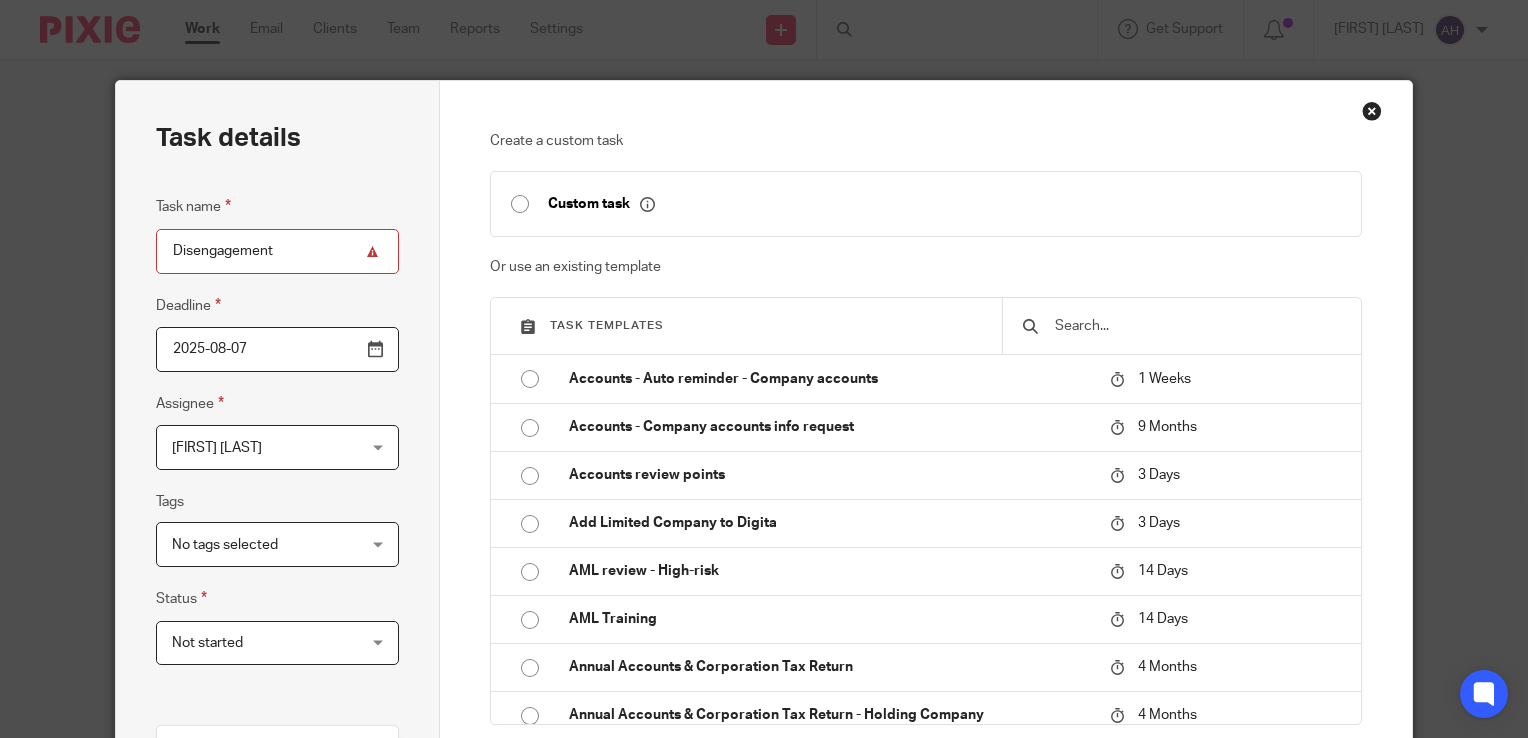 scroll, scrollTop: 0, scrollLeft: 0, axis: both 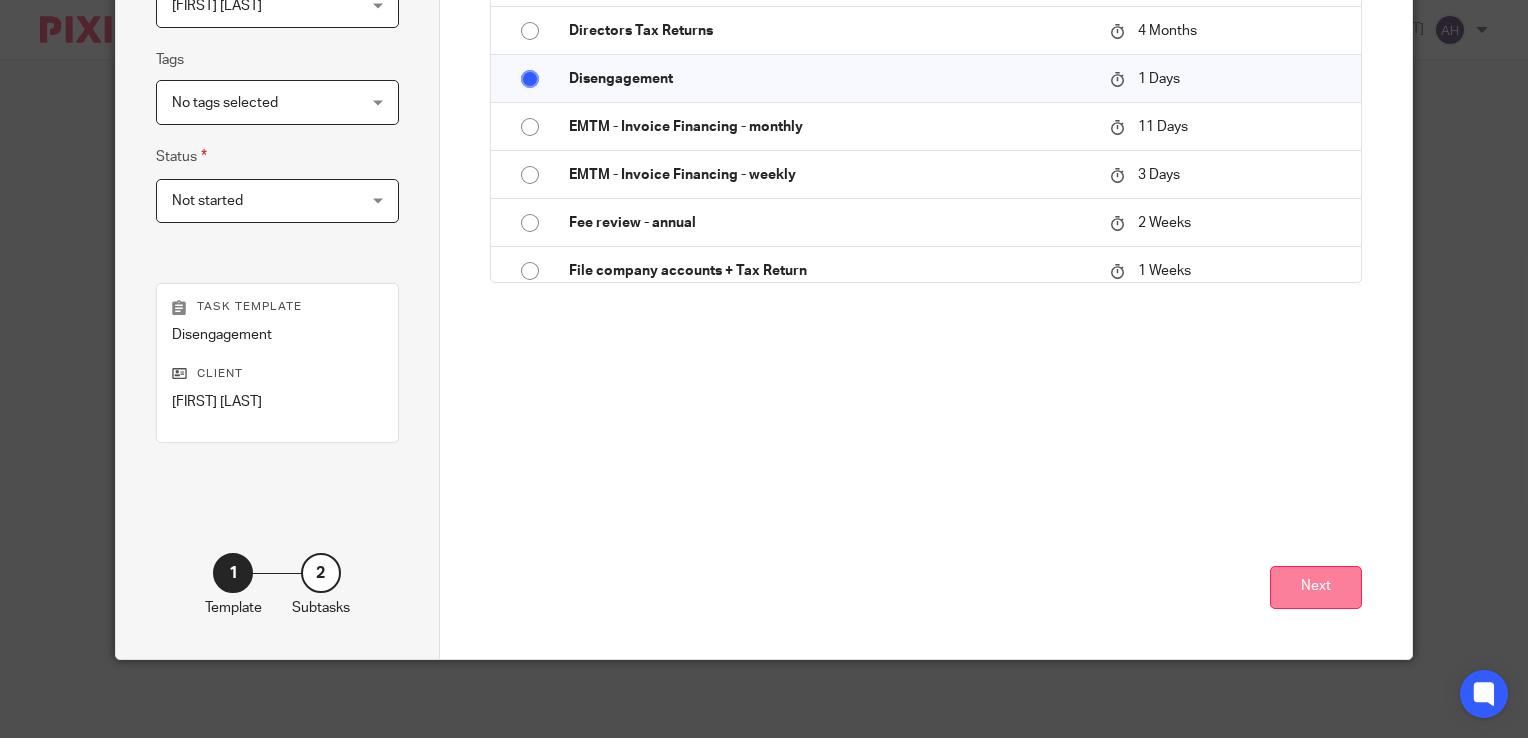 click on "Next" at bounding box center [1316, 587] 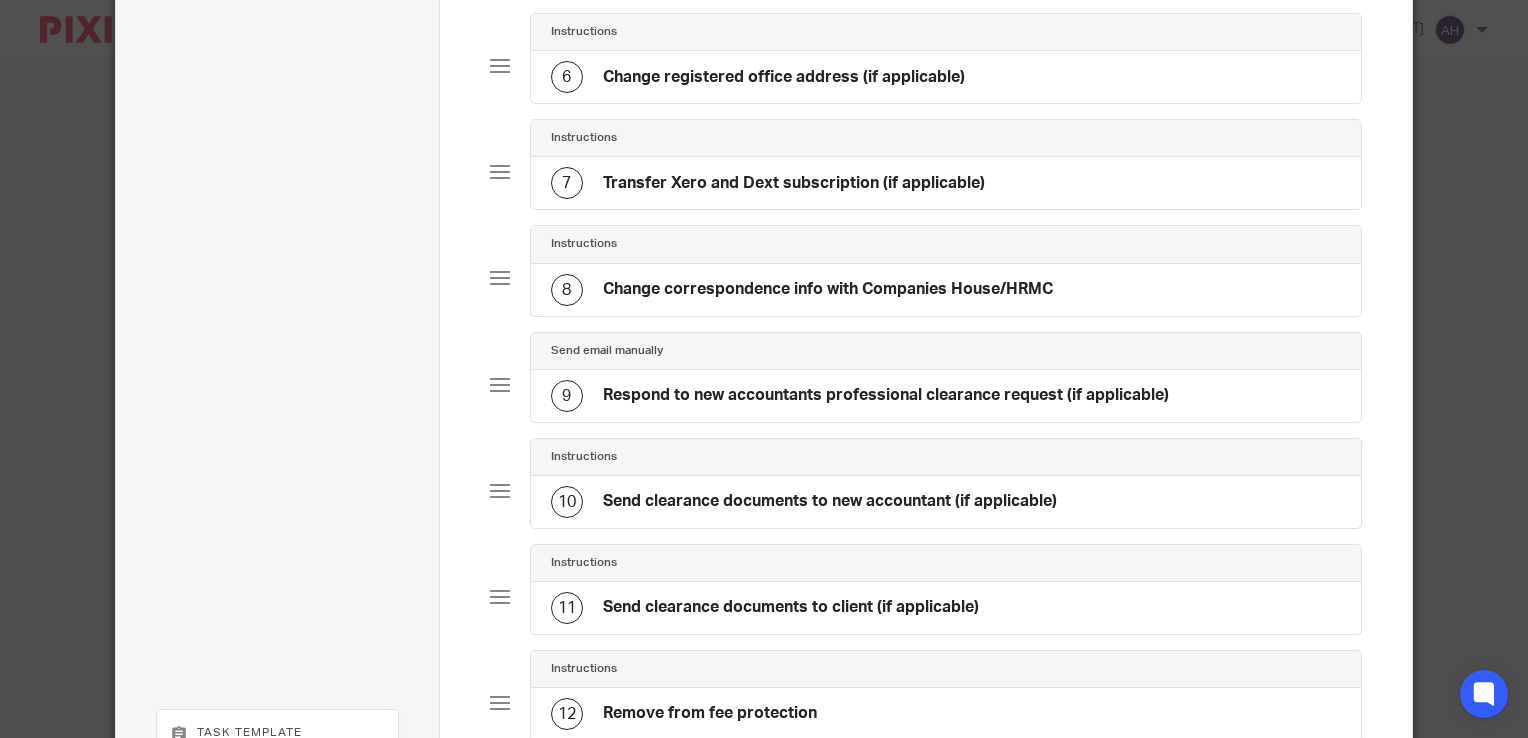 scroll, scrollTop: 1119, scrollLeft: 0, axis: vertical 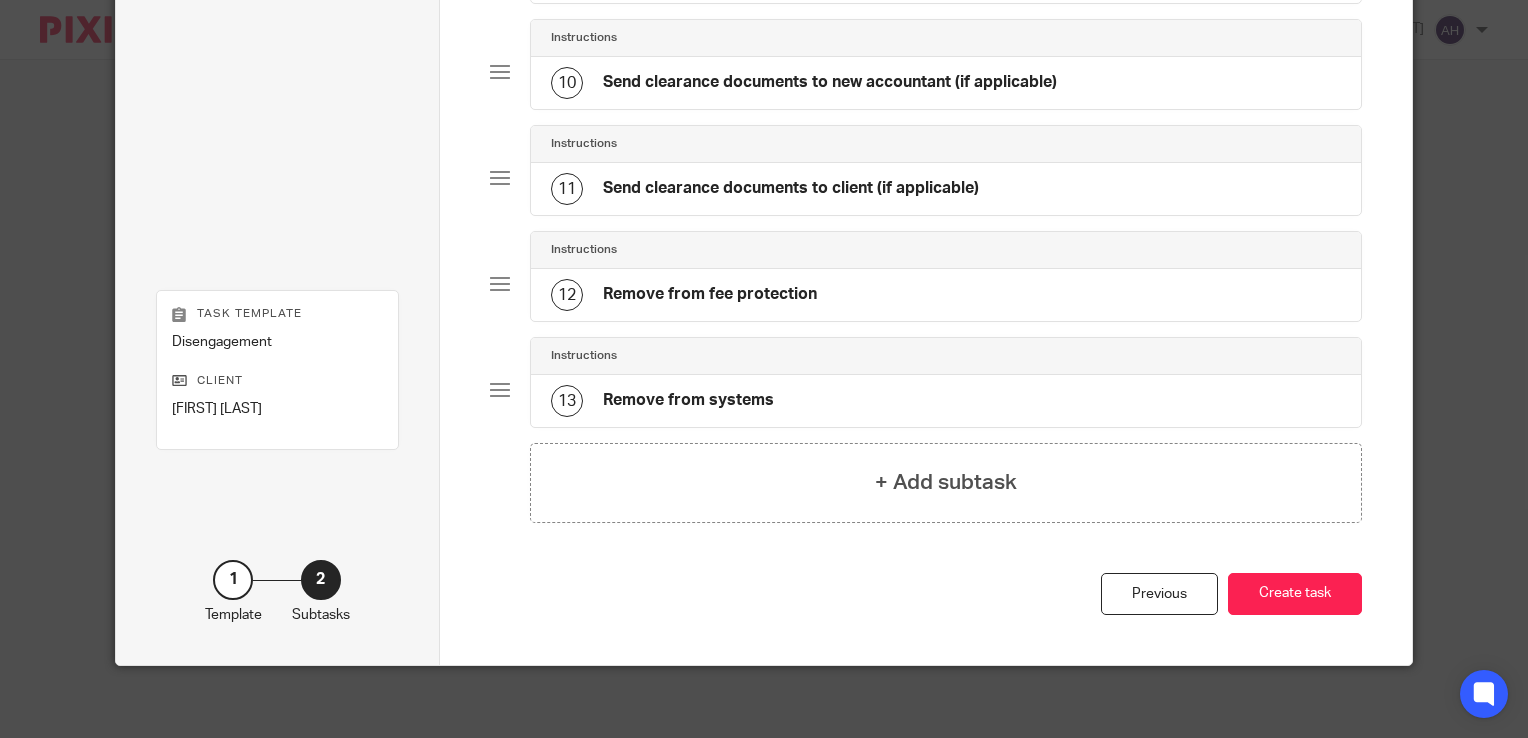 click on "Remove from fee protection" at bounding box center (710, 294) 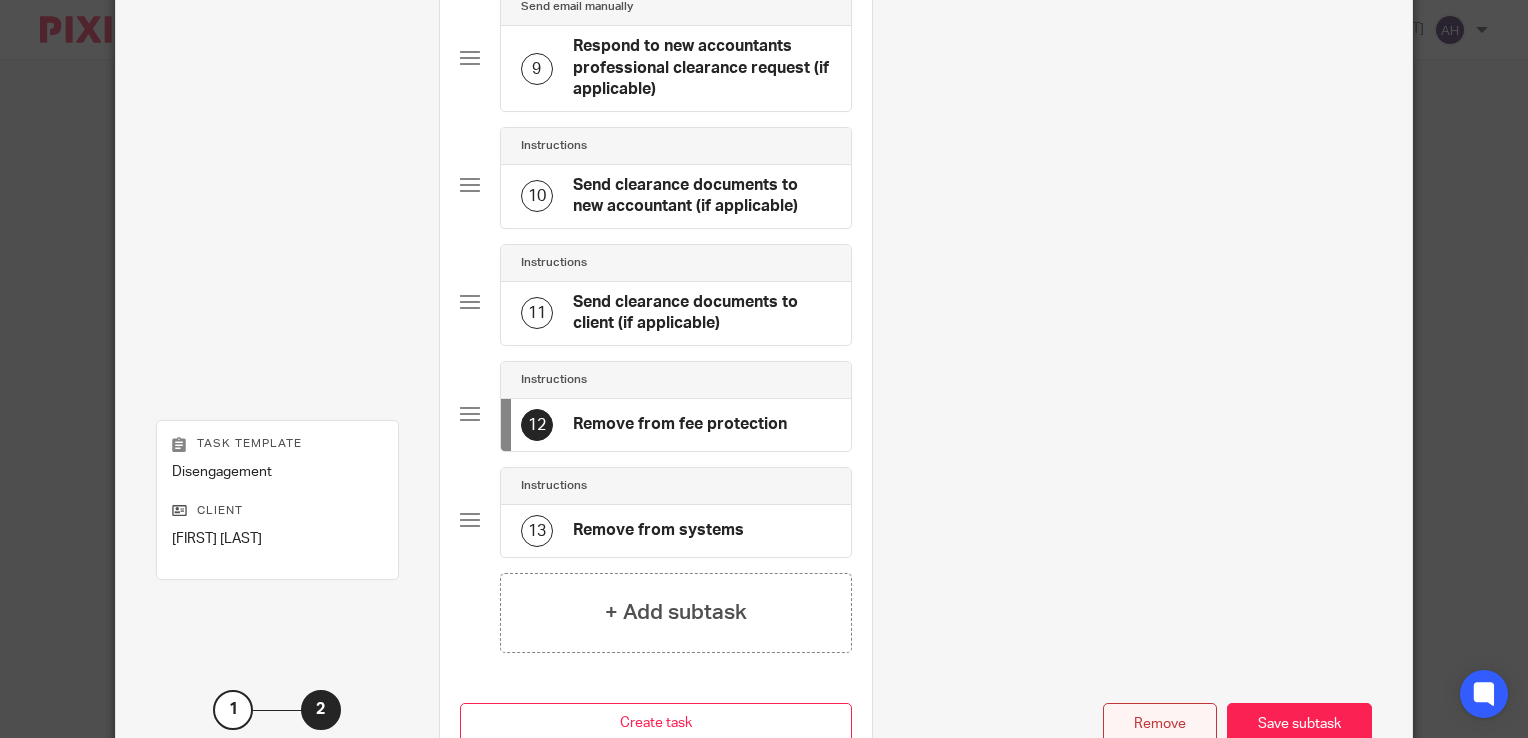 click on "Remove" at bounding box center (1160, 724) 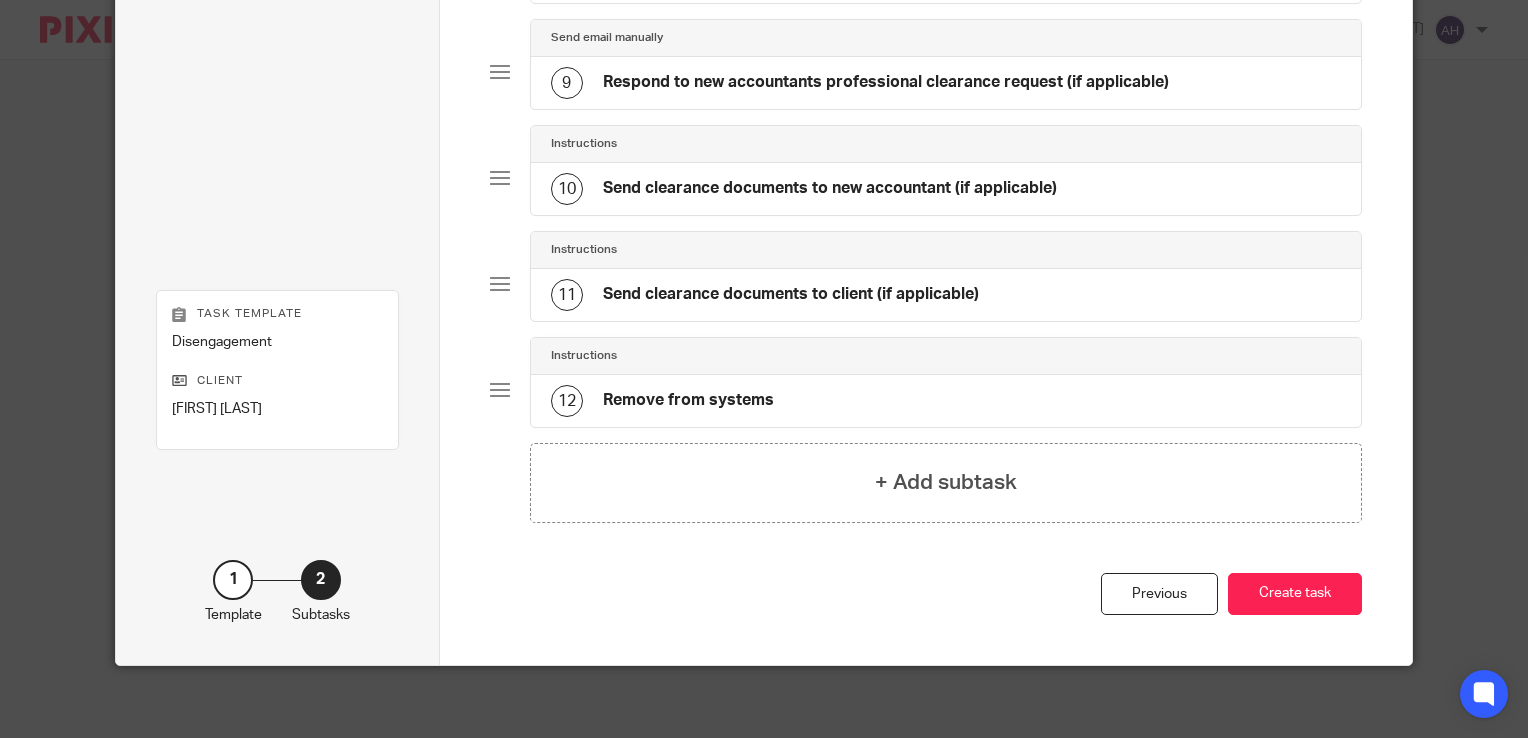 click on "Send clearance documents to client (if applicable)" at bounding box center [791, 294] 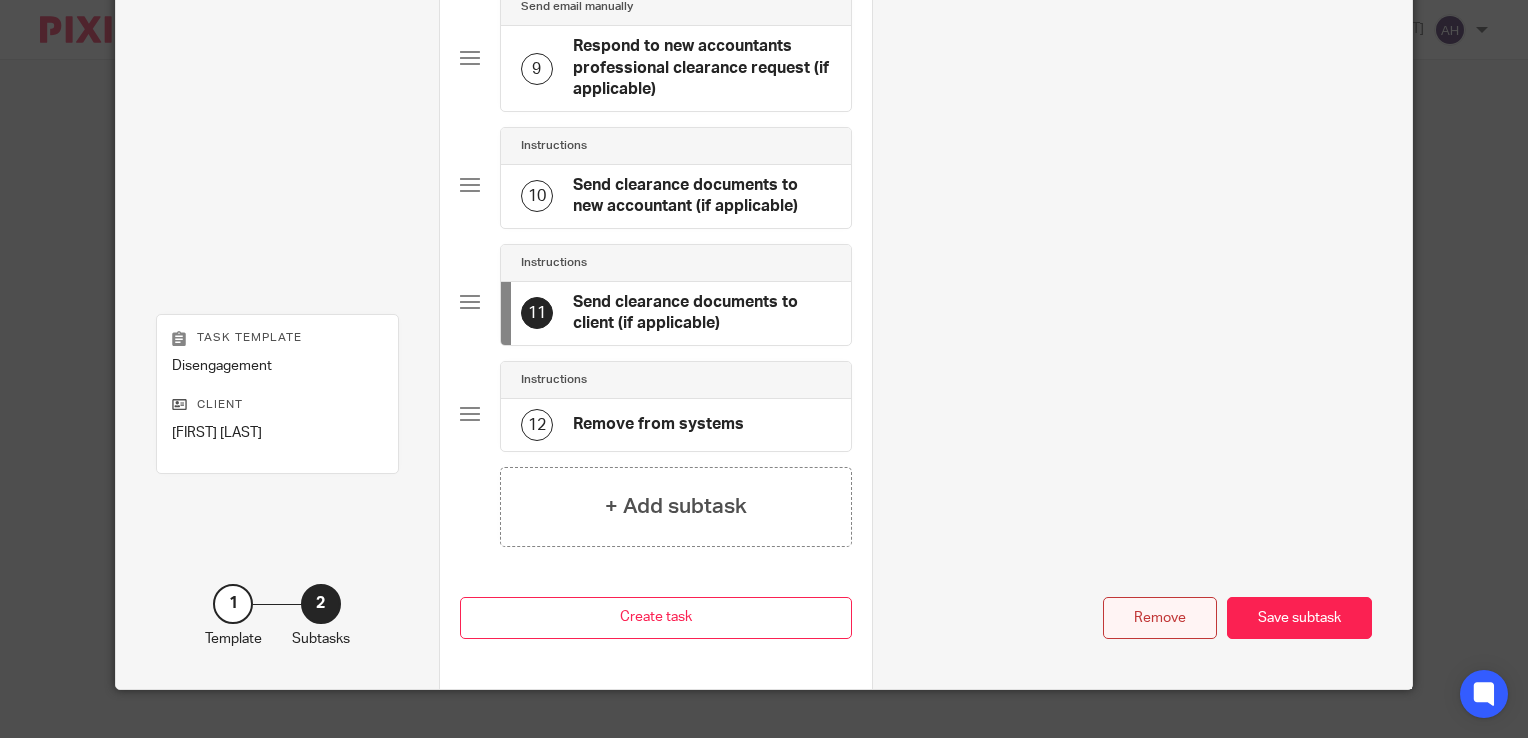 click on "Remove" at bounding box center [1160, 618] 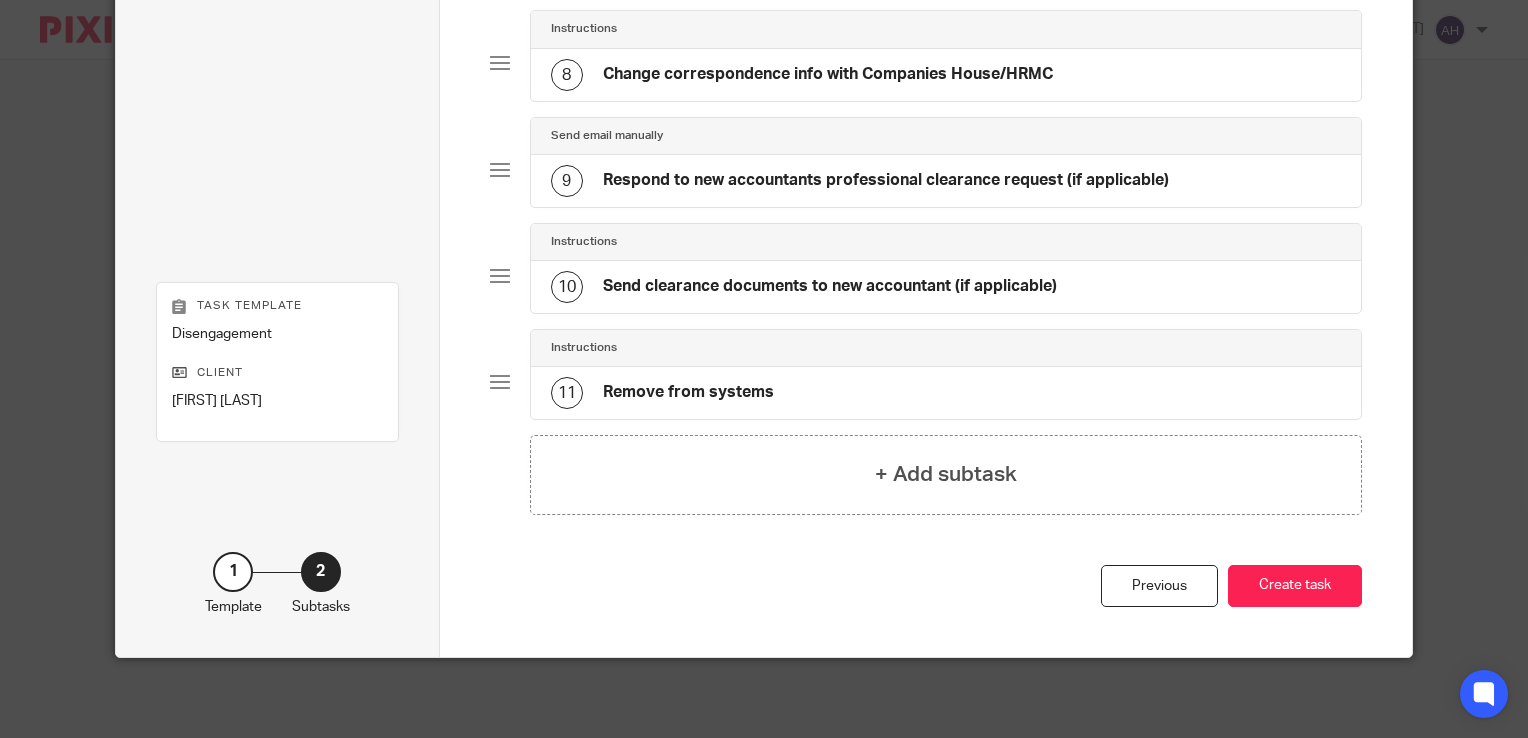 scroll, scrollTop: 908, scrollLeft: 0, axis: vertical 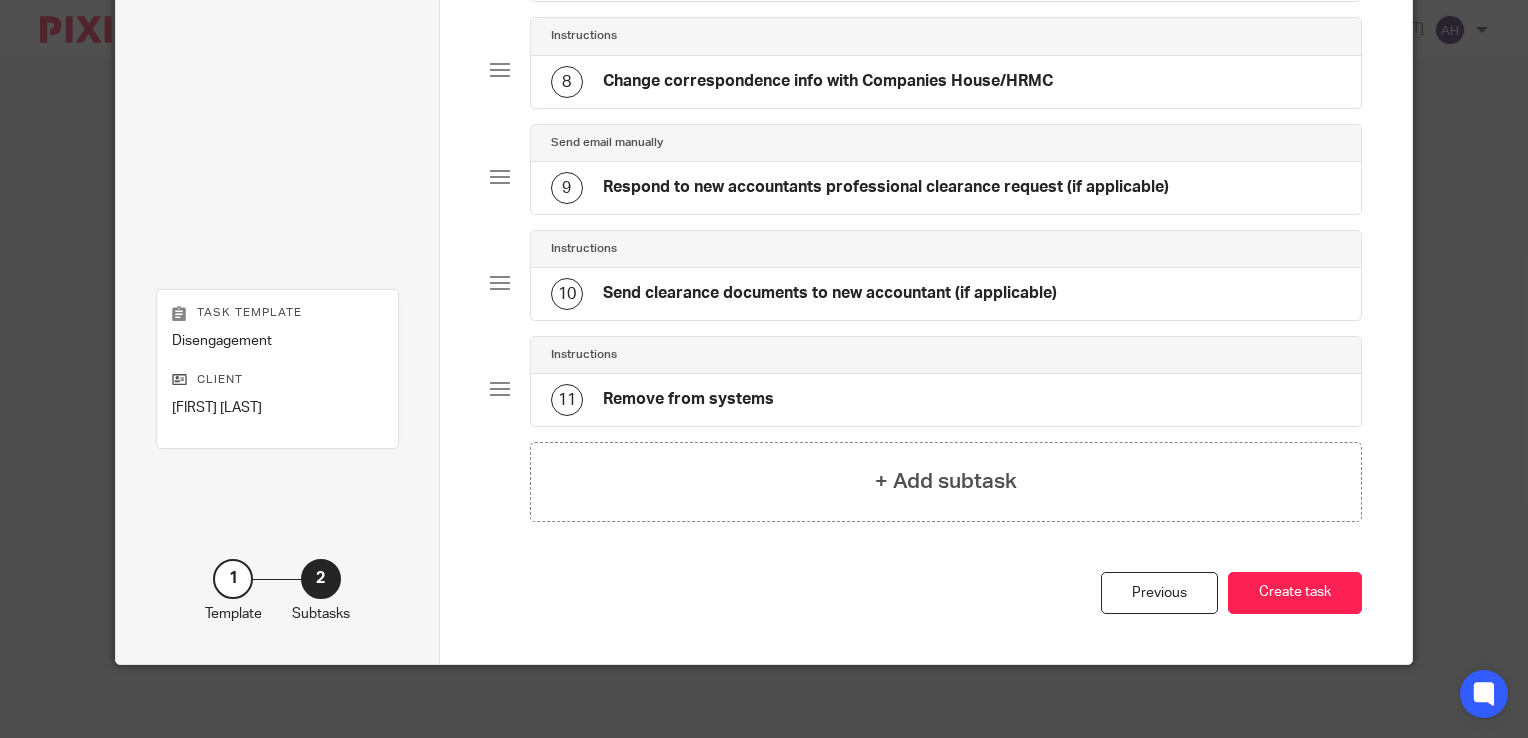 click on "Respond to new accountants professional clearance request (if applicable)" at bounding box center (886, 187) 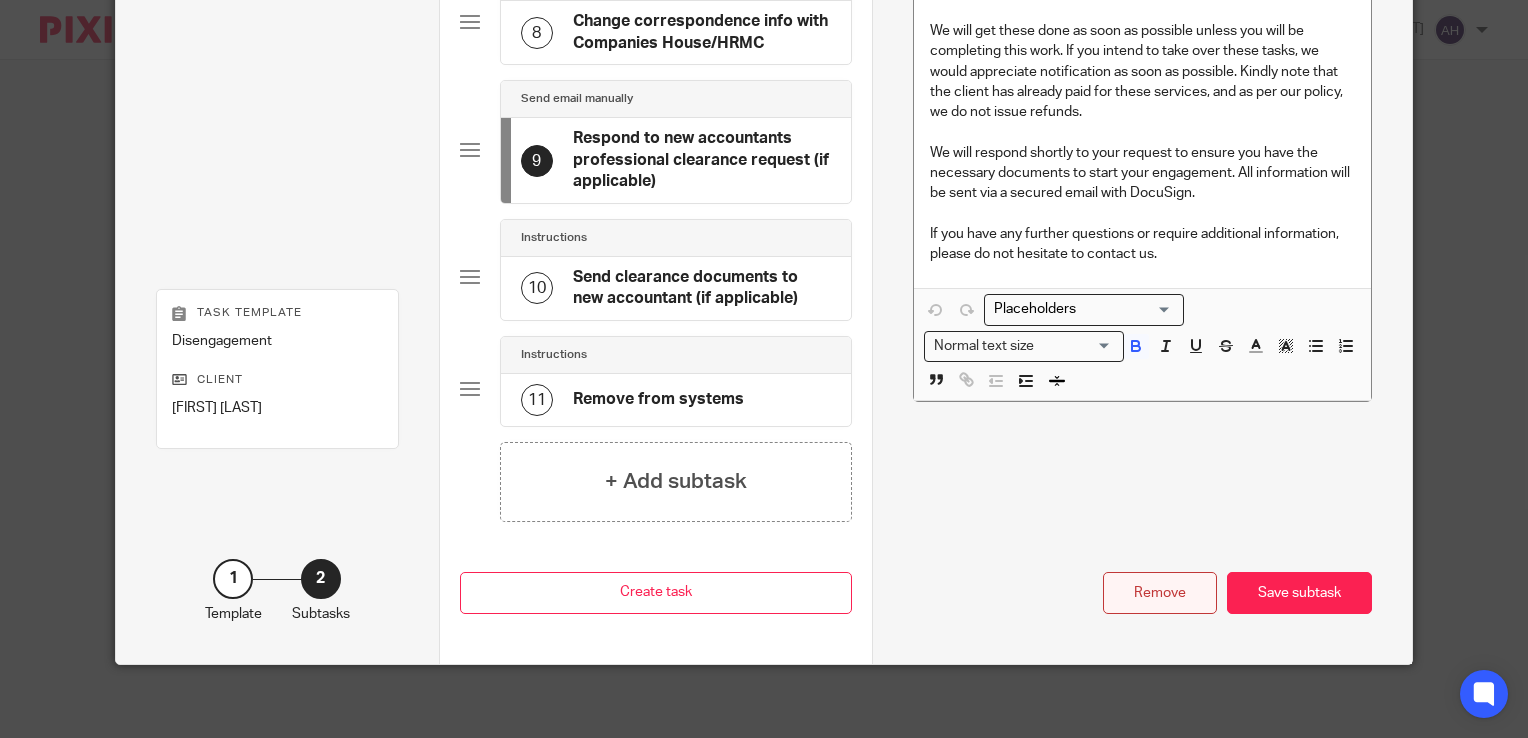 click on "Remove" at bounding box center (1160, 593) 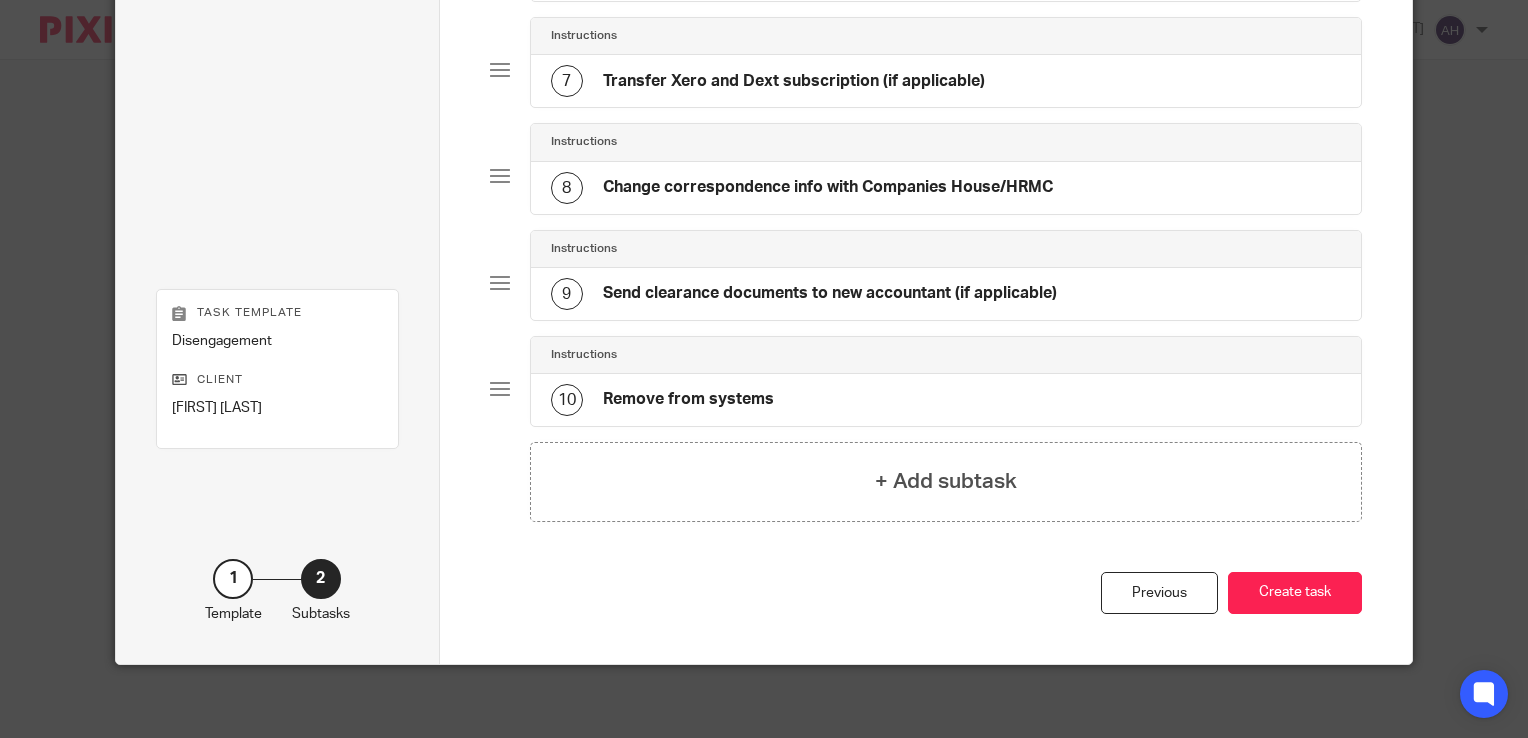 click on "Send clearance documents to new accountant (if applicable)" at bounding box center (830, 293) 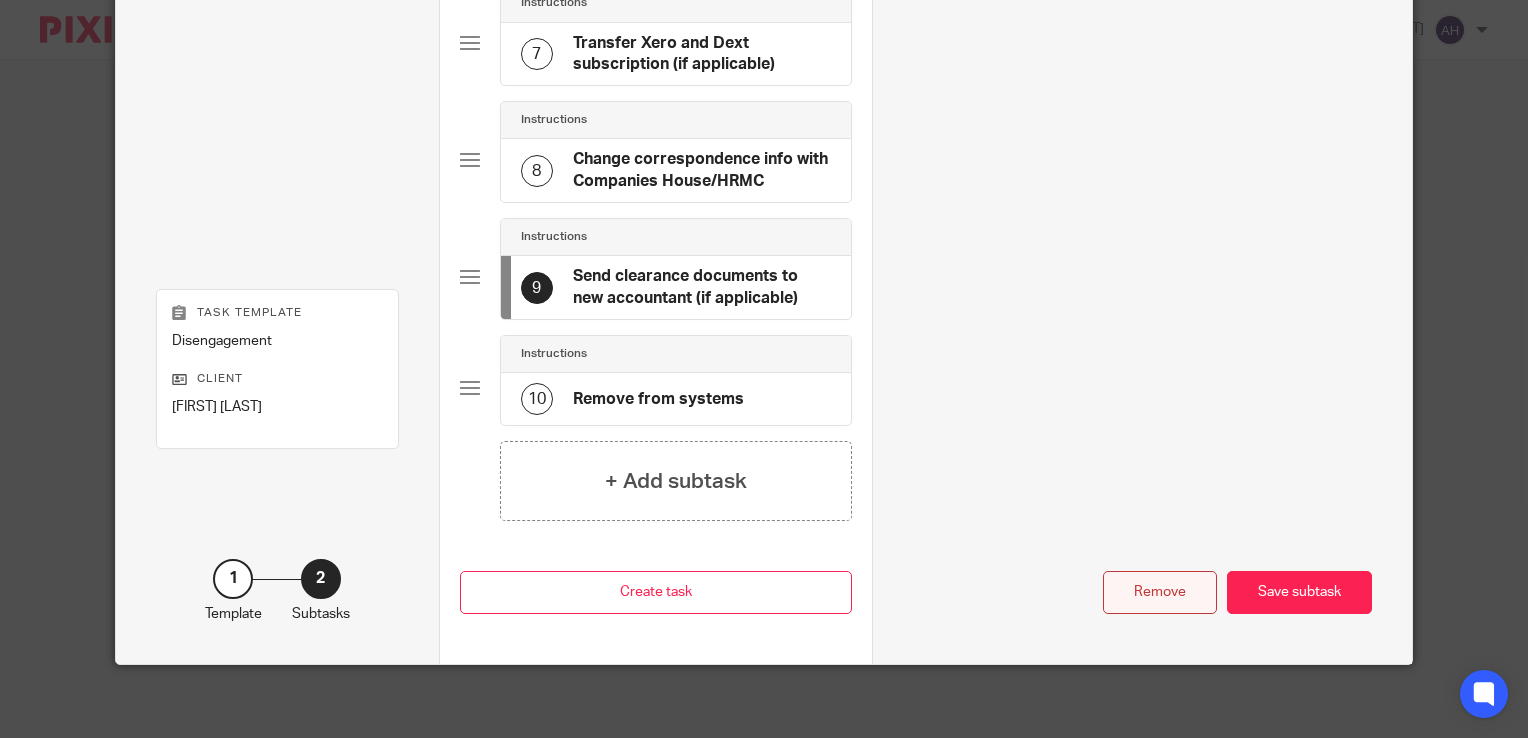 click on "Remove" at bounding box center [1160, 592] 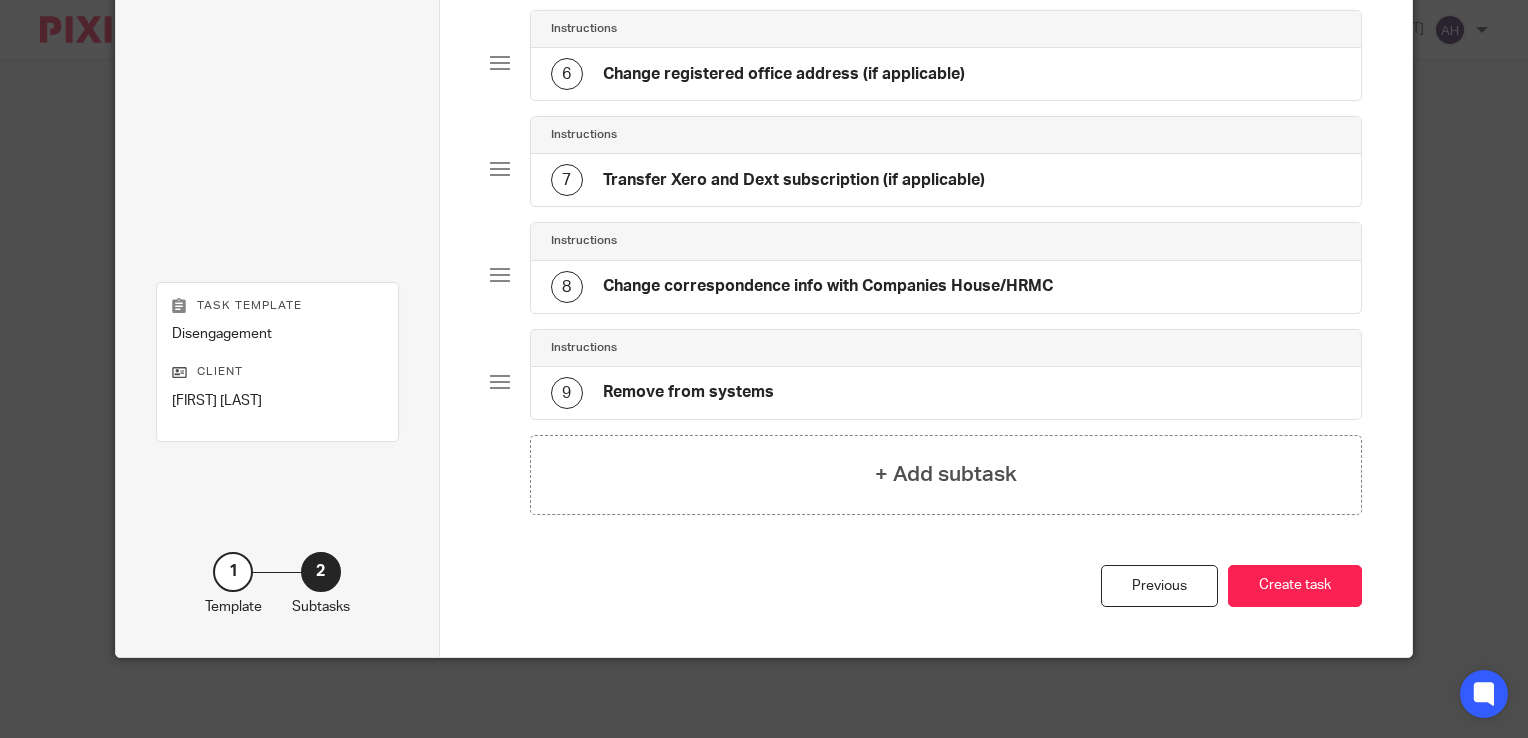 scroll, scrollTop: 696, scrollLeft: 0, axis: vertical 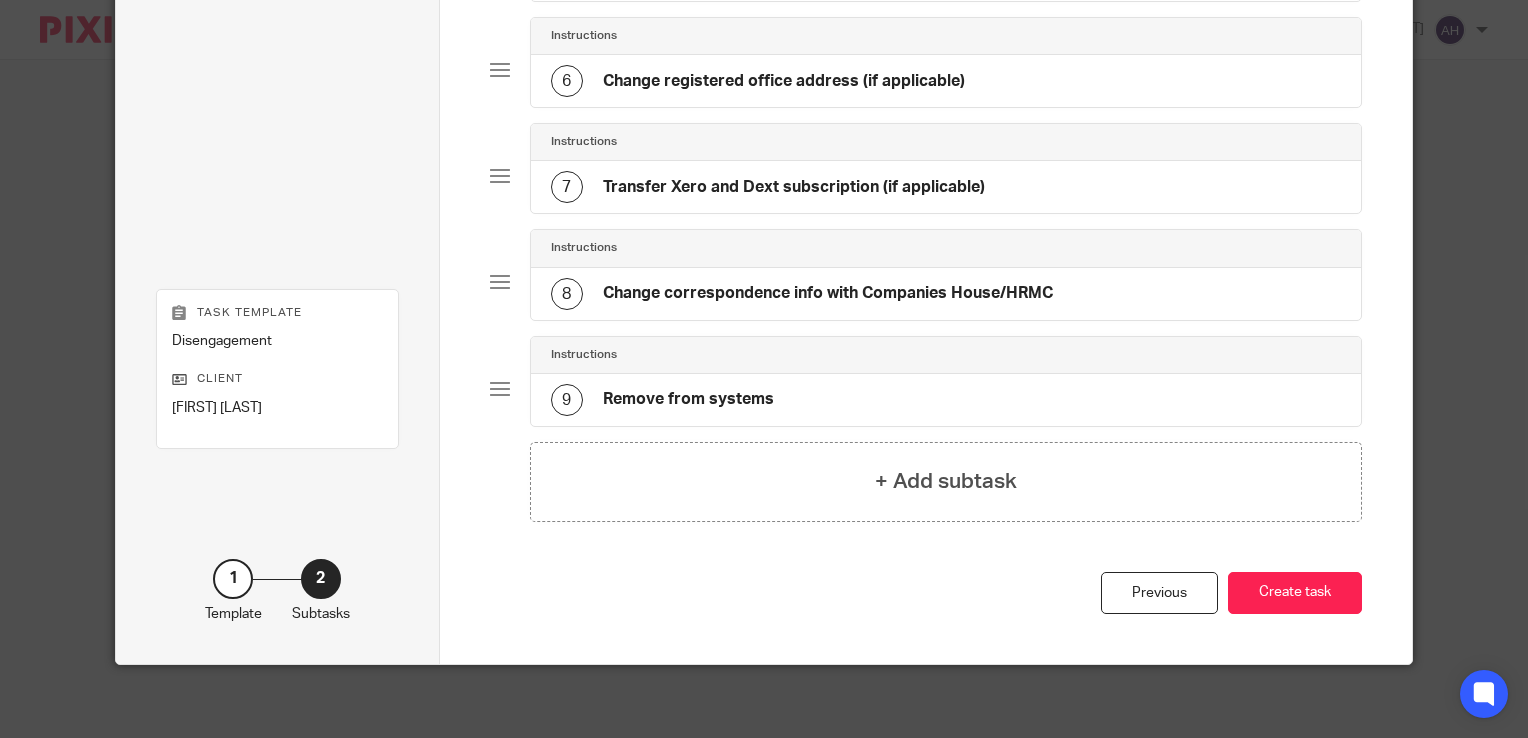 click on "Change correspondence info with Companies House/HRMC" at bounding box center [828, 293] 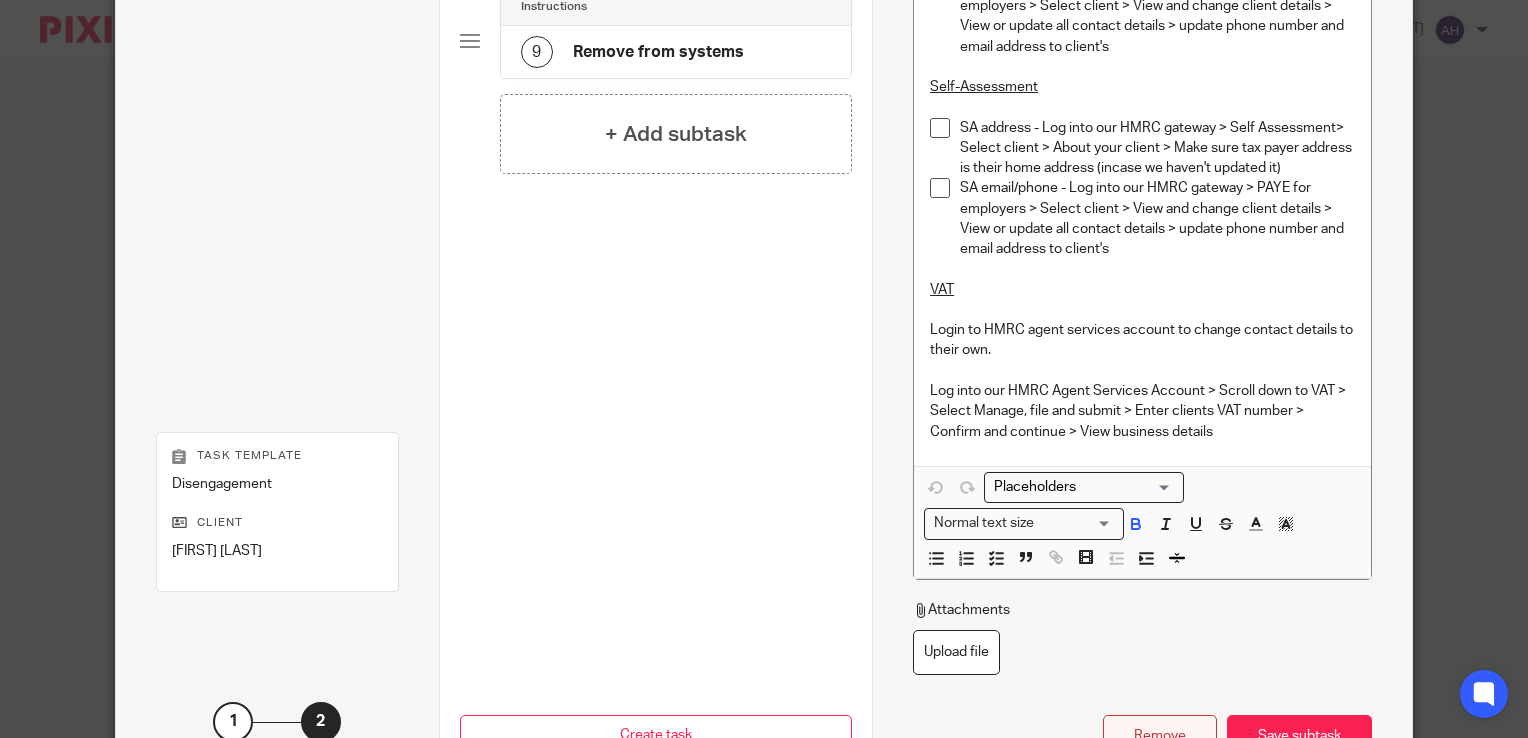 click on "Remove" at bounding box center (1160, 736) 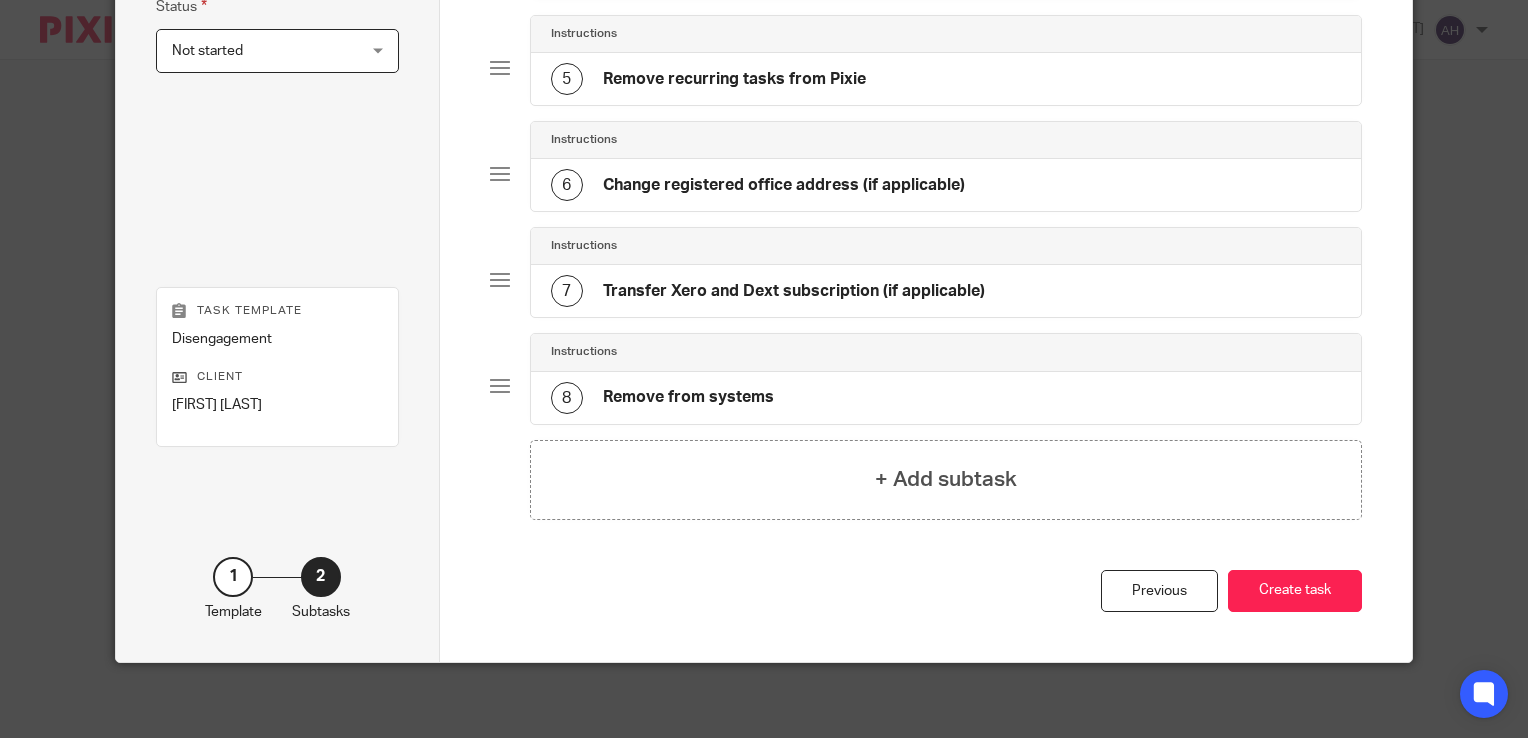 click on "Transfer Xero and Dext subscription (if applicable)" at bounding box center (794, 291) 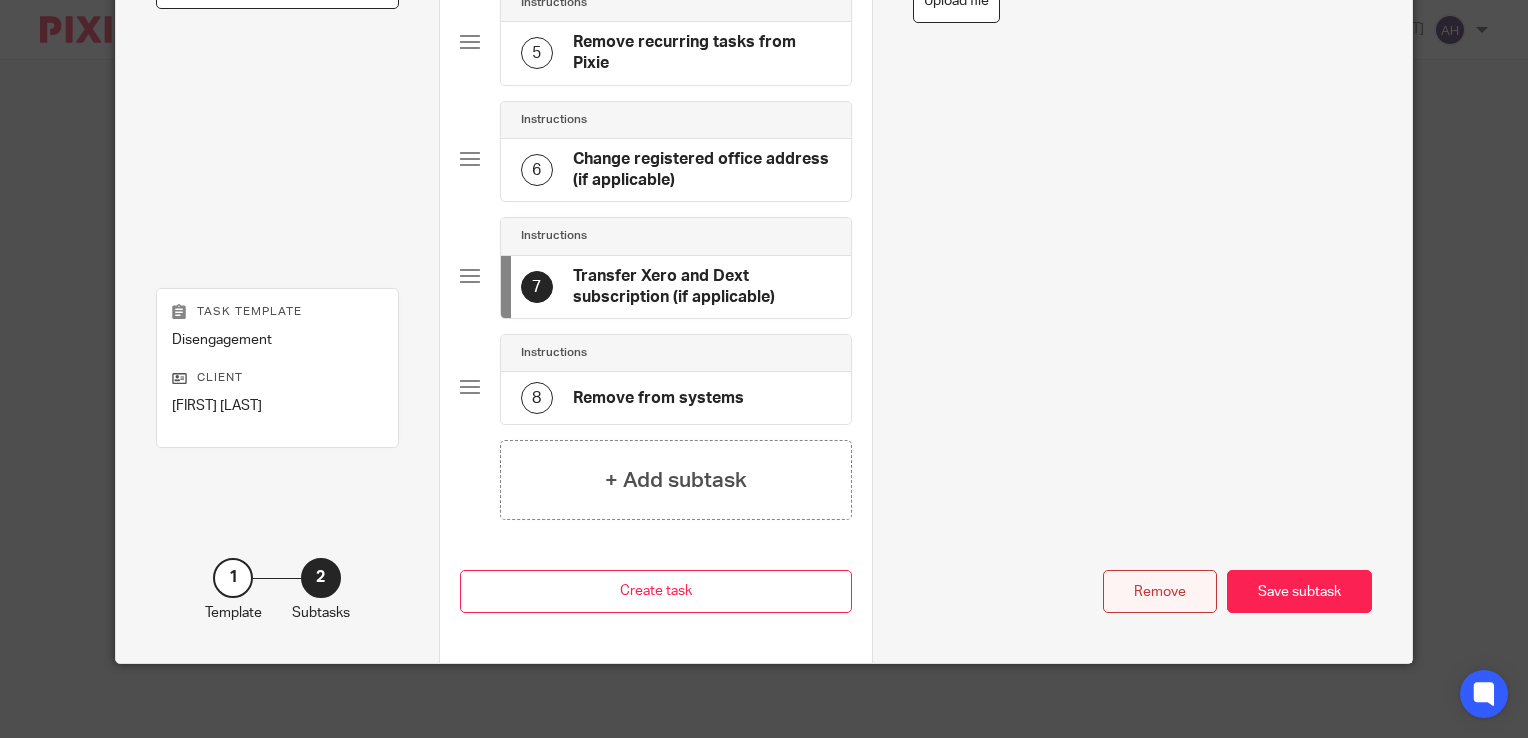 click on "Remove" at bounding box center (1160, 591) 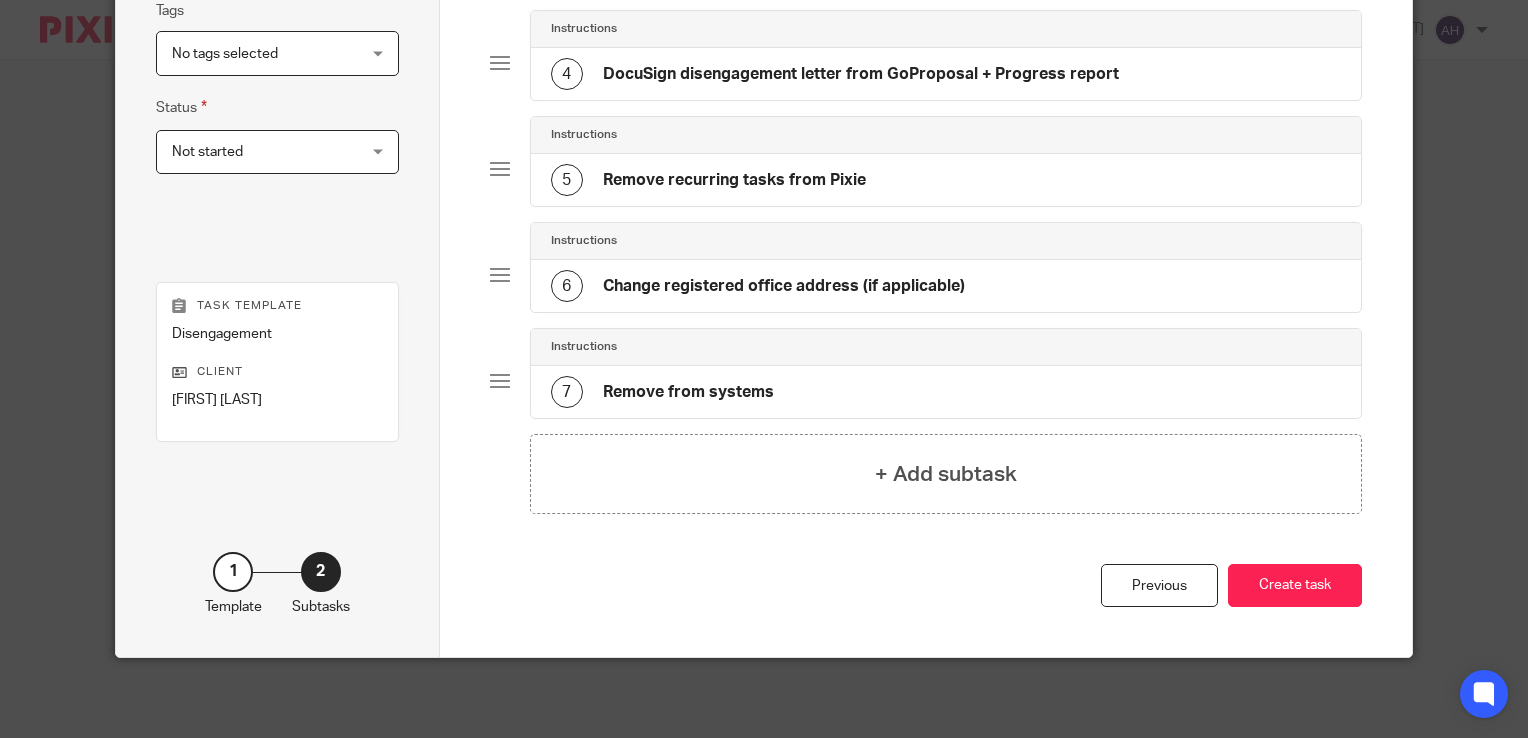 scroll, scrollTop: 486, scrollLeft: 0, axis: vertical 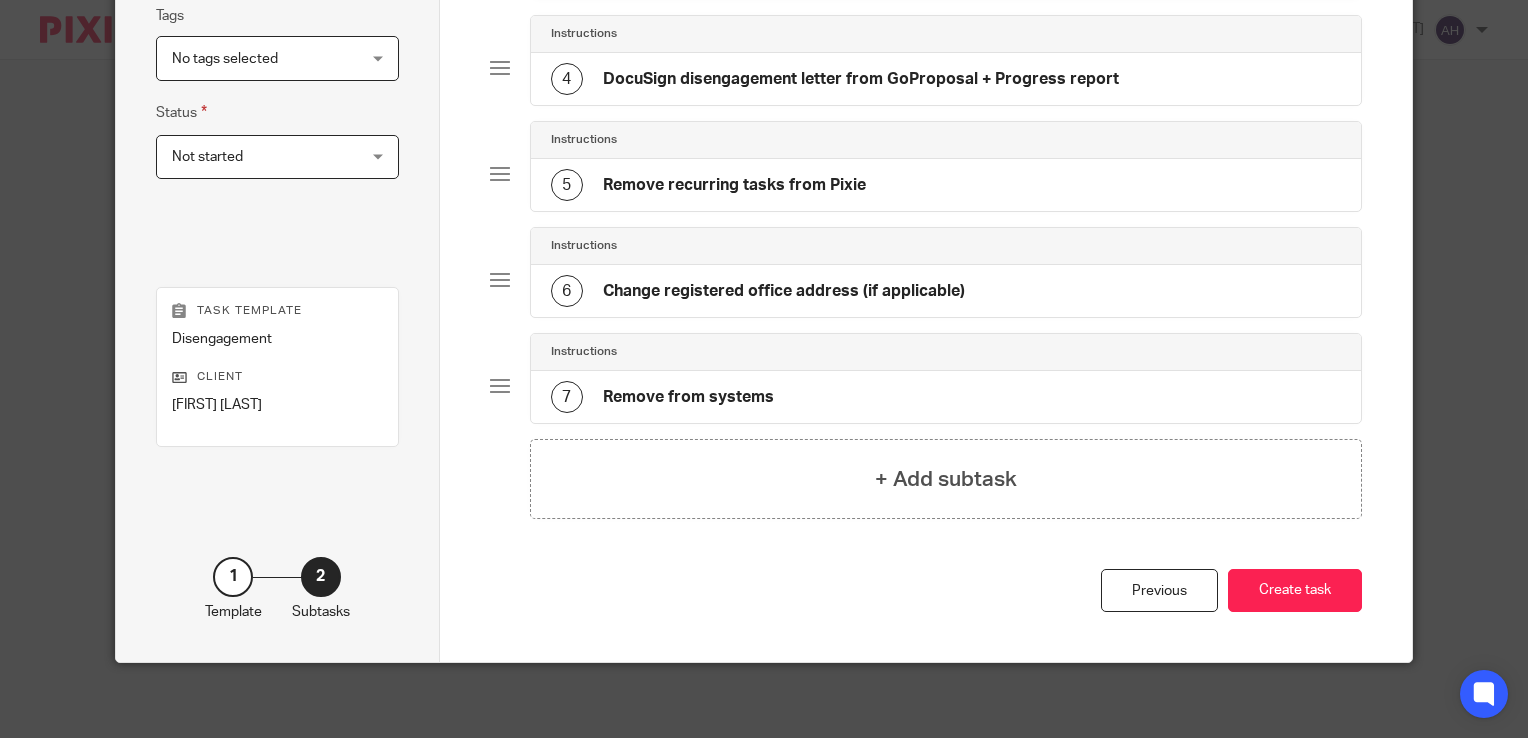 click on "Change registered office address (if applicable)" at bounding box center [784, 291] 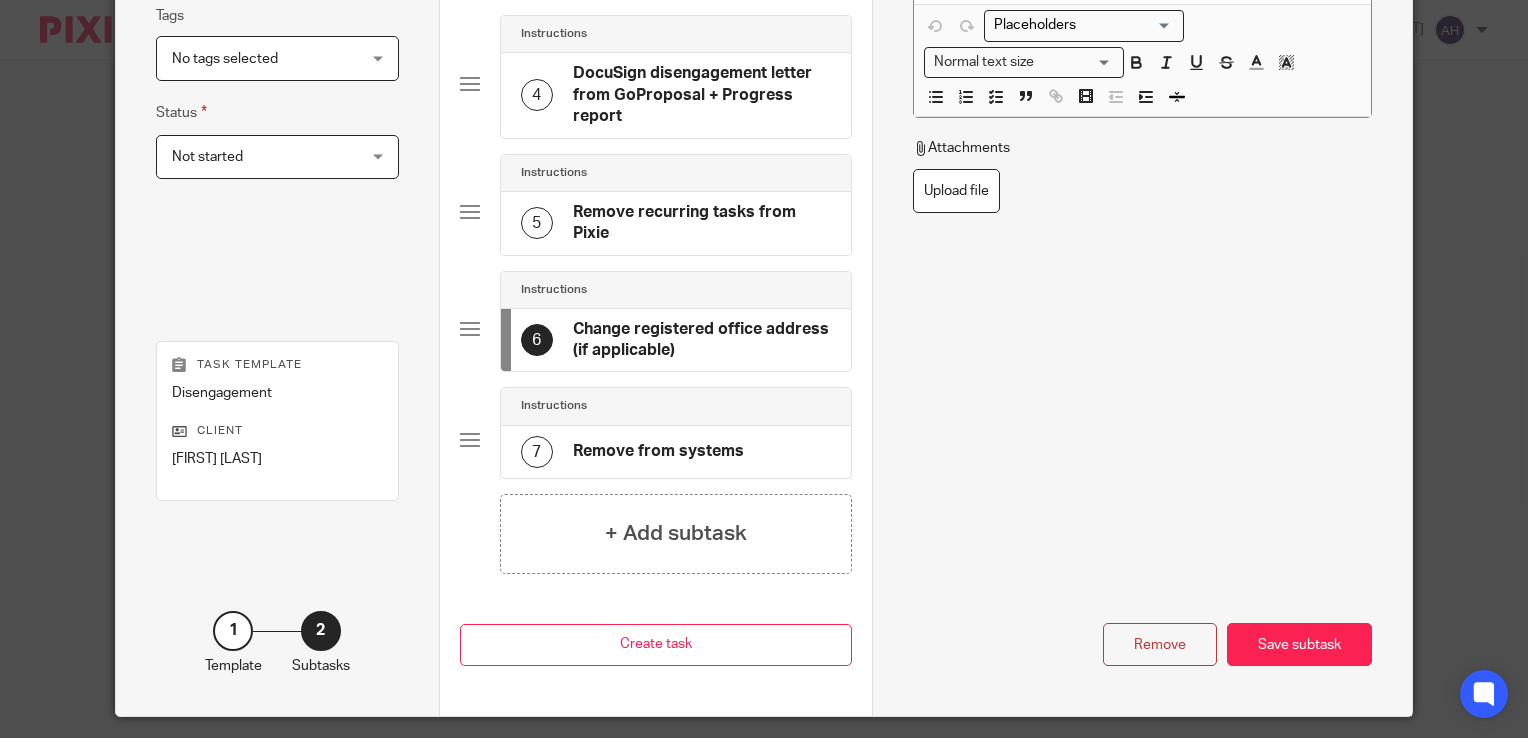 scroll, scrollTop: 540, scrollLeft: 0, axis: vertical 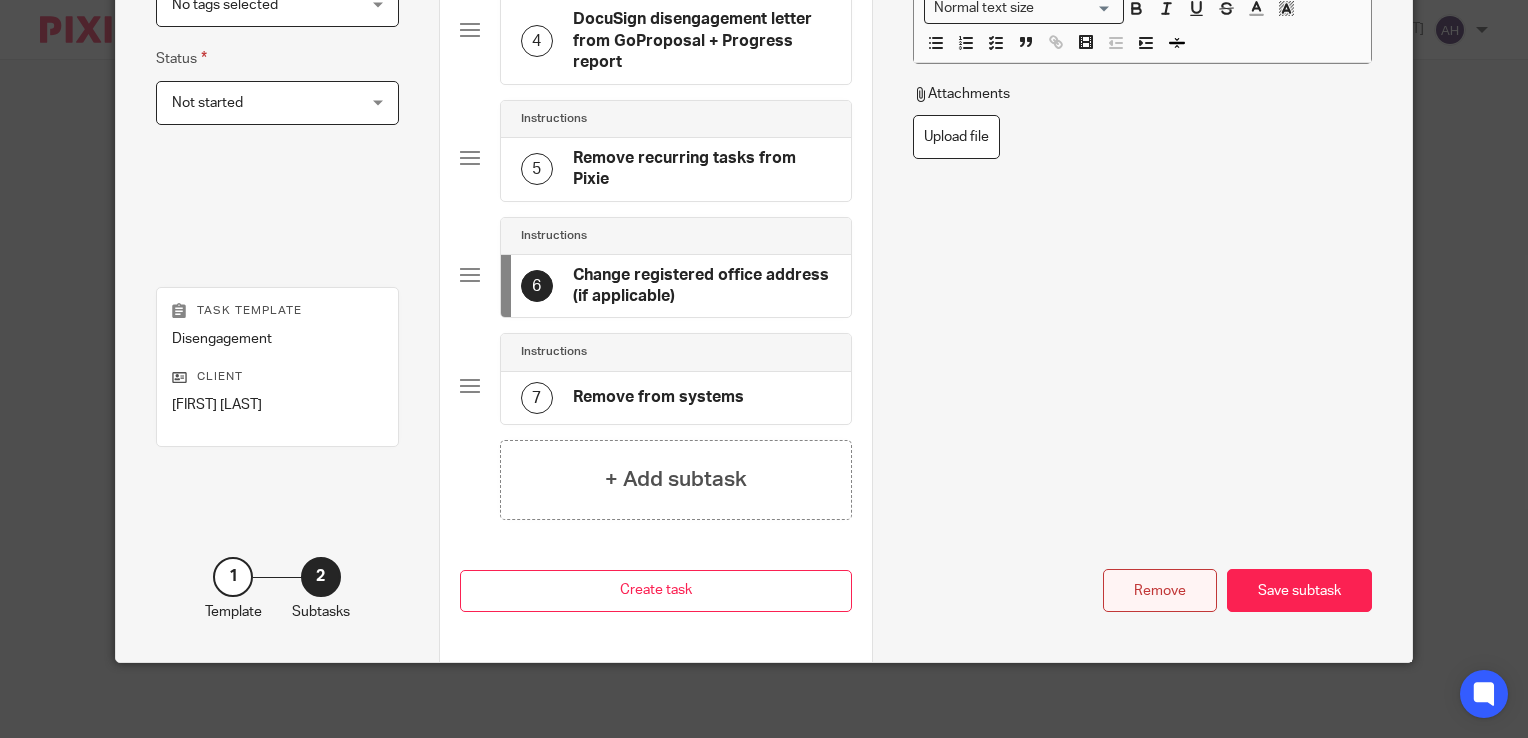 click on "Remove" at bounding box center (1160, 590) 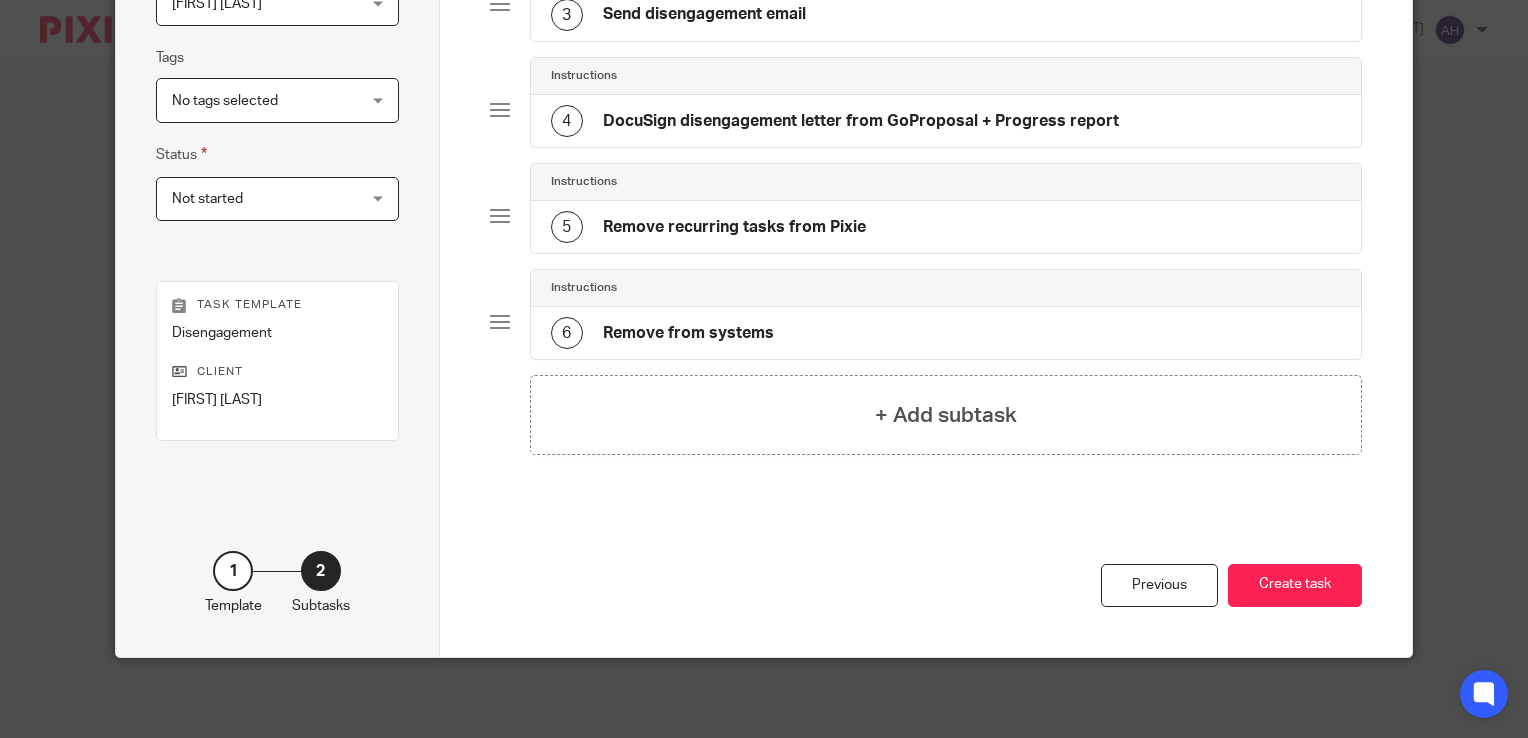 scroll, scrollTop: 442, scrollLeft: 0, axis: vertical 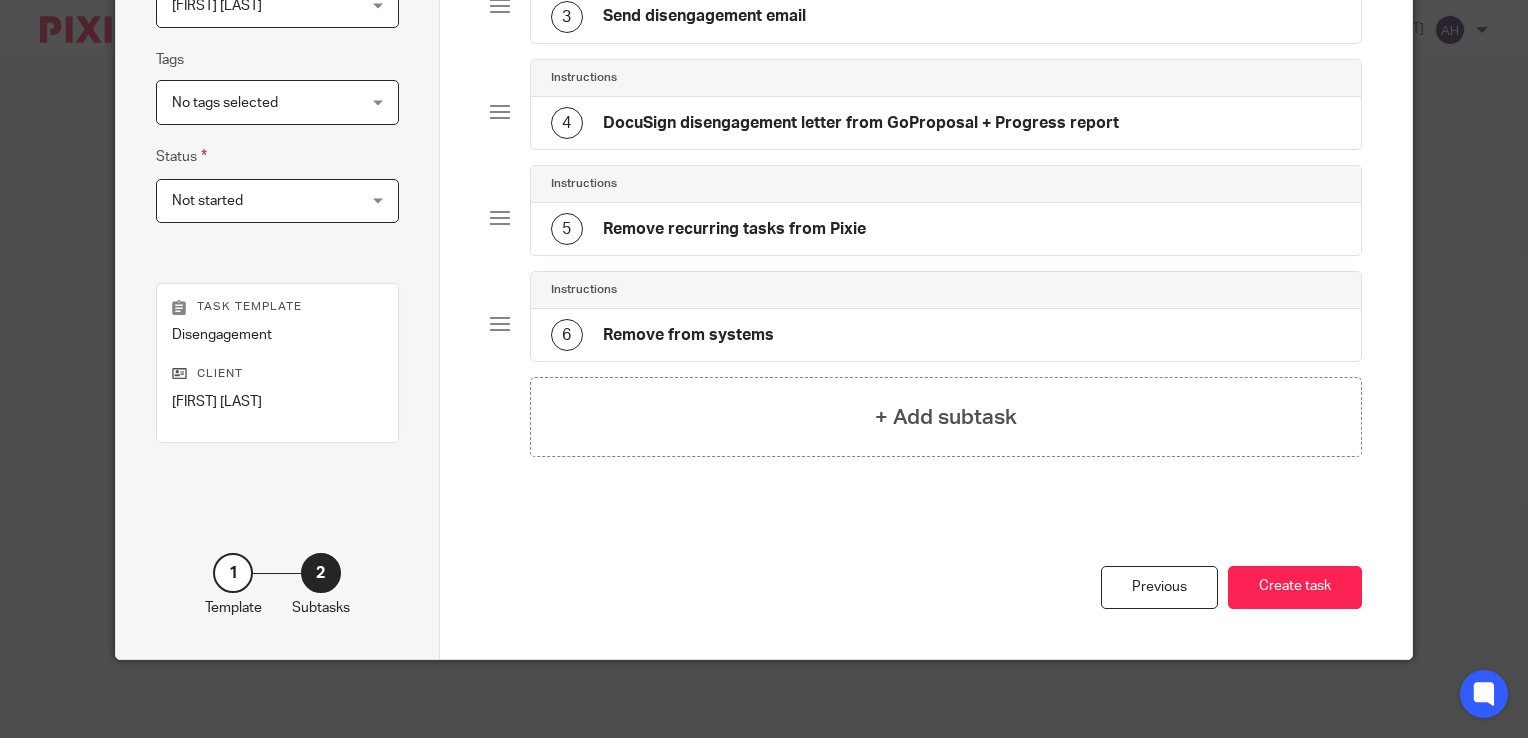 click on "DocuSign disengagement letter from GoProposal + Progress report" at bounding box center [861, 123] 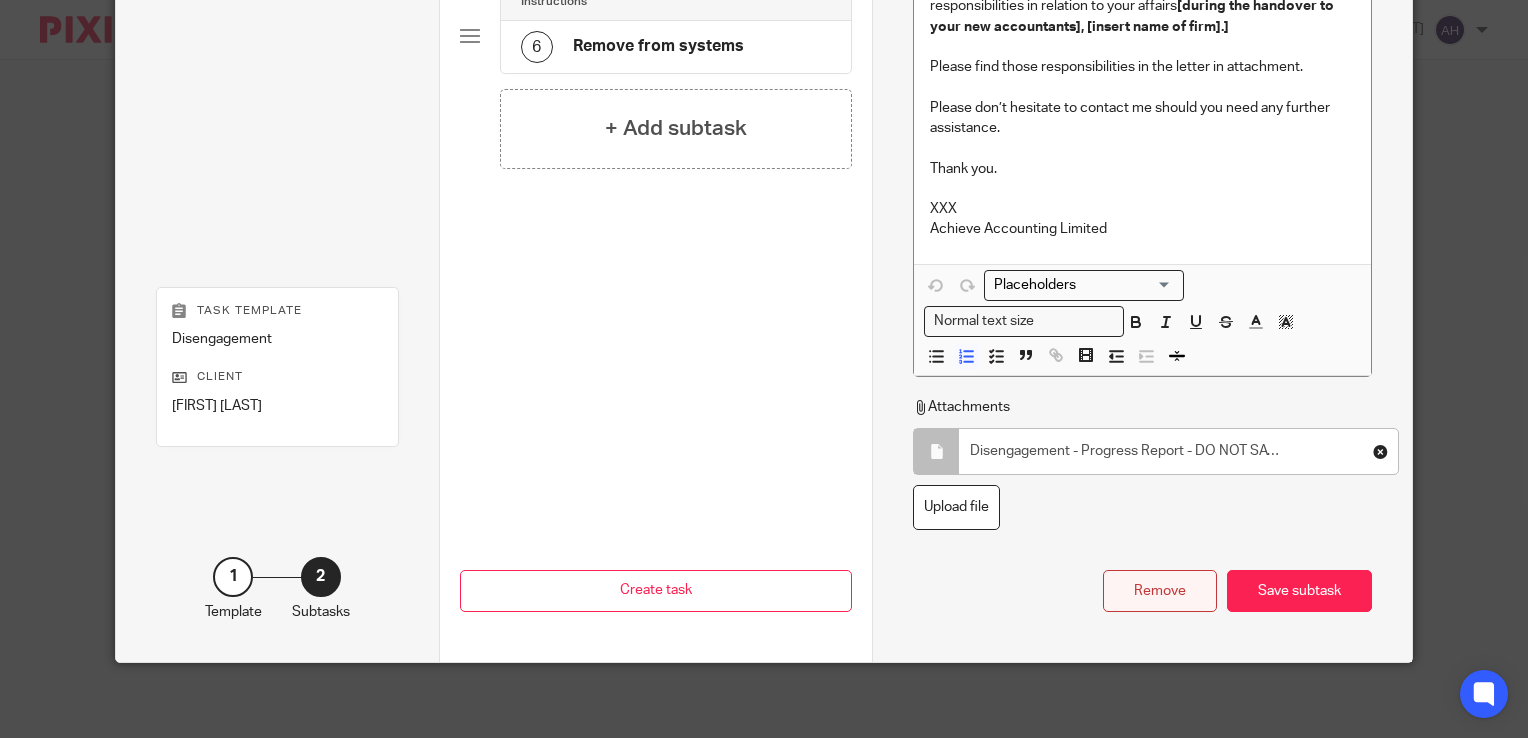 click on "Remove" at bounding box center (1160, 591) 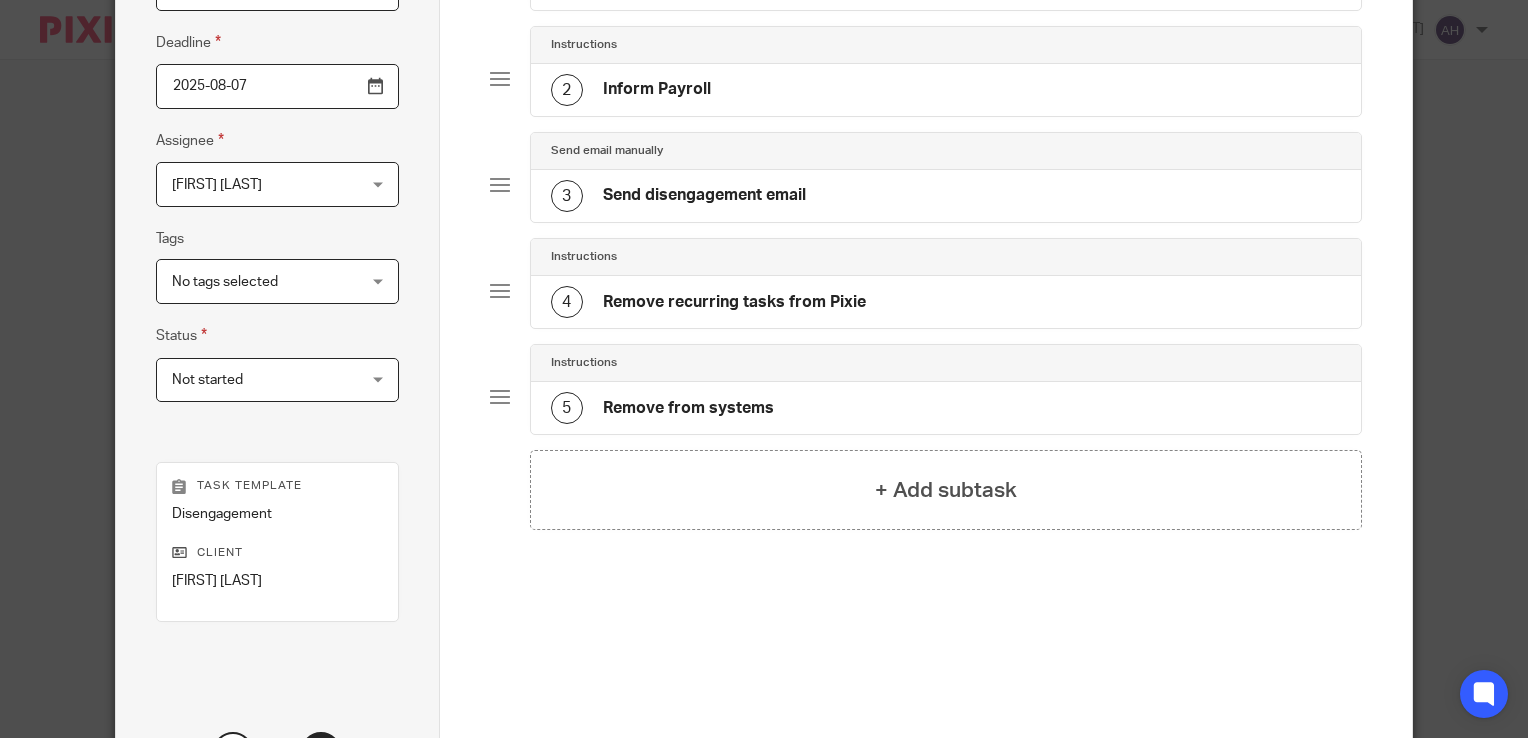scroll, scrollTop: 242, scrollLeft: 0, axis: vertical 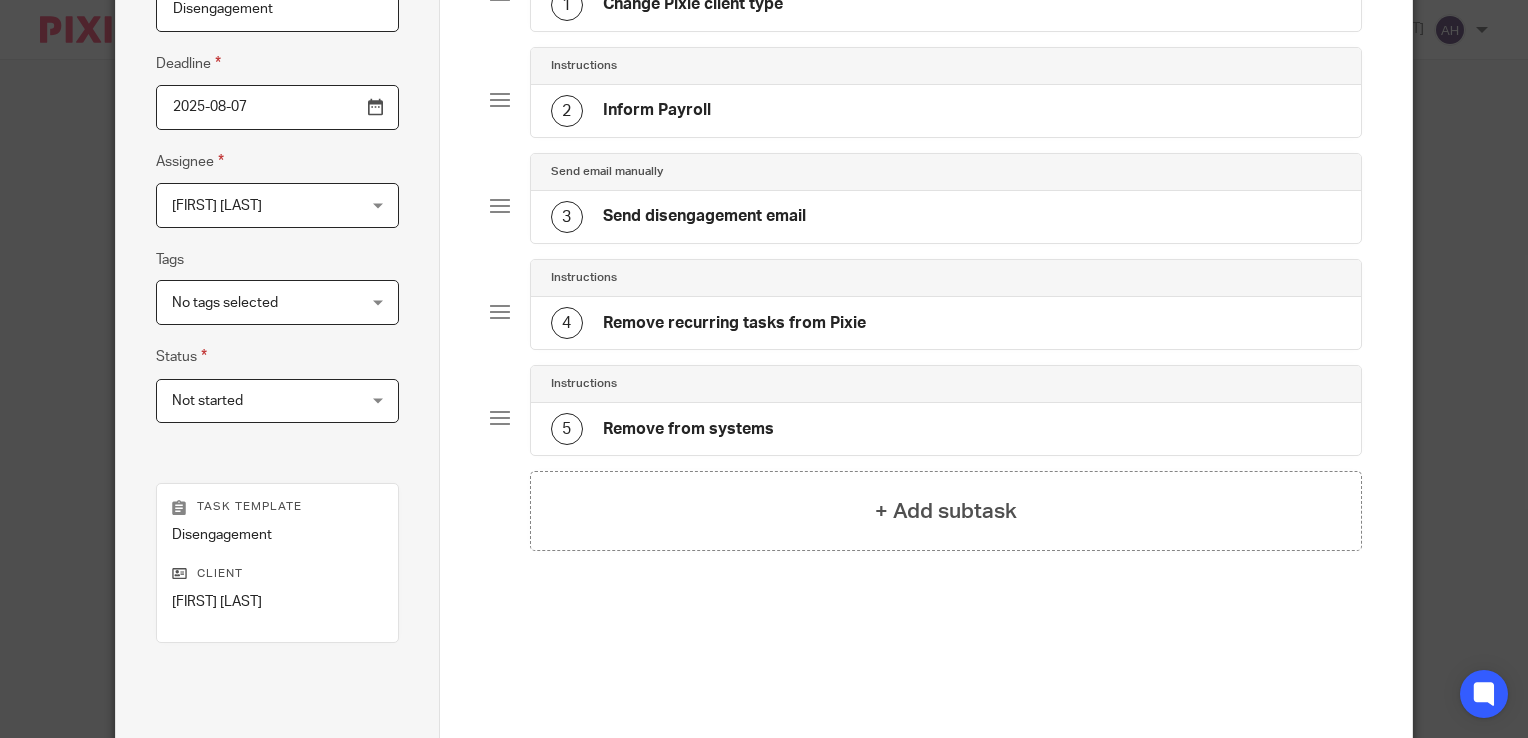 click on "Send disengagement email" at bounding box center (704, 216) 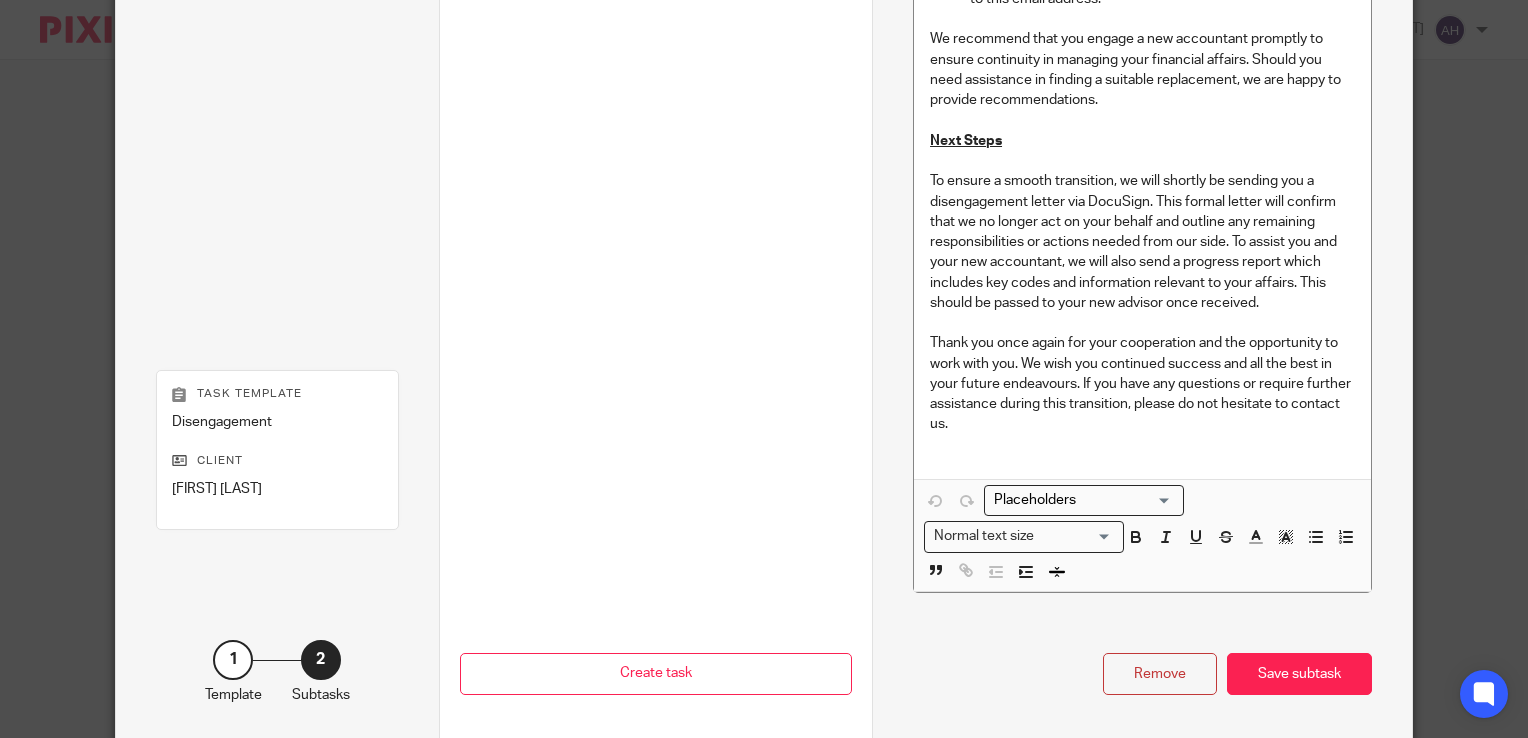 scroll, scrollTop: 2278, scrollLeft: 0, axis: vertical 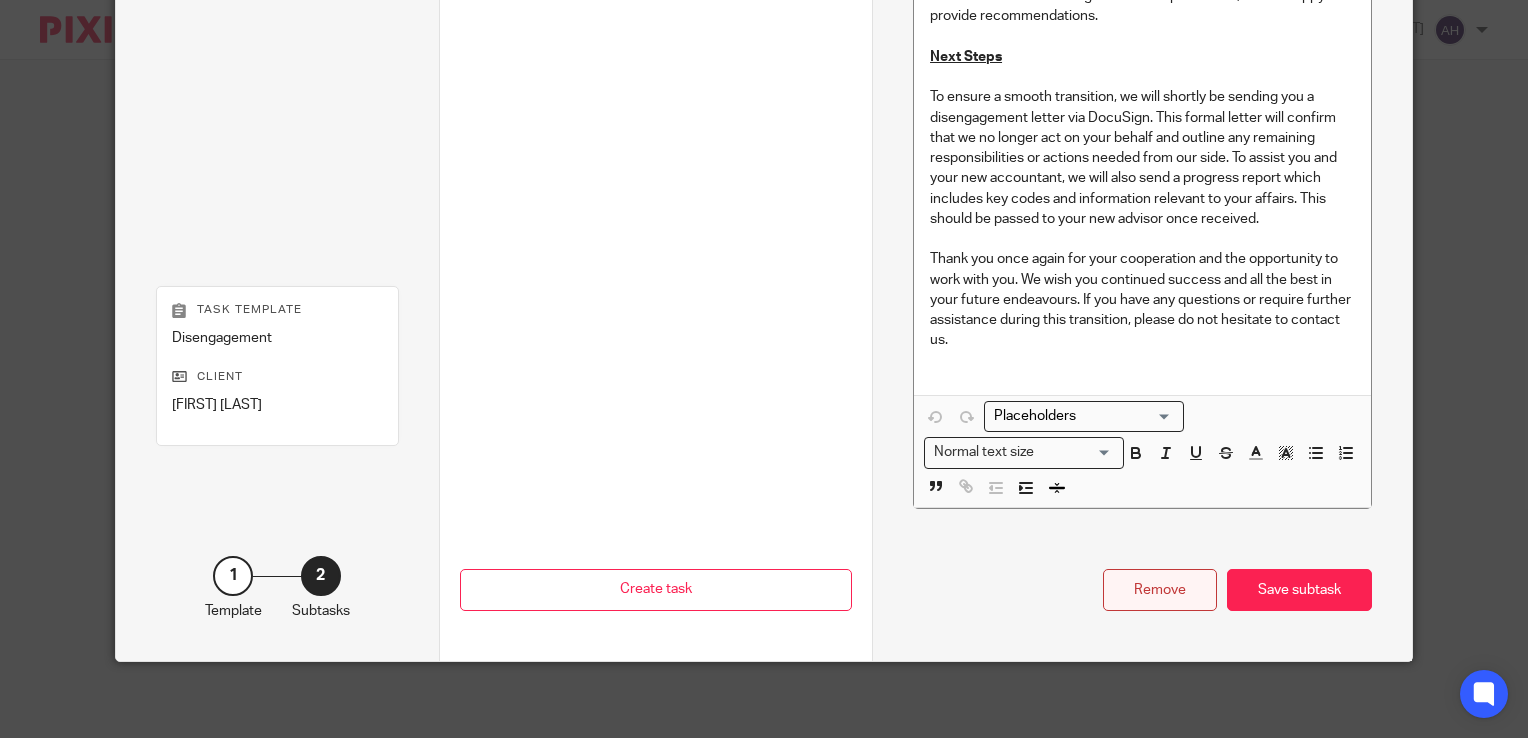 click on "Remove" at bounding box center [1160, 590] 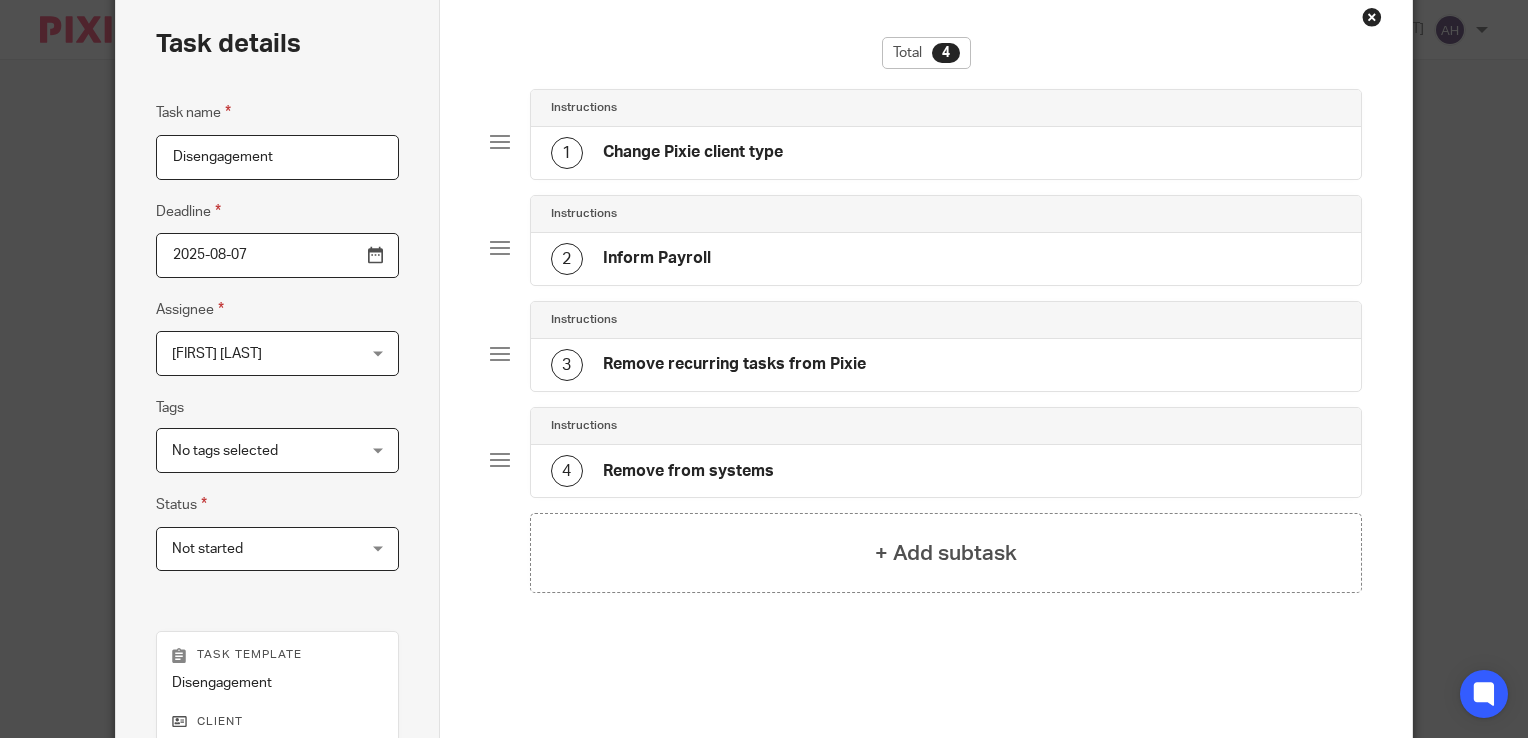 scroll, scrollTop: 42, scrollLeft: 0, axis: vertical 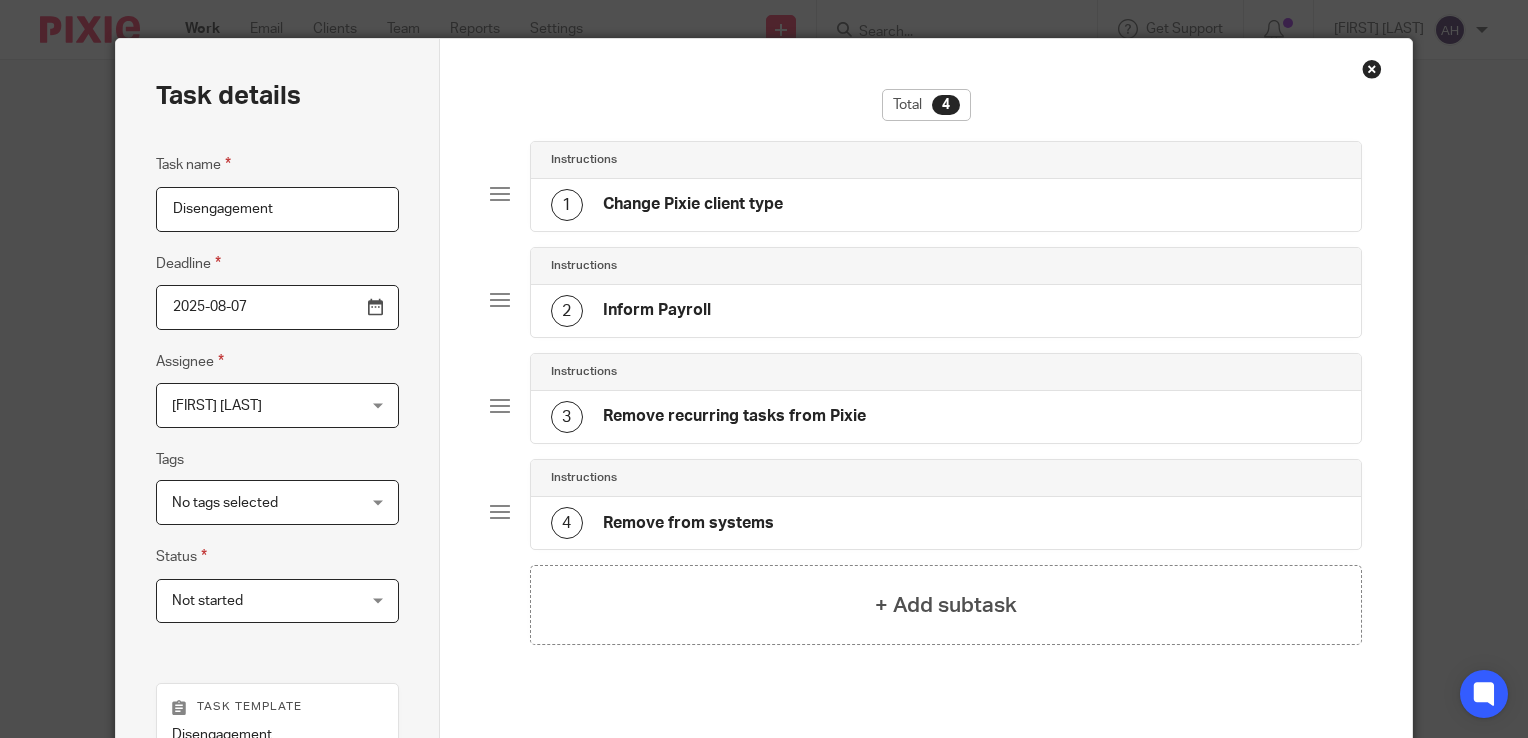 click on "Inform Payroll" at bounding box center [657, 310] 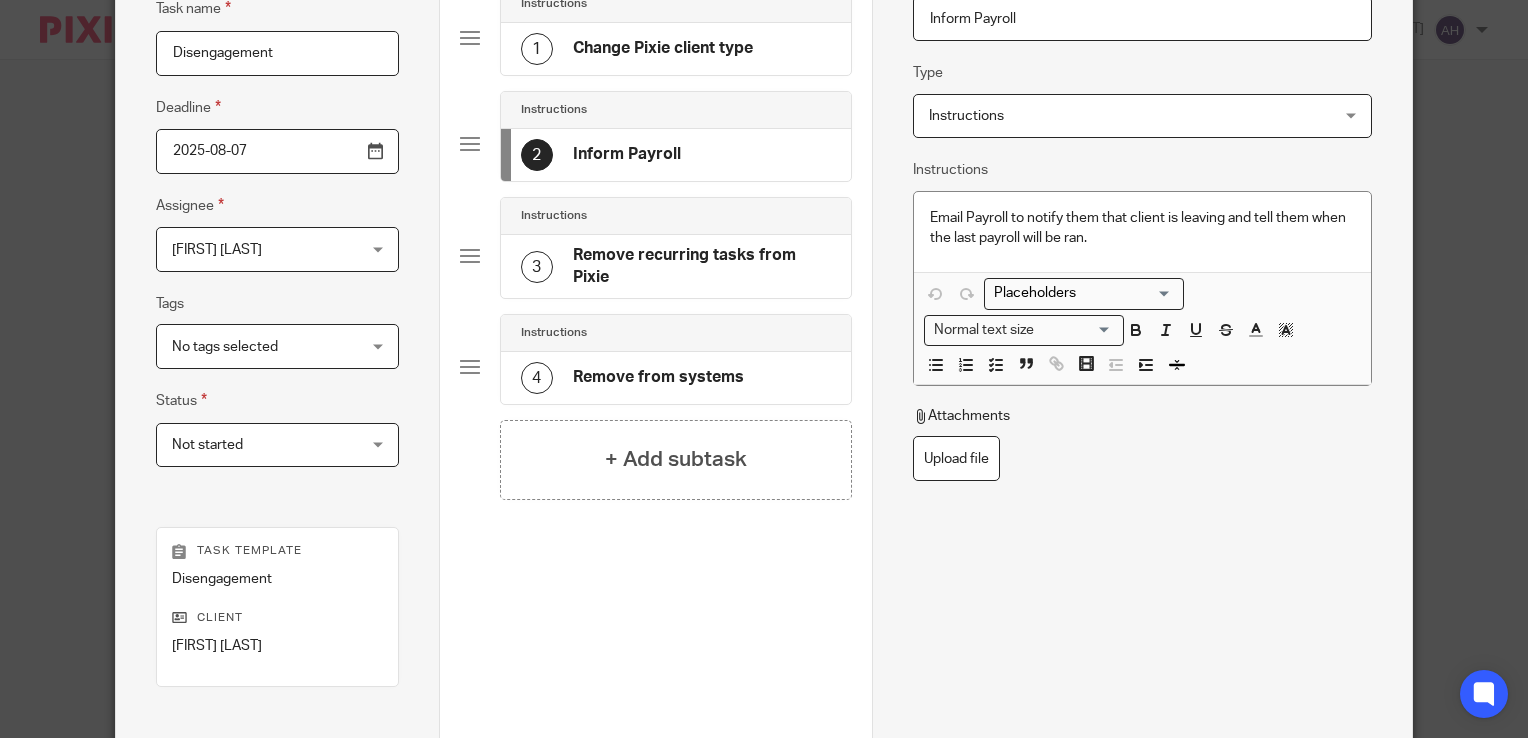scroll, scrollTop: 442, scrollLeft: 0, axis: vertical 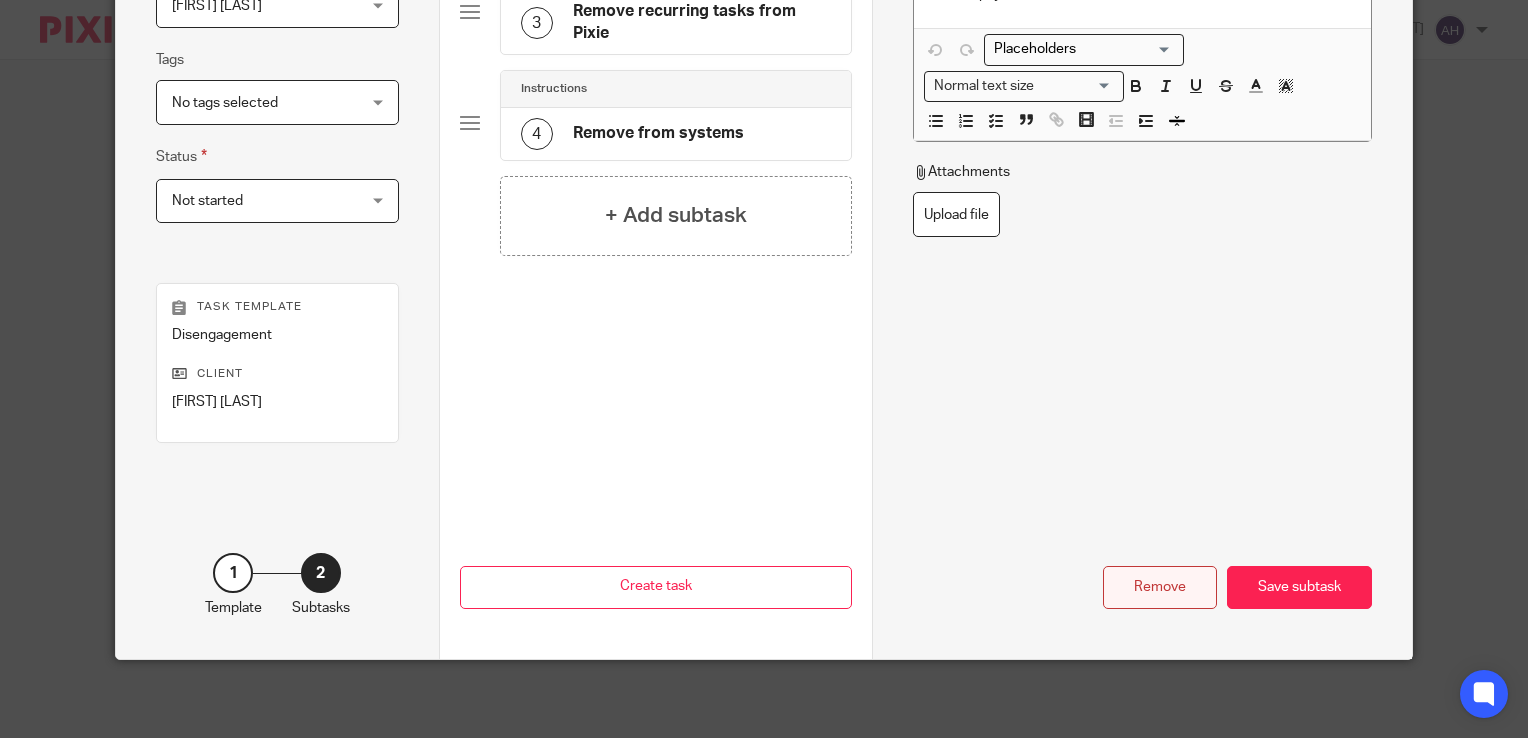 click on "Remove" at bounding box center (1160, 587) 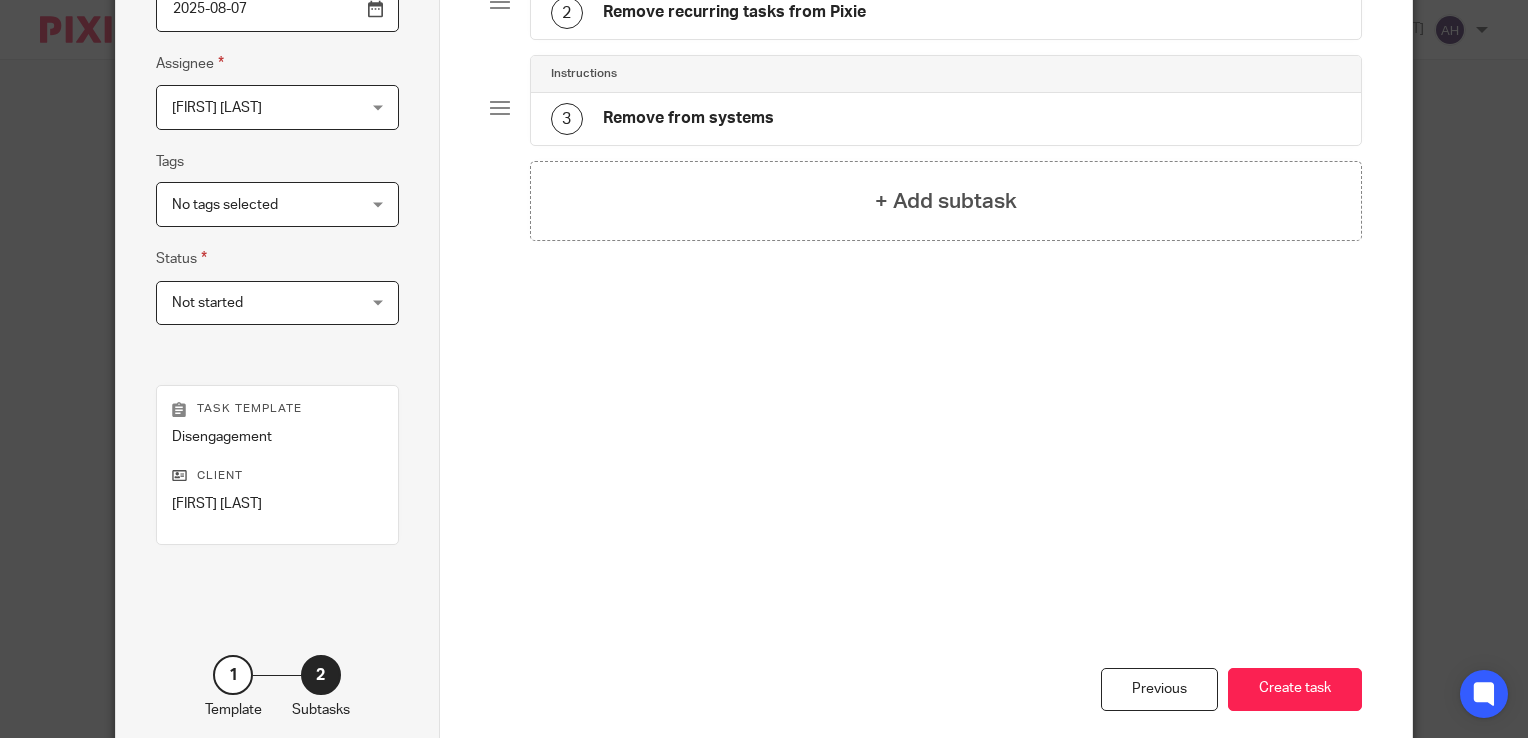 scroll, scrollTop: 0, scrollLeft: 0, axis: both 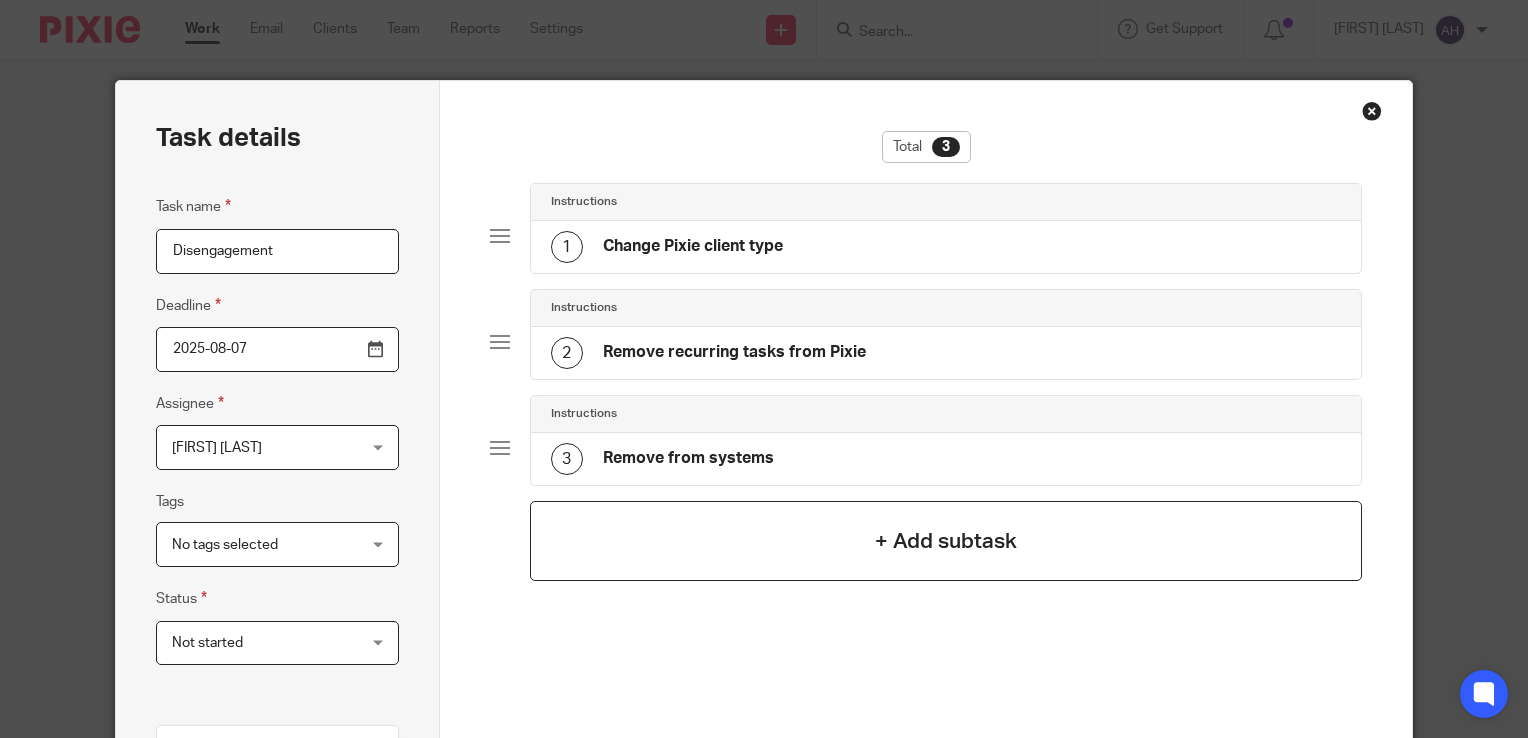 click on "+ Add subtask" at bounding box center [946, 541] 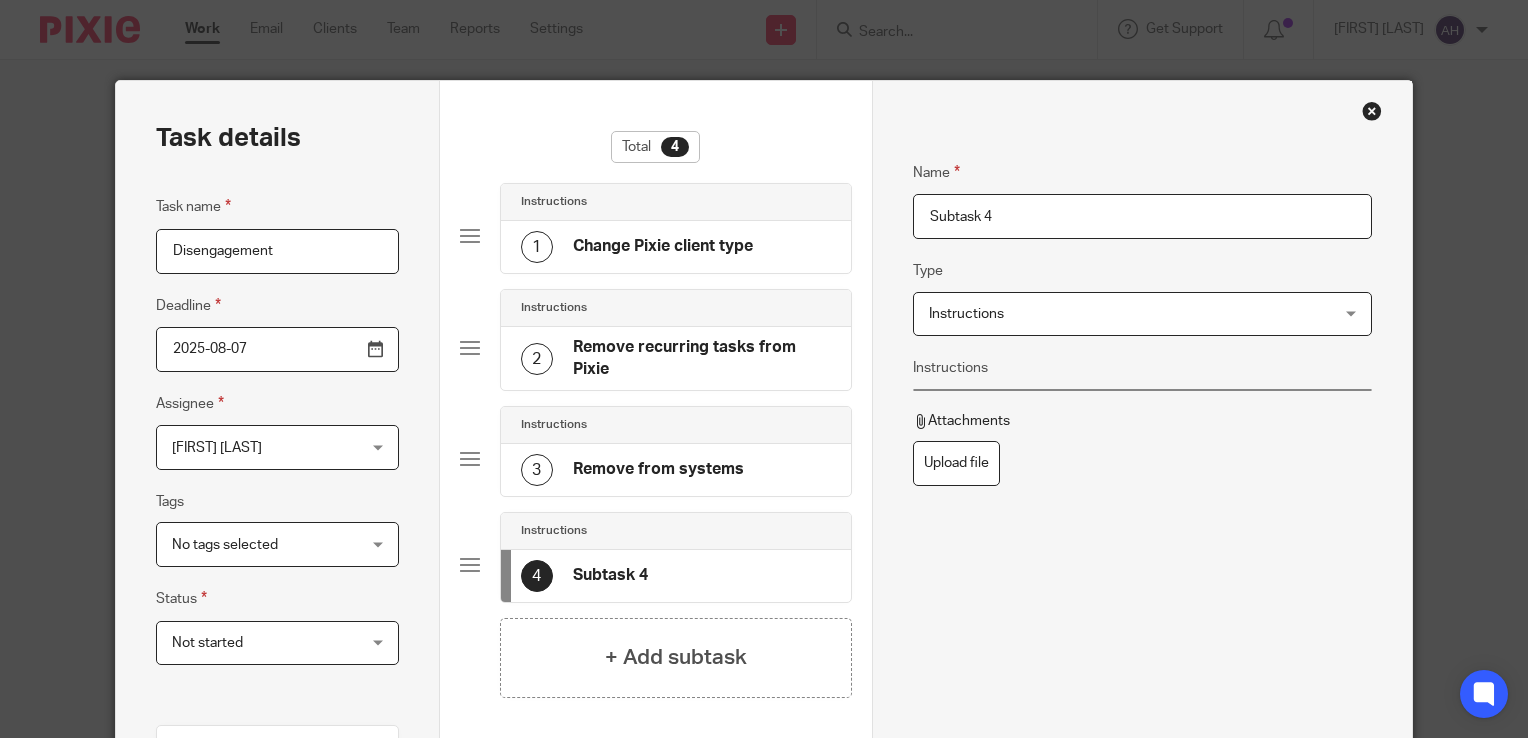 click on "Subtask 4" at bounding box center (1142, 216) 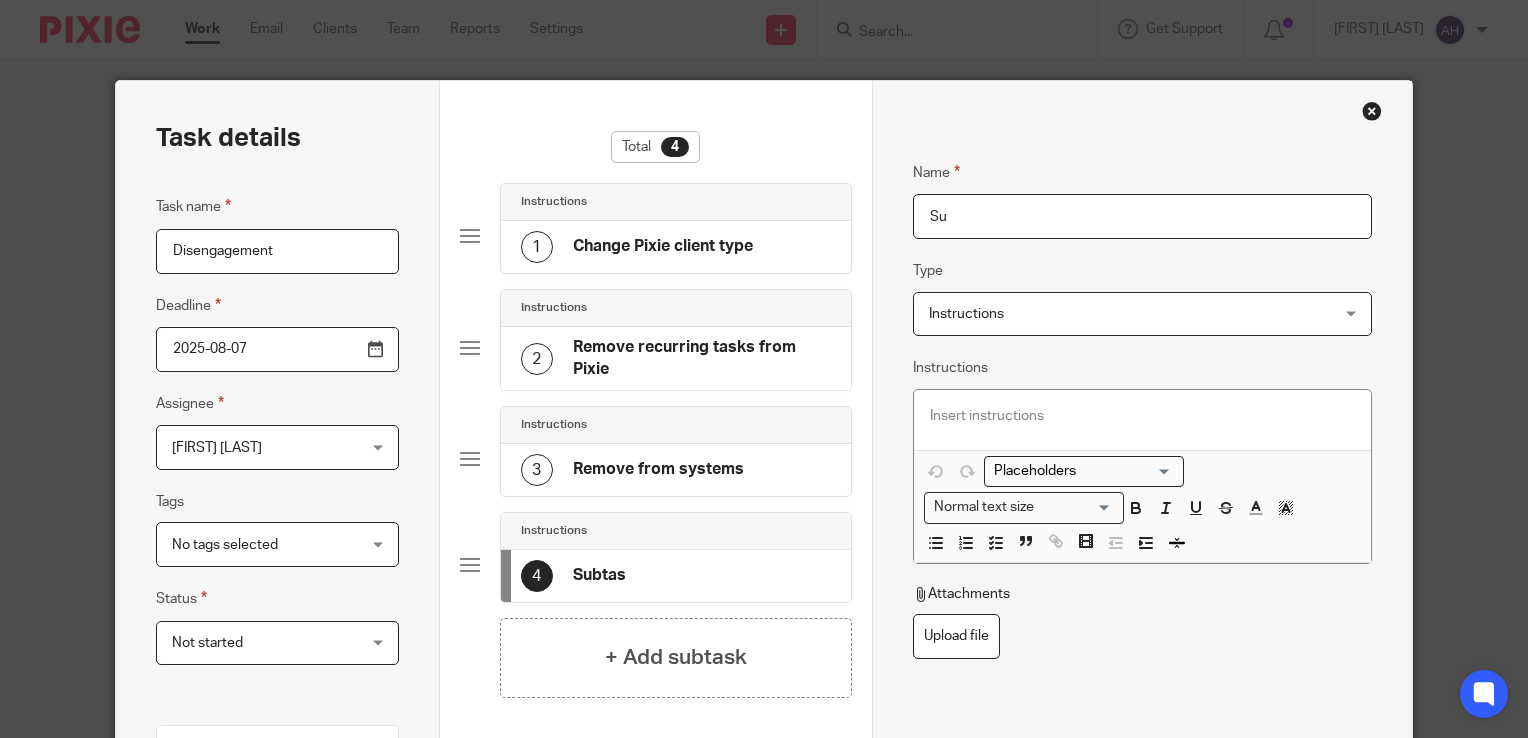 type on "S" 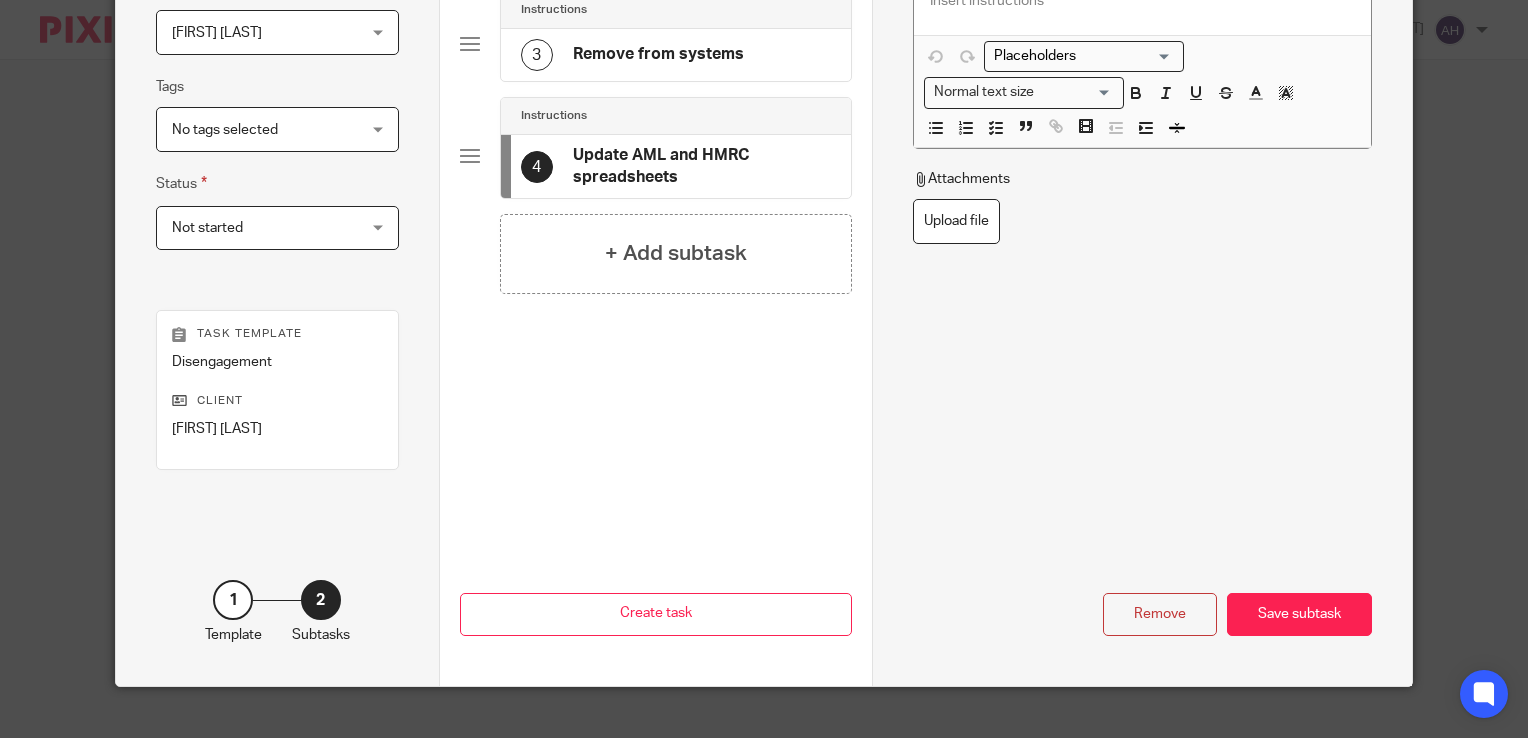 scroll, scrollTop: 442, scrollLeft: 0, axis: vertical 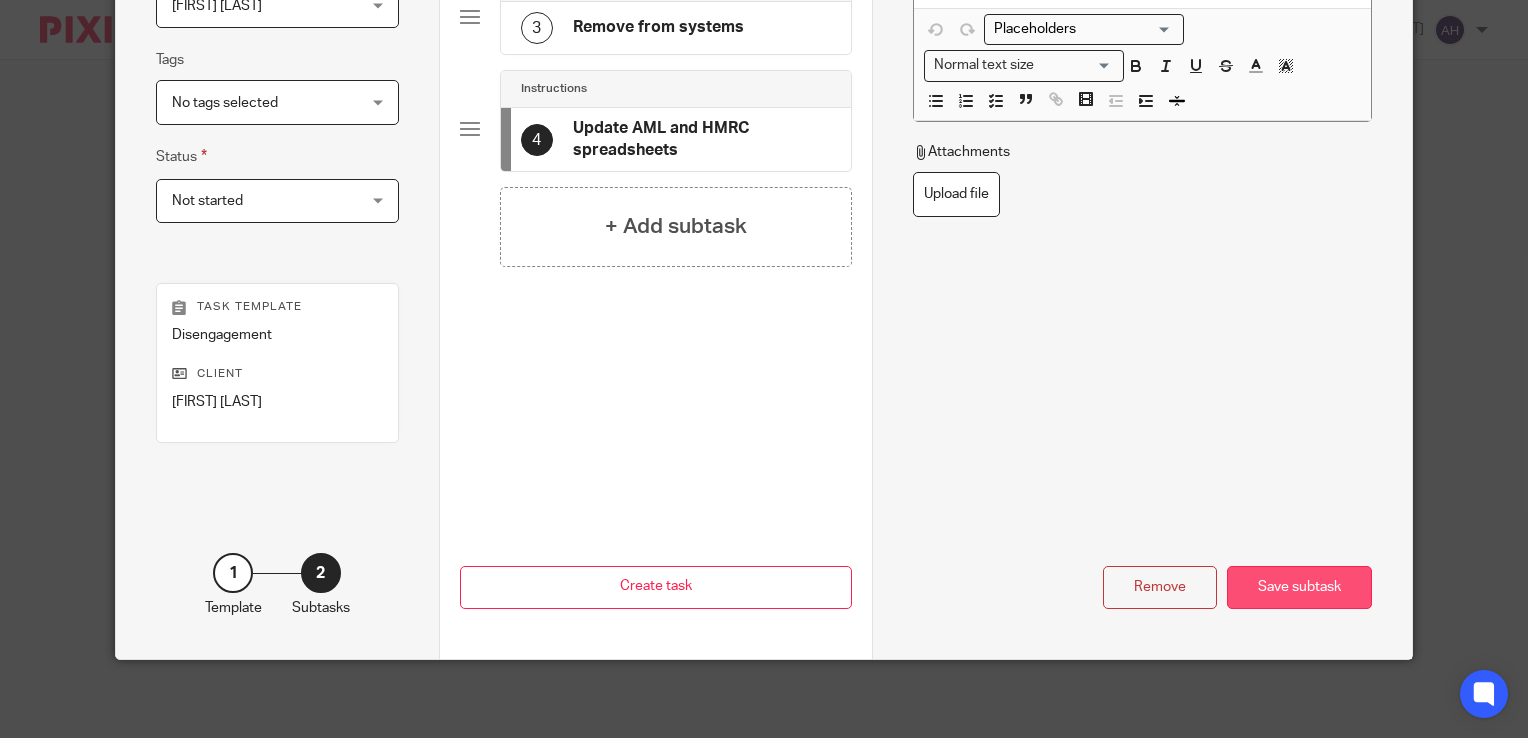type on "Update AML and HMRC spreadsheets" 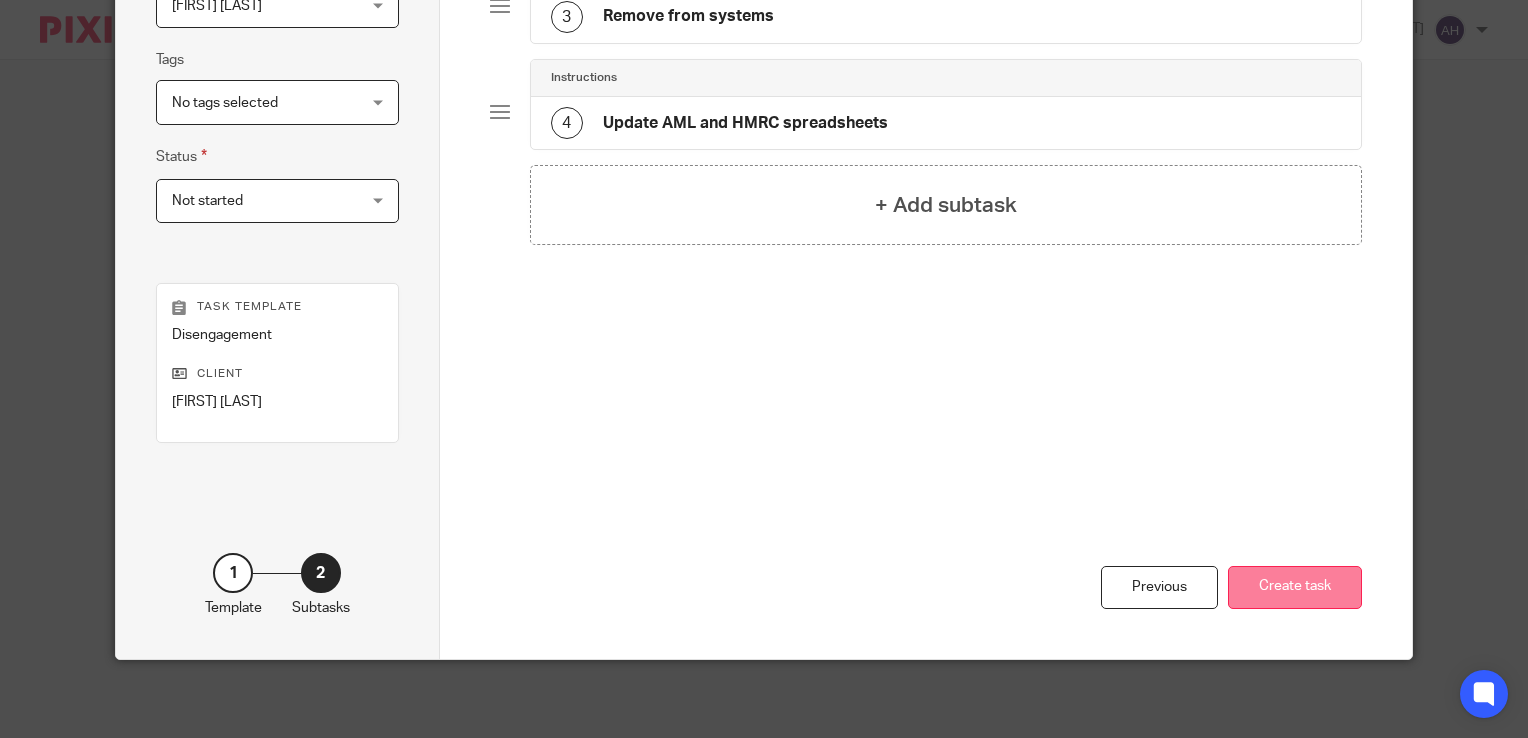 click on "Create task" at bounding box center (1295, 587) 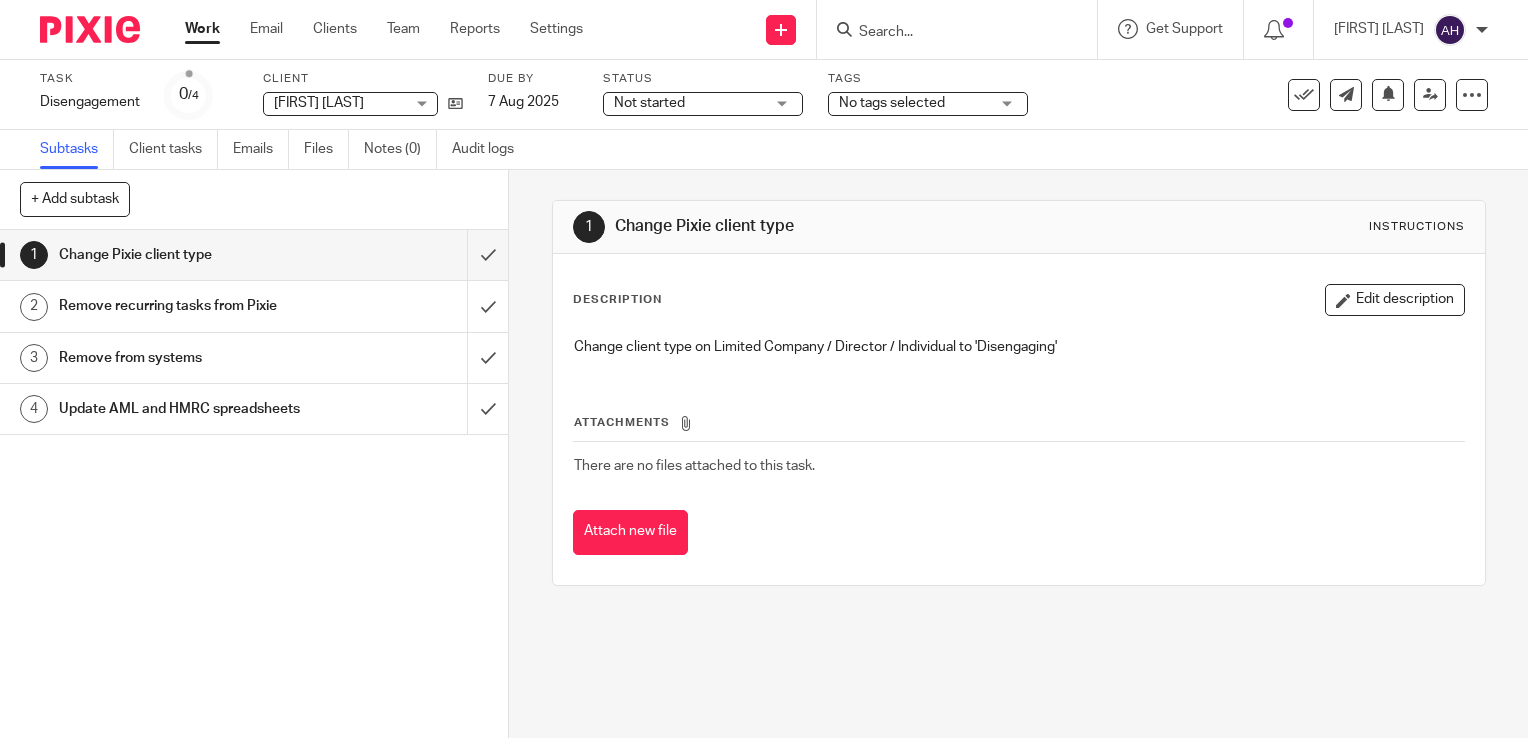 scroll, scrollTop: 0, scrollLeft: 0, axis: both 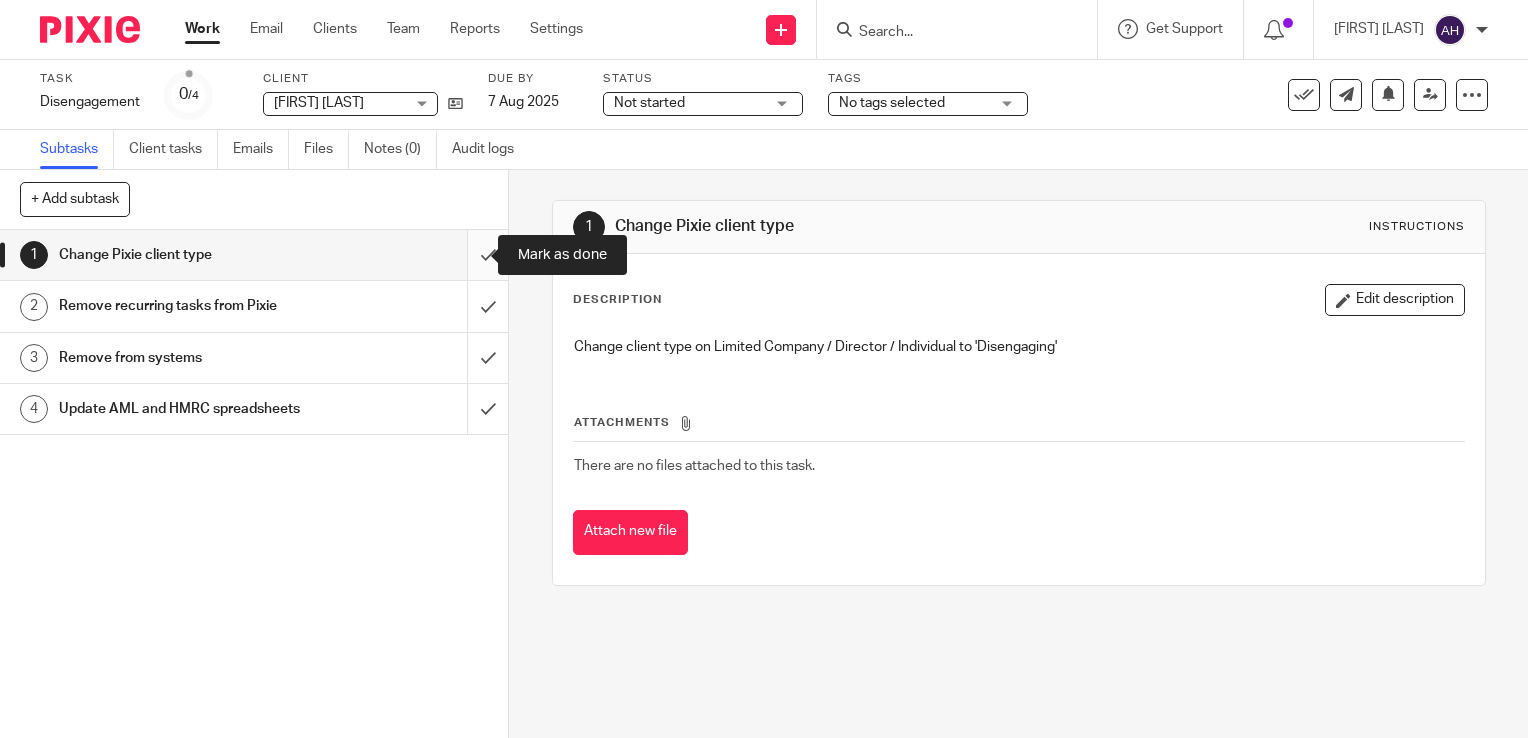 click at bounding box center [254, 255] 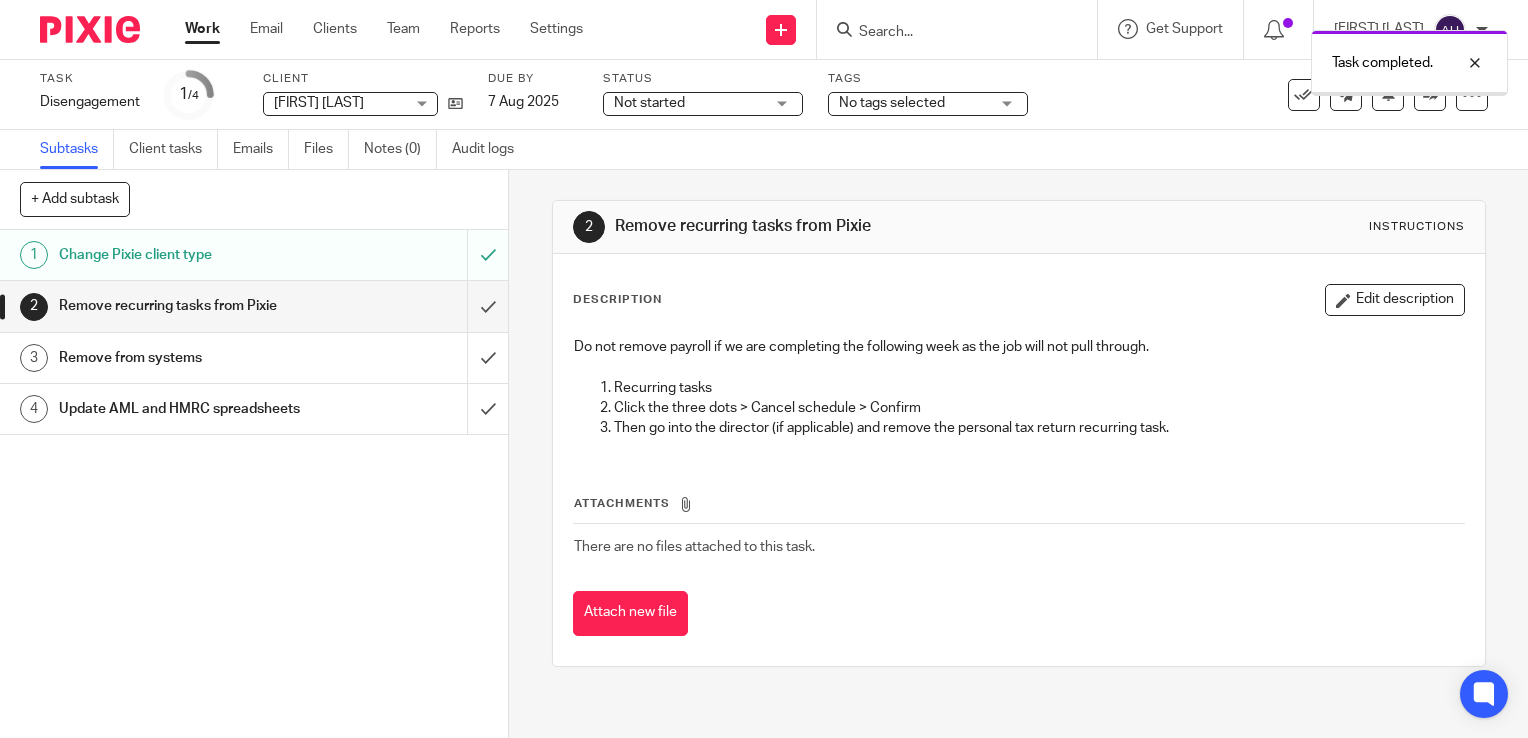 scroll, scrollTop: 0, scrollLeft: 0, axis: both 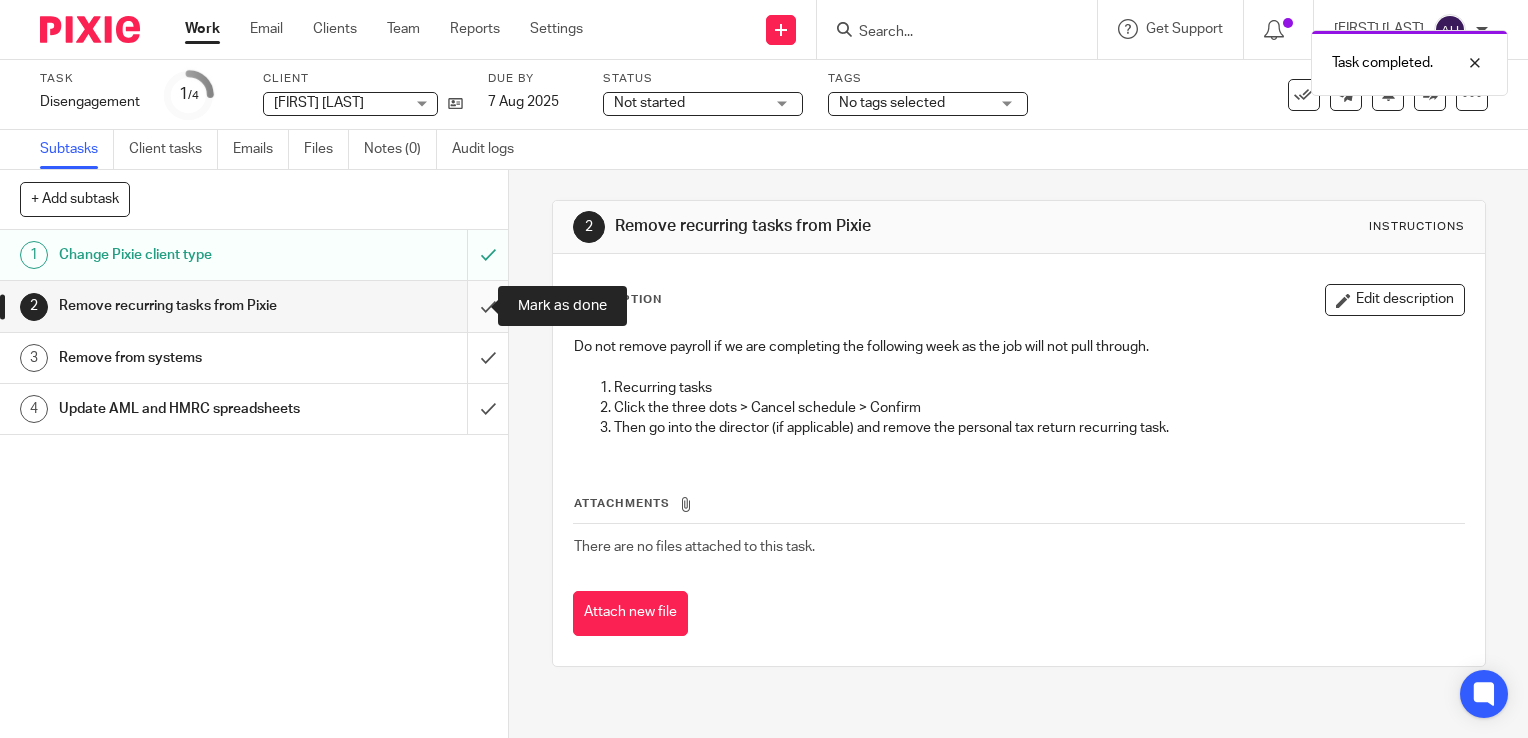 click at bounding box center [254, 306] 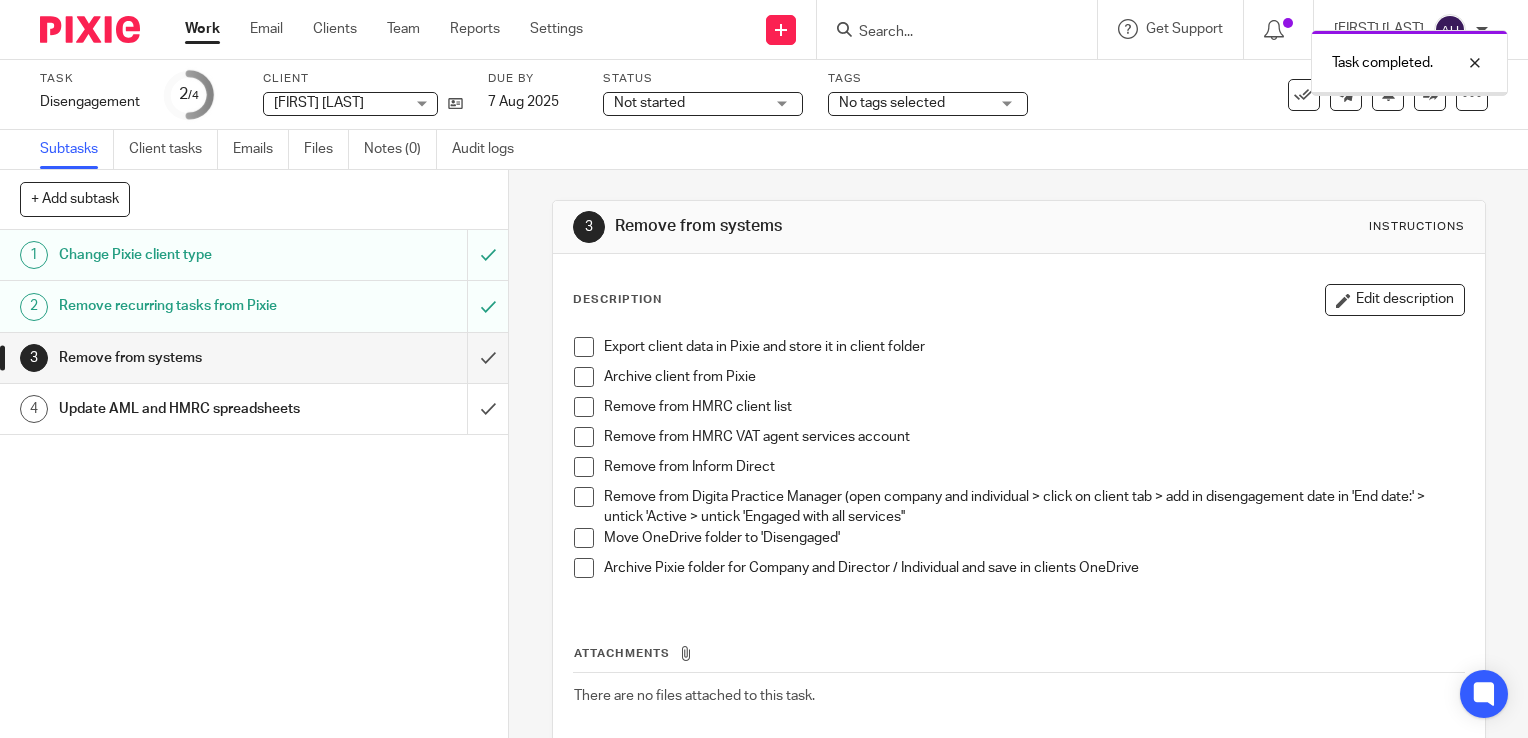 scroll, scrollTop: 0, scrollLeft: 0, axis: both 